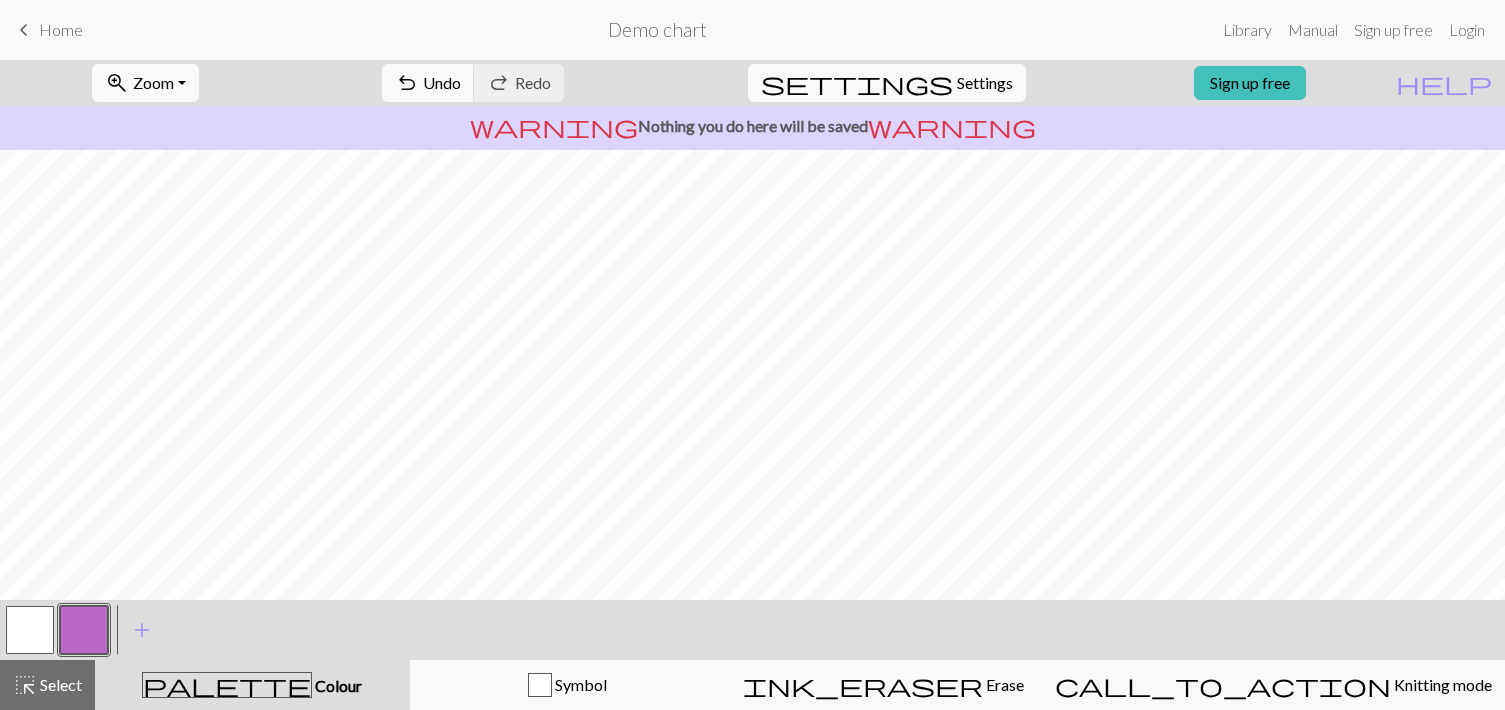 scroll, scrollTop: 0, scrollLeft: 0, axis: both 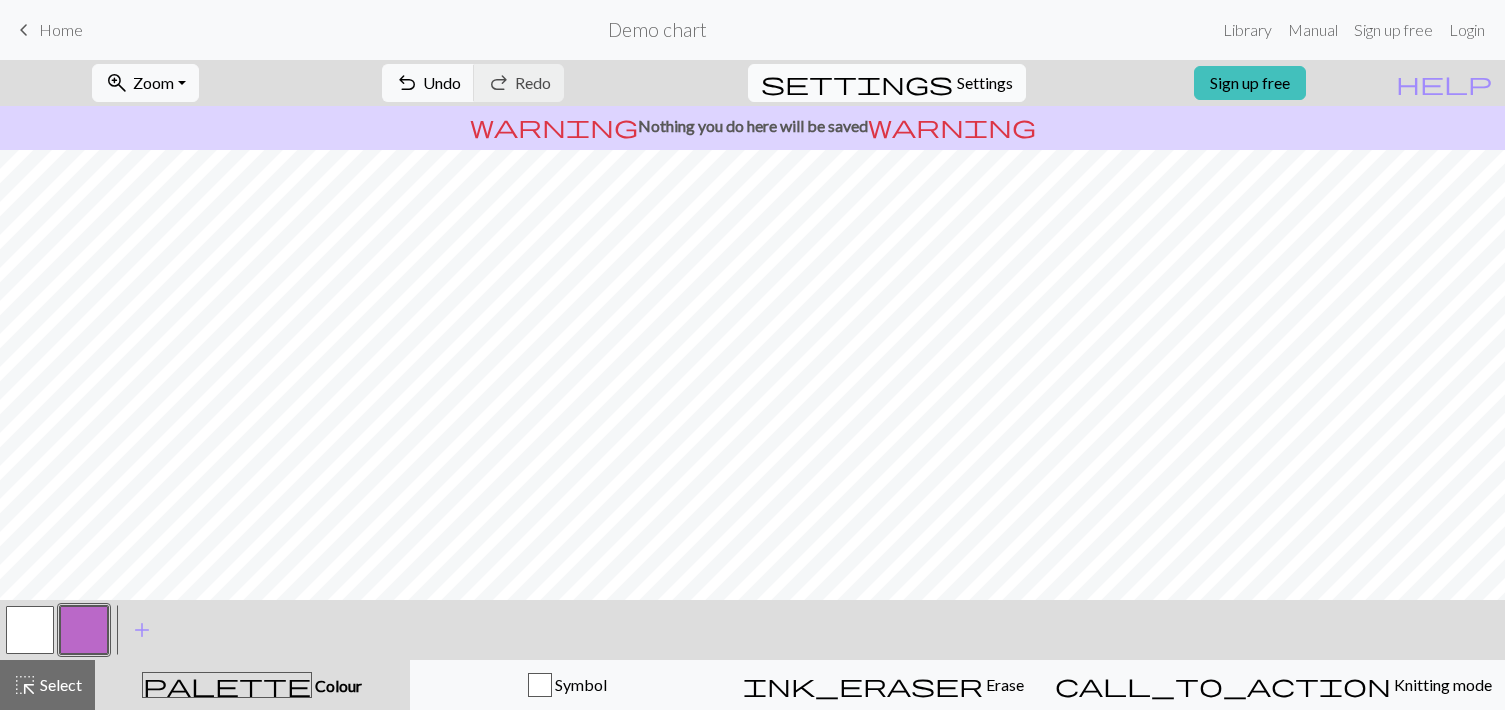 click on "Settings" at bounding box center [985, 83] 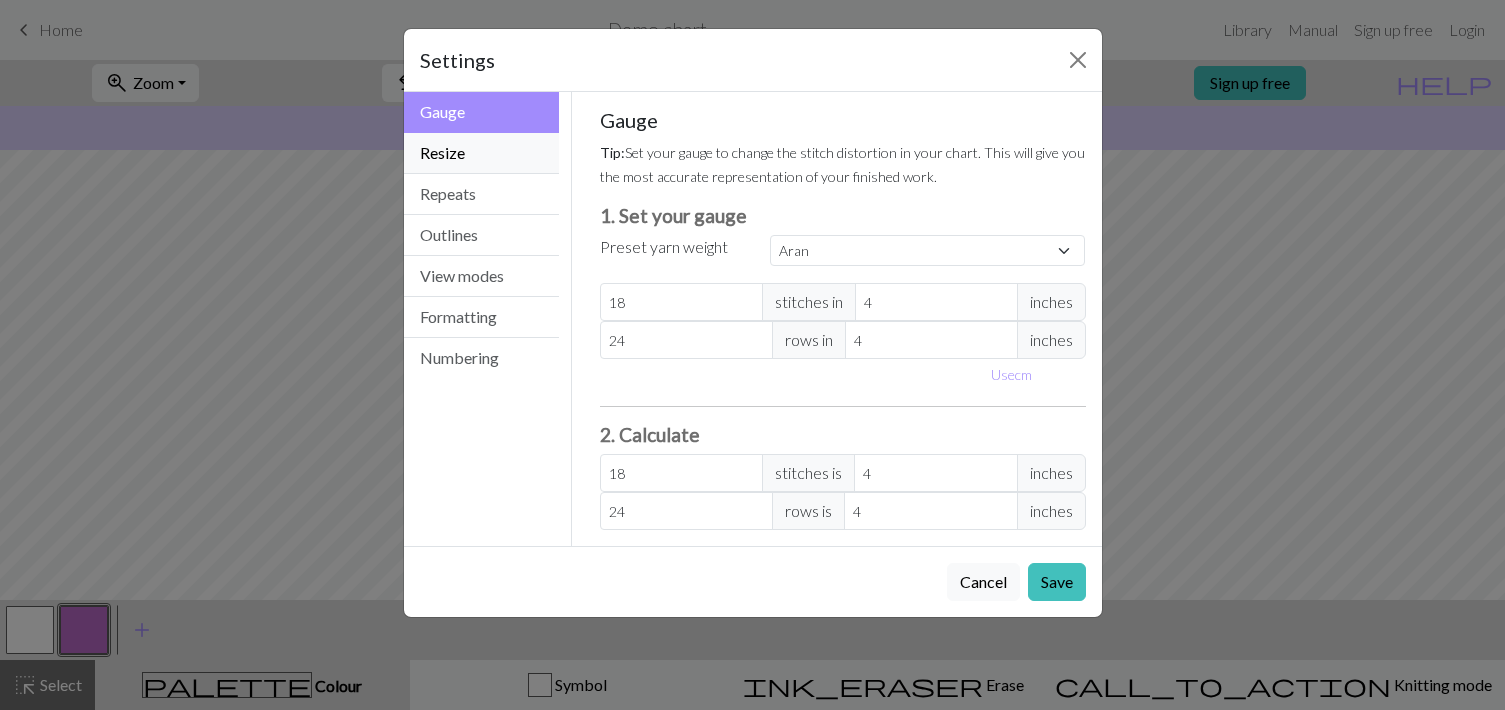 click on "Resize" at bounding box center [482, 153] 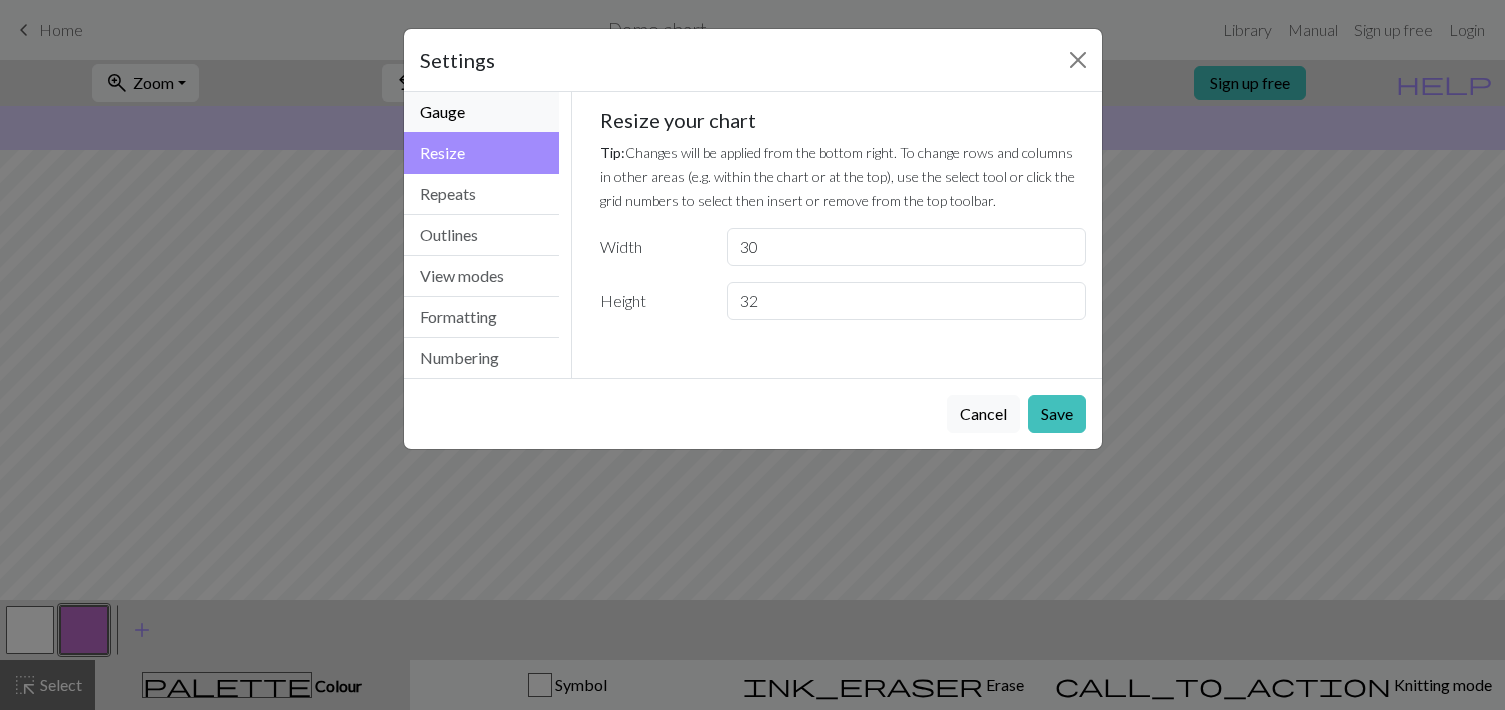 click on "Gauge" at bounding box center [482, 112] 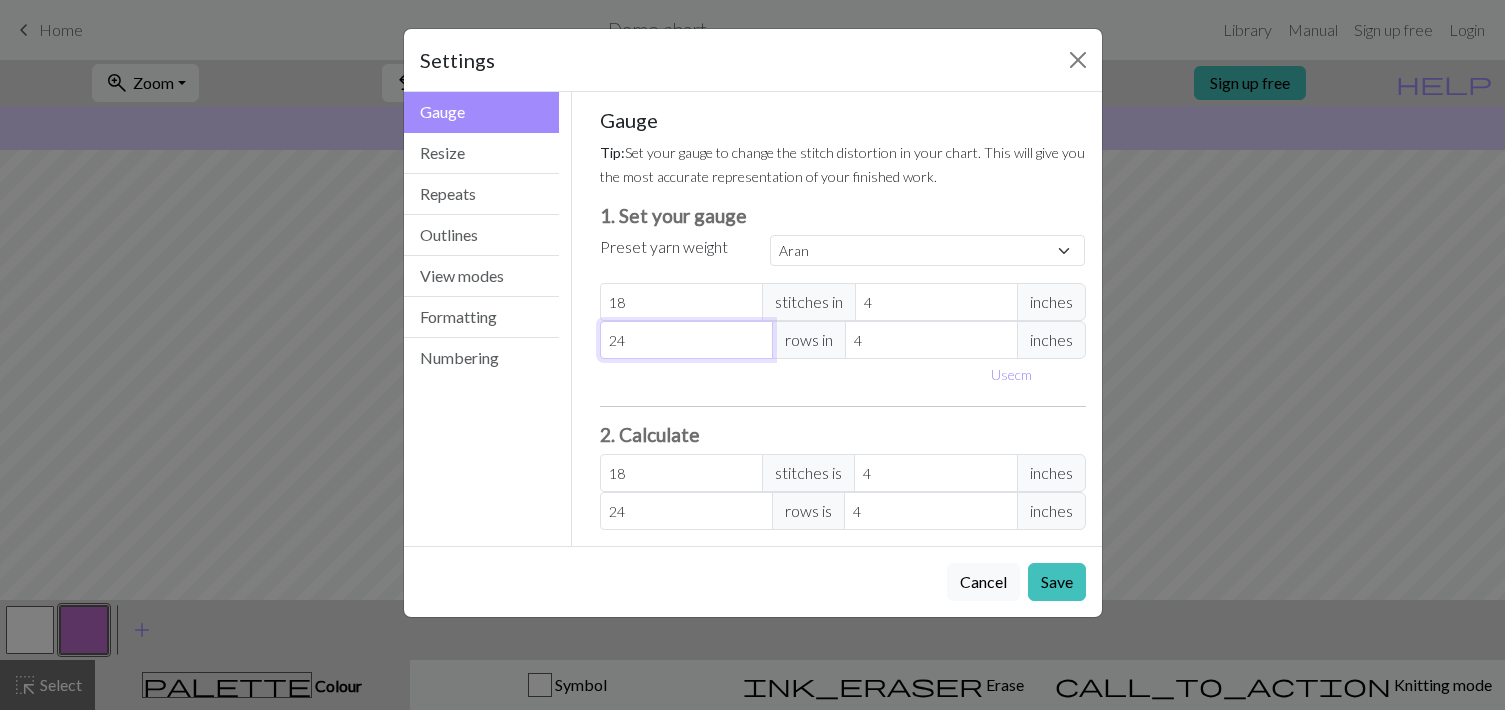 drag, startPoint x: 684, startPoint y: 341, endPoint x: 595, endPoint y: 341, distance: 89 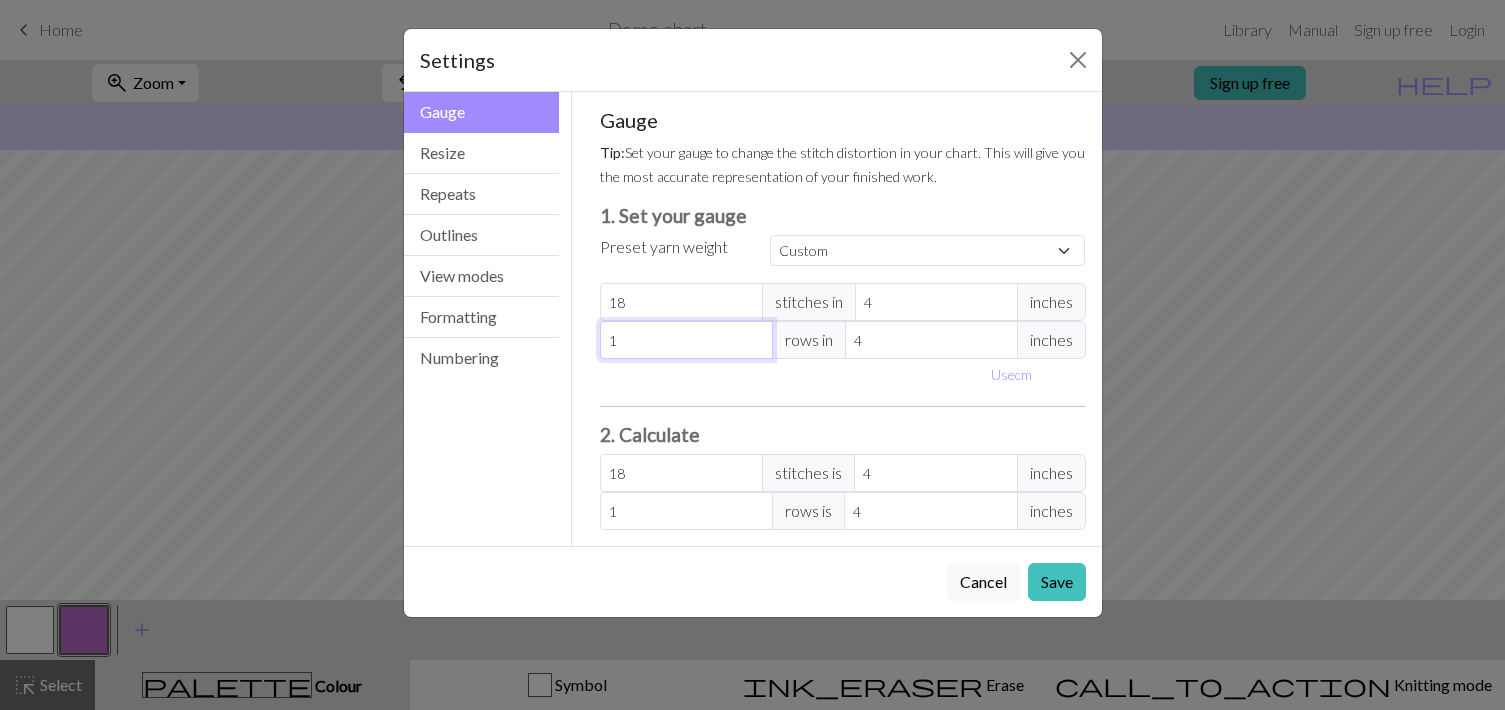 type on "19" 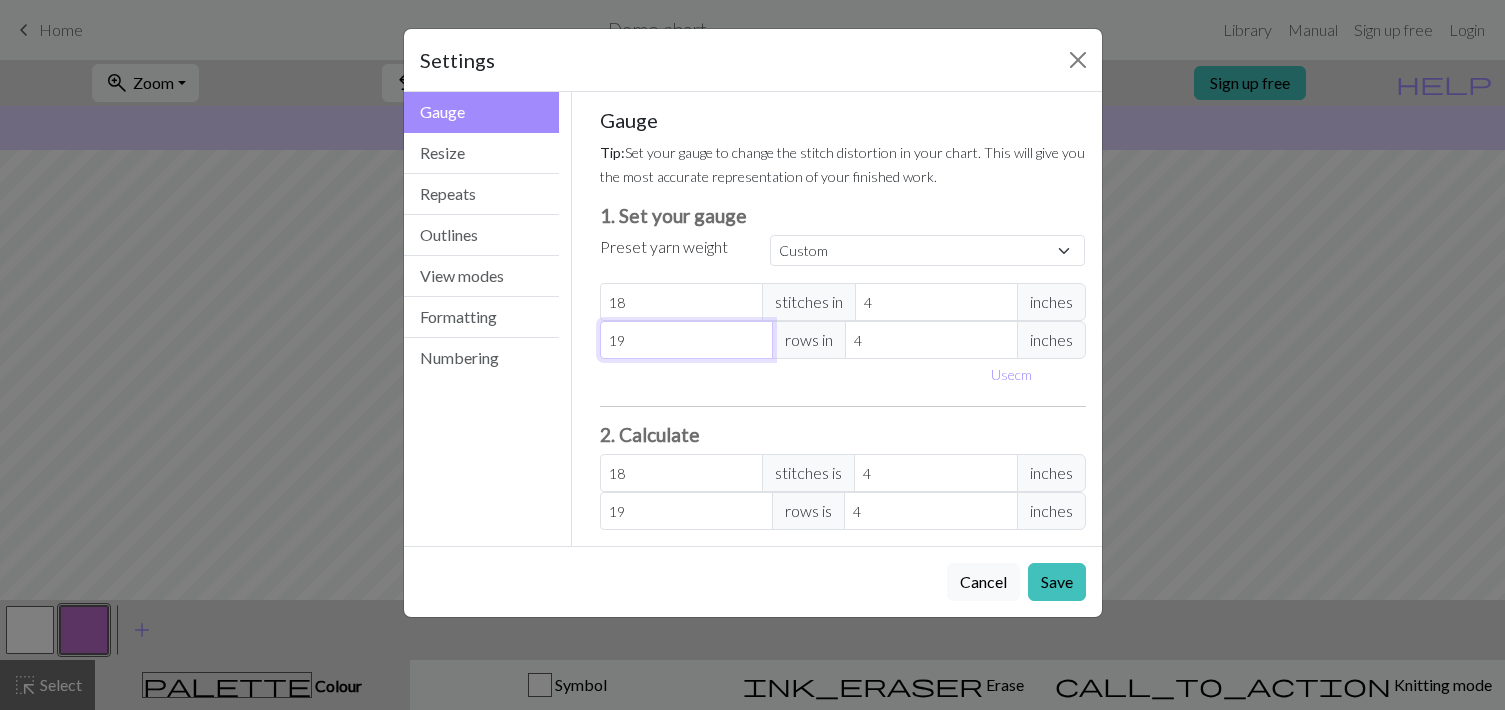 type on "19" 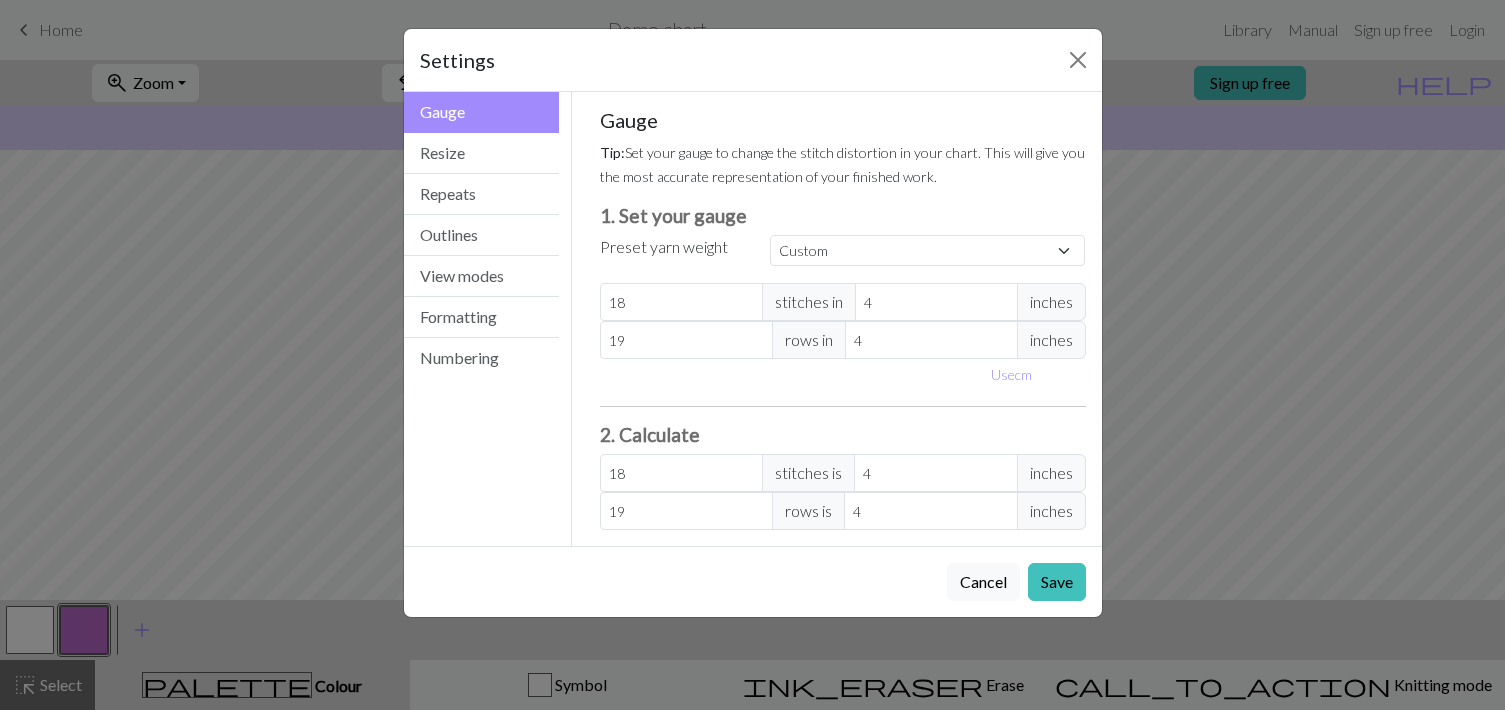 click on "Gauge Tip:  Set your gauge to change the stitch distortion in your chart. This will give you the most accurate representation of your finished work. 1. Set your gauge Preset yarn weight Custom Square Lace Light Fingering Fingering Sport Double knit Worsted Aran Bulky Super Bulky [NUMBER] stitches in  4 inches [NUMBER] rows in  4 inches Use  cm 2. Calculate [NUMBER] stitches is 4 inches [NUMBER] rows is 4 inches" at bounding box center [843, 319] 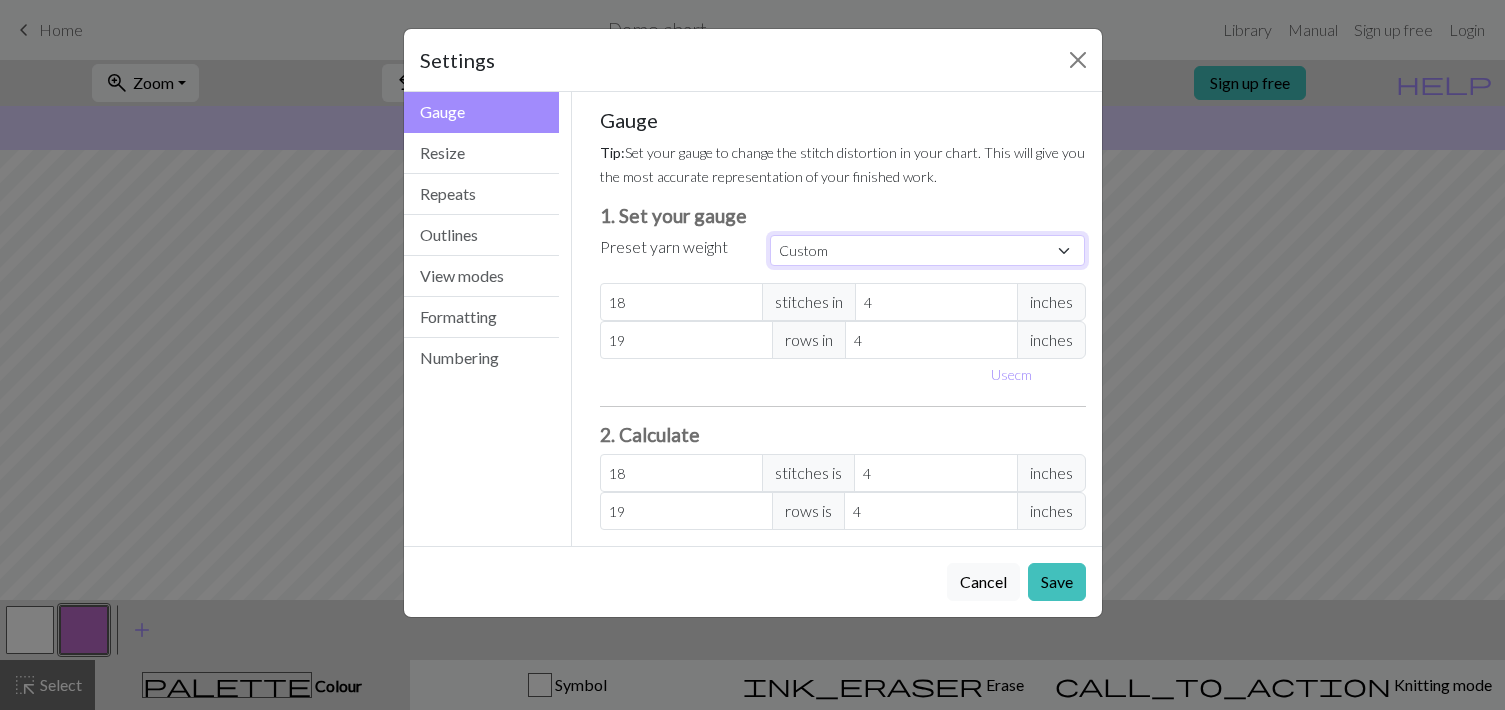 click on "Custom Square Lace Light Fingering Fingering Sport Double knit Worsted Aran Bulky Super Bulky" at bounding box center (928, 250) 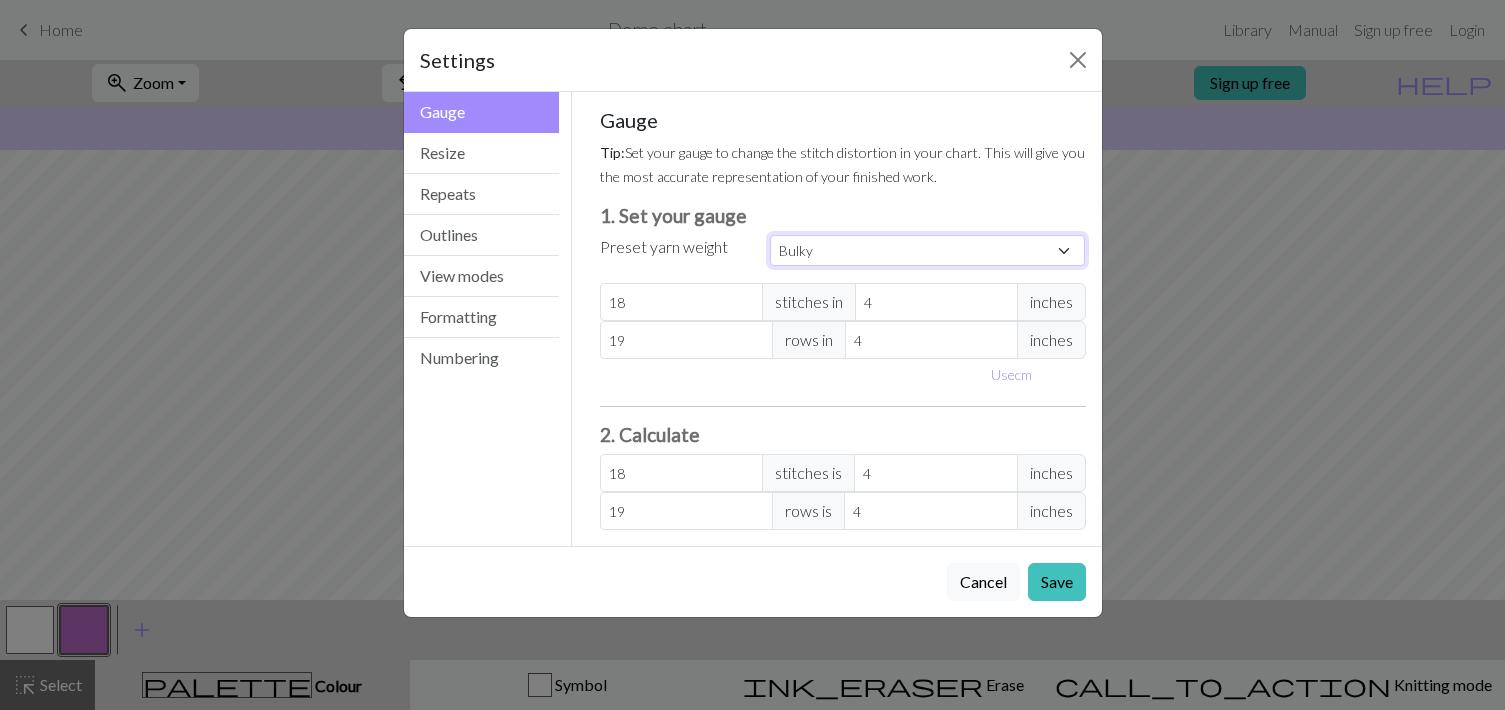 type on "14" 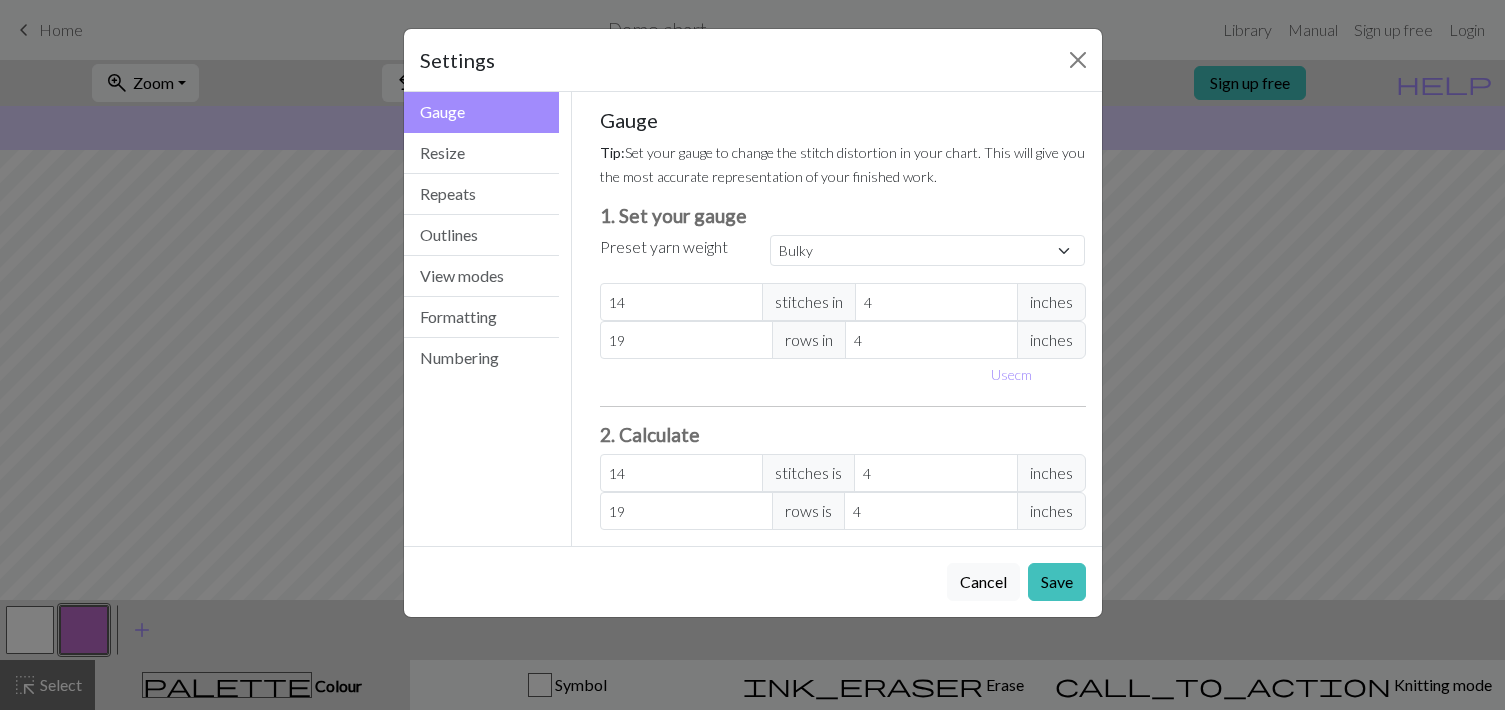 click on "Gauge Tip:  Set your gauge to change the stitch distortion in your chart. This will give you the most accurate representation of your finished work. 1. Set your gauge Preset yarn weight Custom Square Lace Light Fingering Fingering Sport Double knit Worsted Aran Bulky Super Bulky [NUMBER] stitches in  4 inches [NUMBER] rows in  4 inches Use  cm 2. Calculate [NUMBER] stitches is 4 inches [NUMBER] rows is 4 inches" at bounding box center [843, 319] 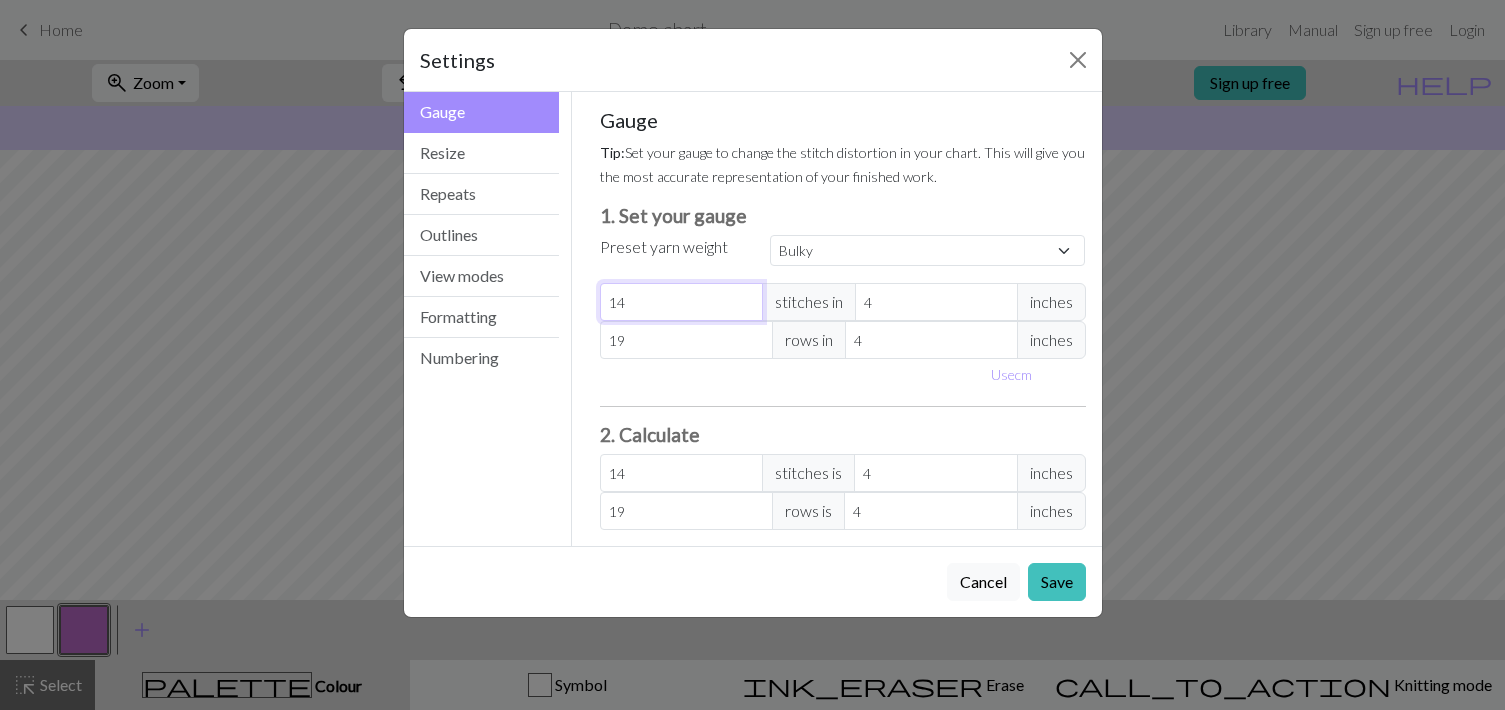 drag, startPoint x: 642, startPoint y: 314, endPoint x: 598, endPoint y: 313, distance: 44.011364 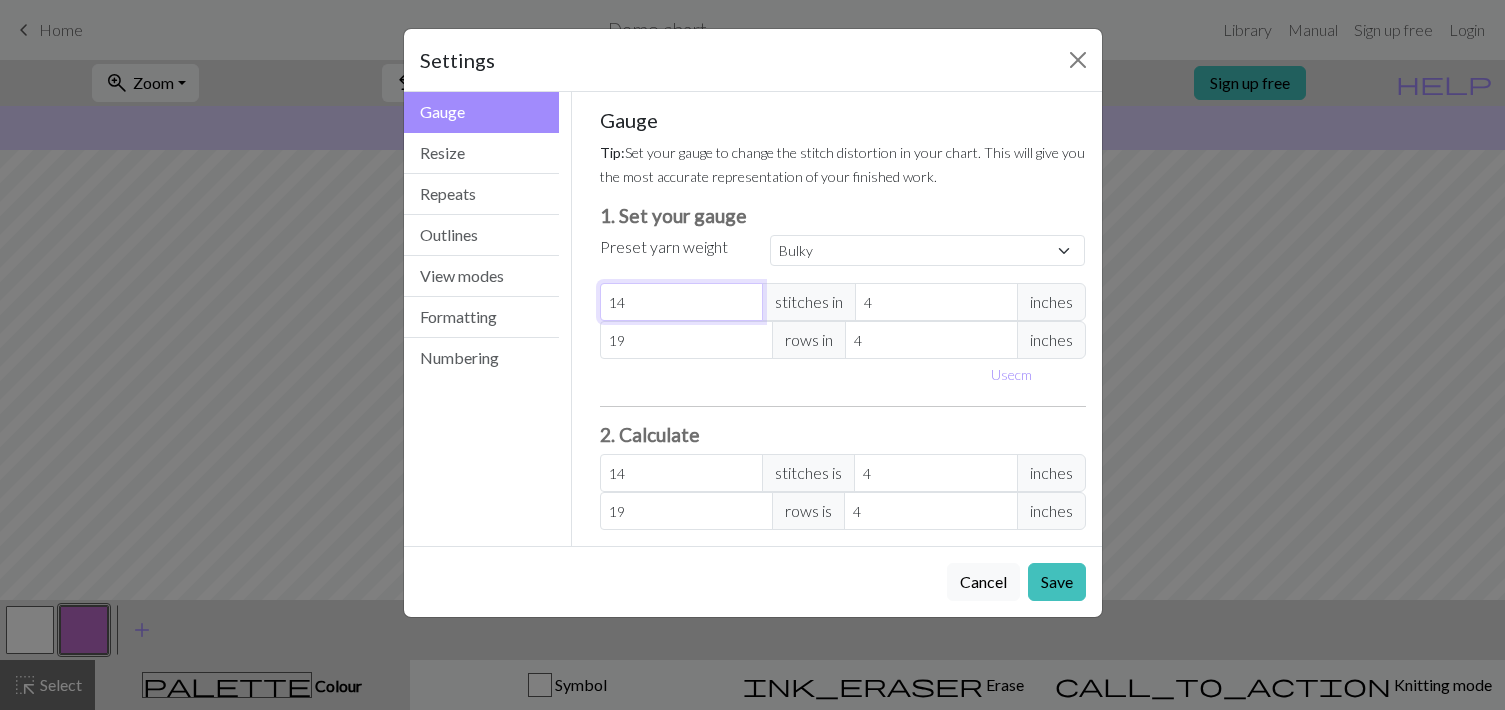 select on "custom" 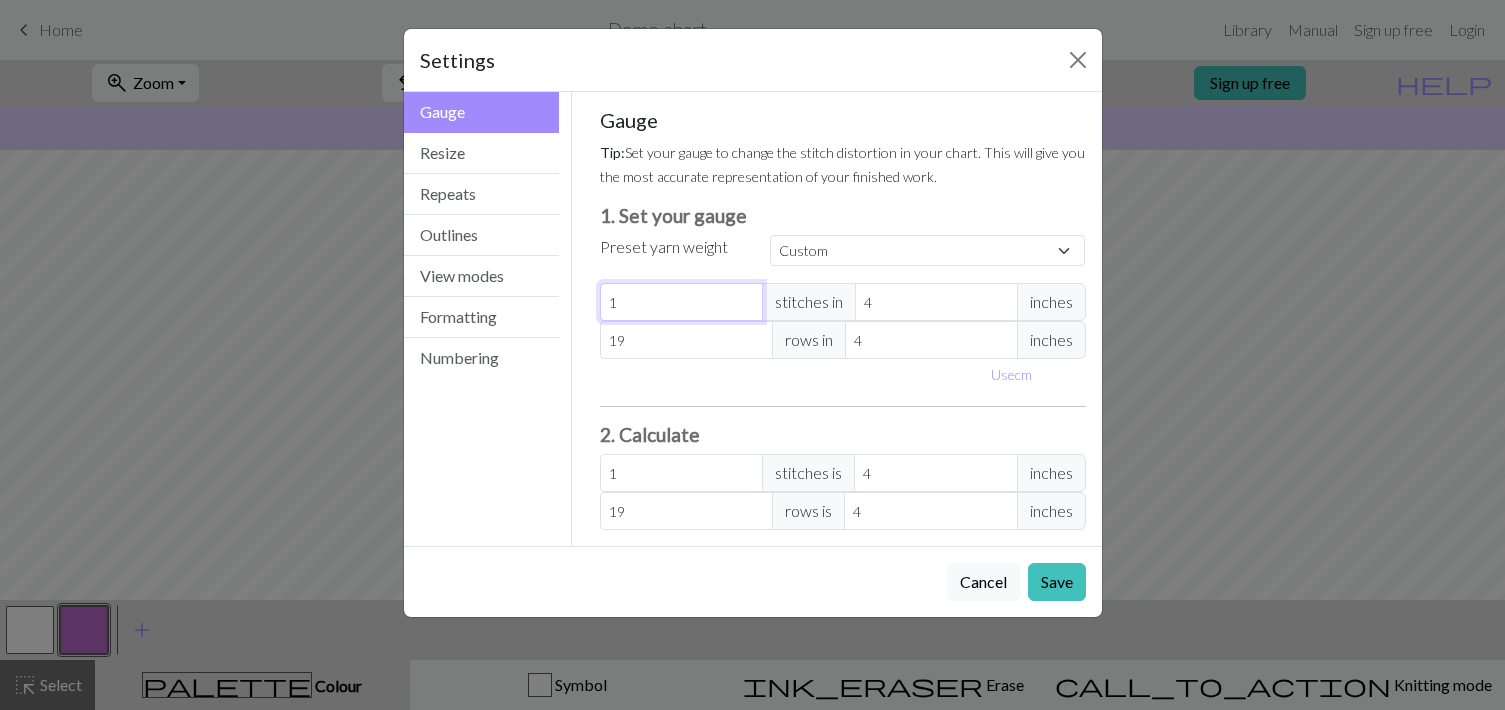 type on "18" 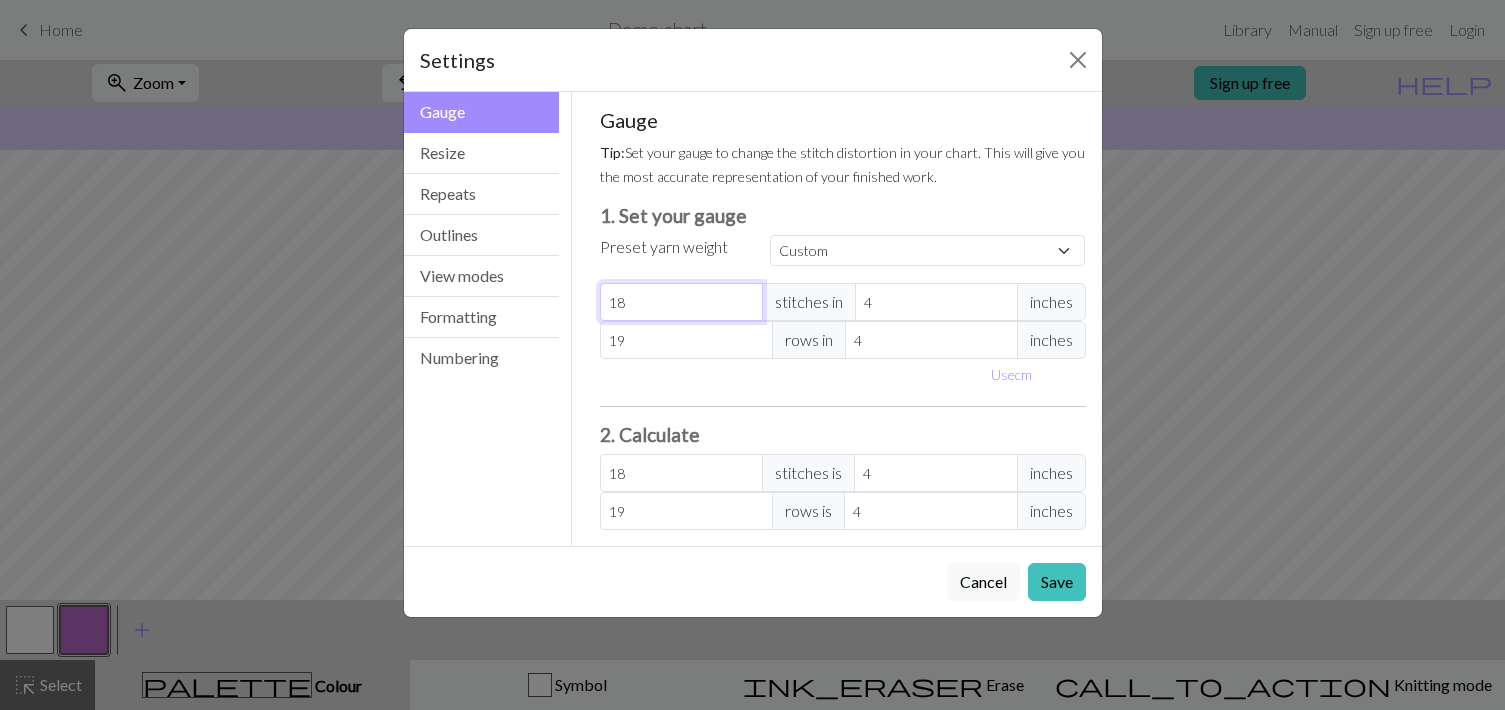 type on "18" 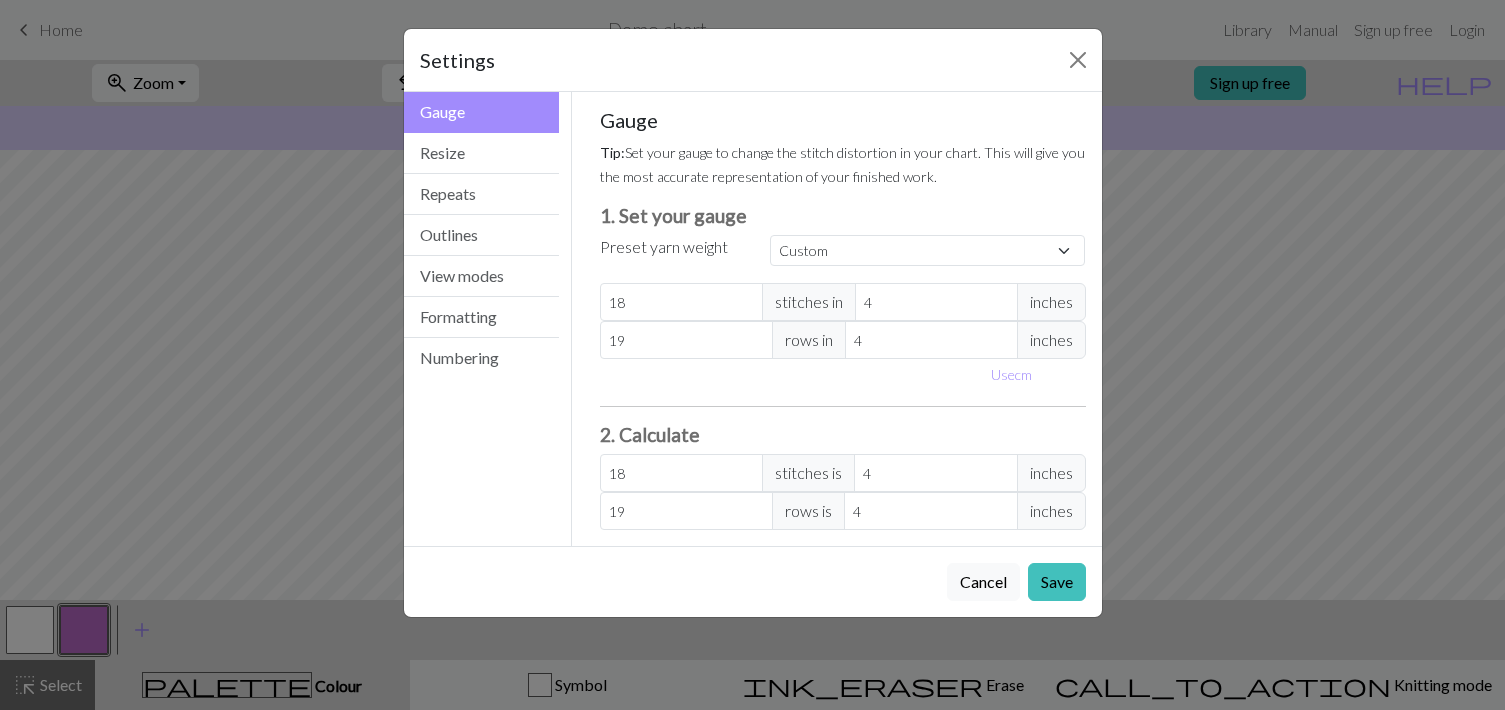 click on "Gauge Tip:  Set your gauge to change the stitch distortion in your chart. This will give you the most accurate representation of your finished work. 1. Set your gauge Preset yarn weight Custom Square Lace Light Fingering Fingering Sport Double knit Worsted Aran Bulky Super Bulky [NUMBER] stitches in  4 inches [NUMBER] rows in  4 inches Use  cm 2. Calculate [NUMBER] stitches is 4 inches [NUMBER] rows is 4 inches" at bounding box center (843, 319) 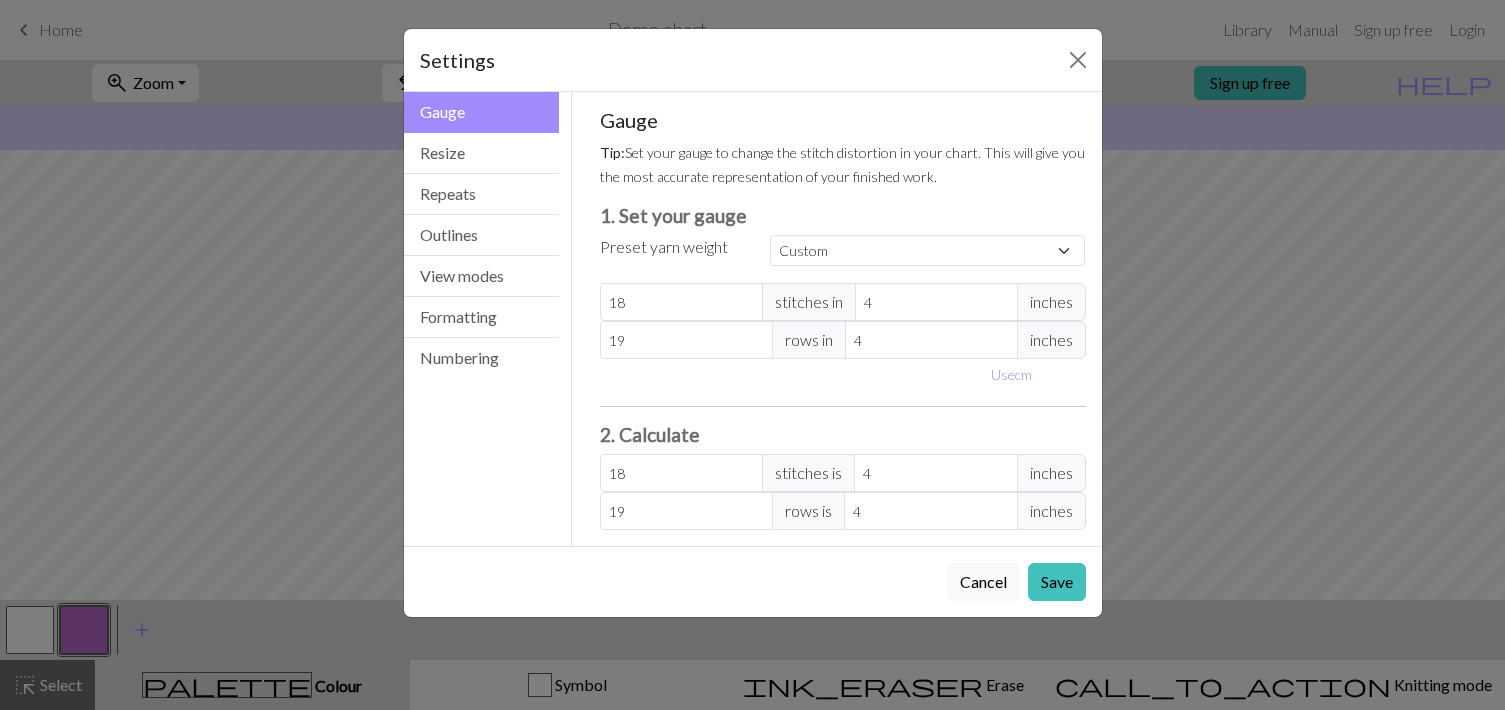 click on "rows in" at bounding box center [809, 340] 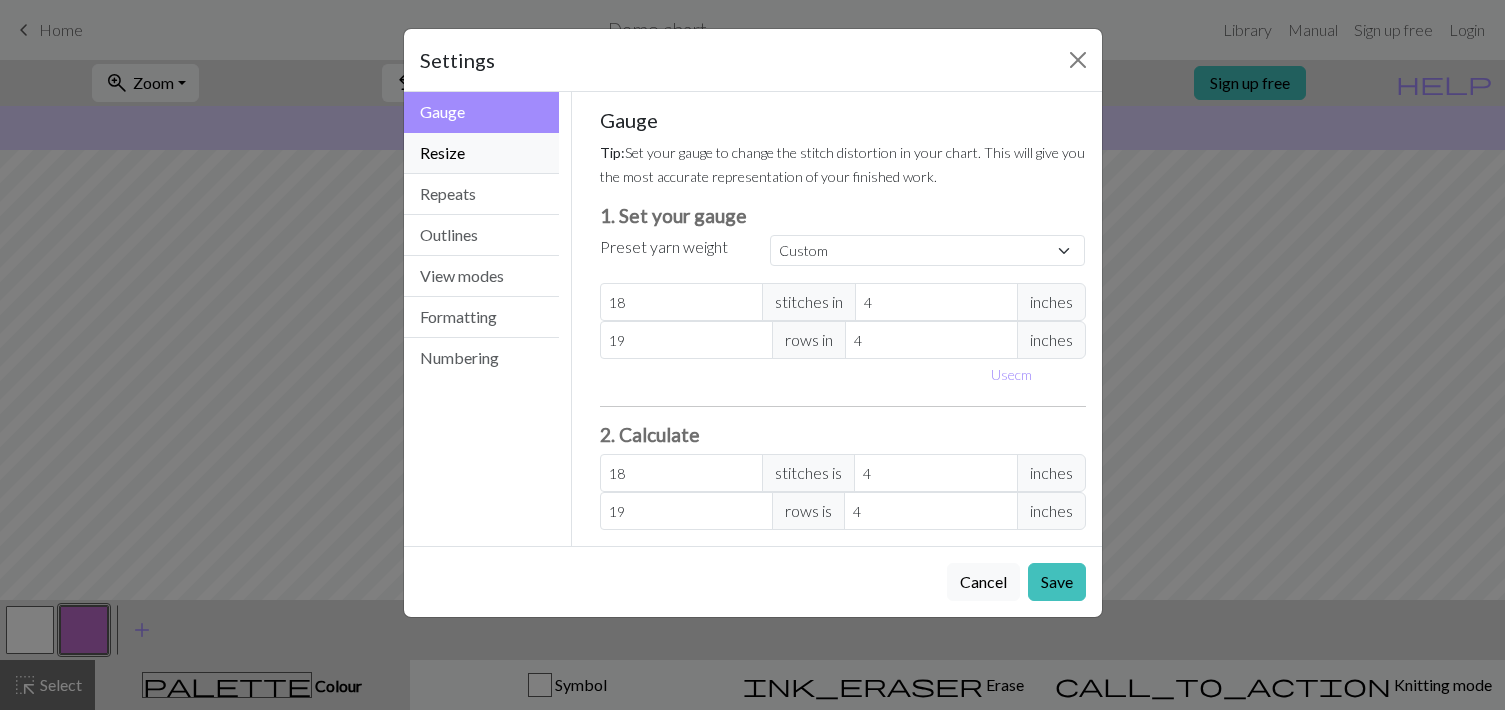 click on "Resize" at bounding box center [482, 153] 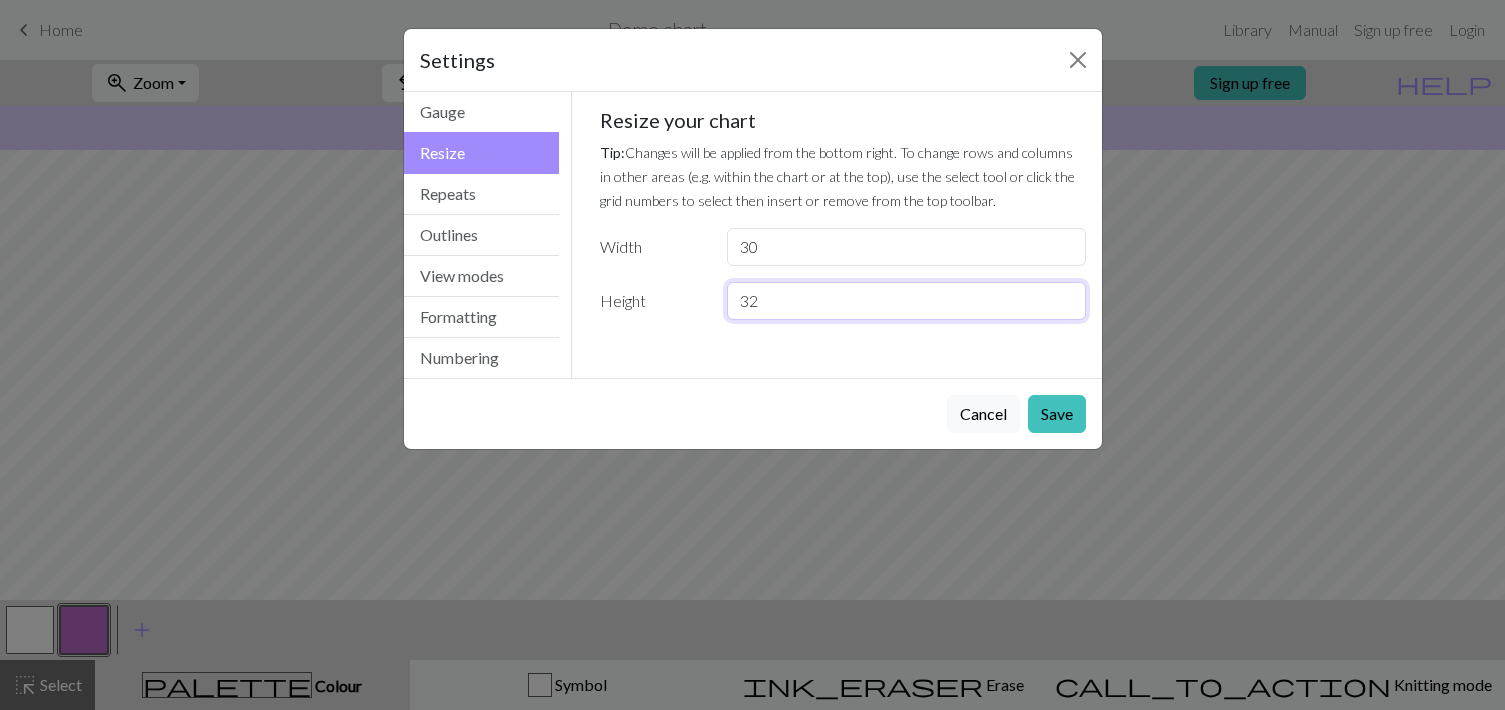 drag, startPoint x: 779, startPoint y: 299, endPoint x: 712, endPoint y: 299, distance: 67 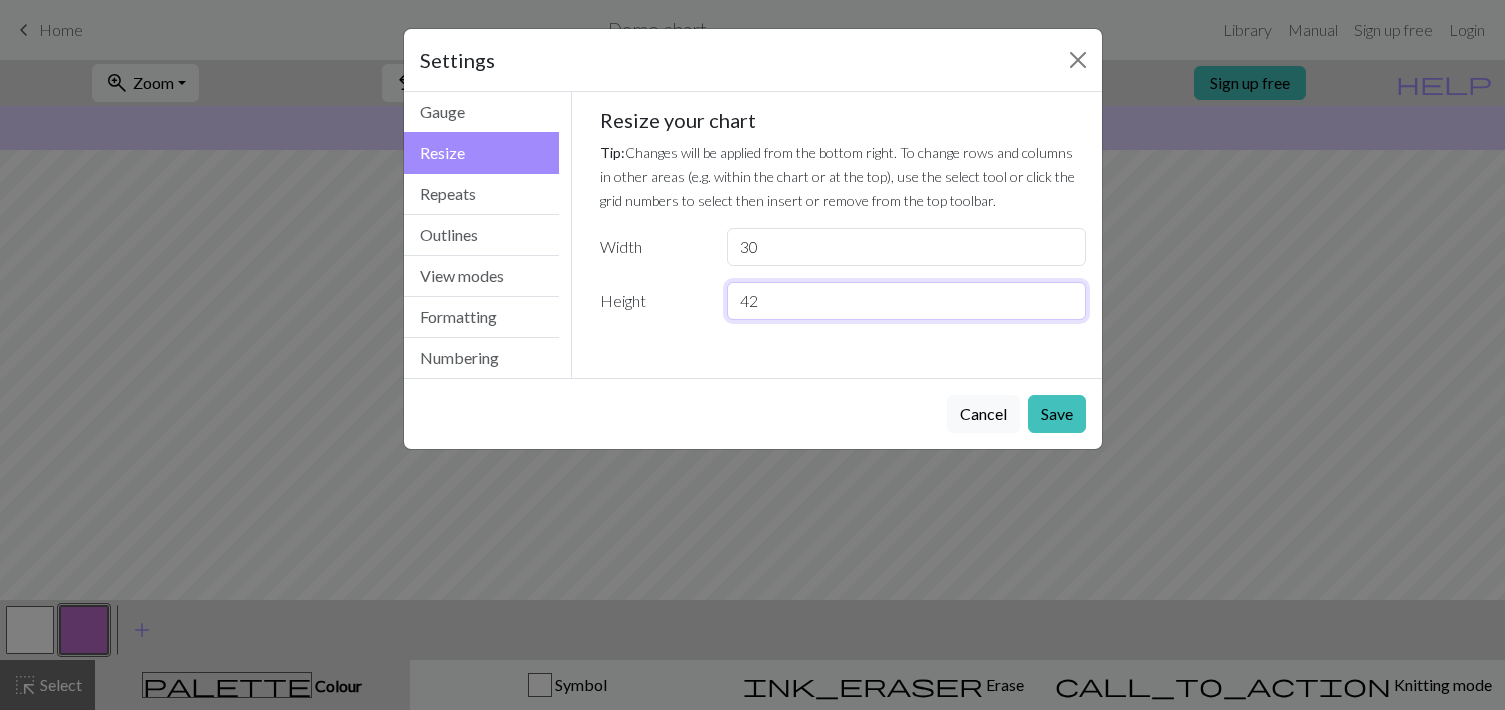 type on "42" 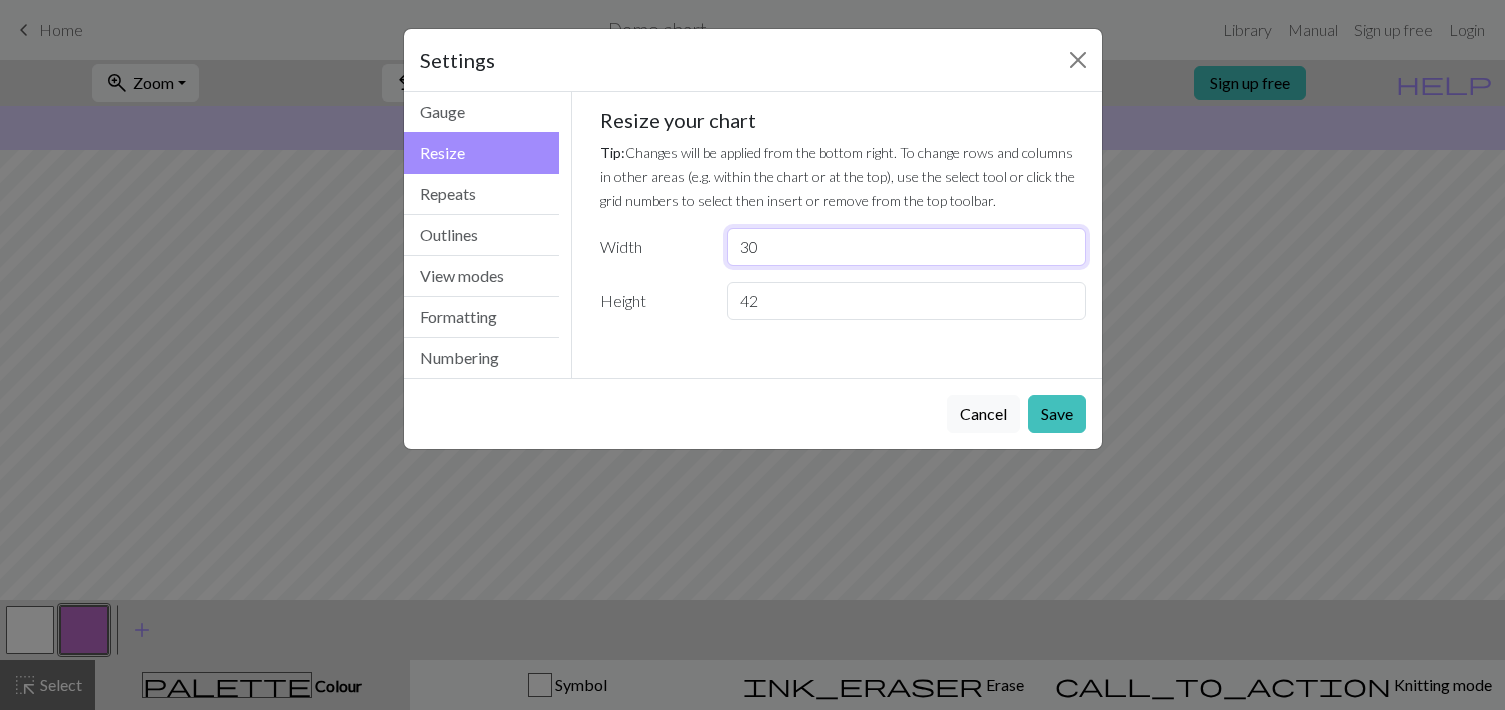 click on "30" at bounding box center (906, 247) 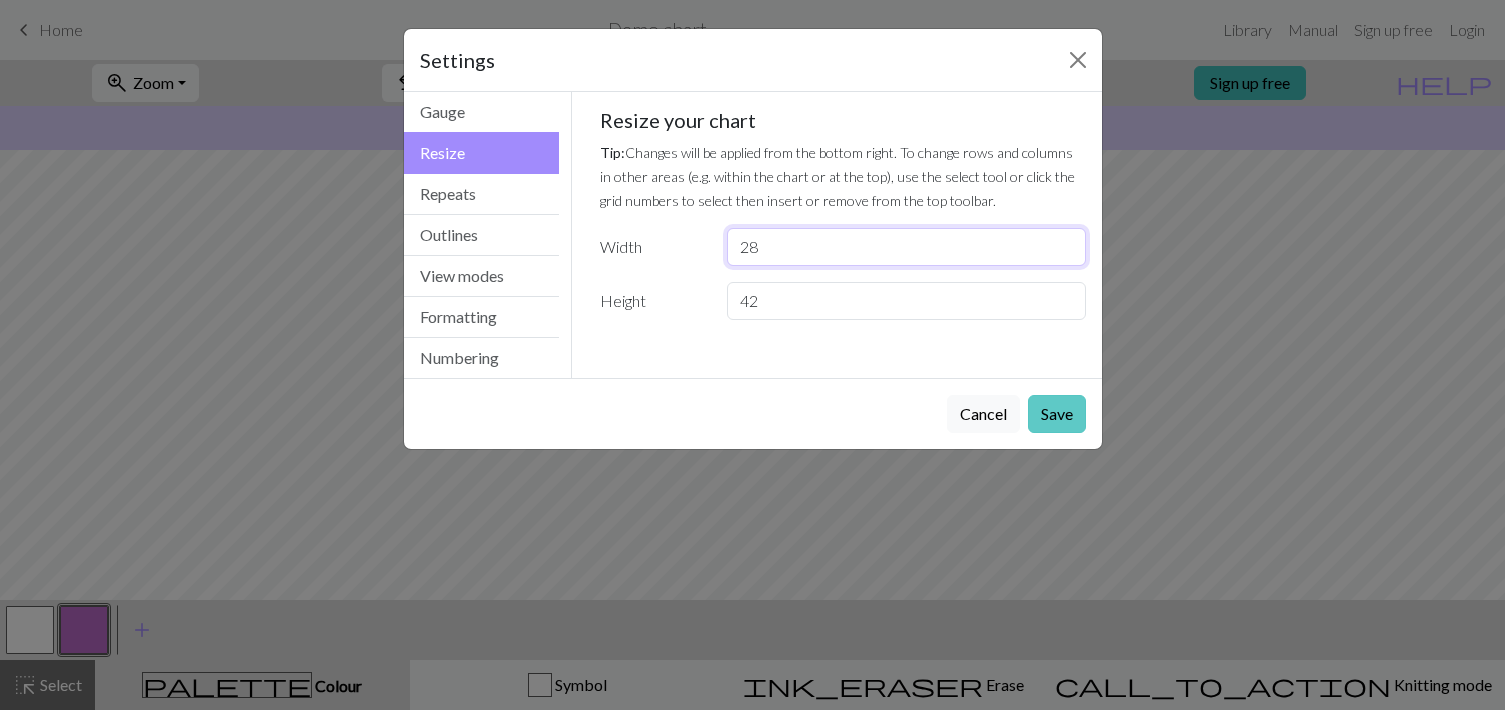 type on "28" 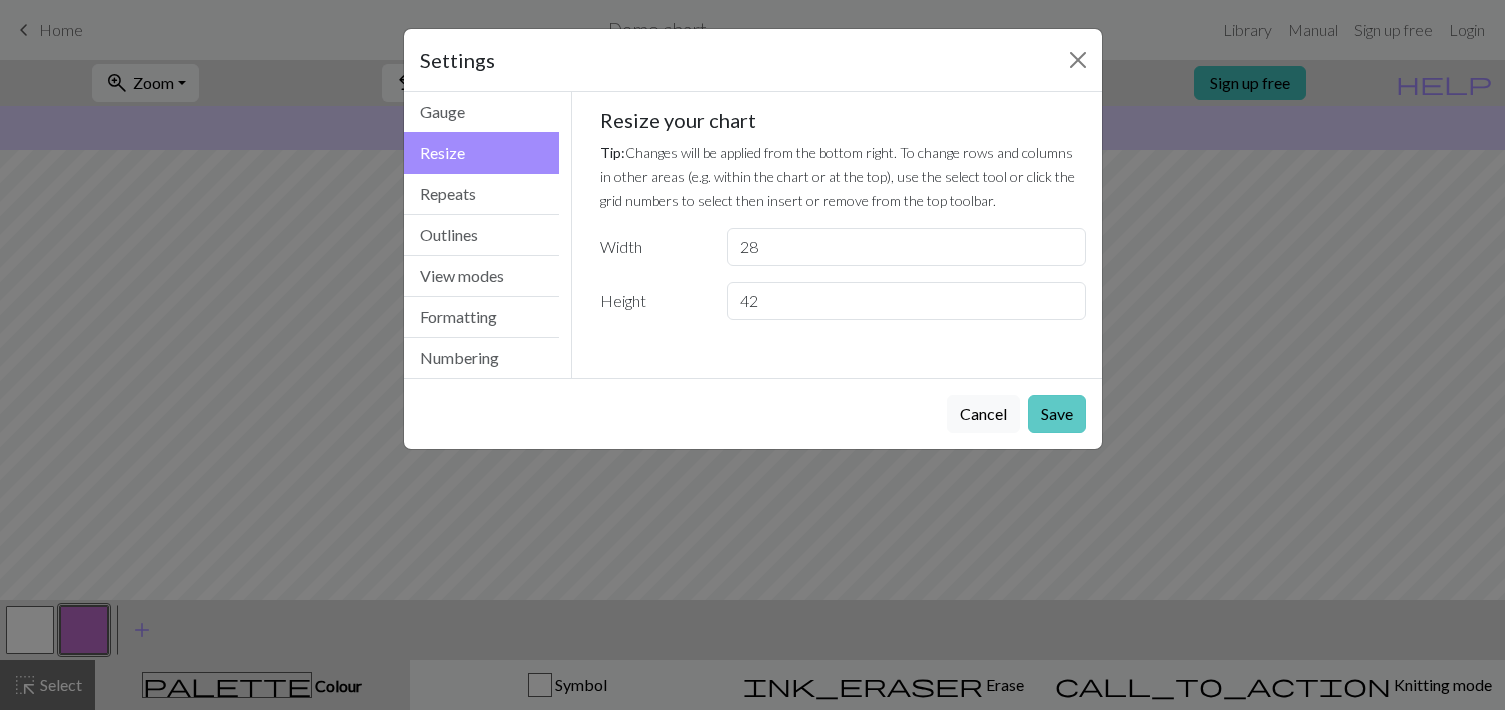 click on "Save" at bounding box center (1057, 414) 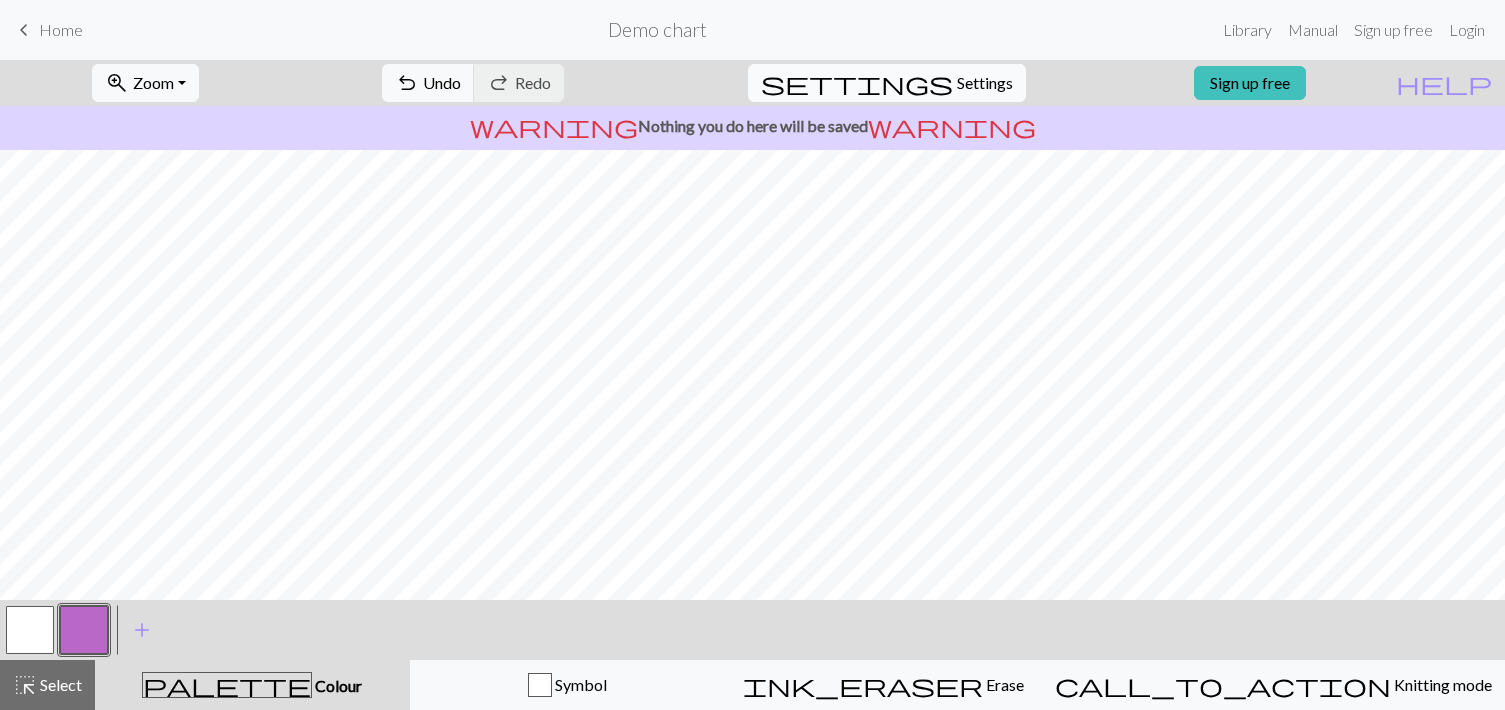 click on "Settings" at bounding box center (985, 83) 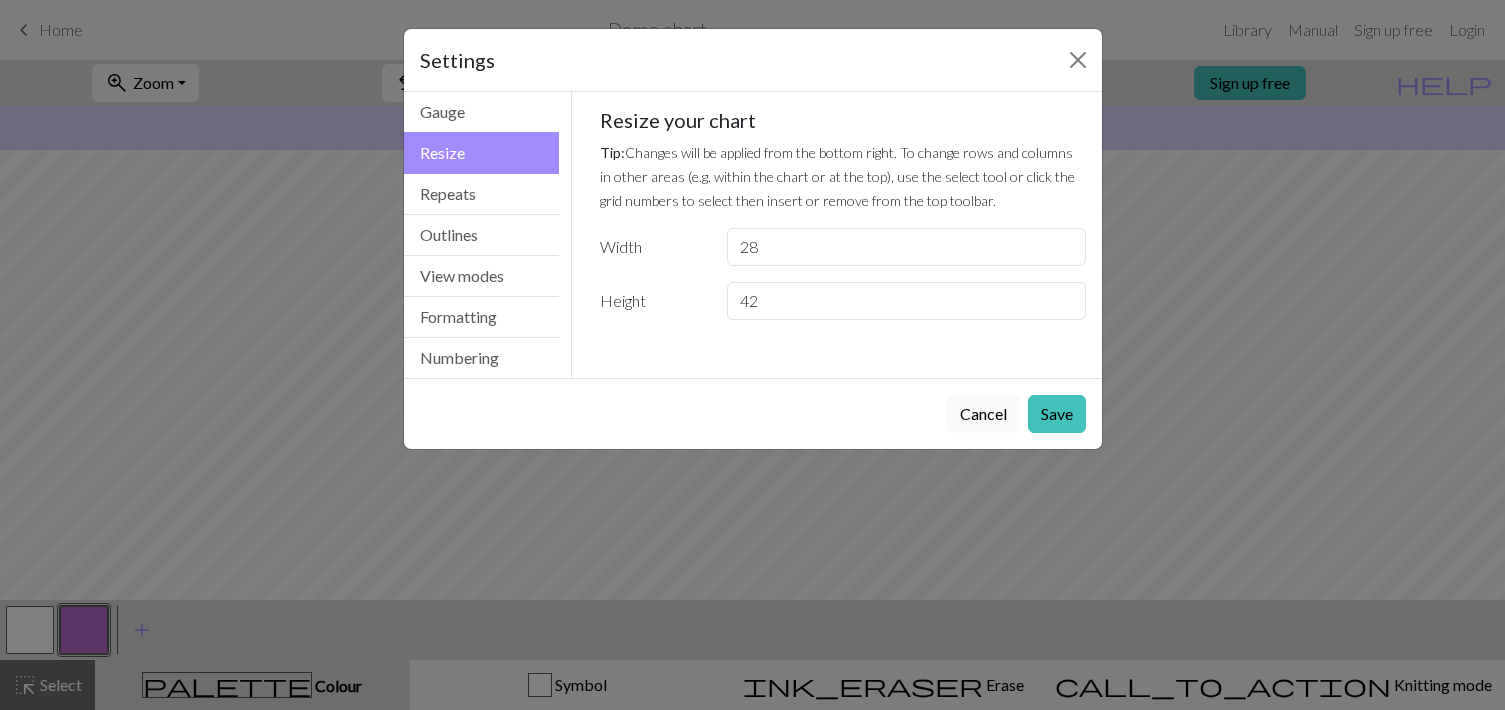 click on "Cancel" at bounding box center (983, 414) 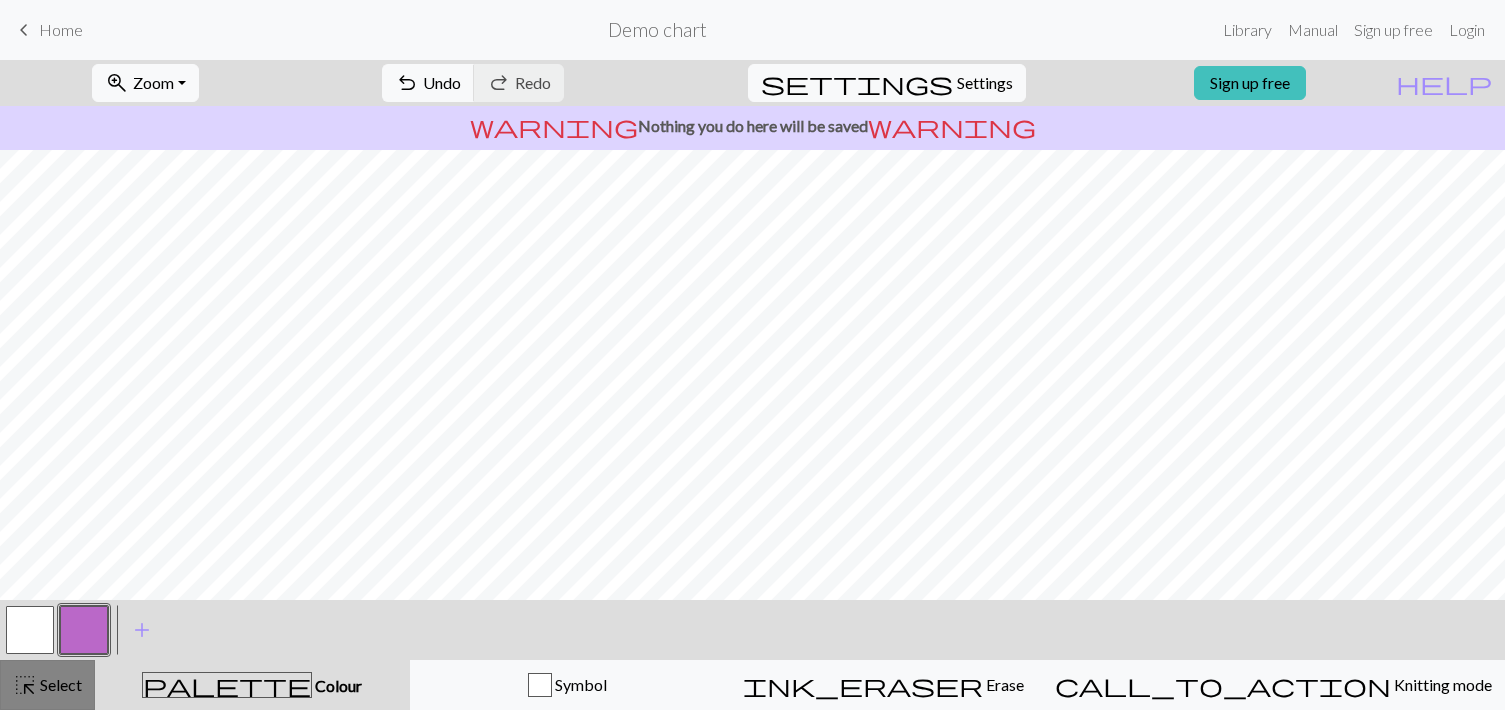 click on "Select" at bounding box center (59, 684) 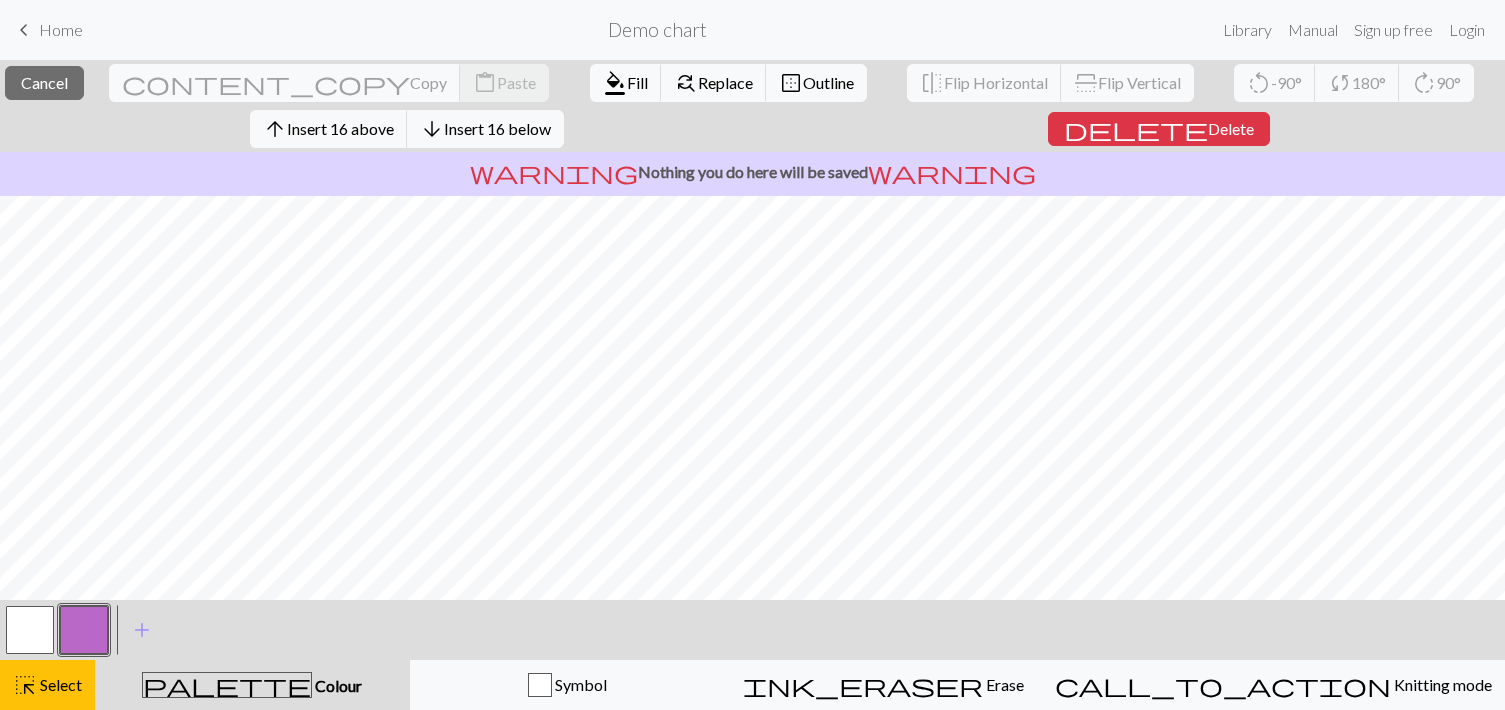click at bounding box center [30, 630] 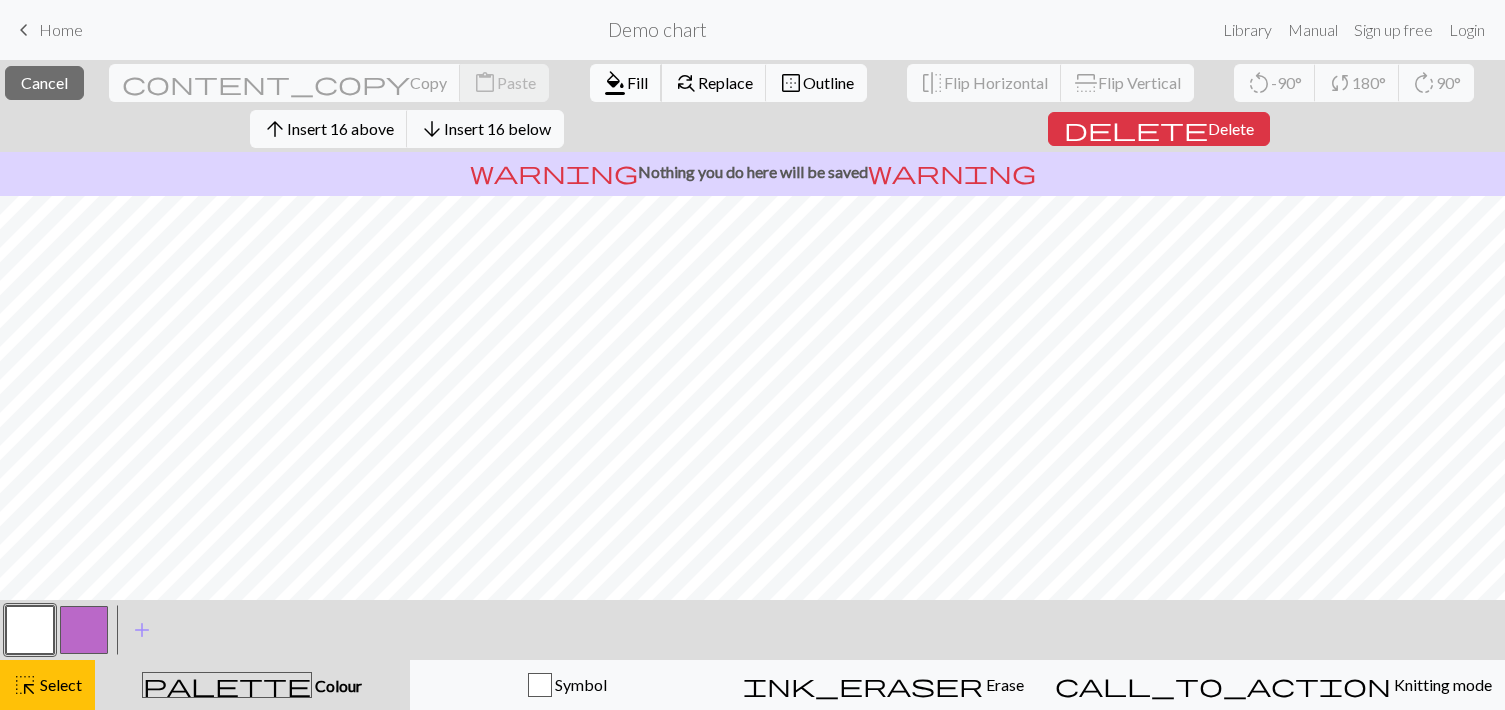 click on "Fill" at bounding box center [637, 82] 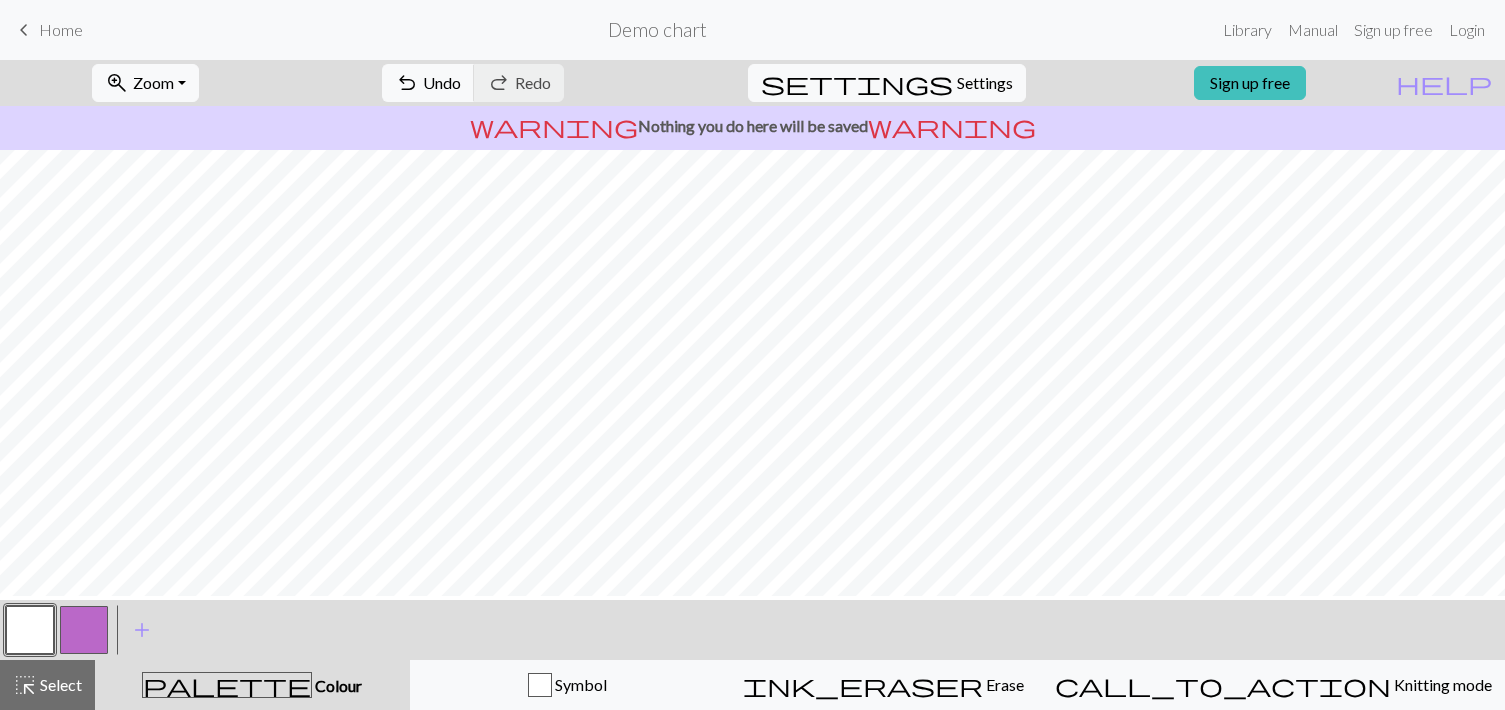 scroll, scrollTop: 270, scrollLeft: 0, axis: vertical 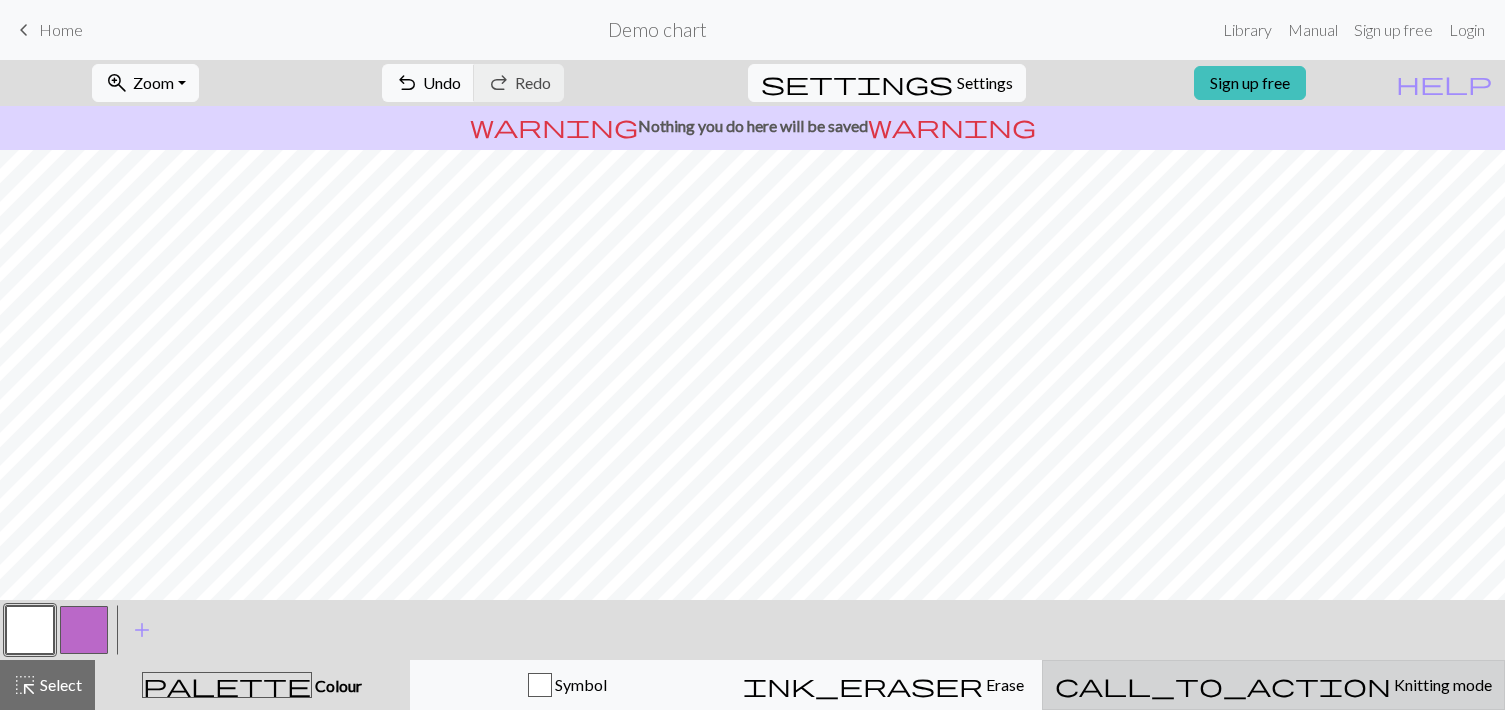 click on "Knitting mode" at bounding box center (1441, 684) 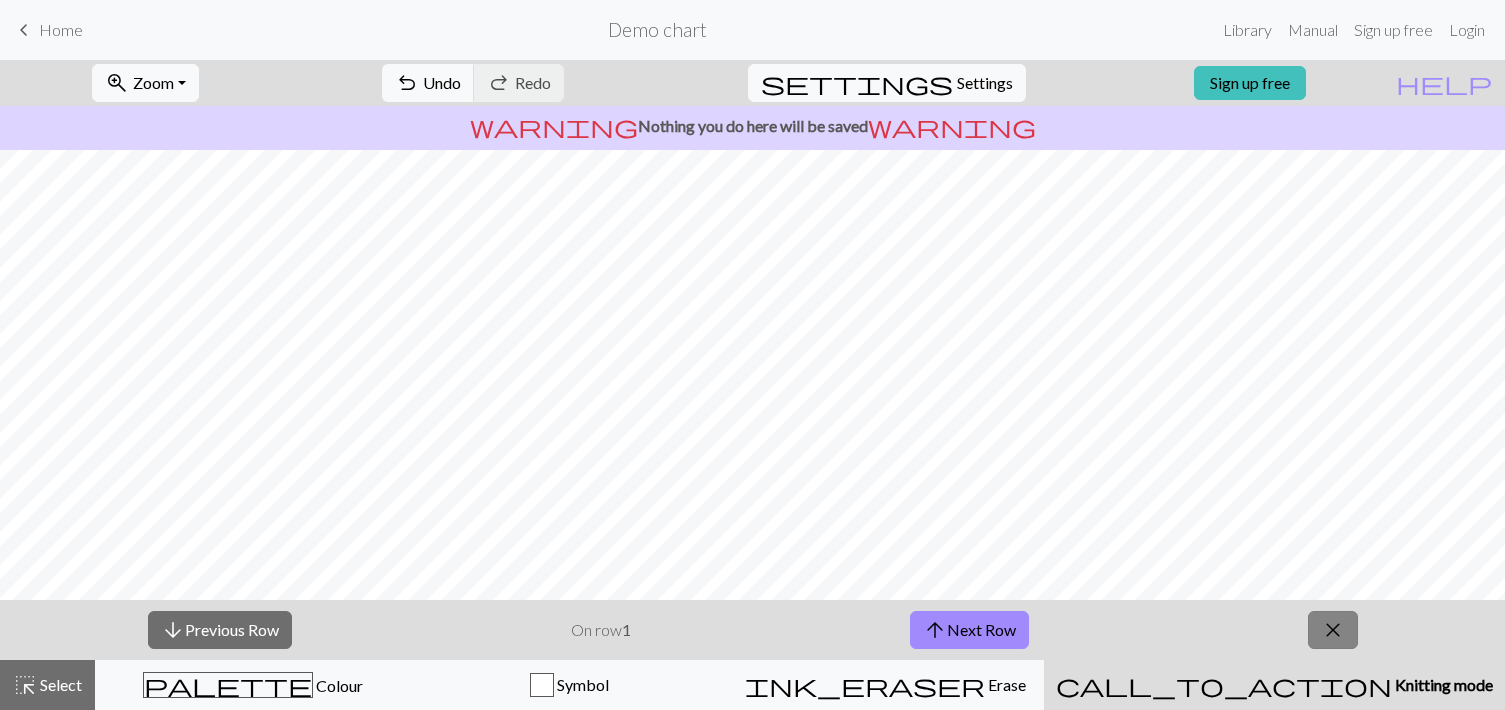 click on "close" at bounding box center (1333, 630) 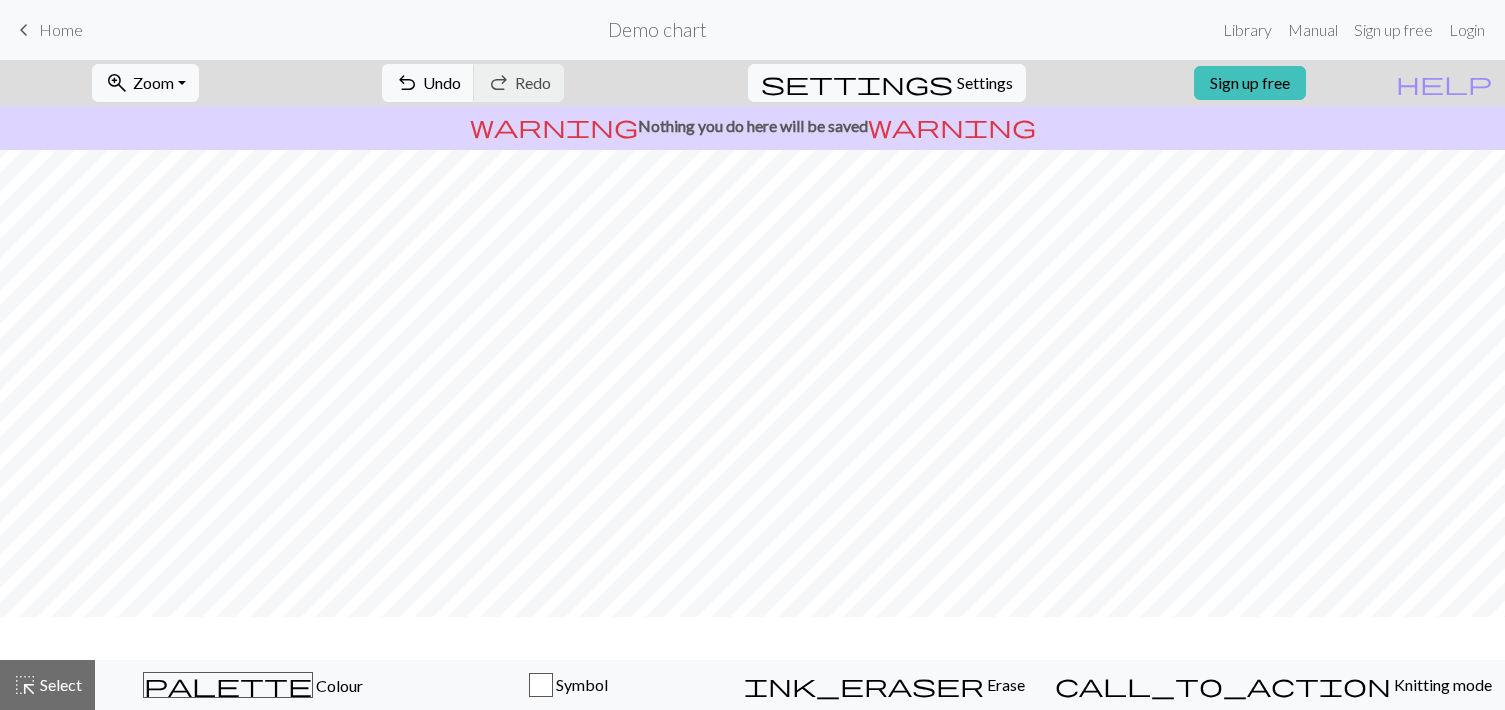 scroll, scrollTop: 0, scrollLeft: 0, axis: both 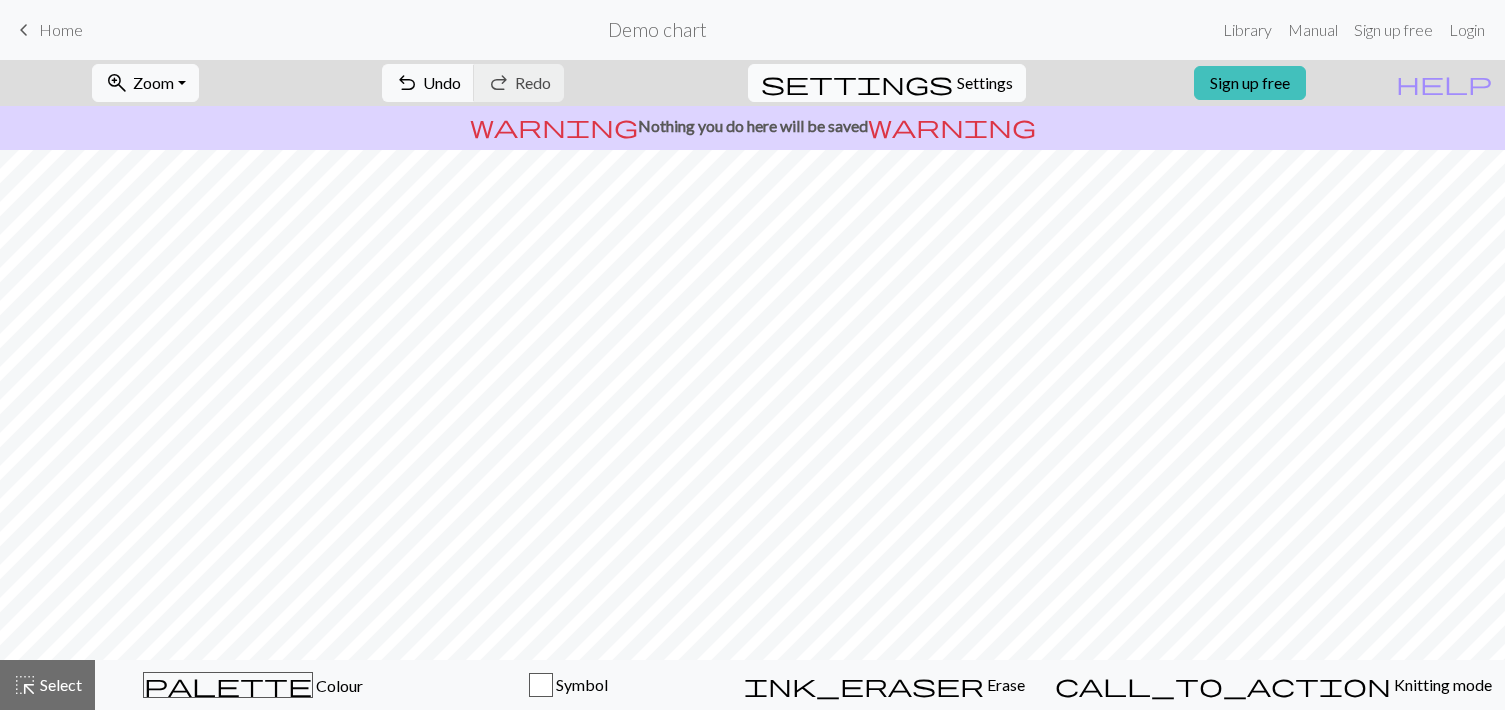 click on "Settings" at bounding box center [985, 83] 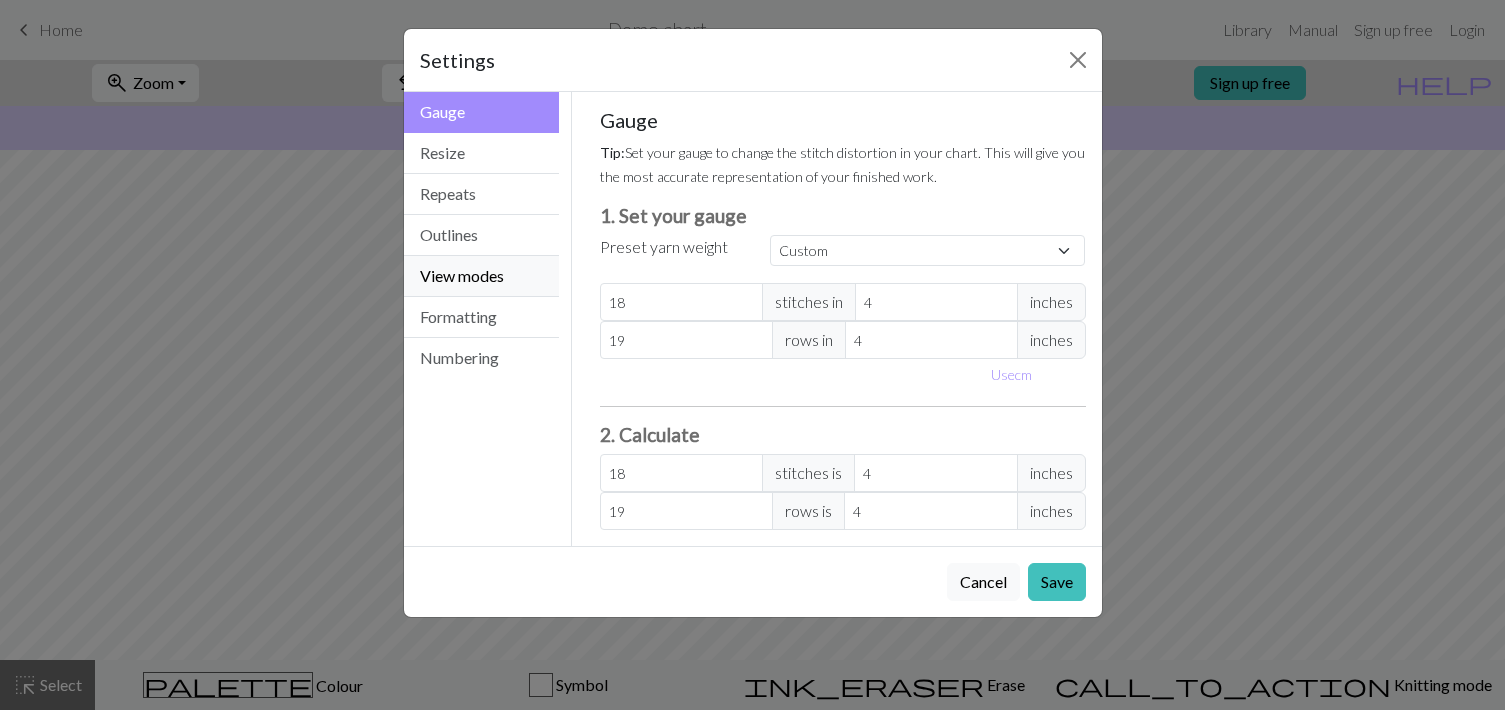 click on "View modes" at bounding box center (482, 276) 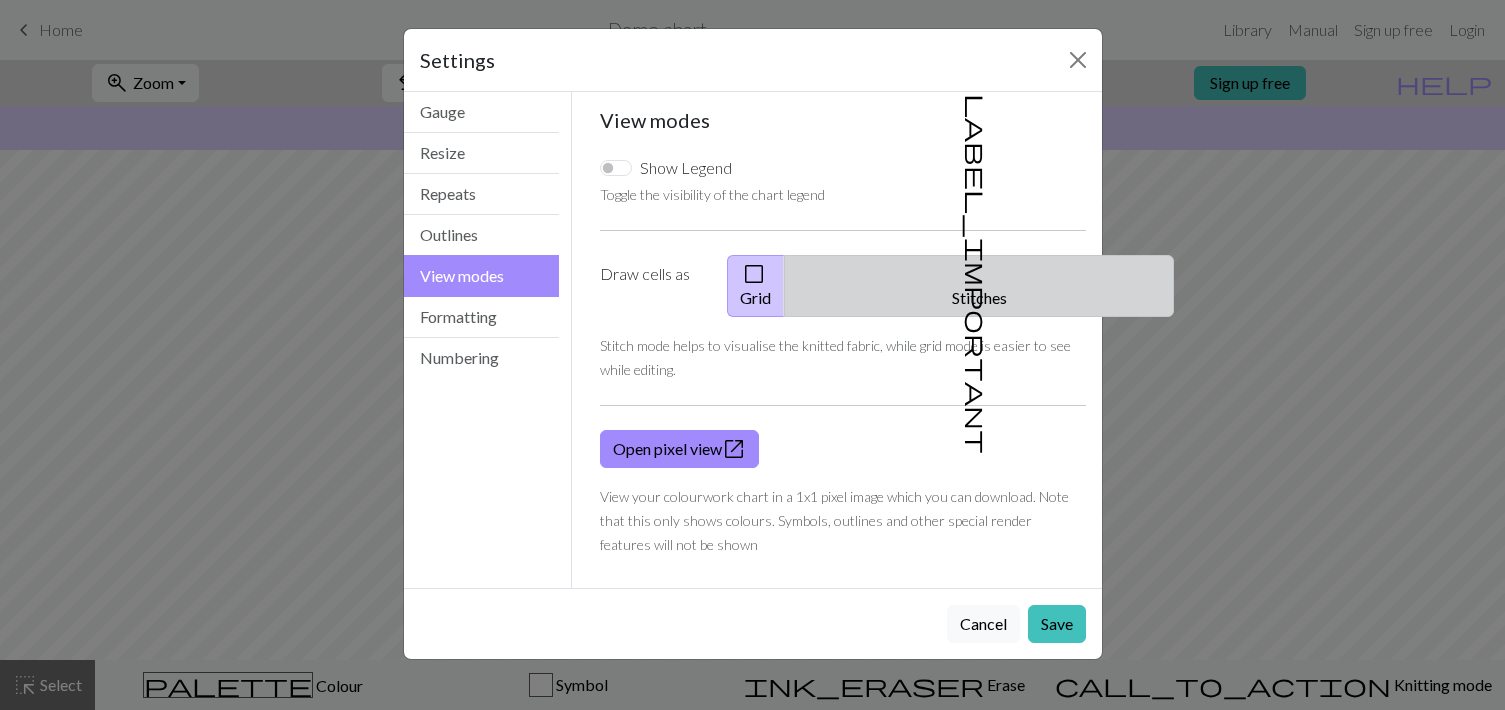 click on "label_important Stitches" at bounding box center (979, 286) 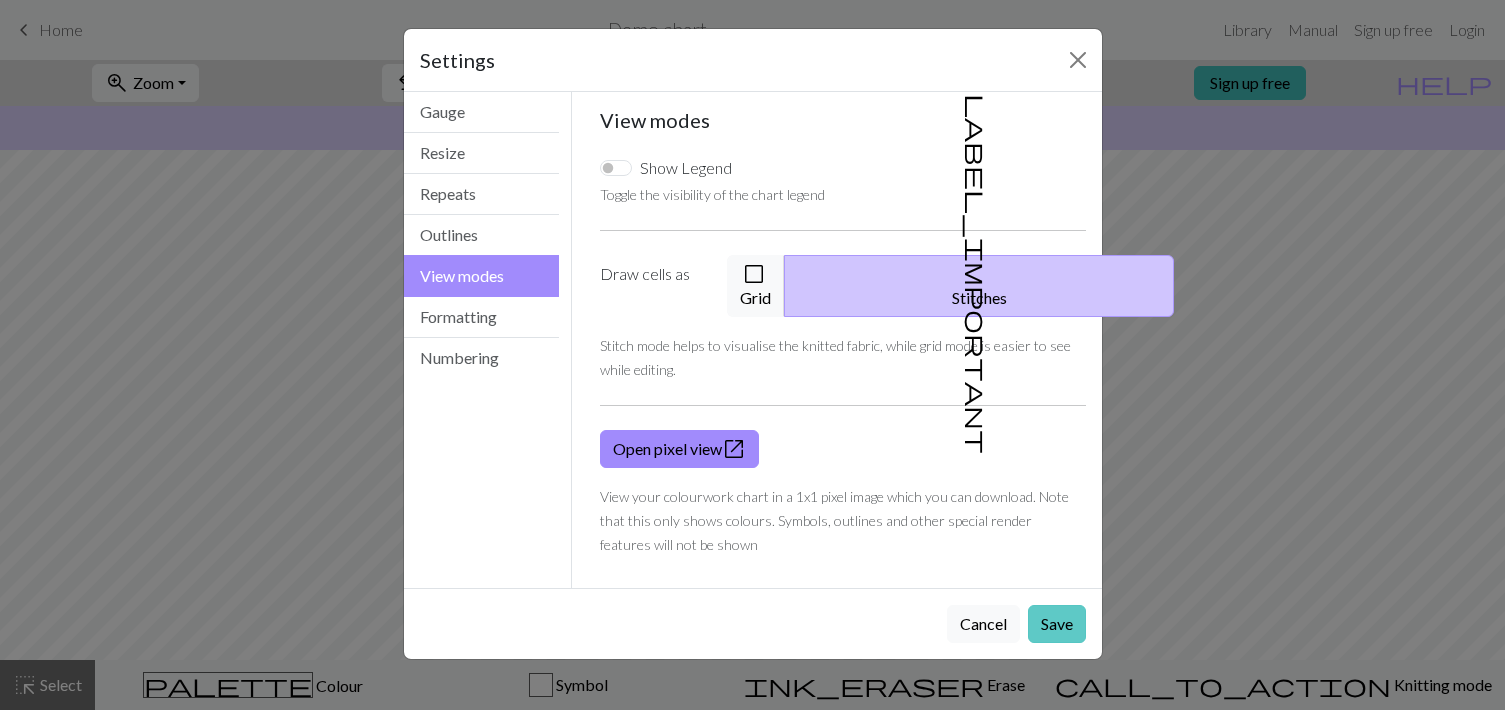 click on "Save" at bounding box center (1057, 624) 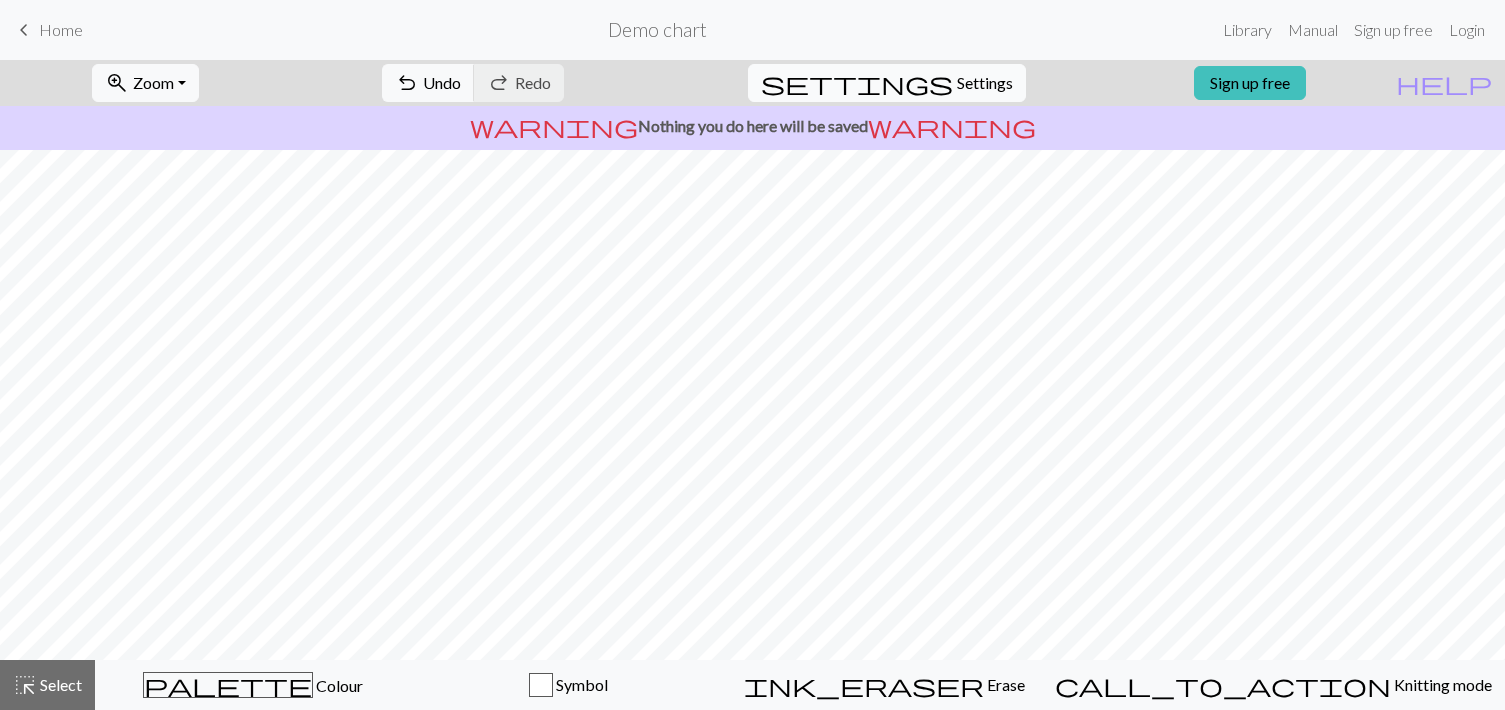 click on "settings" at bounding box center (857, 83) 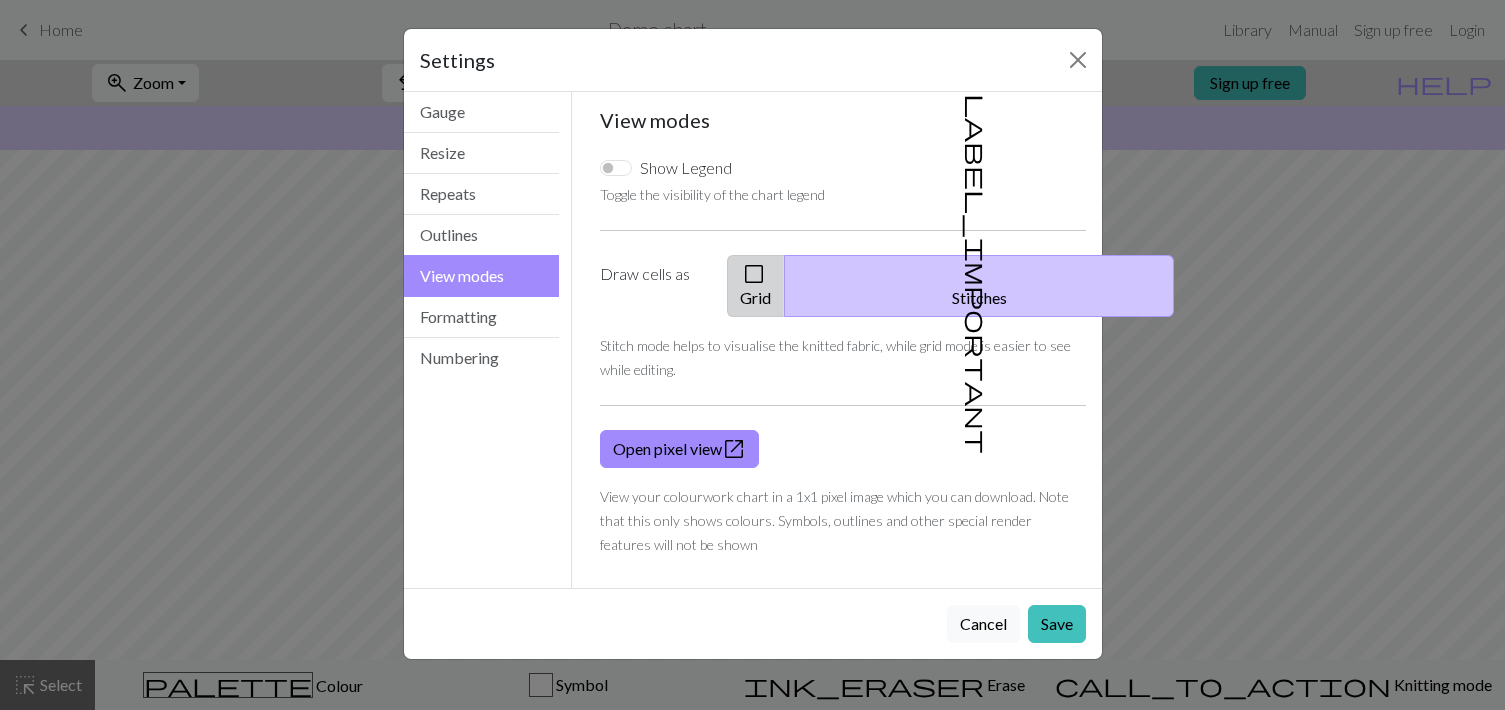 click on "check_box_outline_blank" at bounding box center (754, 274) 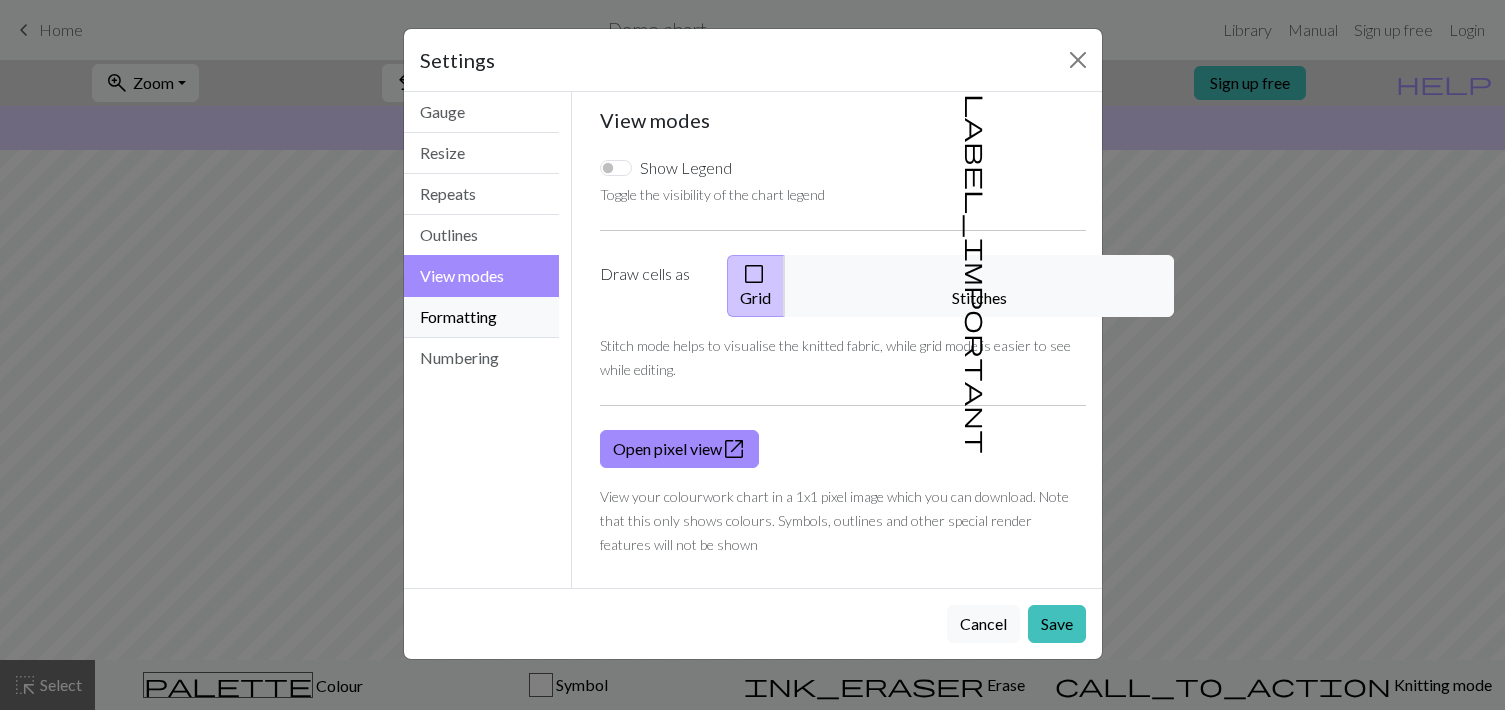 click on "Formatting" at bounding box center (482, 317) 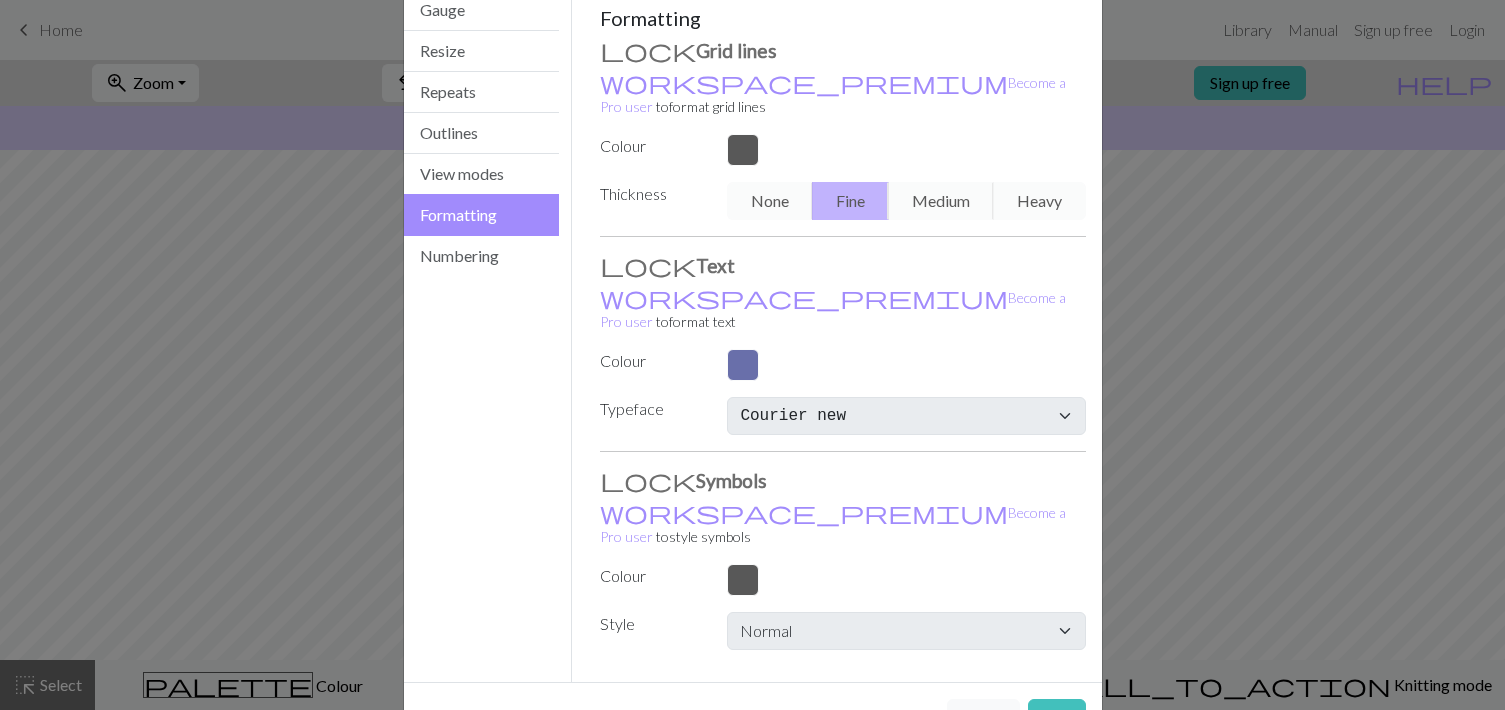scroll, scrollTop: 0, scrollLeft: 0, axis: both 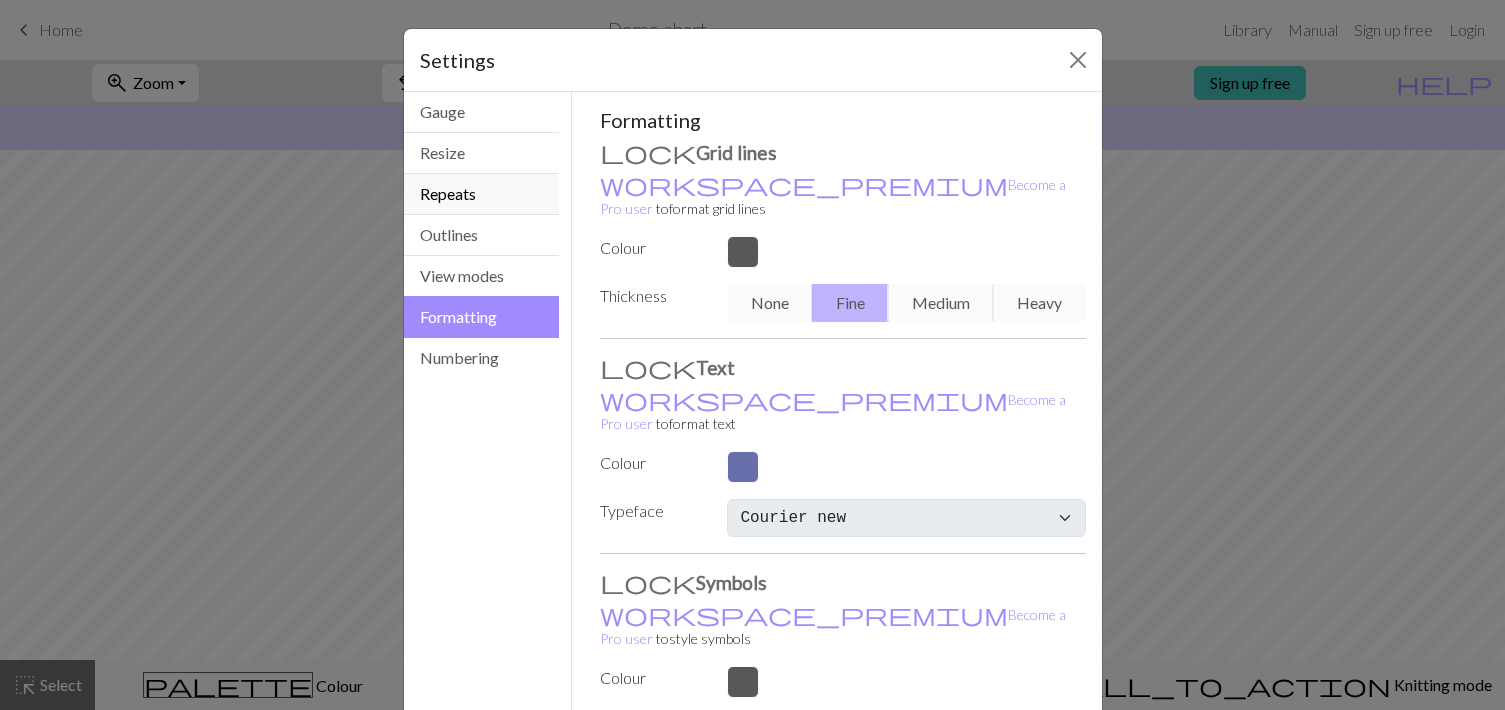 click on "Repeats" at bounding box center [482, 194] 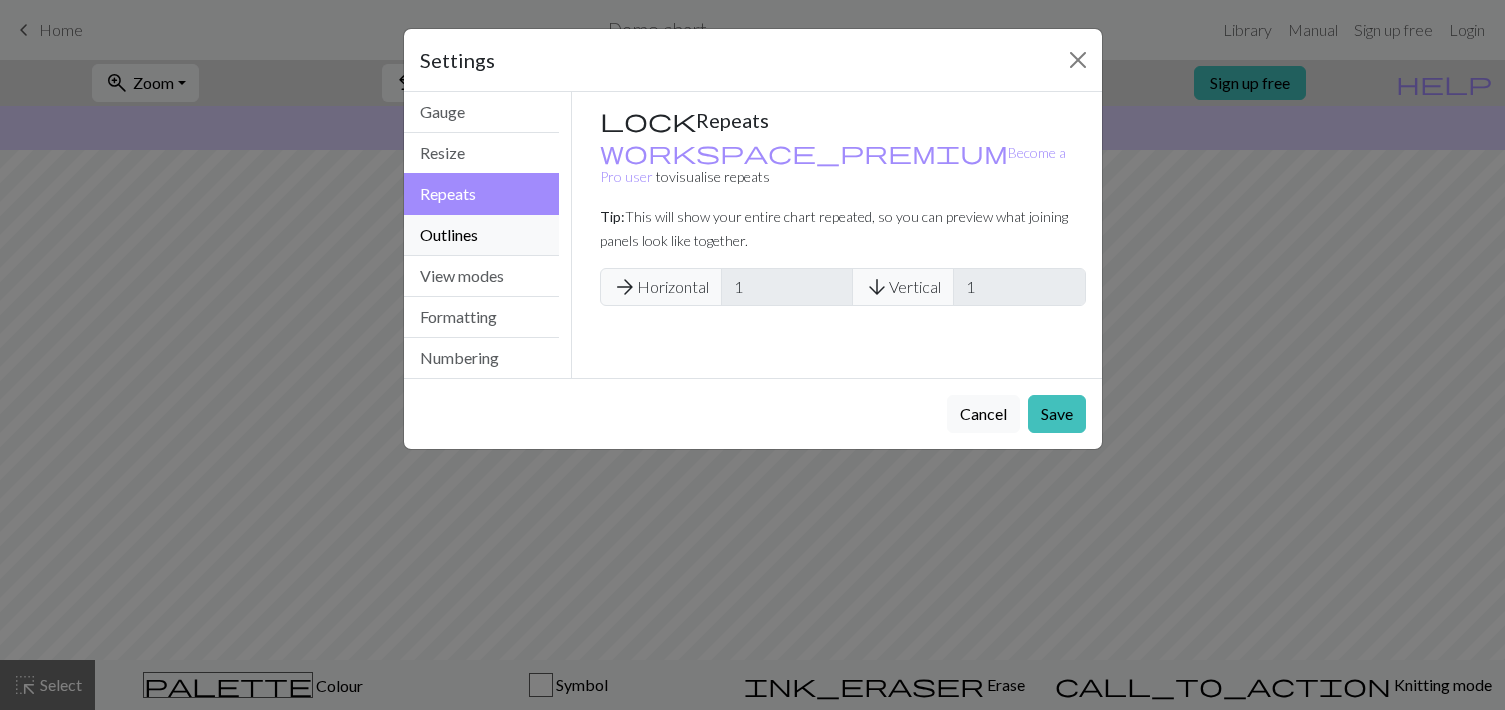 click on "Outlines" at bounding box center [482, 235] 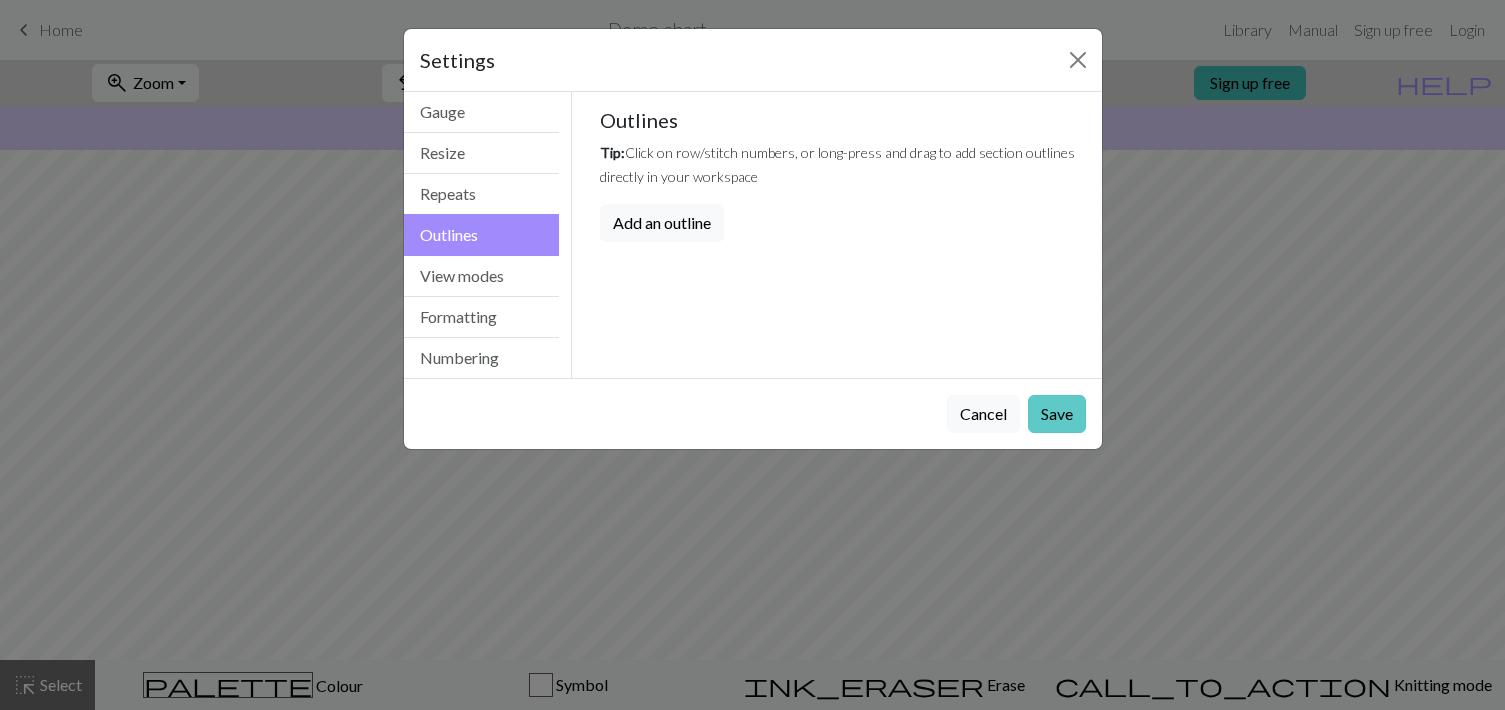 click on "Save" at bounding box center [1057, 414] 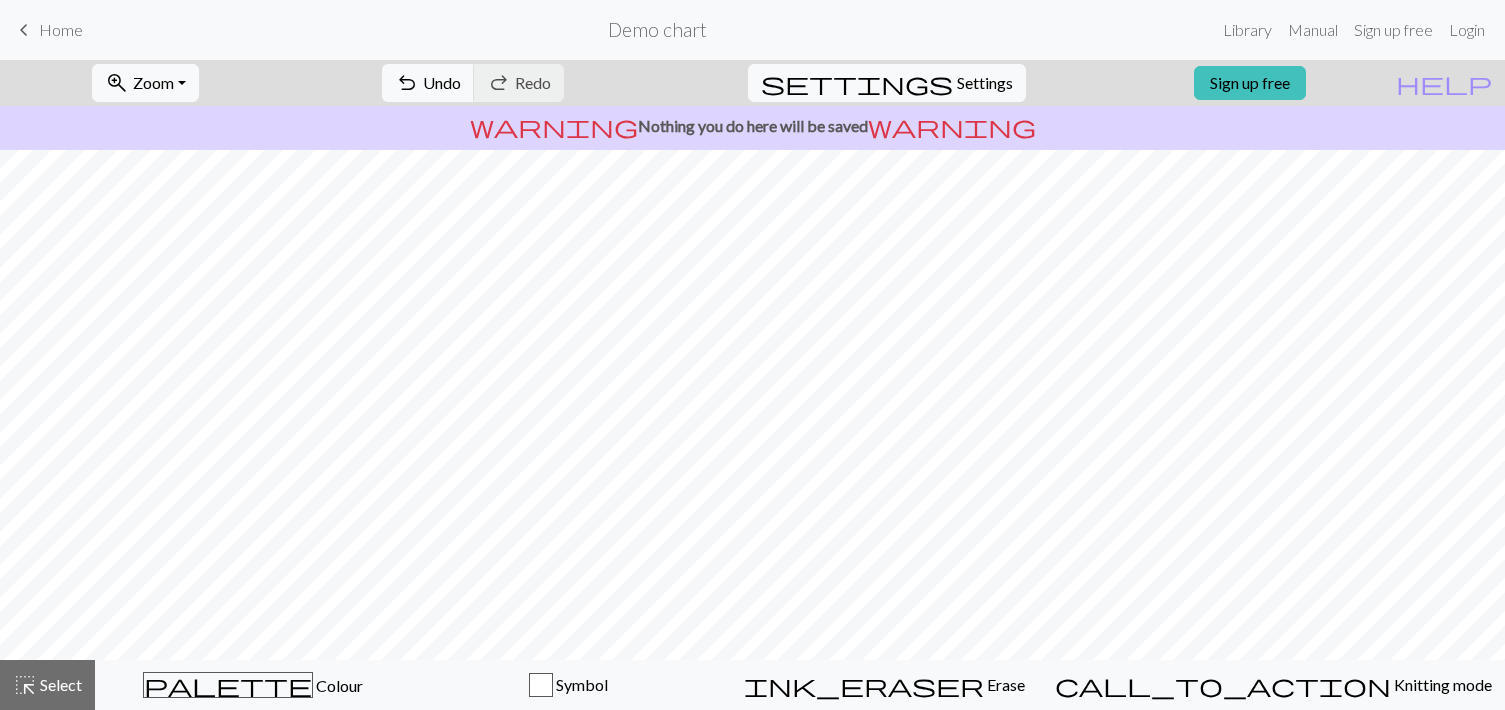 scroll, scrollTop: 420, scrollLeft: 0, axis: vertical 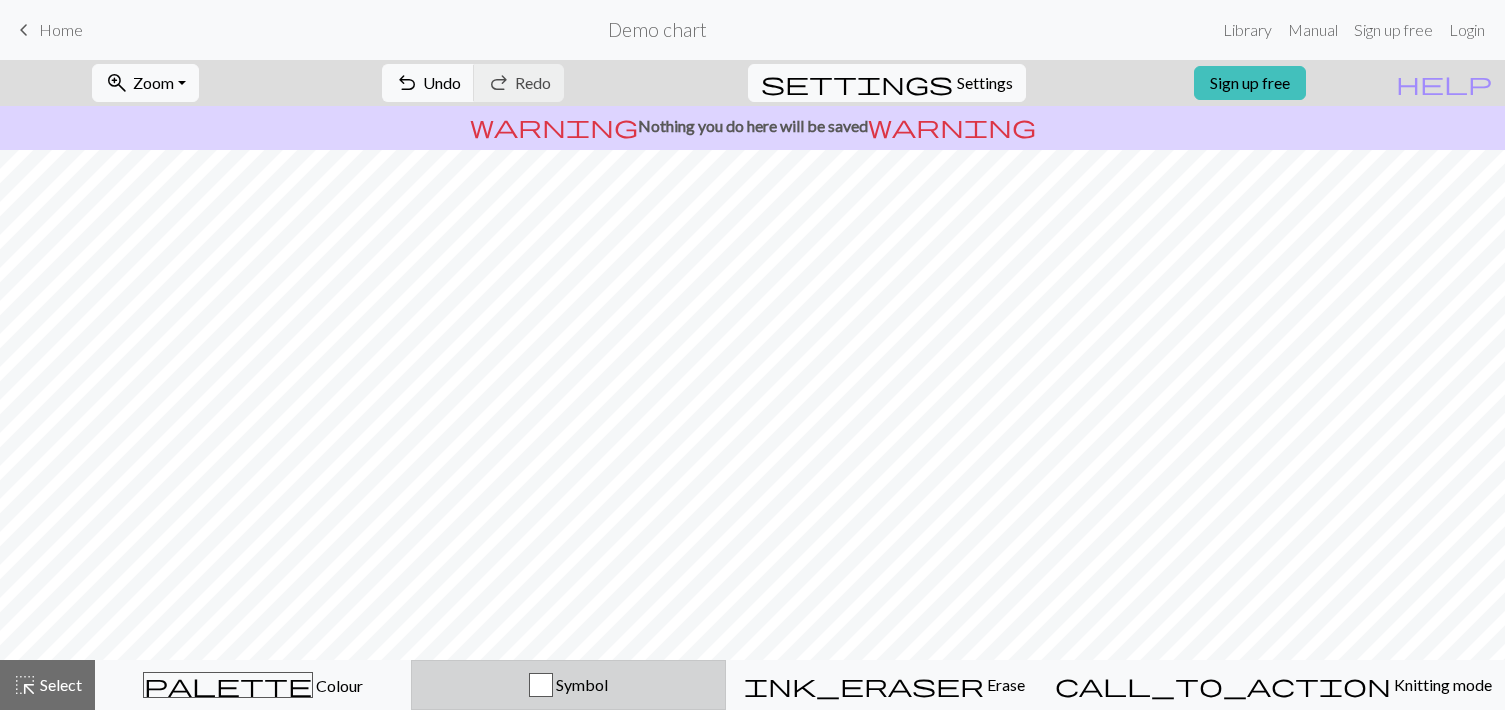 click on "Symbol" at bounding box center (580, 684) 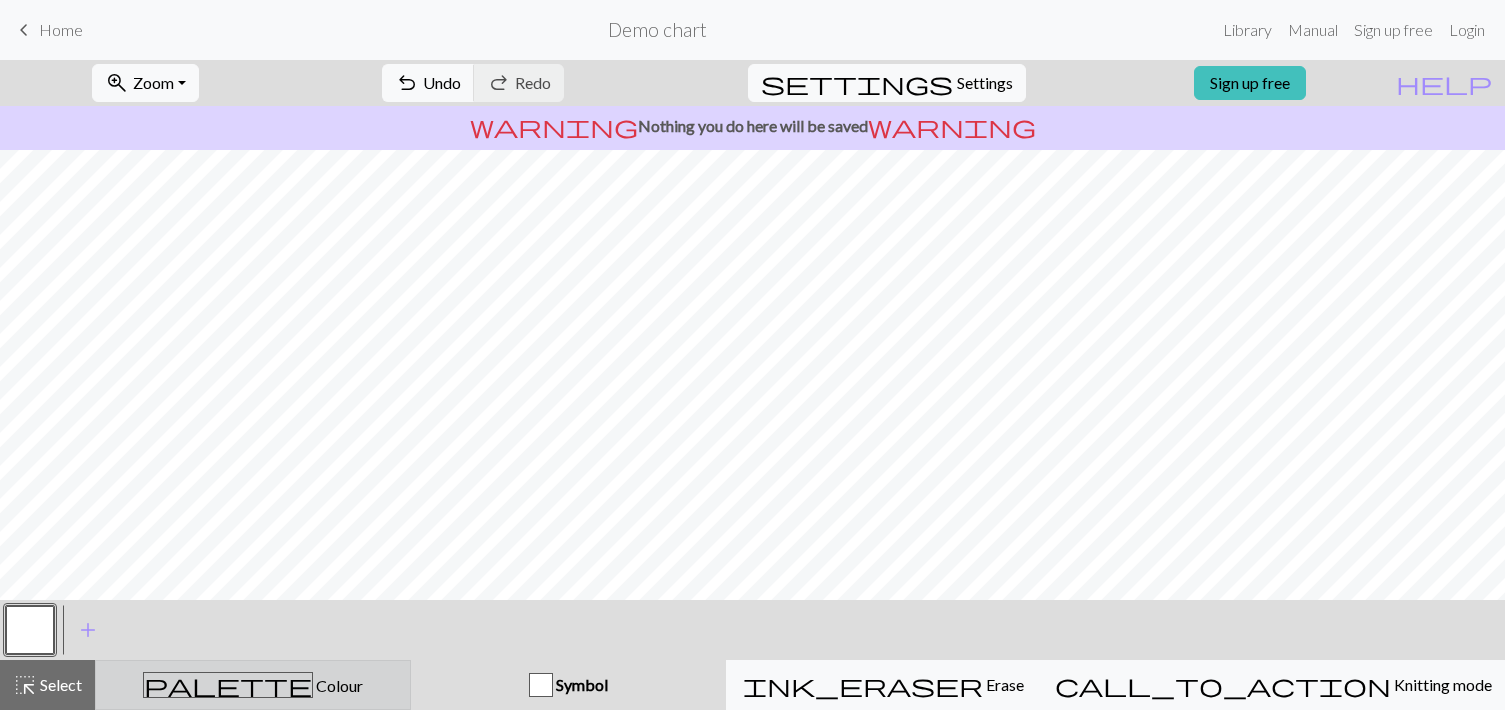 click on "palette   Colour   Colour" at bounding box center (253, 685) 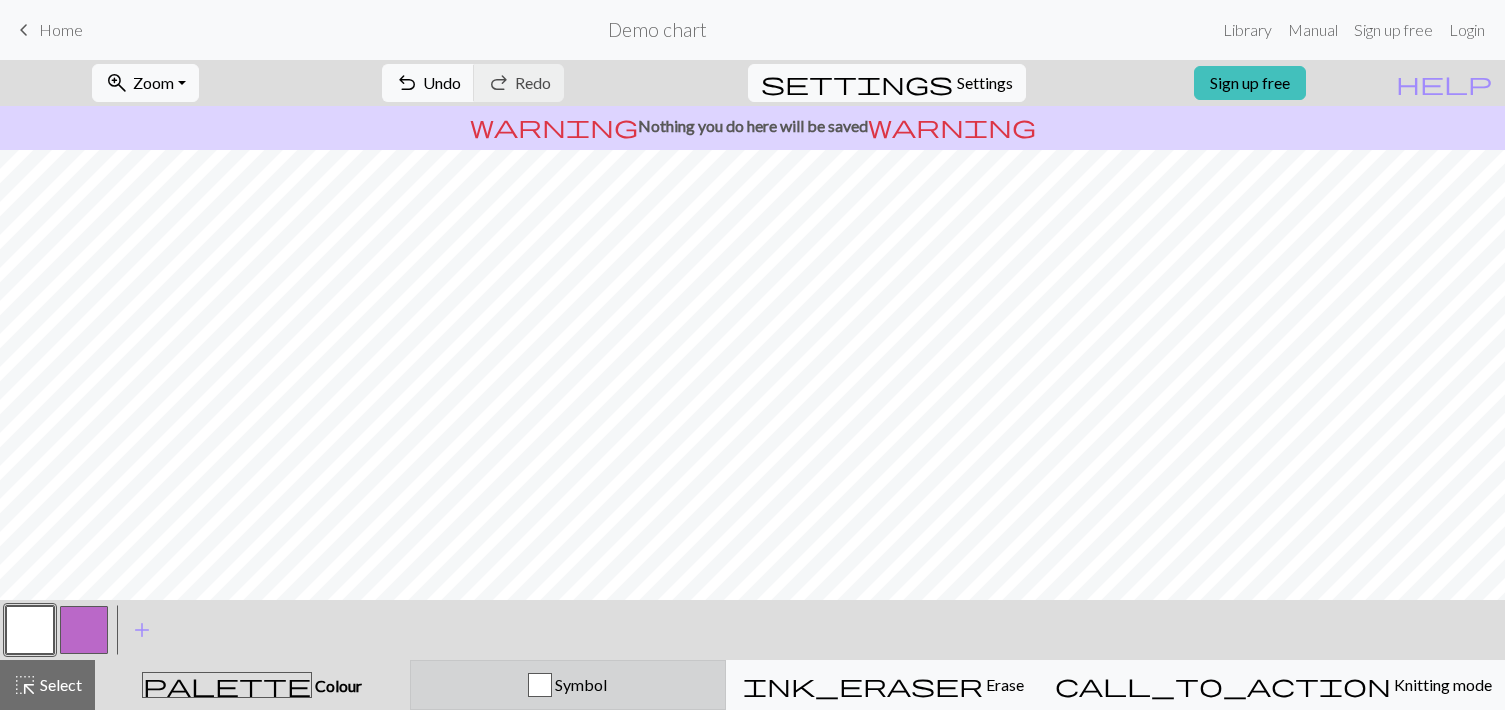 click on "Symbol" at bounding box center (579, 684) 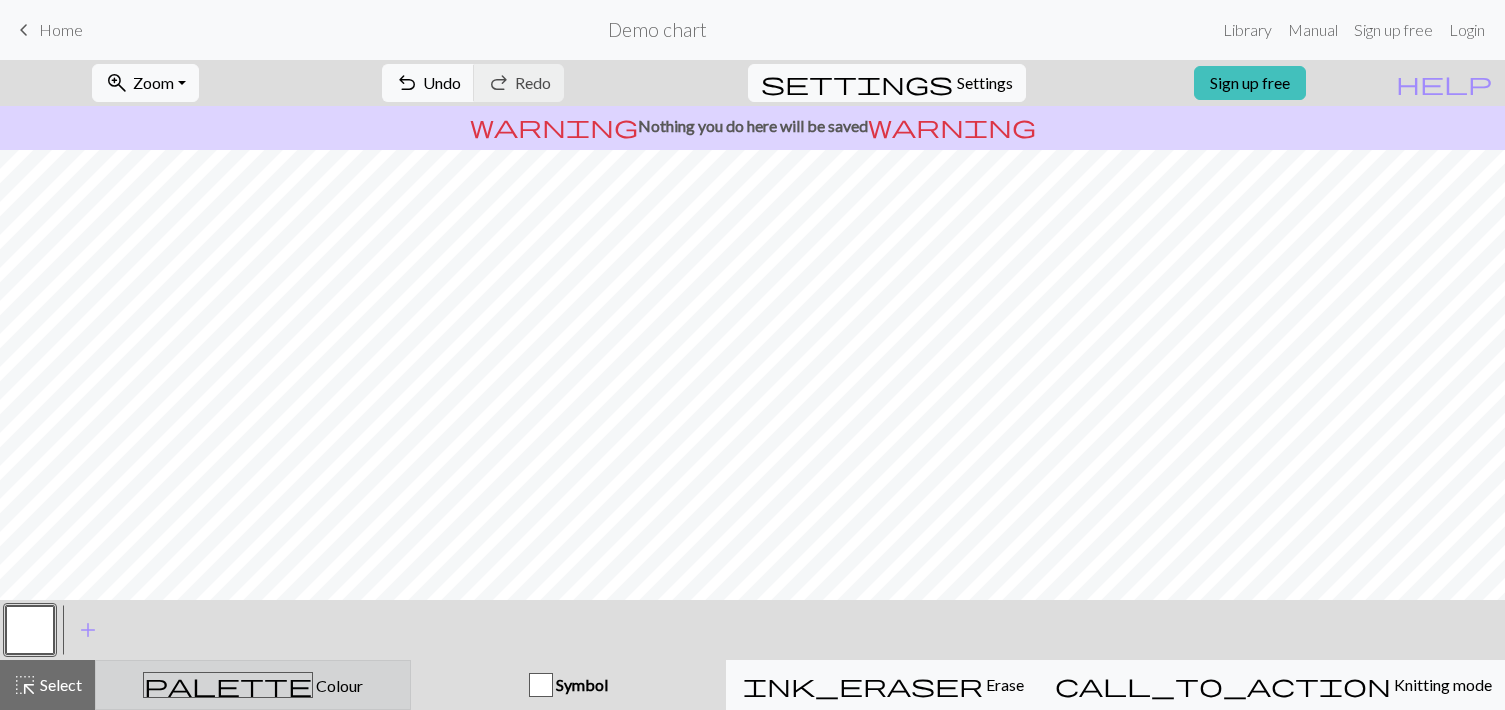 click on "palette   Colour   Colour" at bounding box center [253, 685] 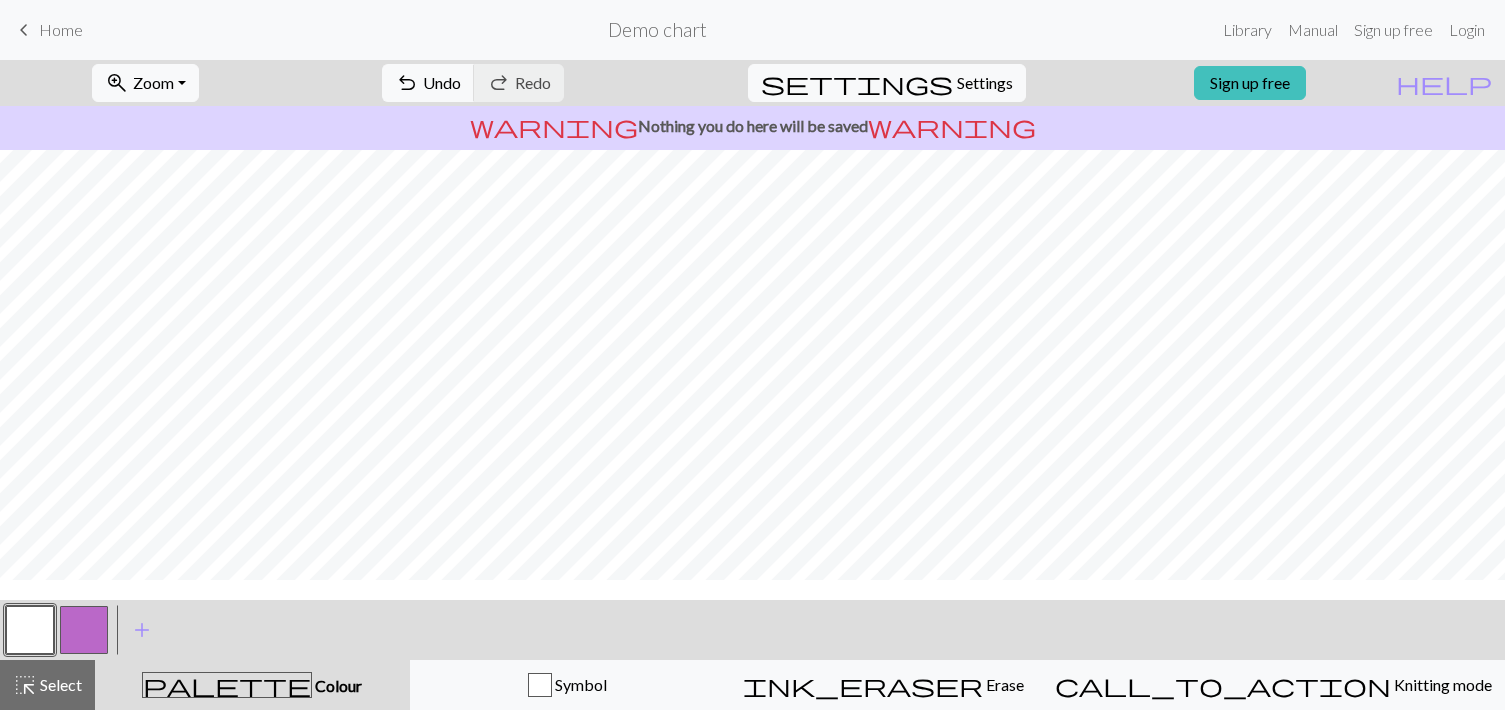 scroll, scrollTop: 0, scrollLeft: 0, axis: both 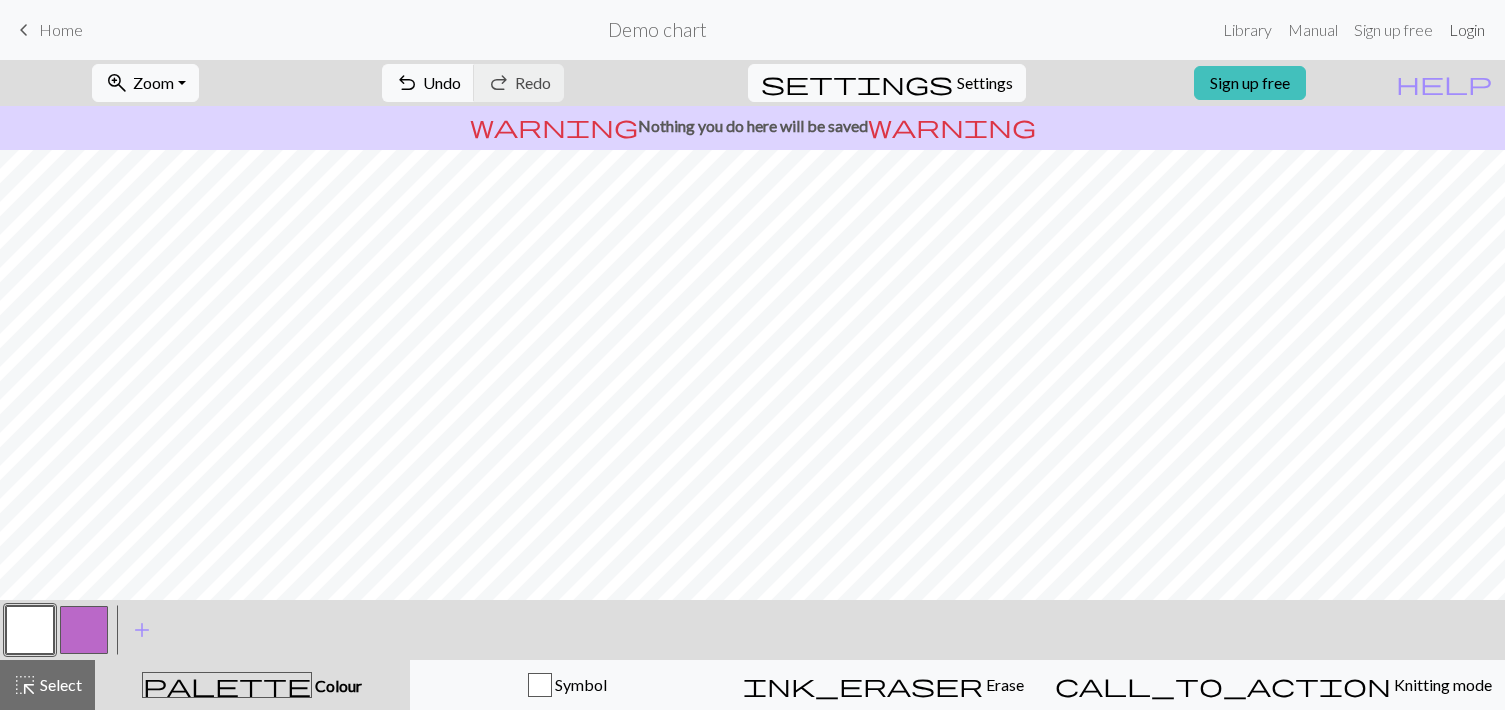 click on "Login" at bounding box center [1467, 30] 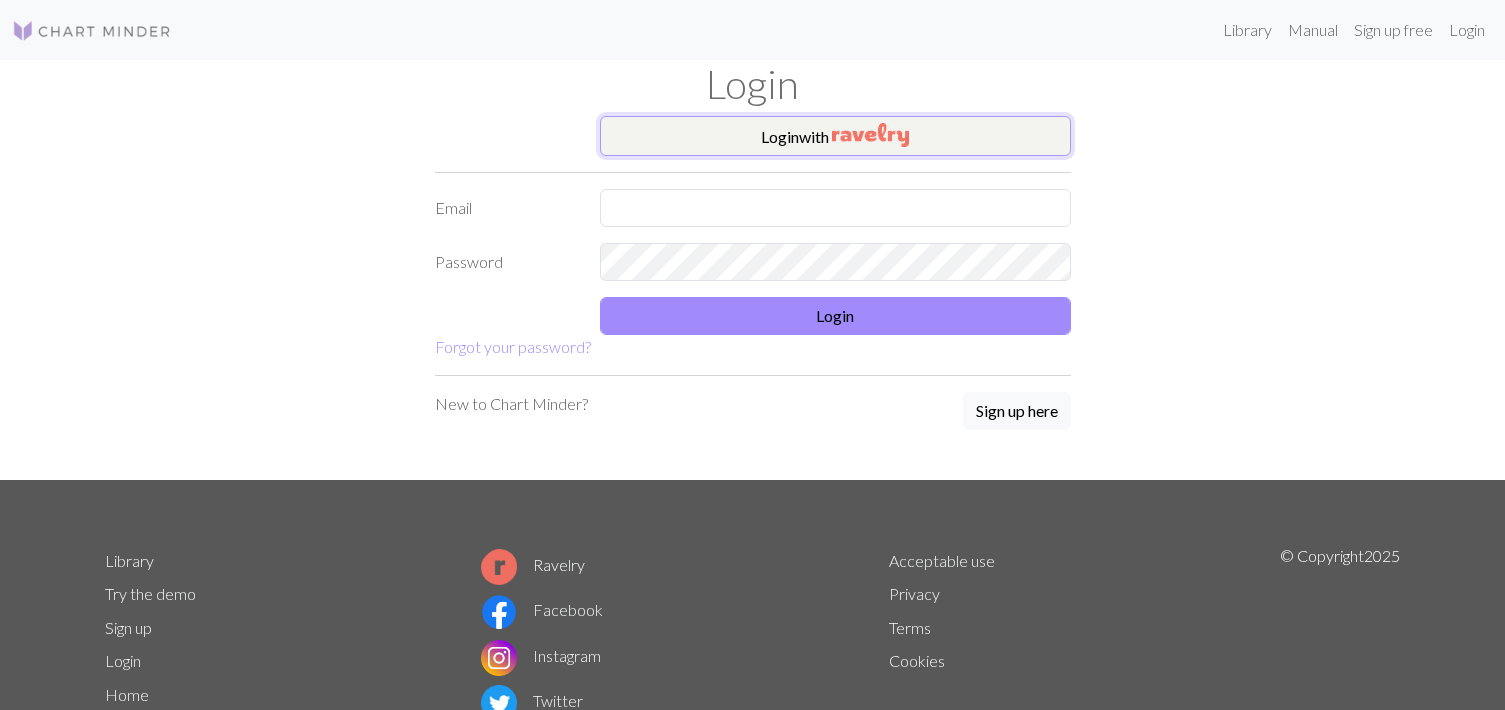 click on "Login  with" at bounding box center [835, 136] 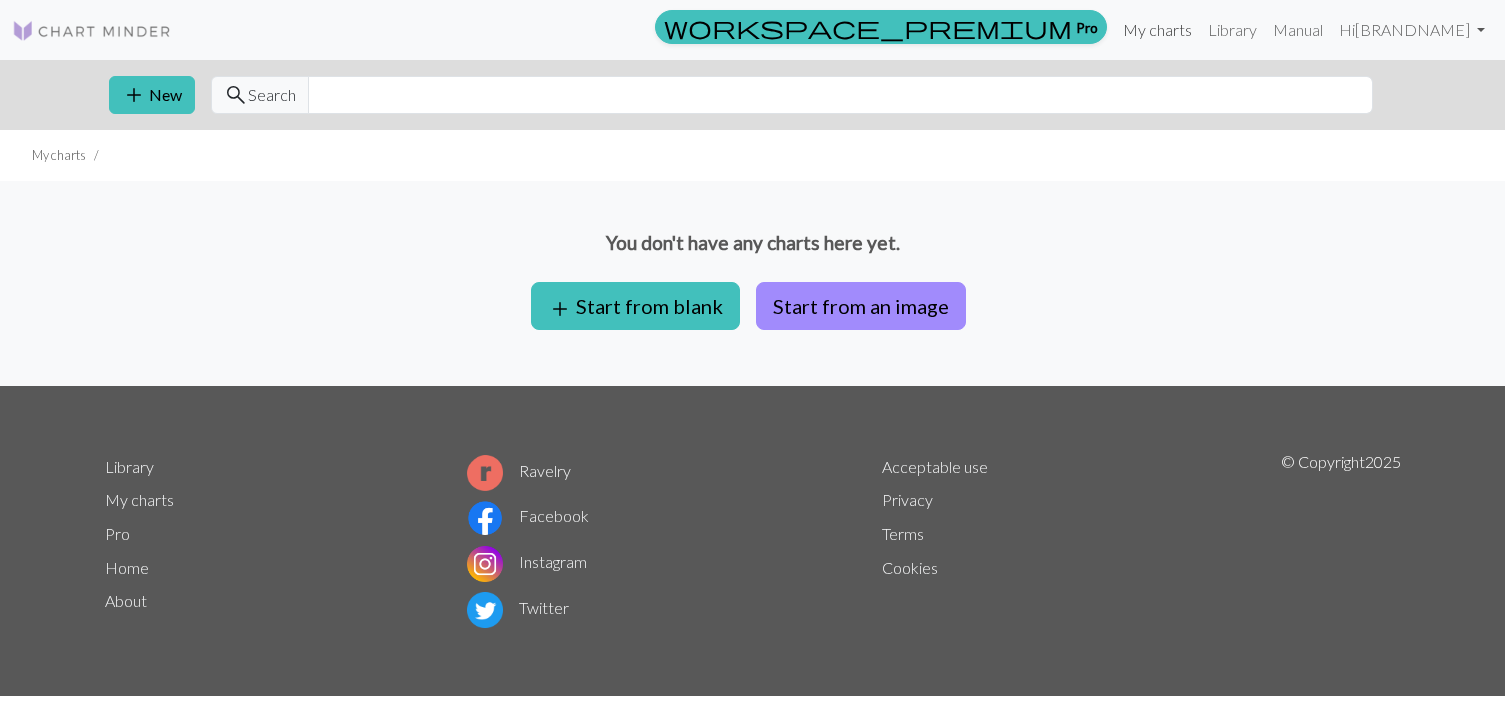 click on "My charts" at bounding box center (1157, 30) 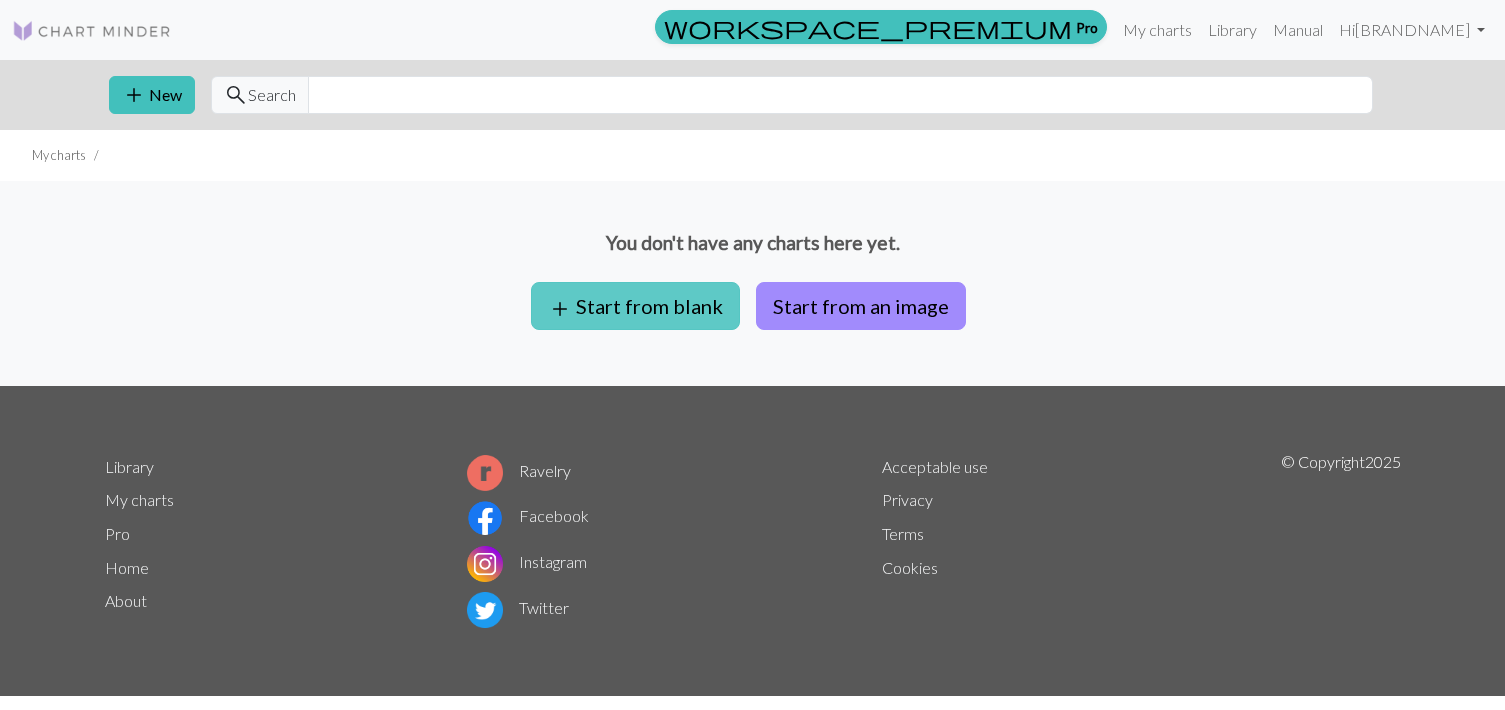 click on "add   Start from blank" at bounding box center (635, 306) 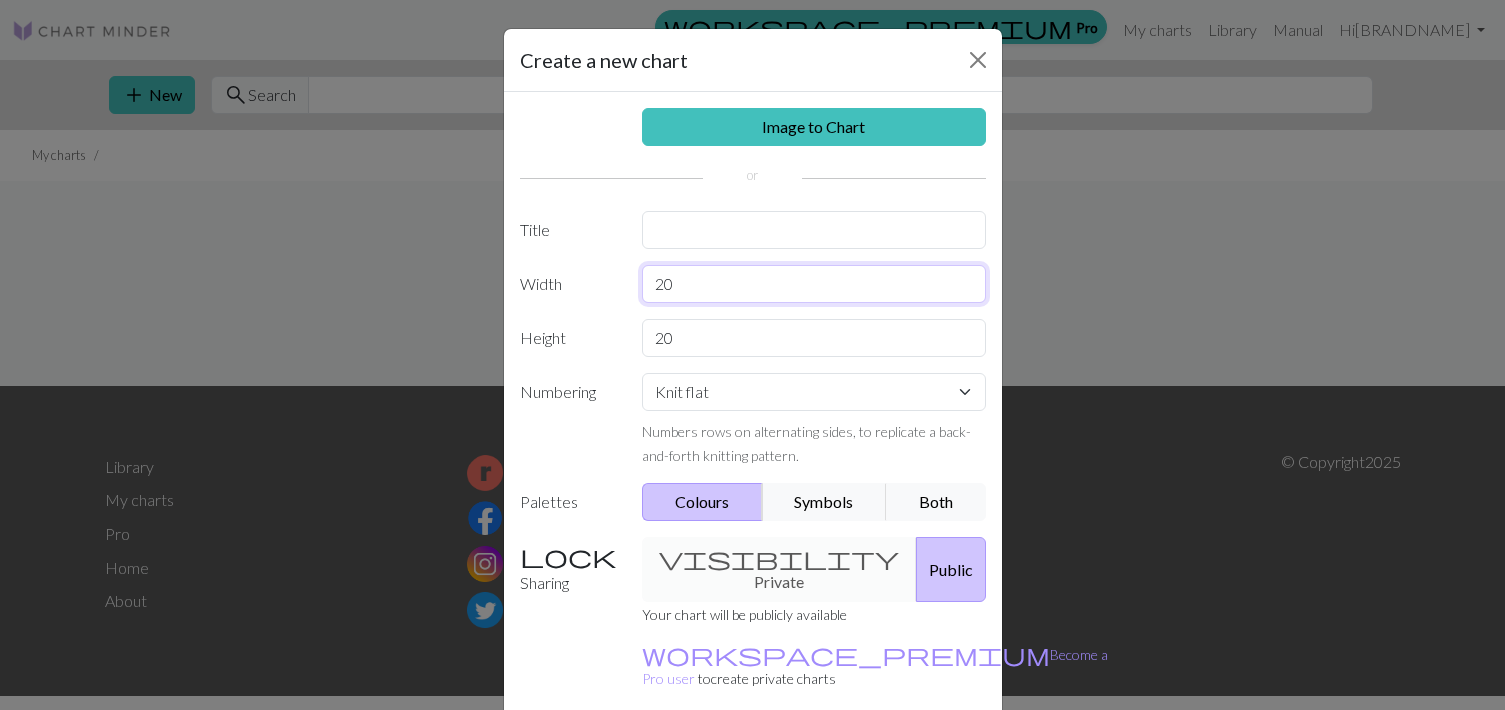 drag, startPoint x: 705, startPoint y: 285, endPoint x: 622, endPoint y: 276, distance: 83.48653 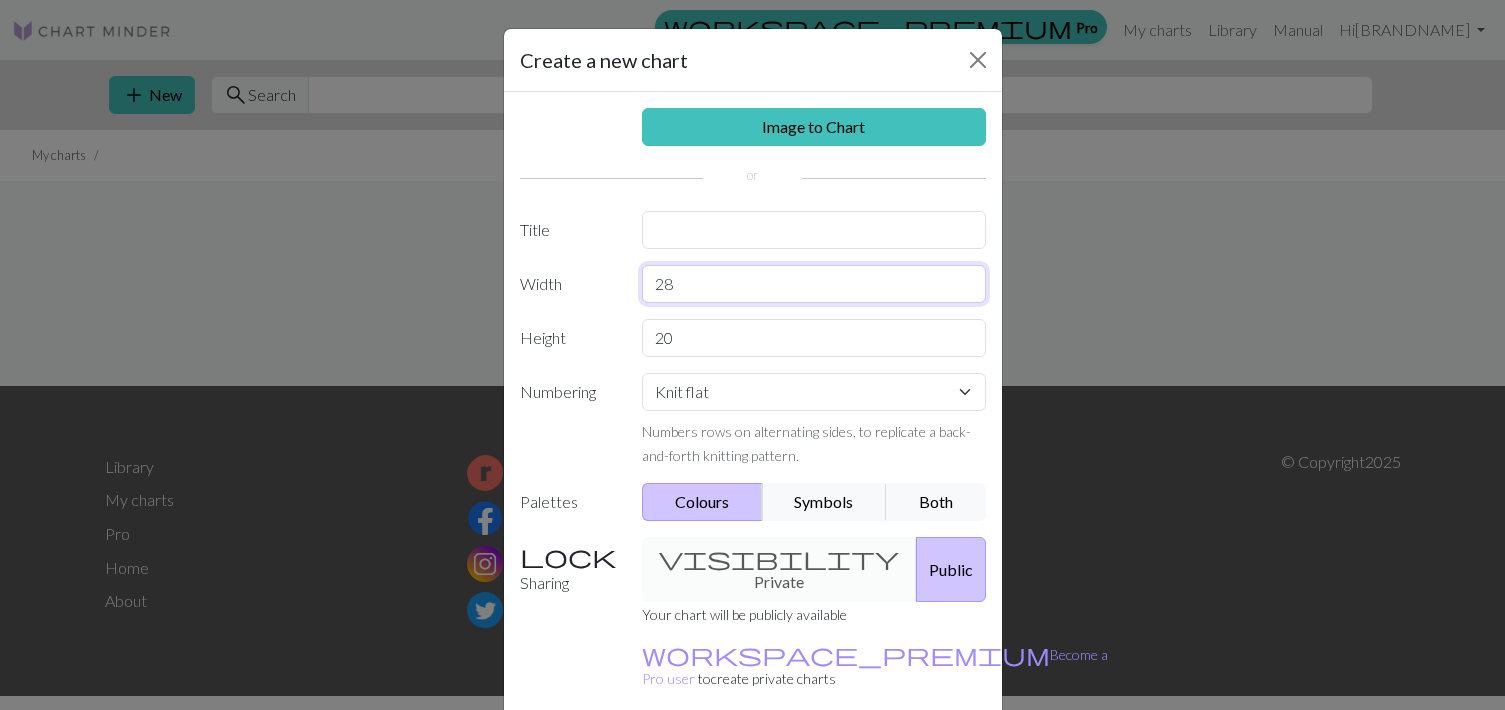 type on "28" 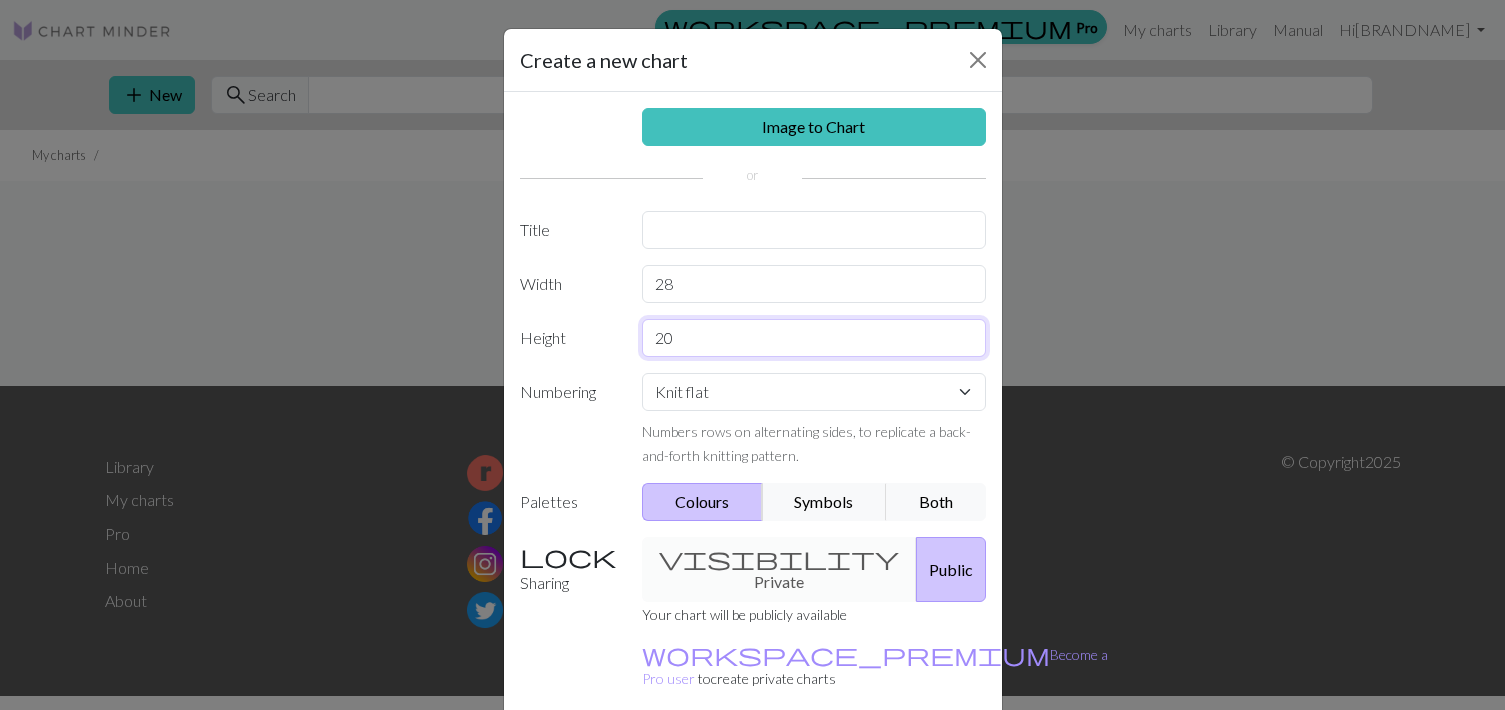 drag, startPoint x: 690, startPoint y: 339, endPoint x: 632, endPoint y: 339, distance: 58 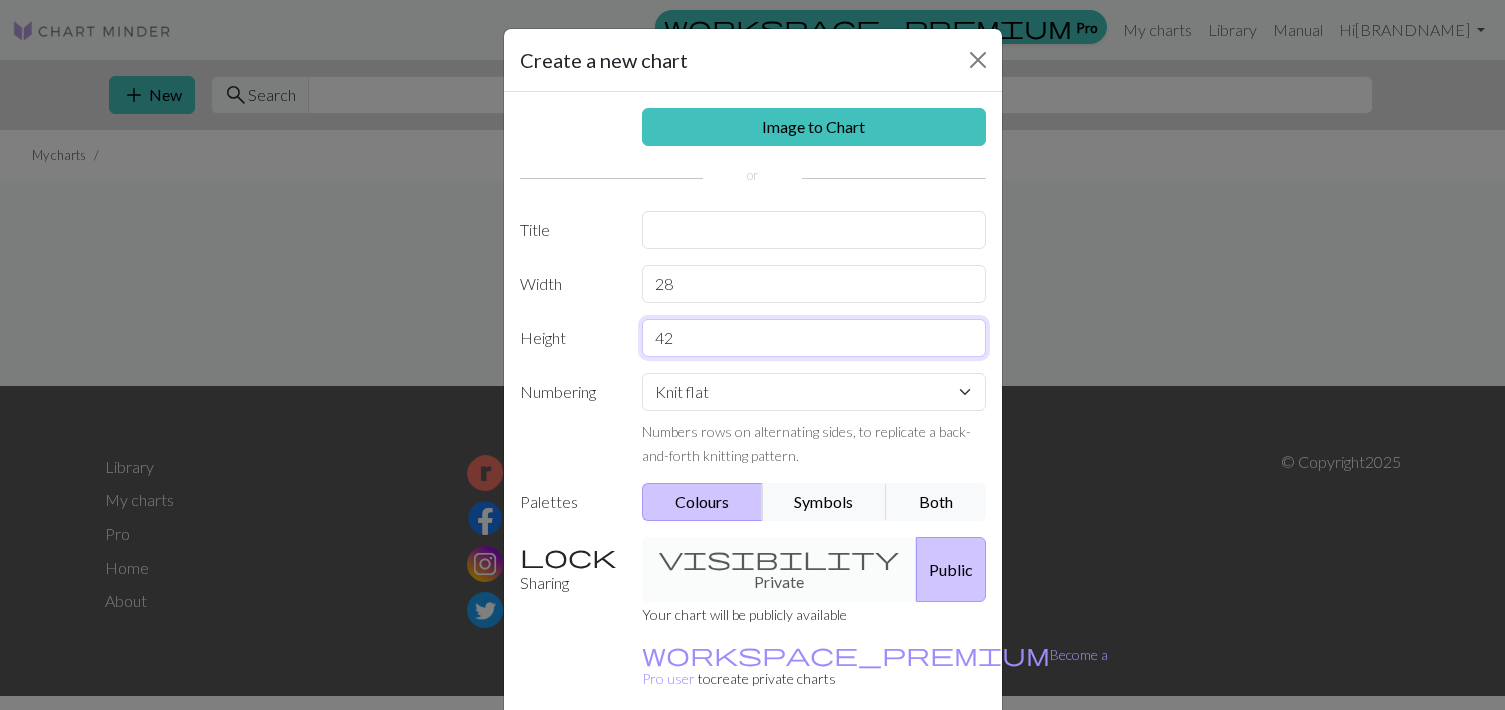type on "42" 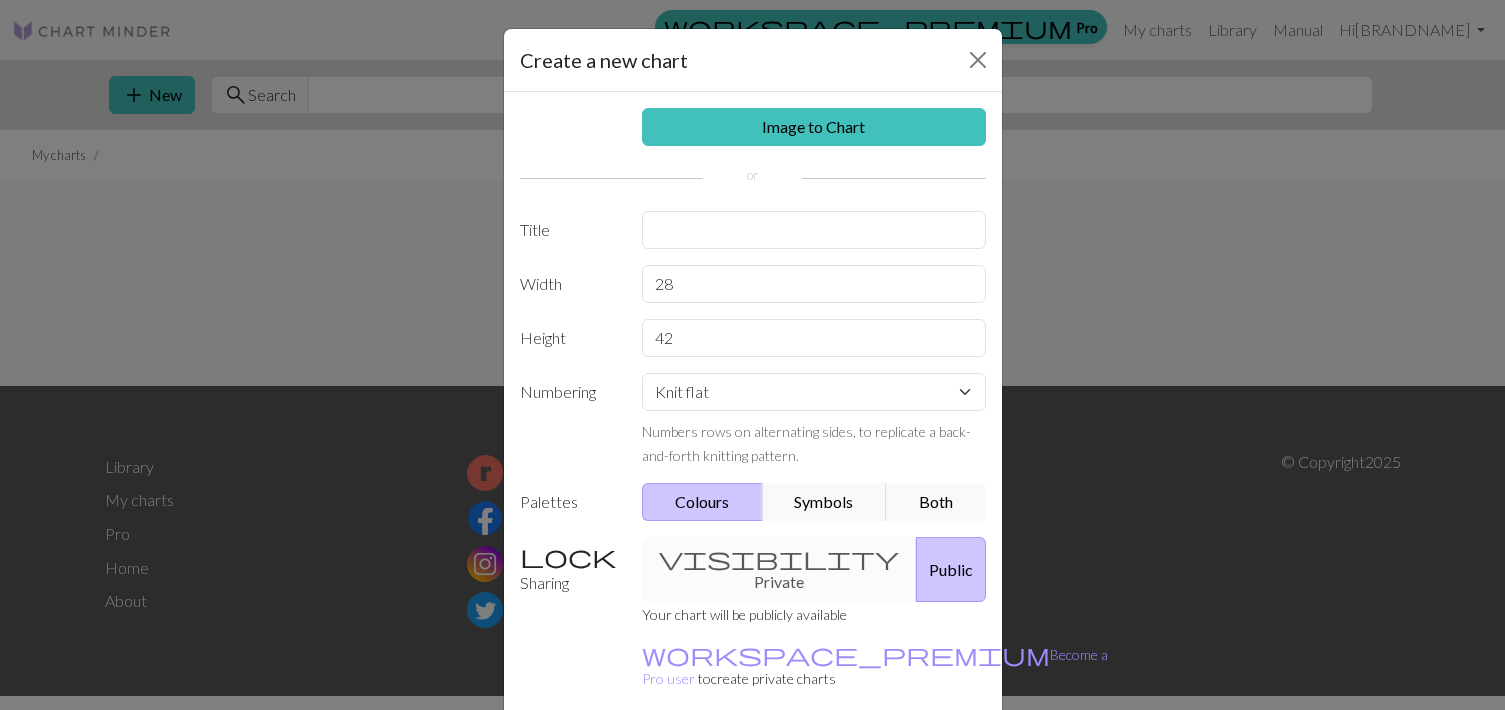 click on "Numbers rows on alternating sides, to replicate a back-and-forth knitting pattern." at bounding box center (806, 443) 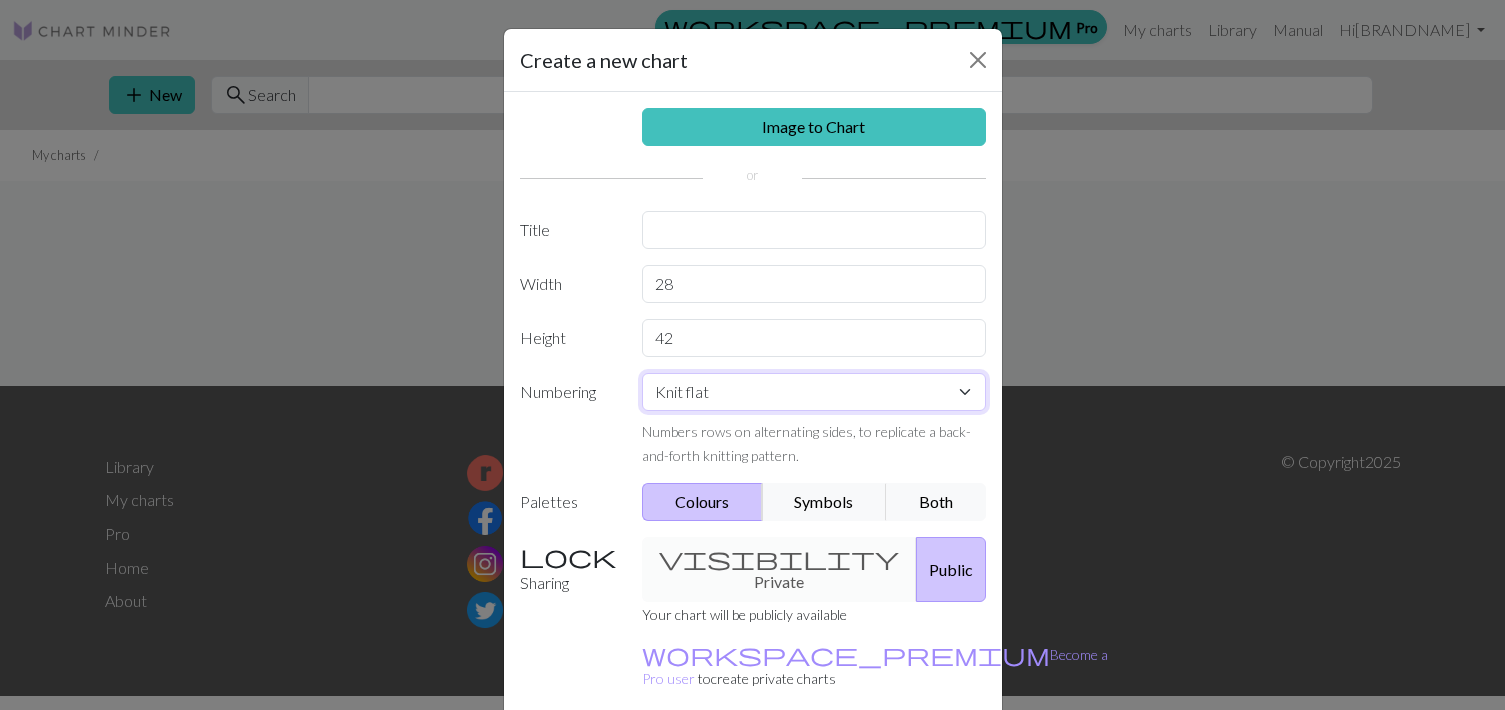click on "Knit flat Knit in the round Lace knitting Cross stitch" at bounding box center (814, 392) 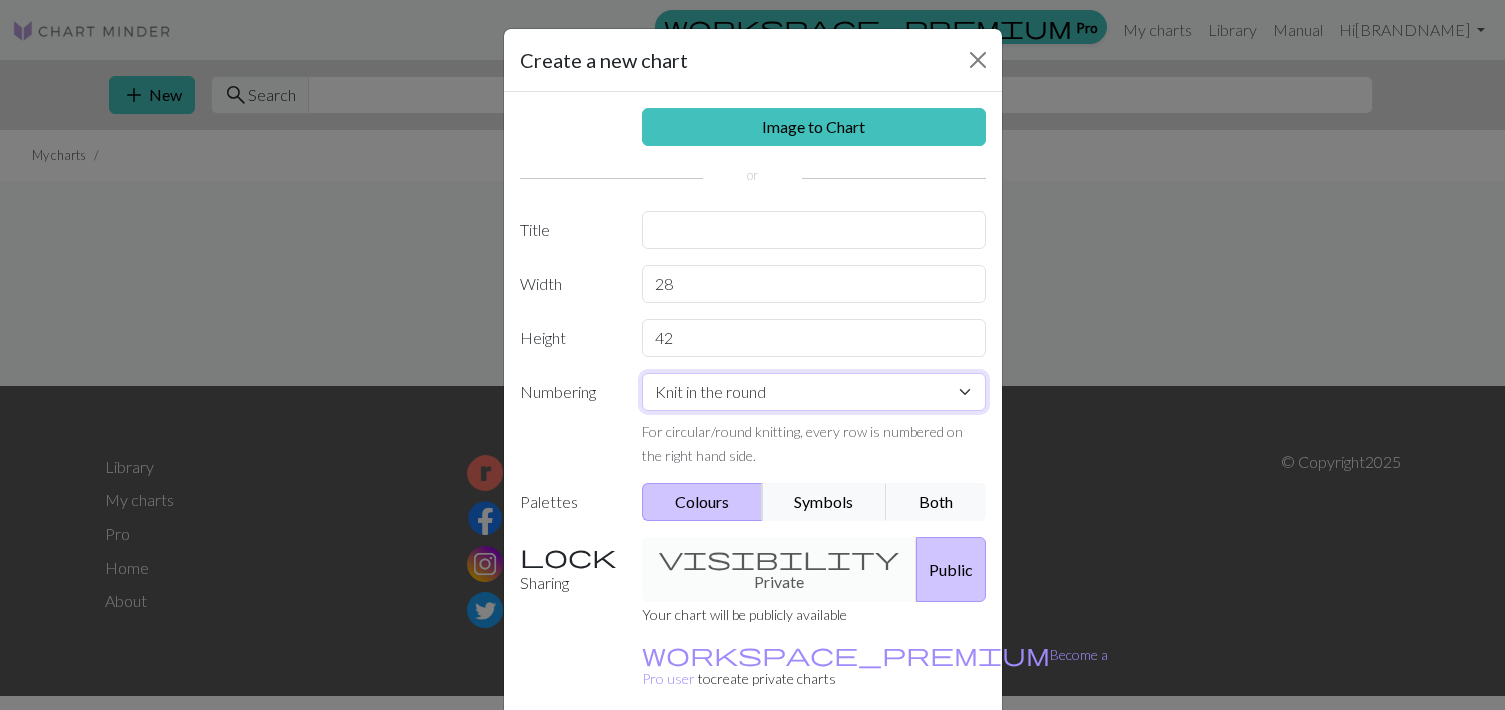 scroll, scrollTop: 79, scrollLeft: 0, axis: vertical 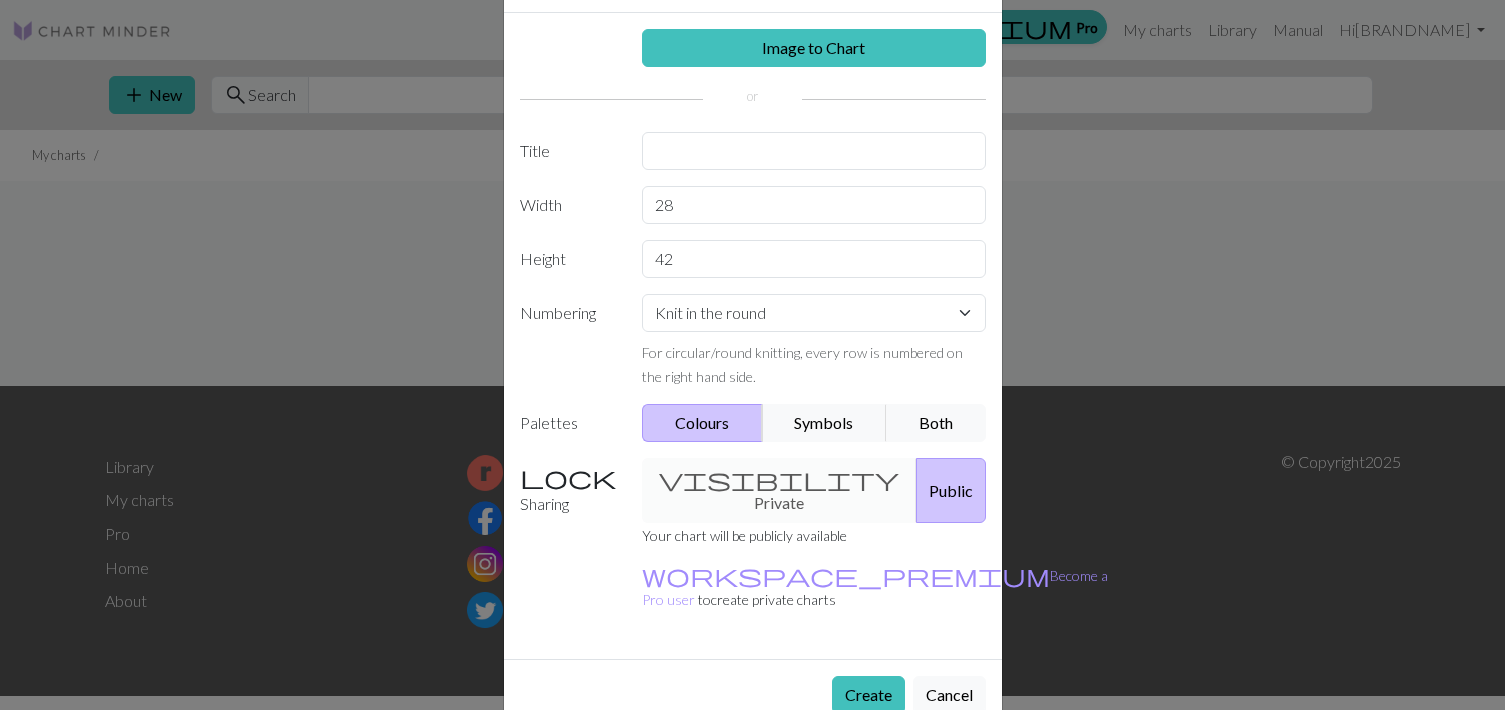 click on "visibility  Private Public" at bounding box center [814, 490] 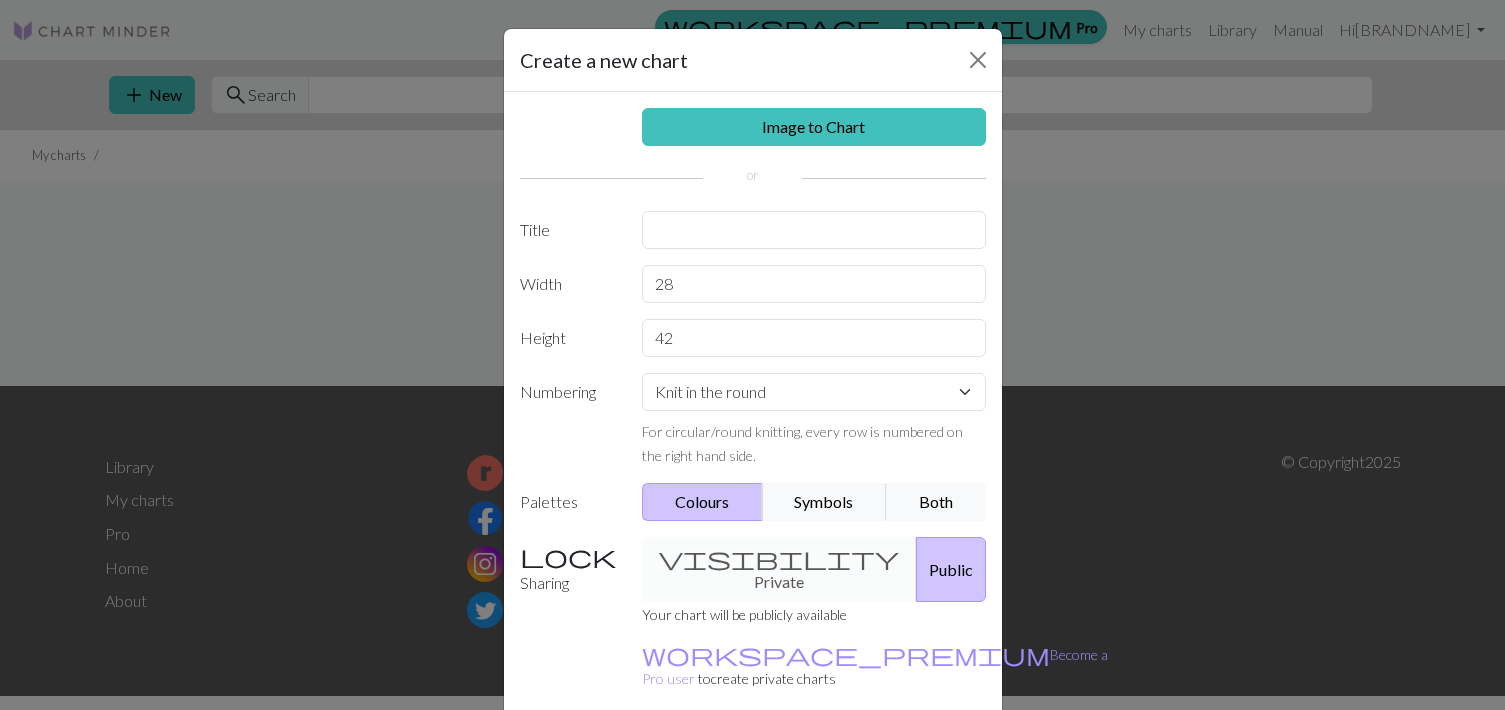 scroll, scrollTop: 79, scrollLeft: 0, axis: vertical 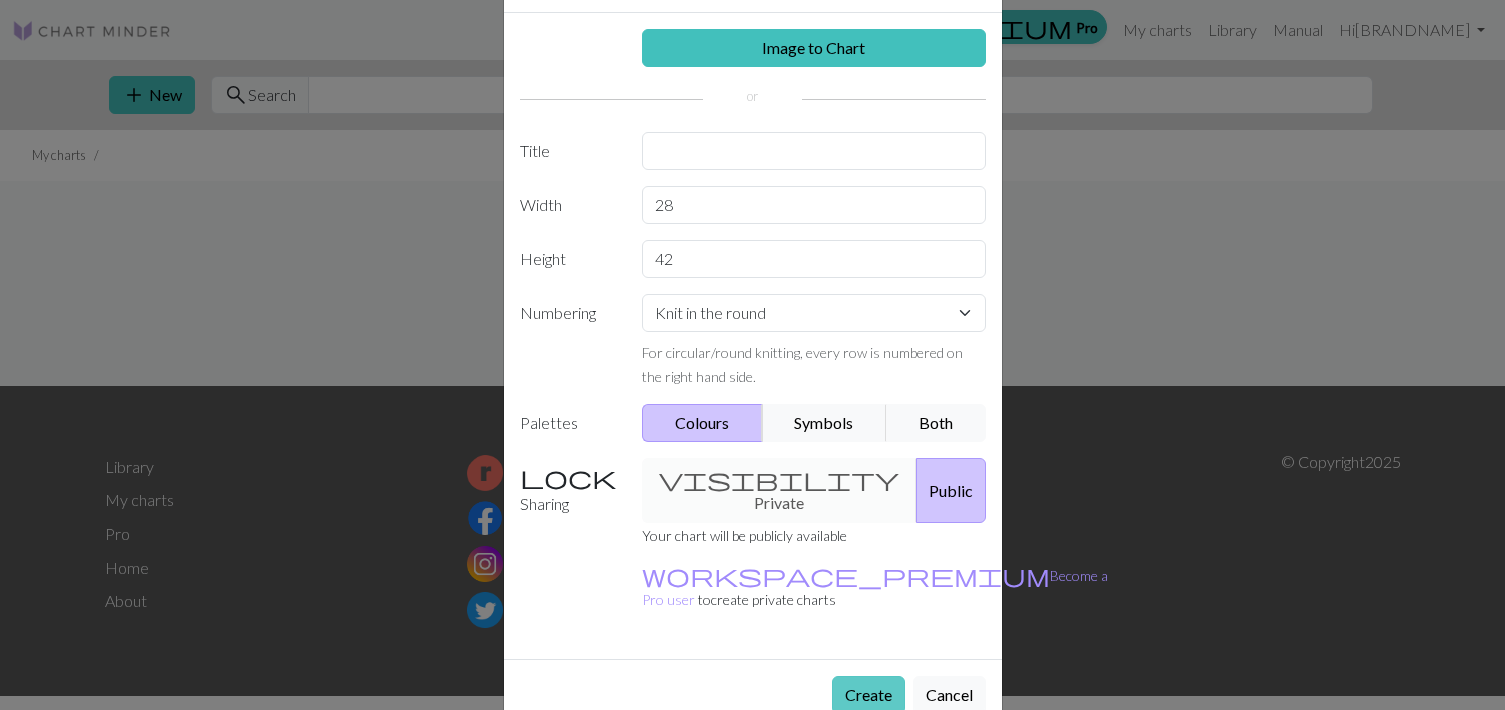 click on "Create" at bounding box center [868, 695] 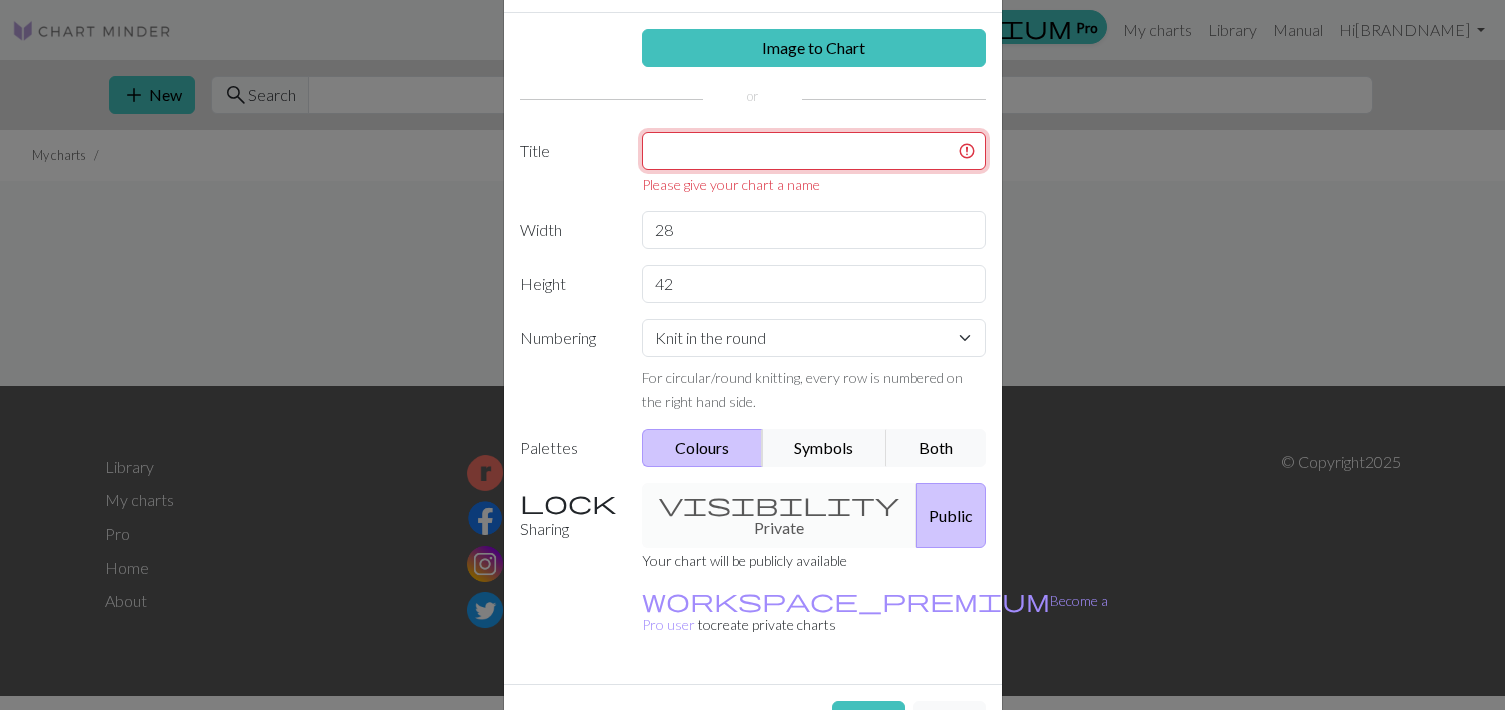 click at bounding box center (814, 151) 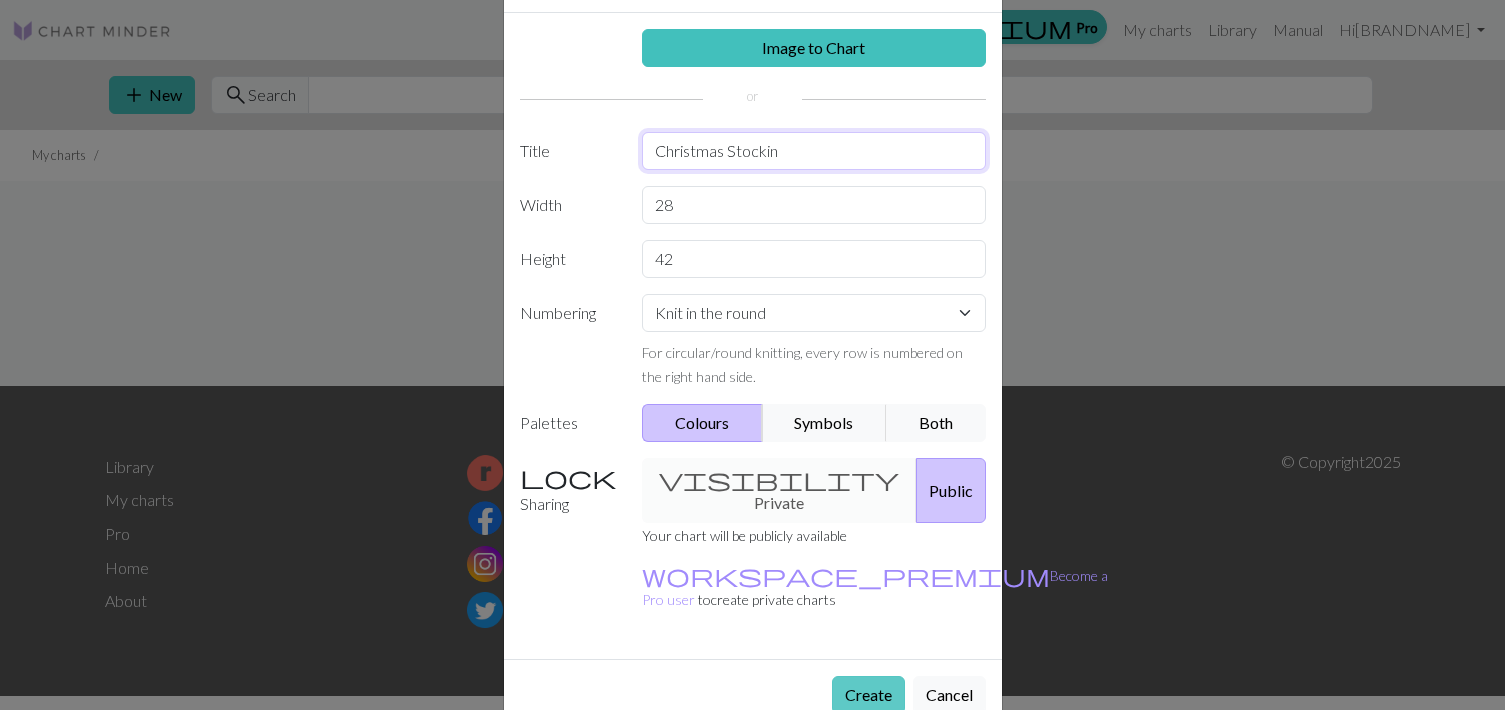 type on "Christmas Stockin" 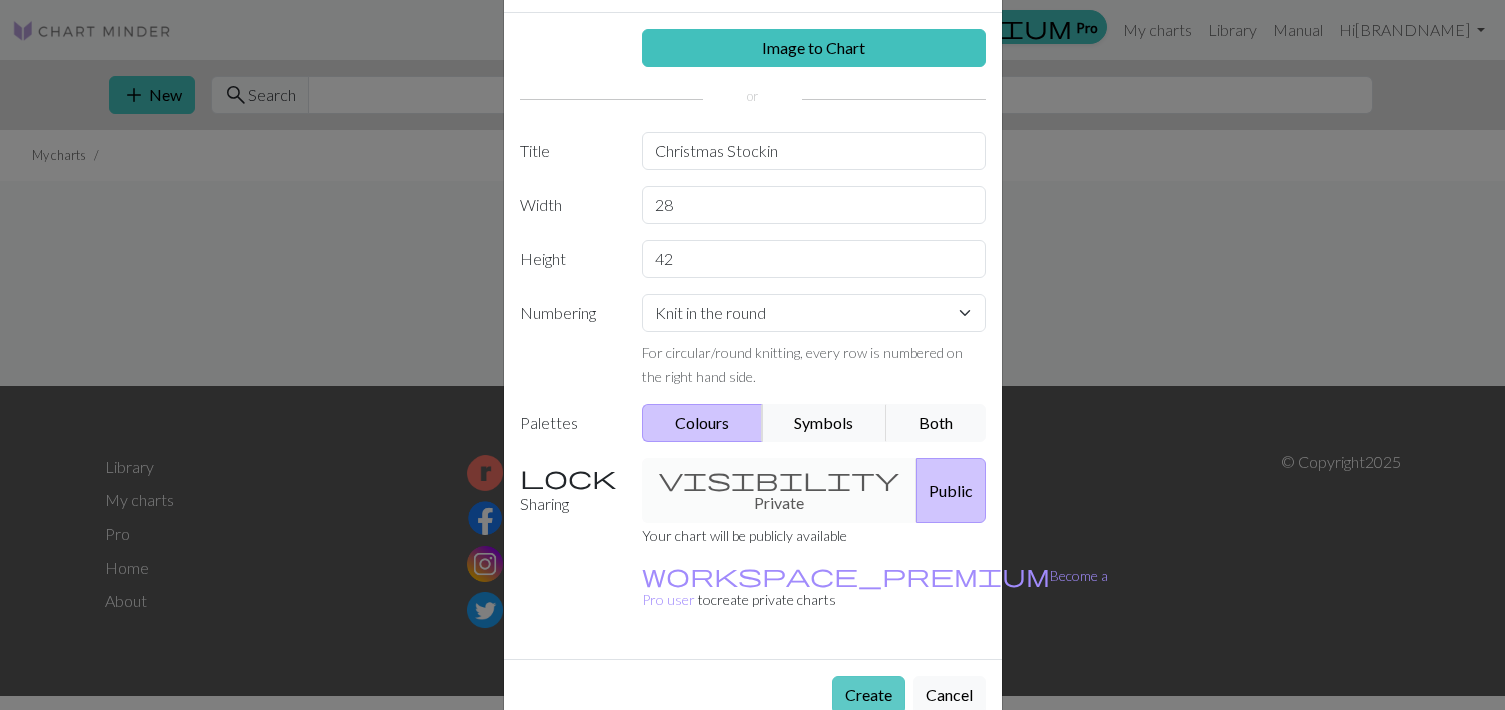 click on "Create" at bounding box center (868, 695) 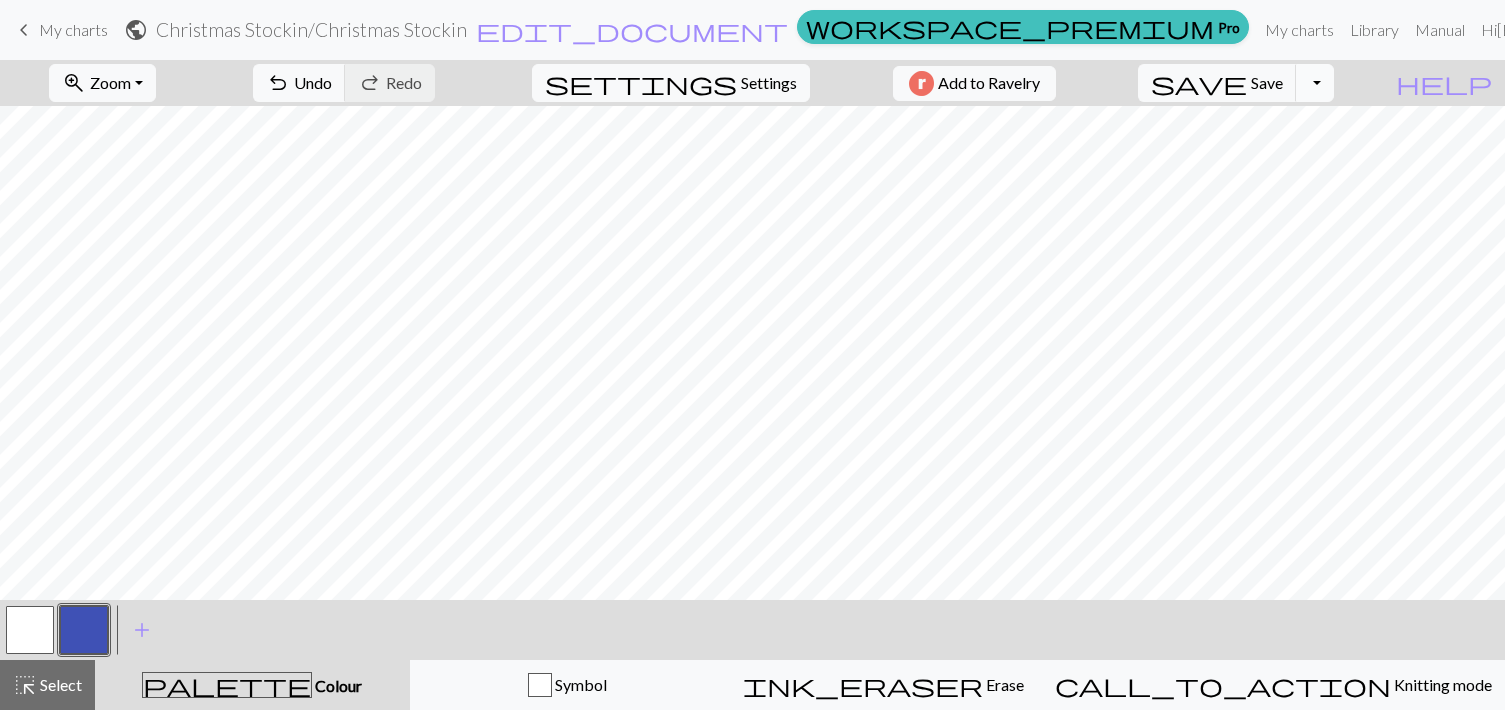 click on "Toggle Dropdown" at bounding box center [1315, 83] 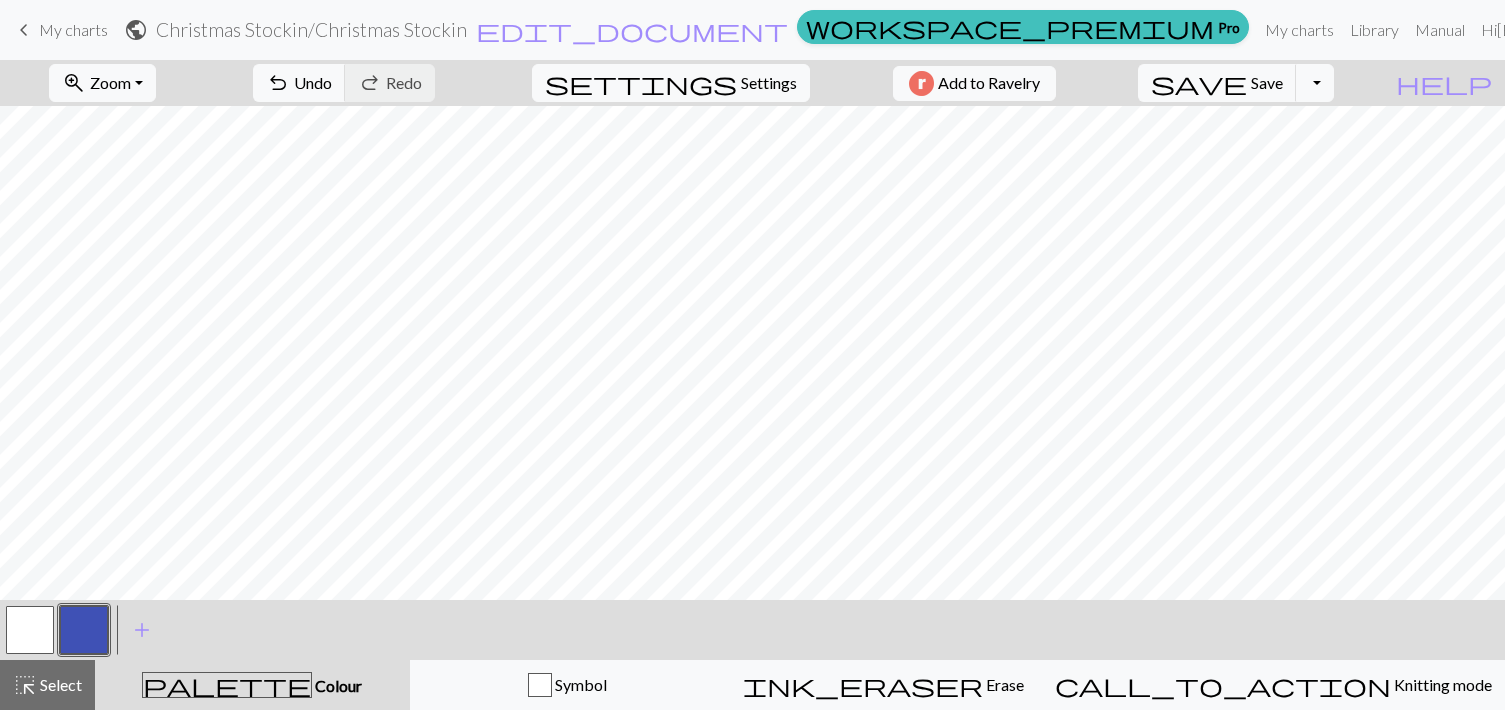 click at bounding box center (84, 630) 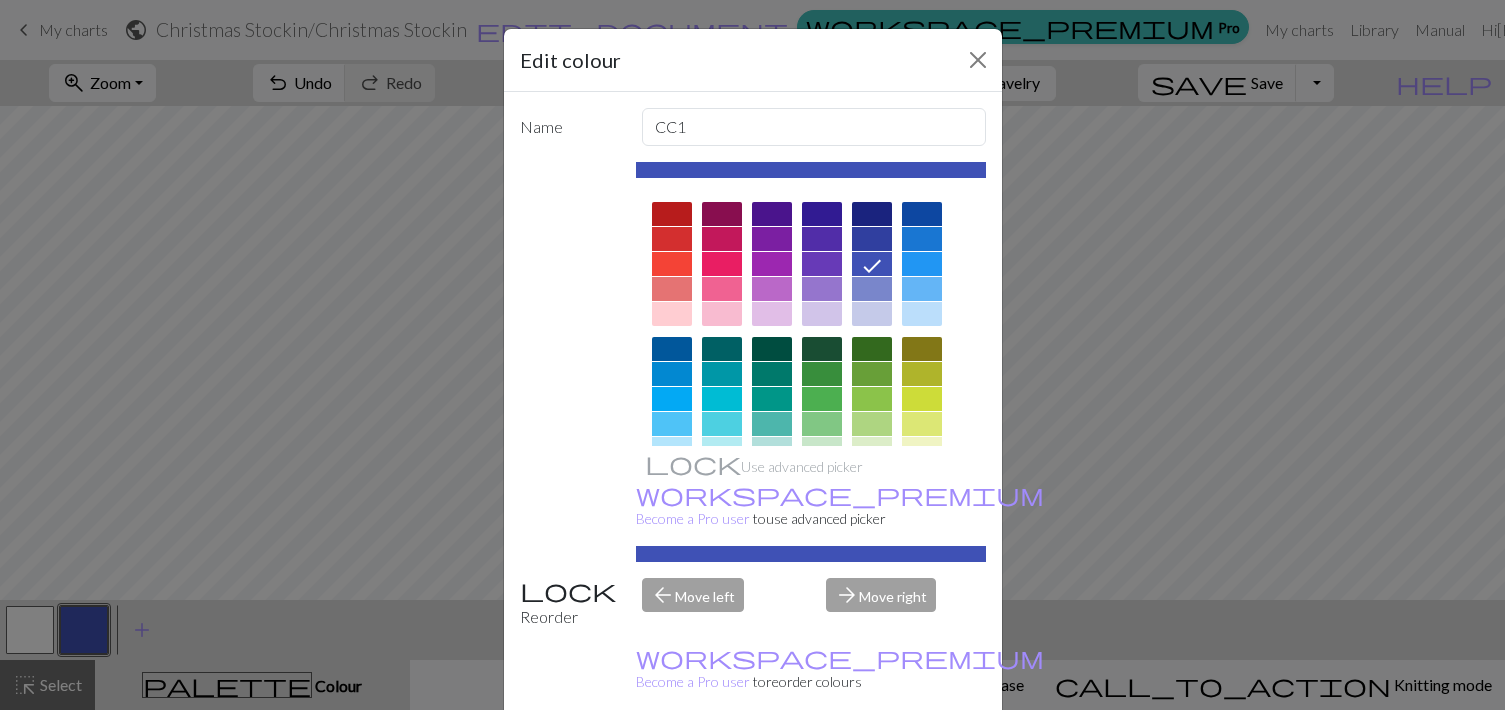 scroll, scrollTop: 308, scrollLeft: 0, axis: vertical 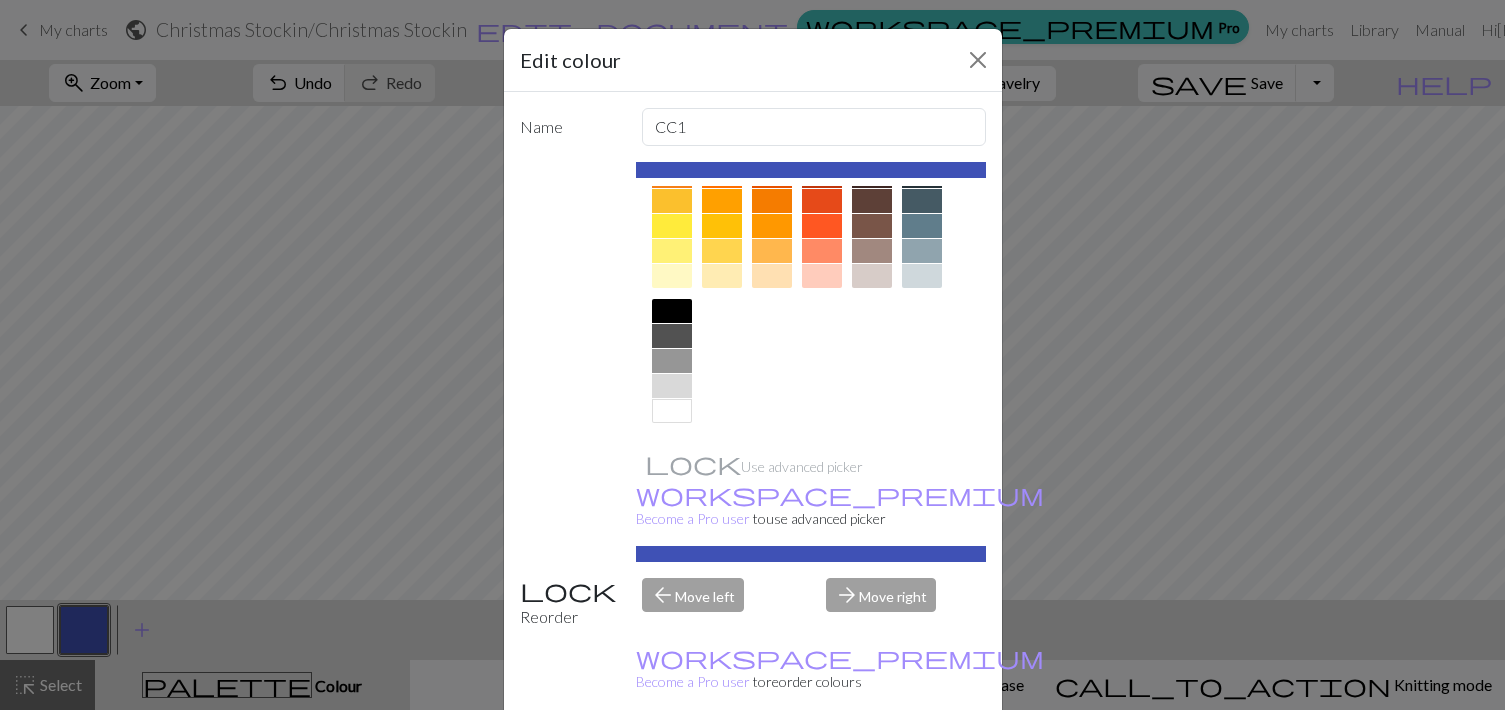 click at bounding box center (672, 336) 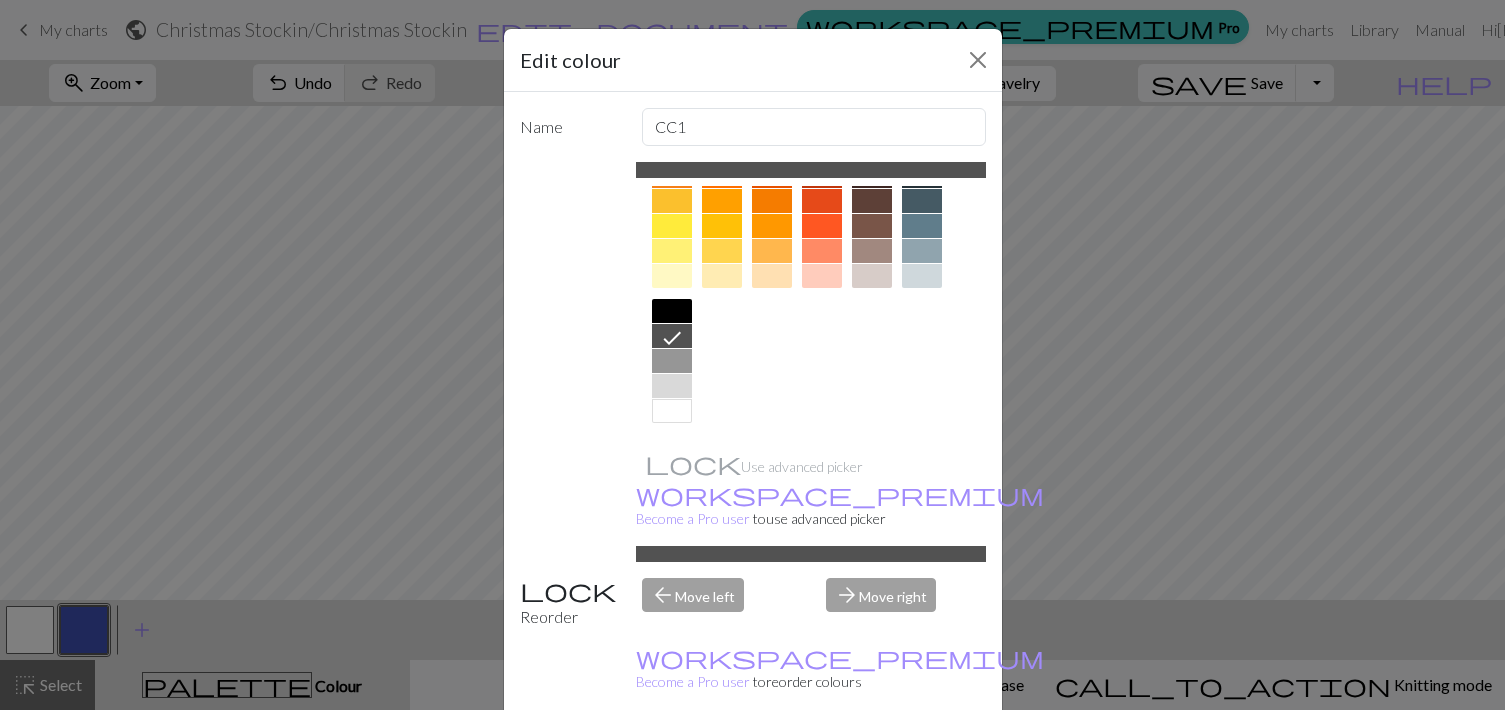 click on "Done" at bounding box center (873, 761) 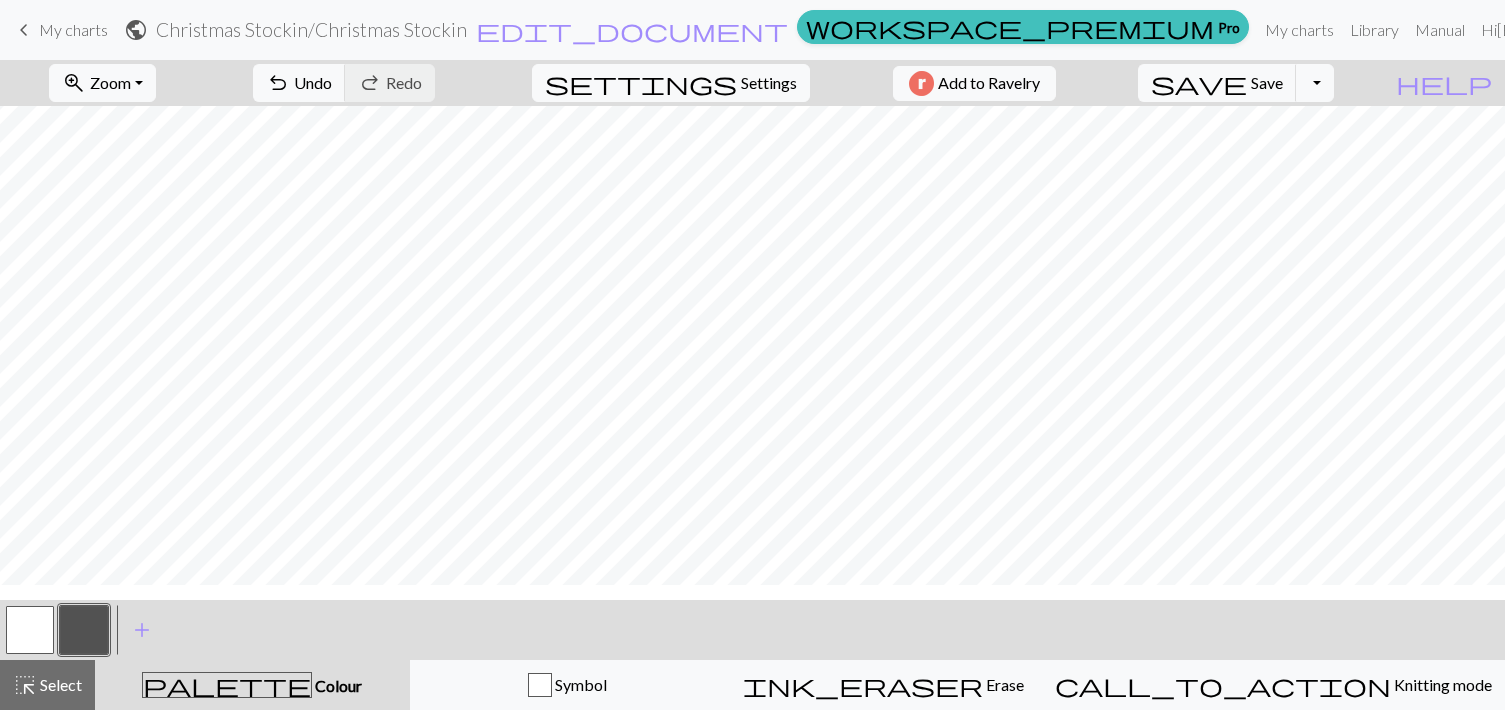 scroll, scrollTop: 0, scrollLeft: 0, axis: both 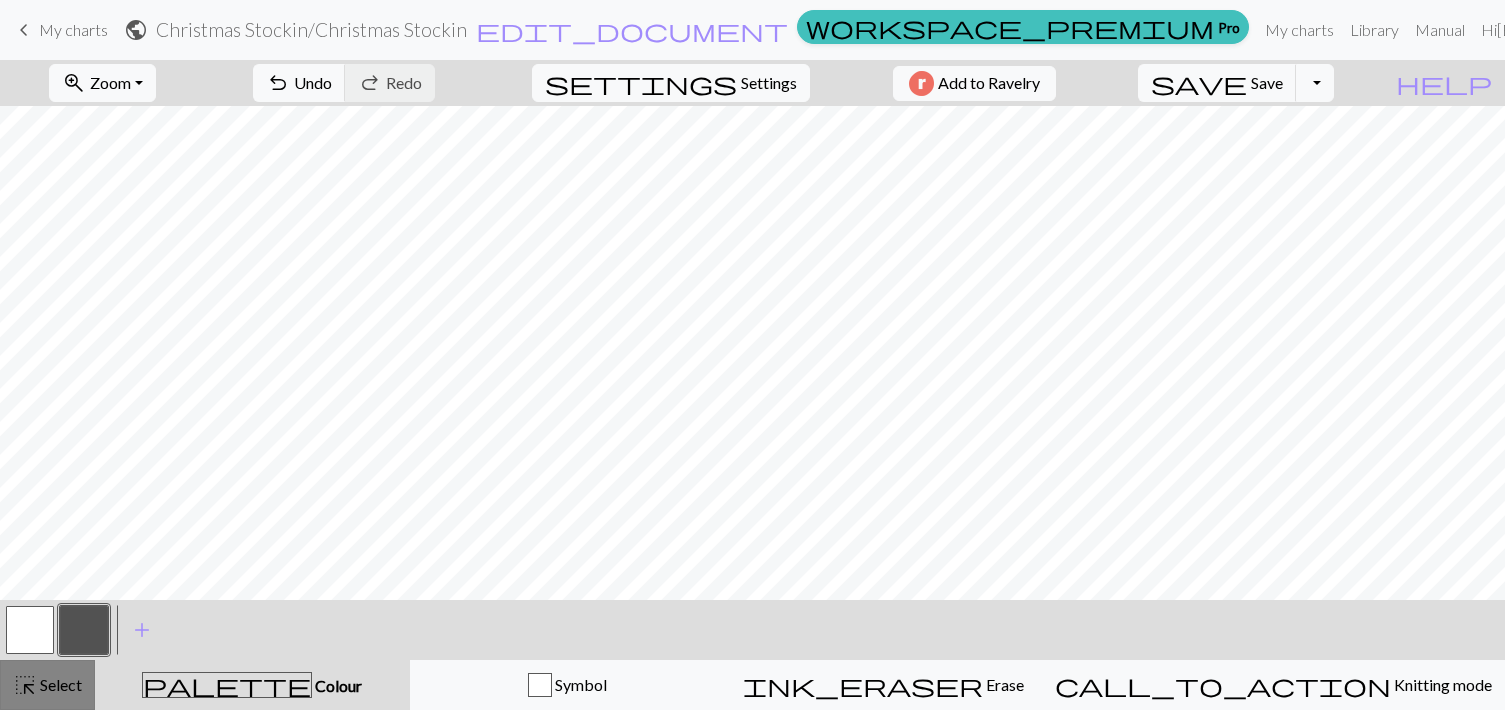 click on "Select" at bounding box center [59, 684] 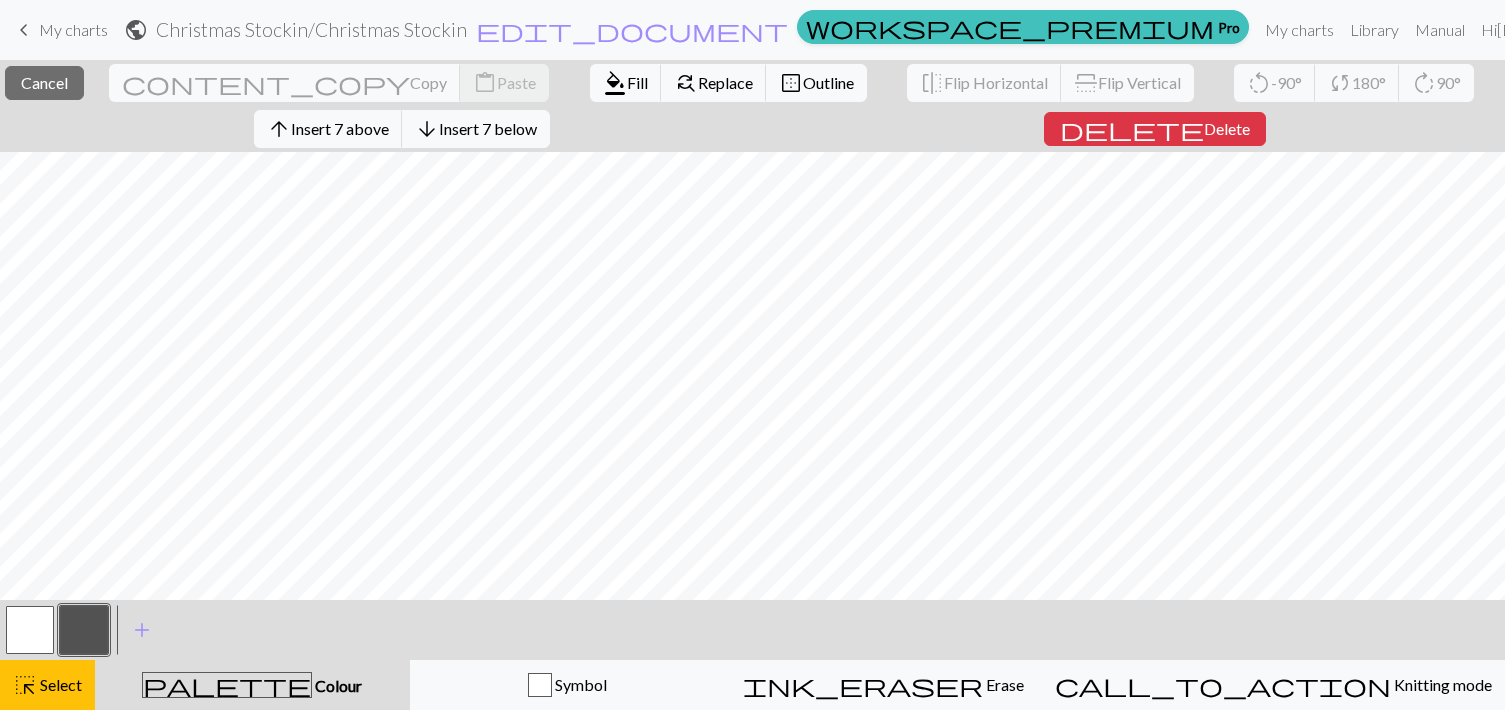 click at bounding box center [30, 630] 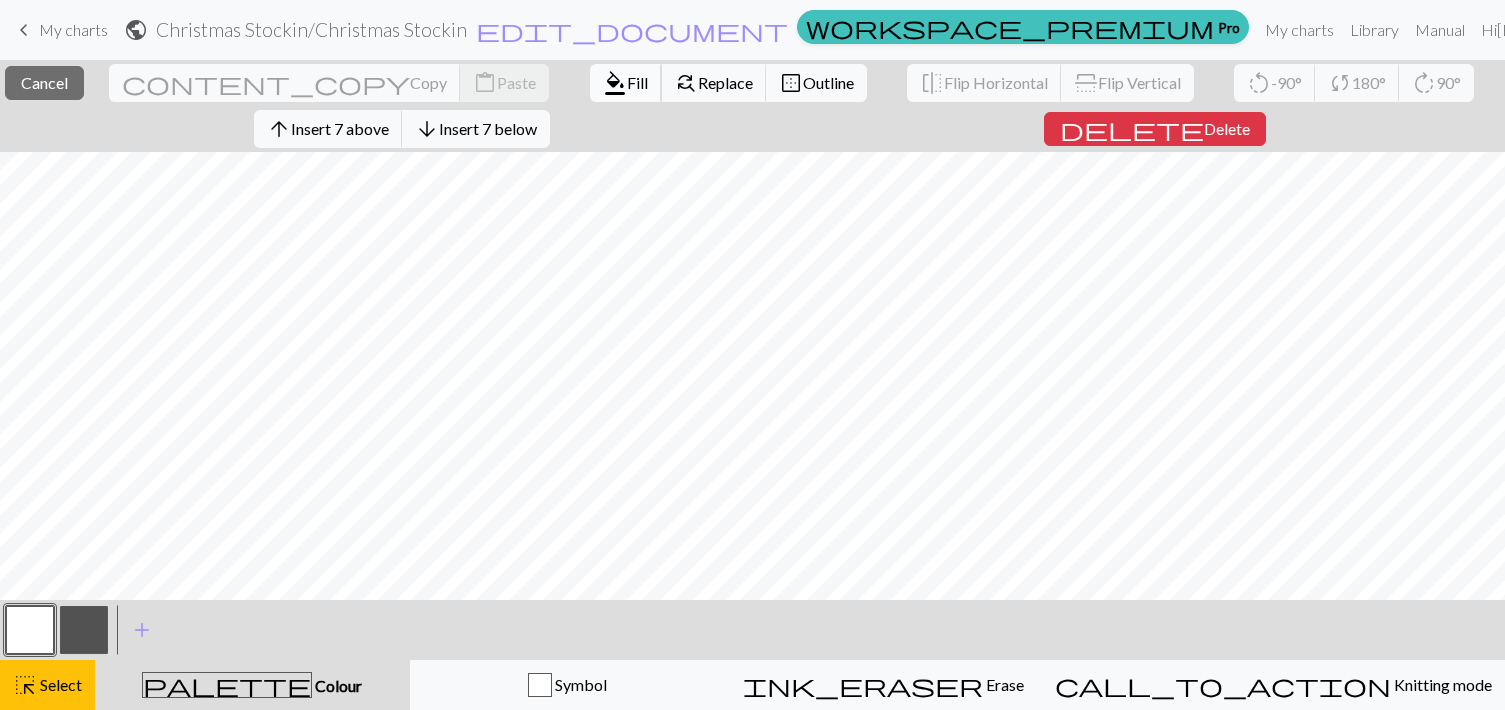 click on "format_color_fill" at bounding box center [615, 83] 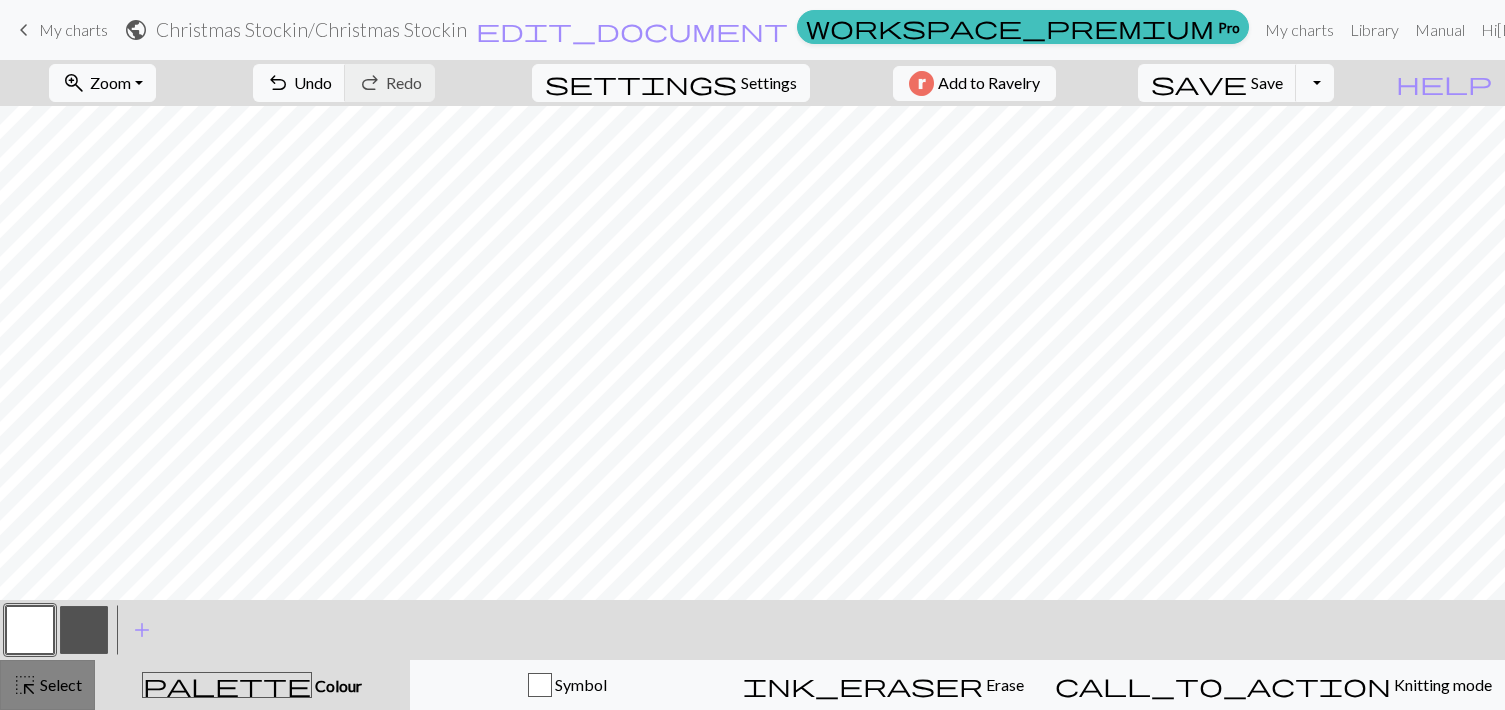 click on "Select" at bounding box center [59, 684] 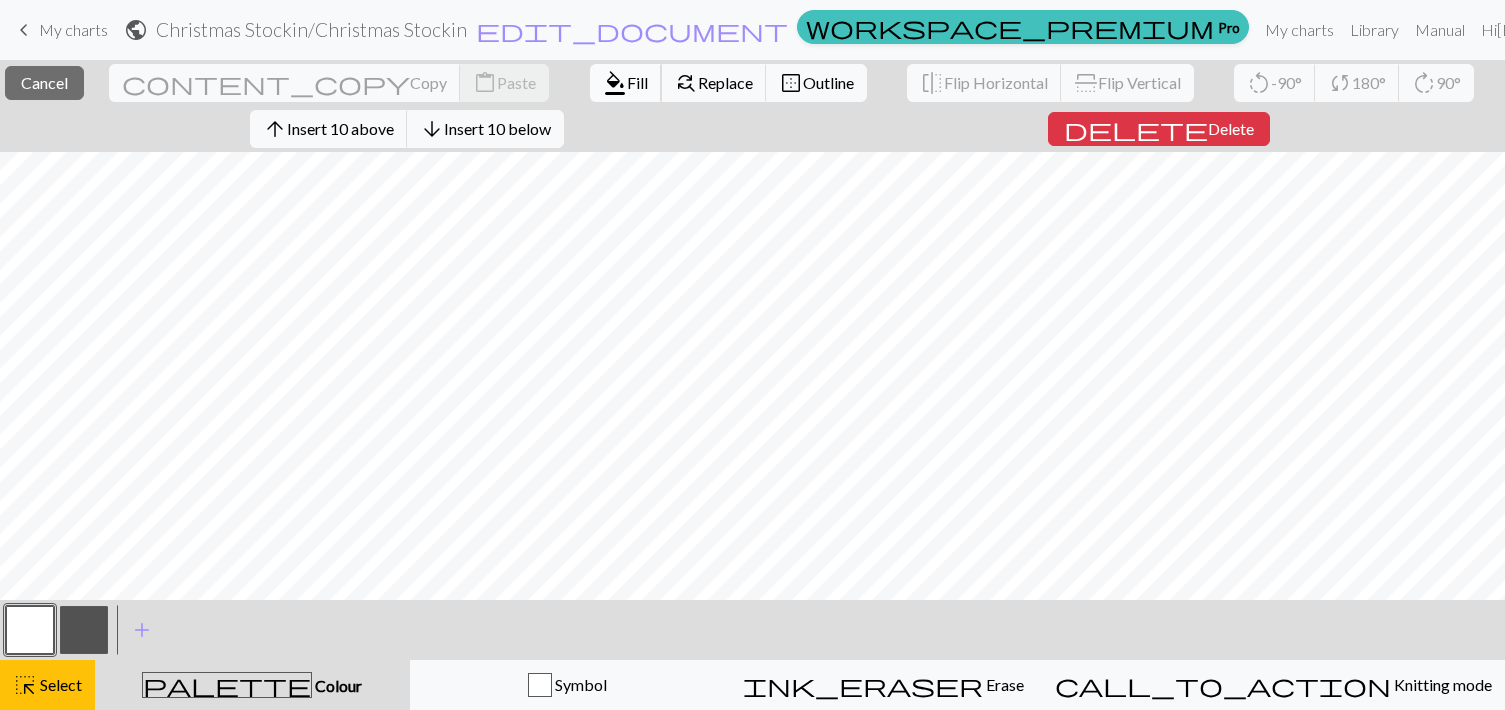 click on "Fill" at bounding box center (637, 82) 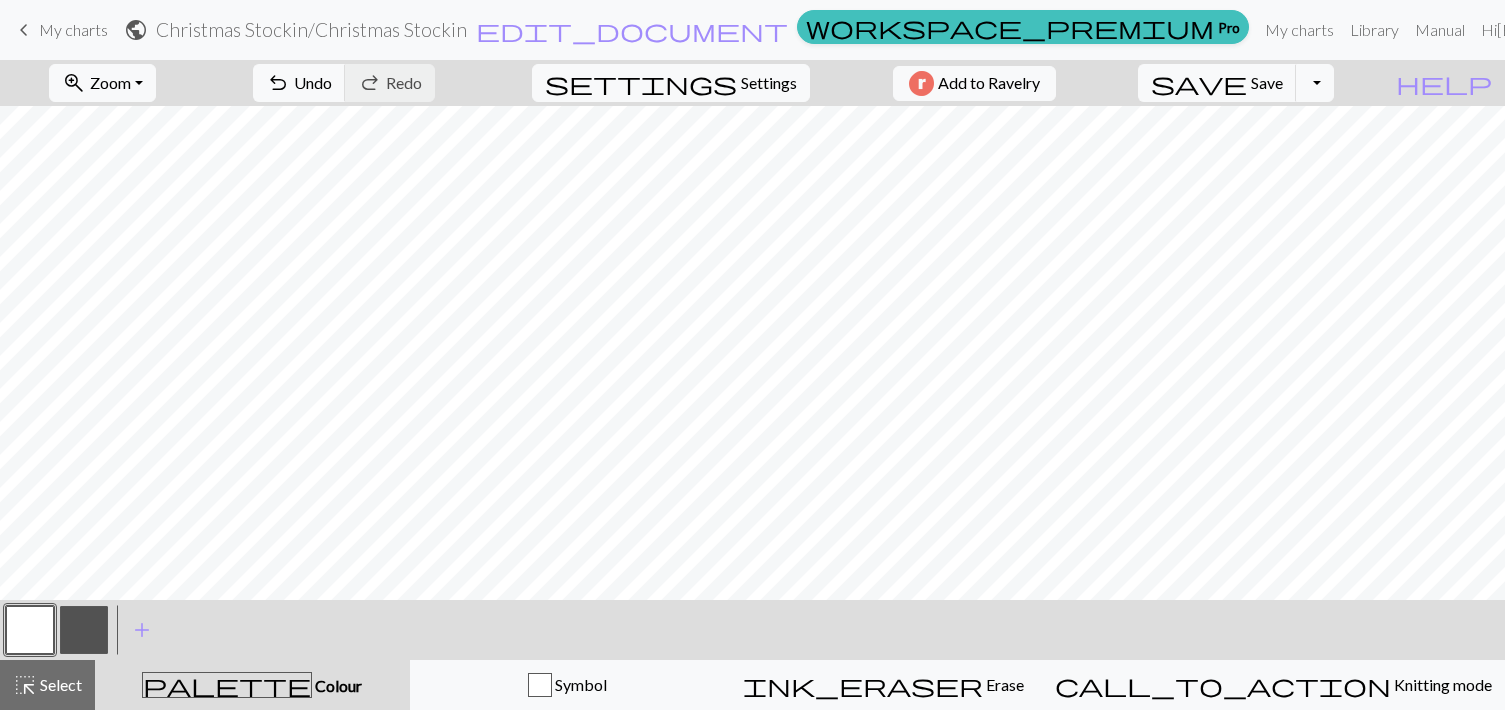 click at bounding box center [84, 630] 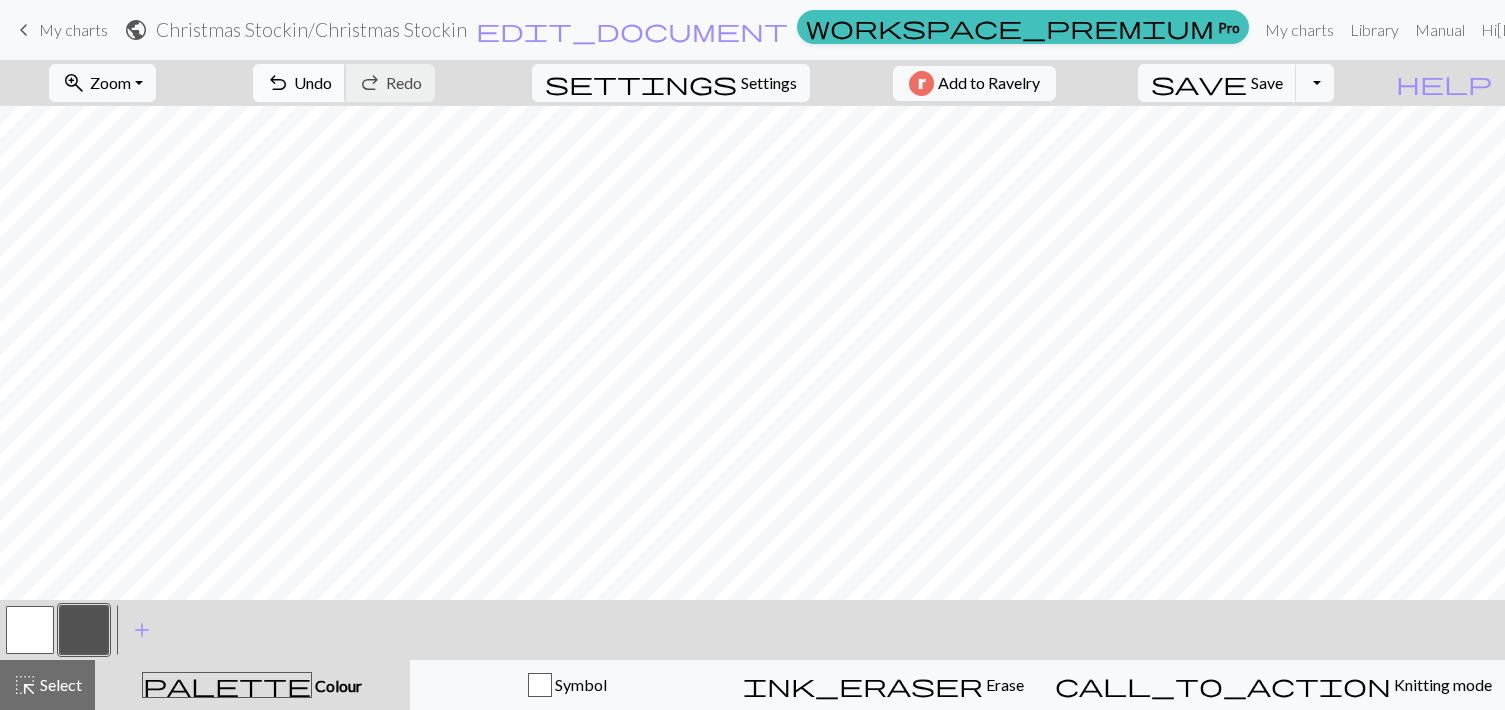 click on "Undo" at bounding box center (313, 82) 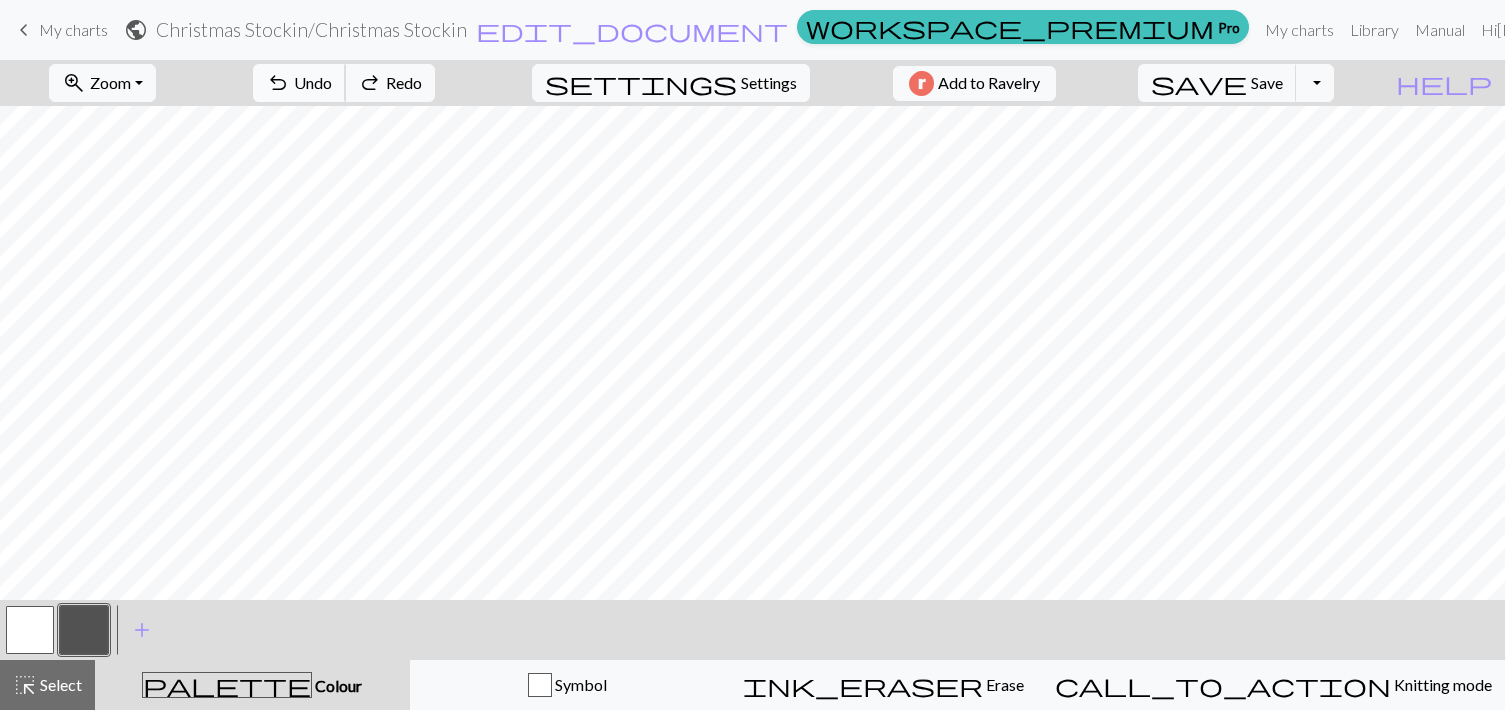 click on "Undo" at bounding box center [313, 82] 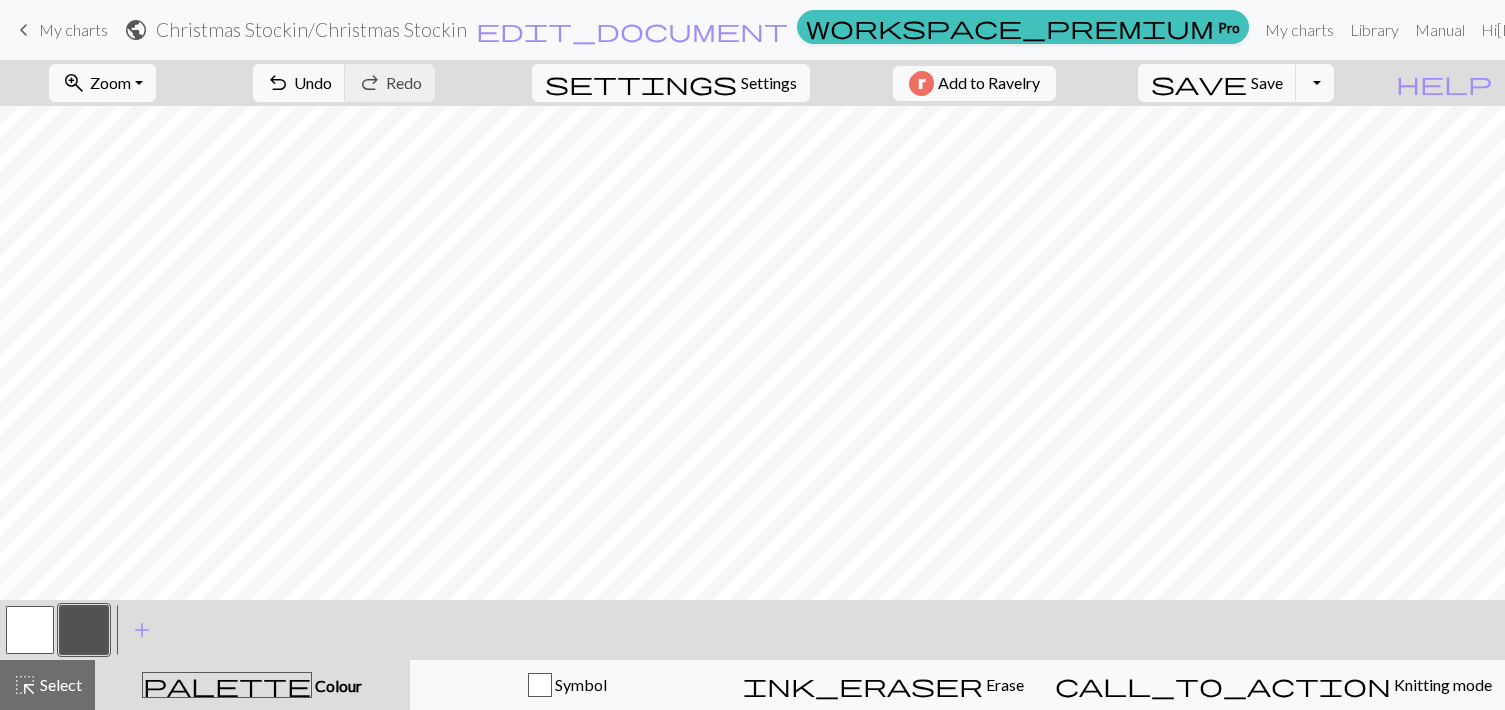 click at bounding box center (30, 630) 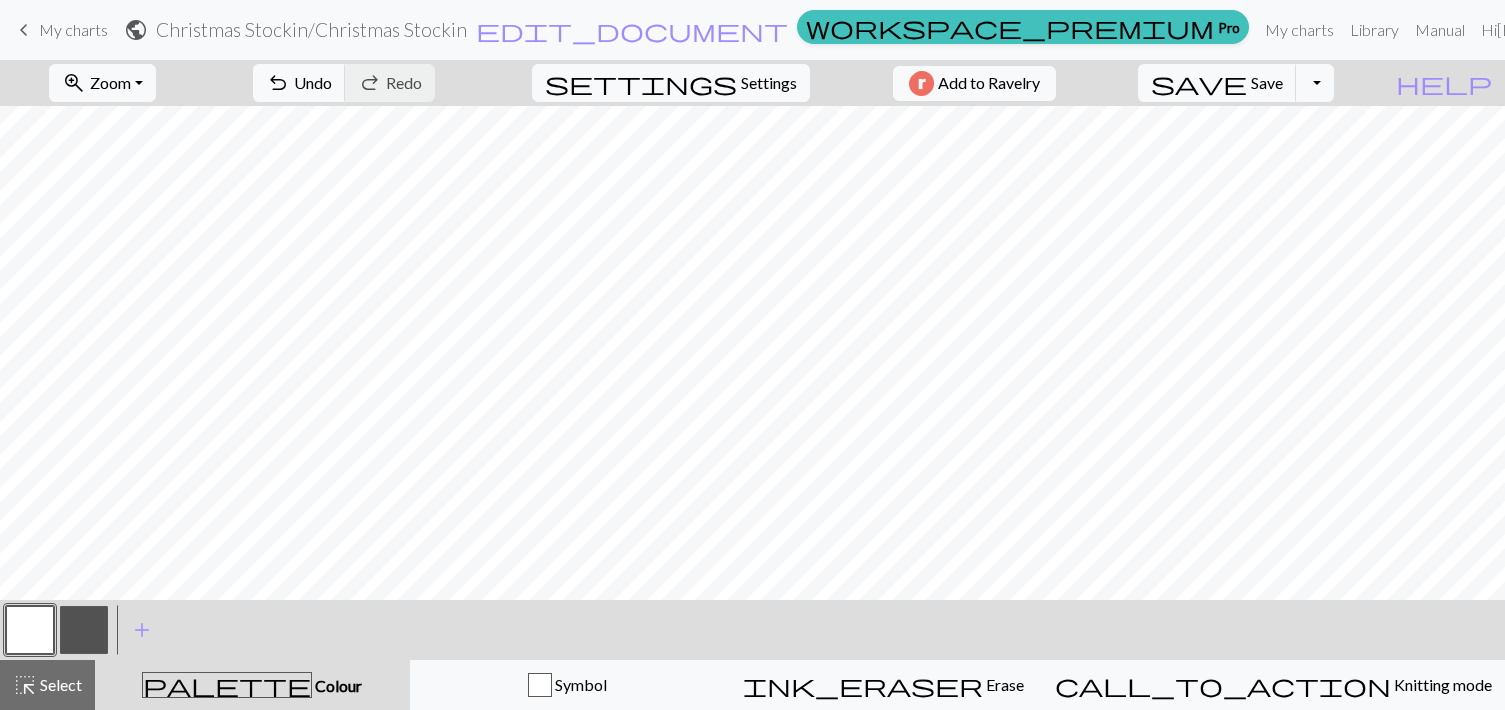 click at bounding box center (84, 630) 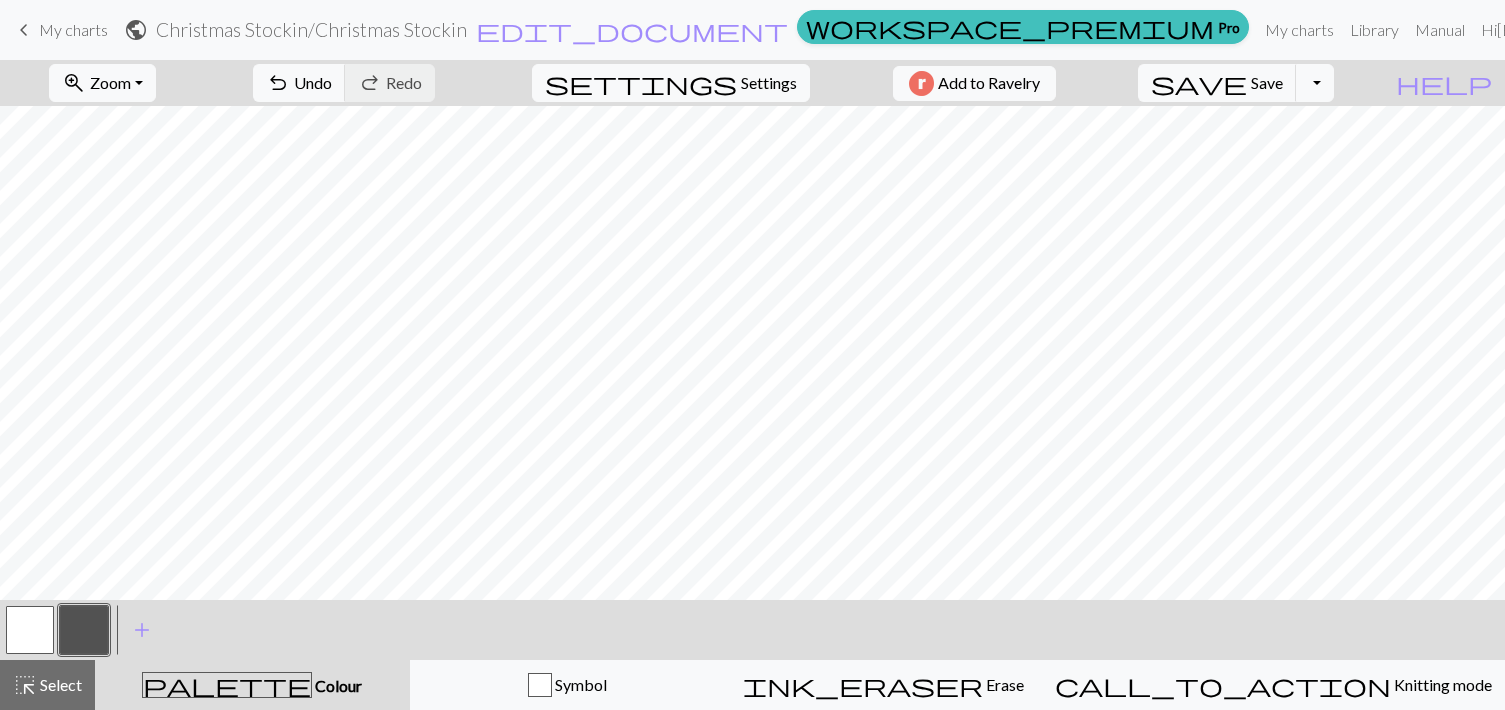 click at bounding box center [30, 630] 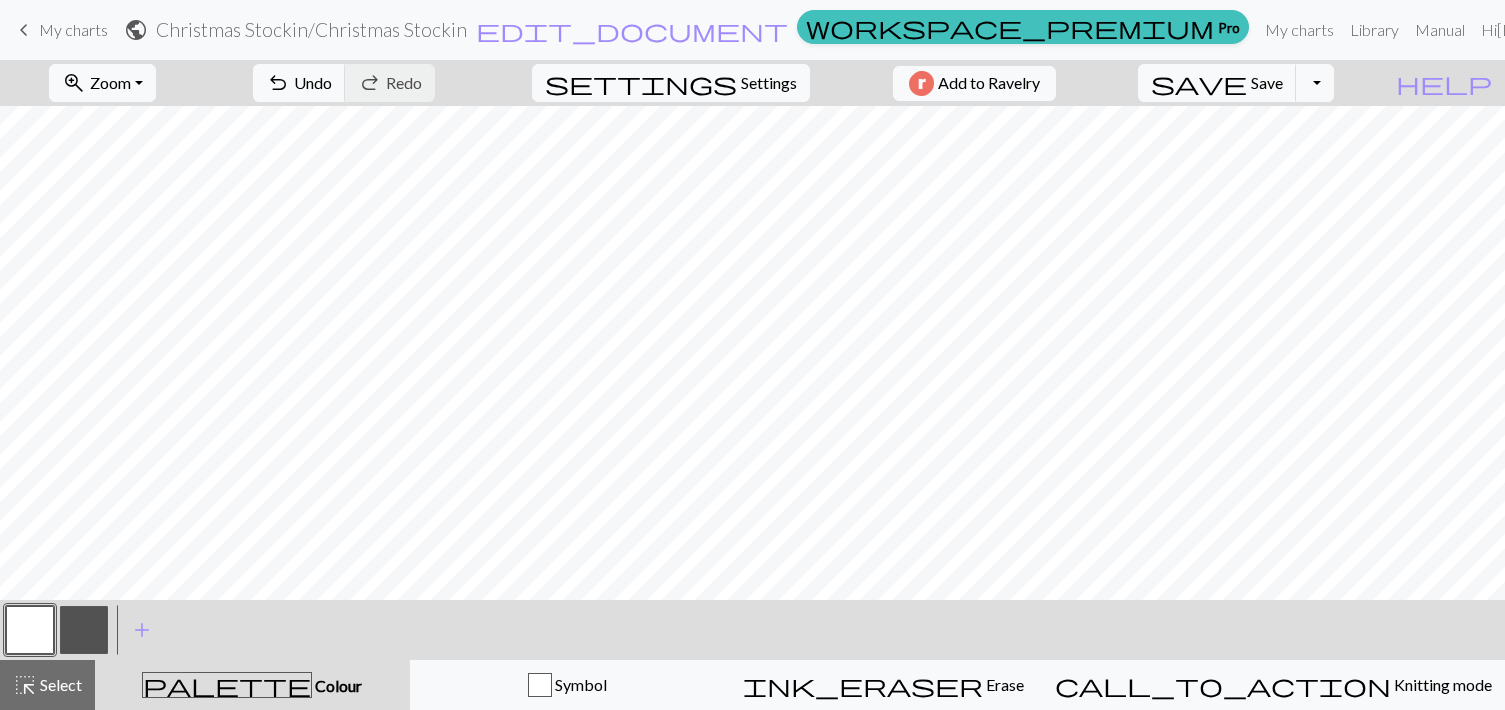 click at bounding box center (84, 630) 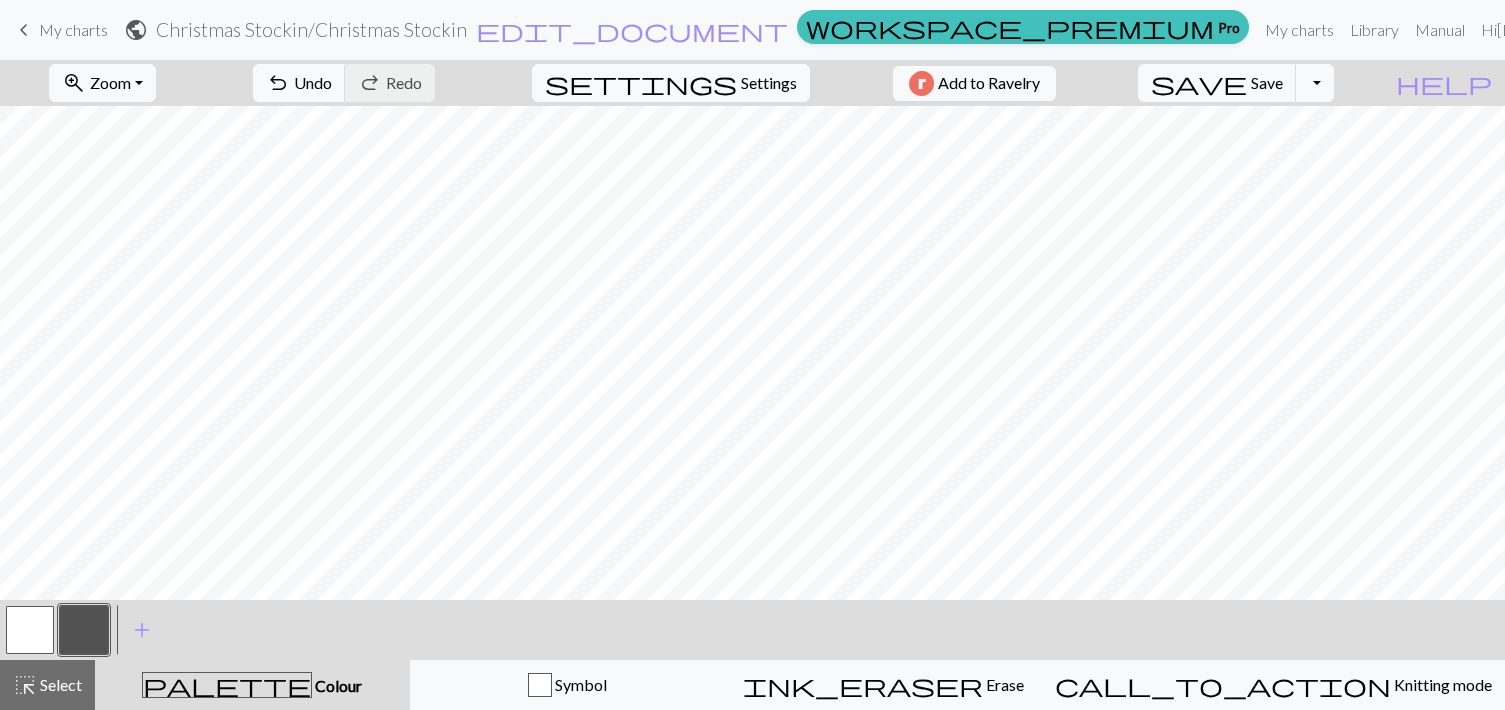 click at bounding box center [30, 630] 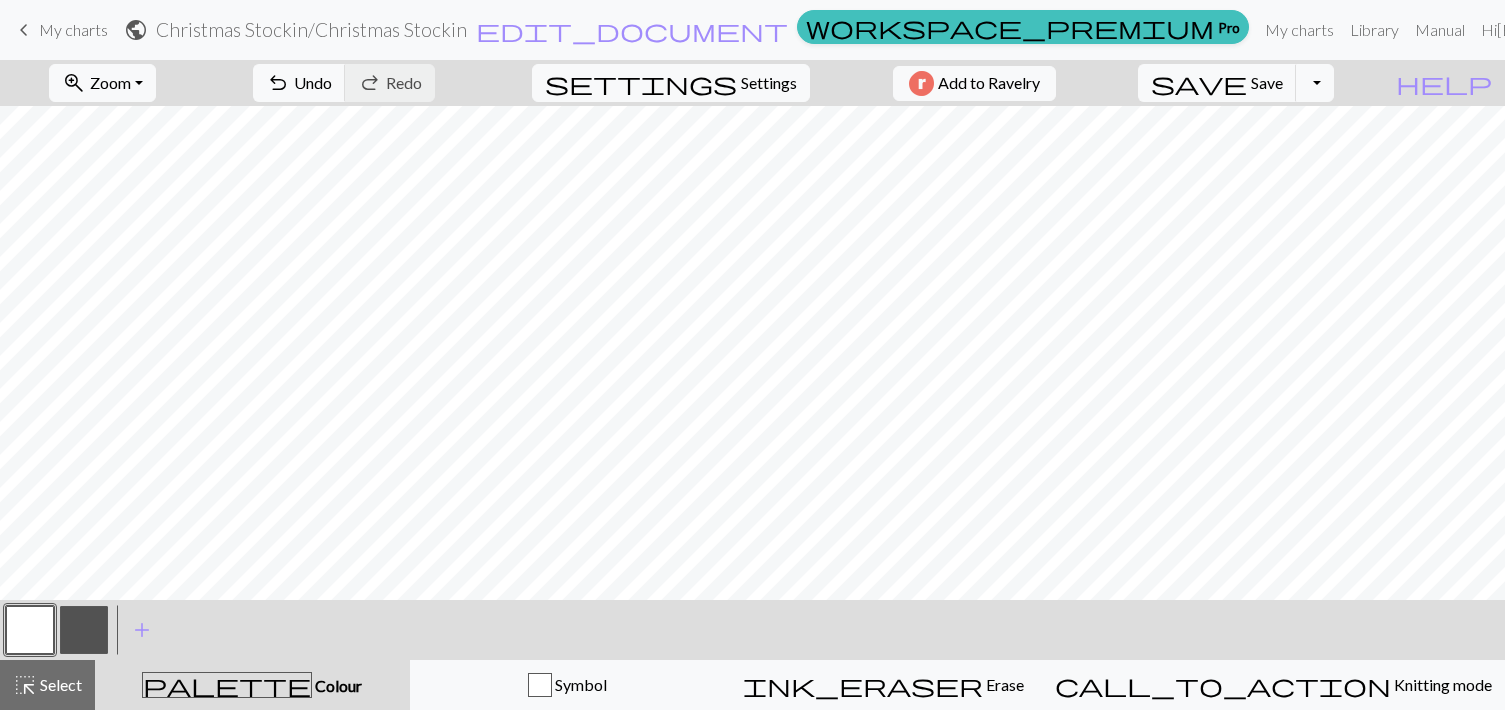 click at bounding box center [84, 630] 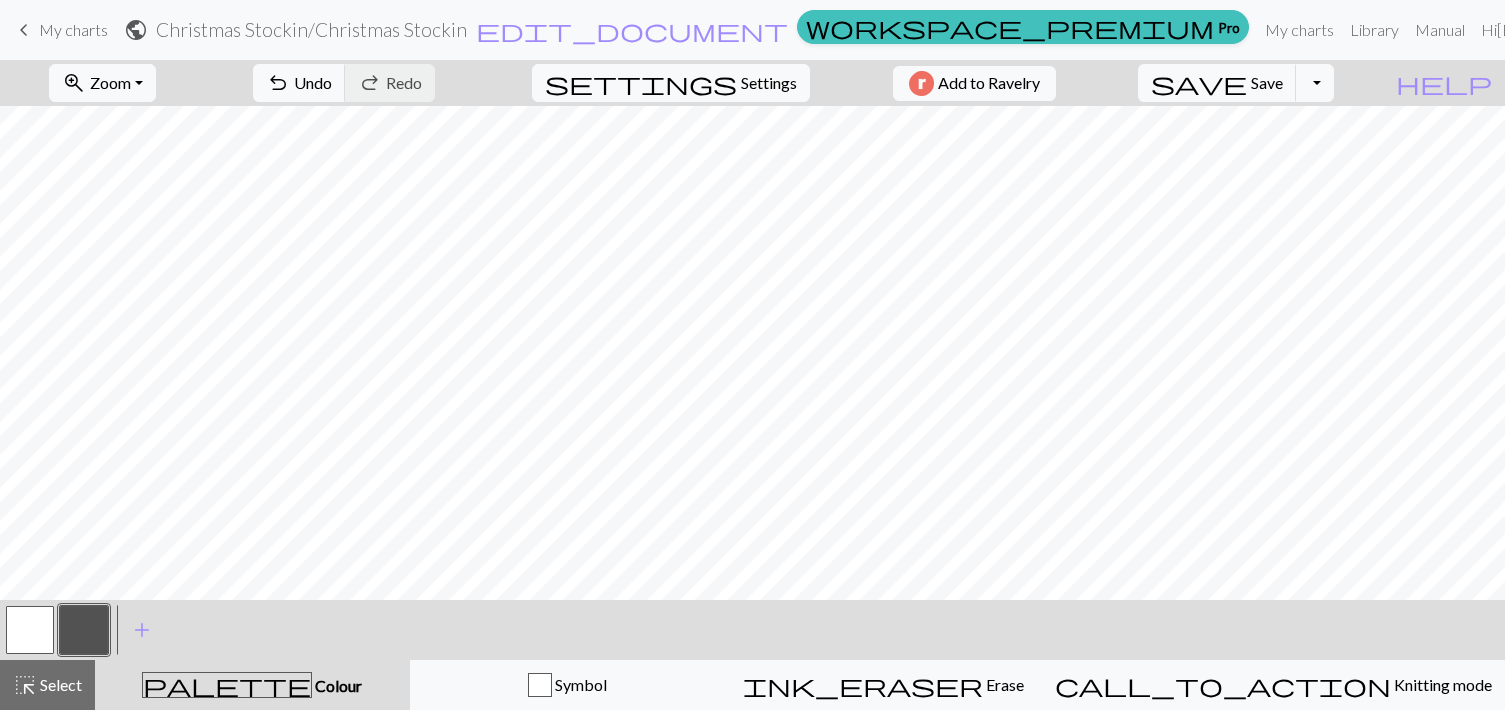 click at bounding box center (30, 630) 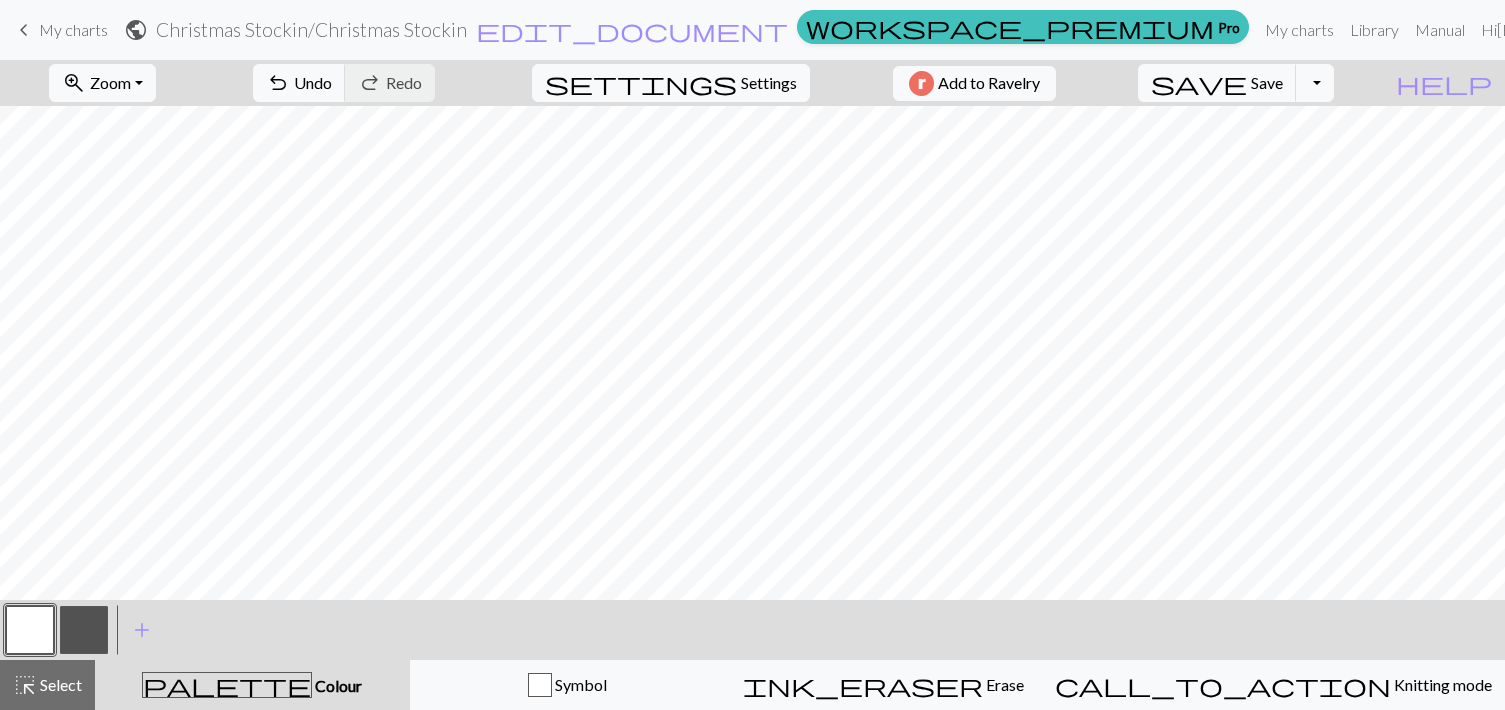 click at bounding box center [84, 630] 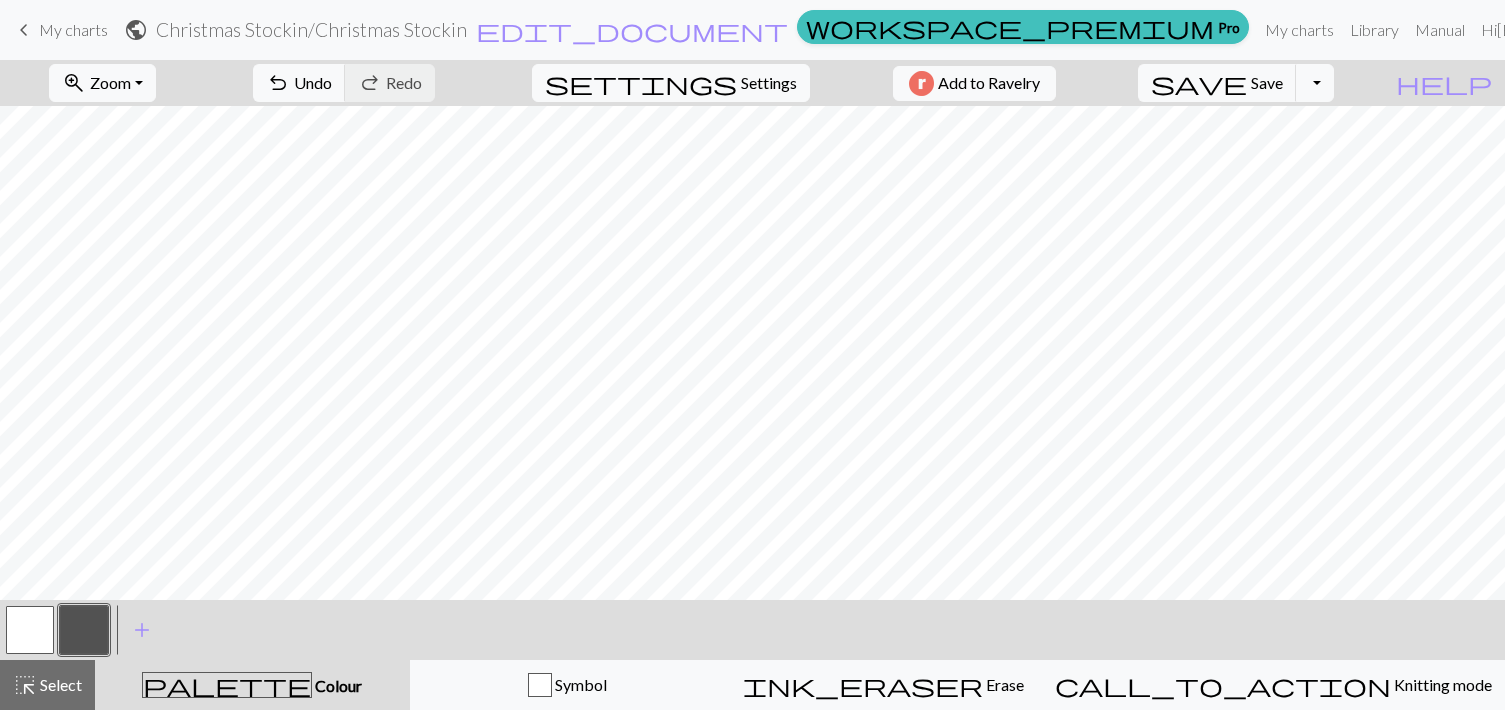 click at bounding box center (30, 630) 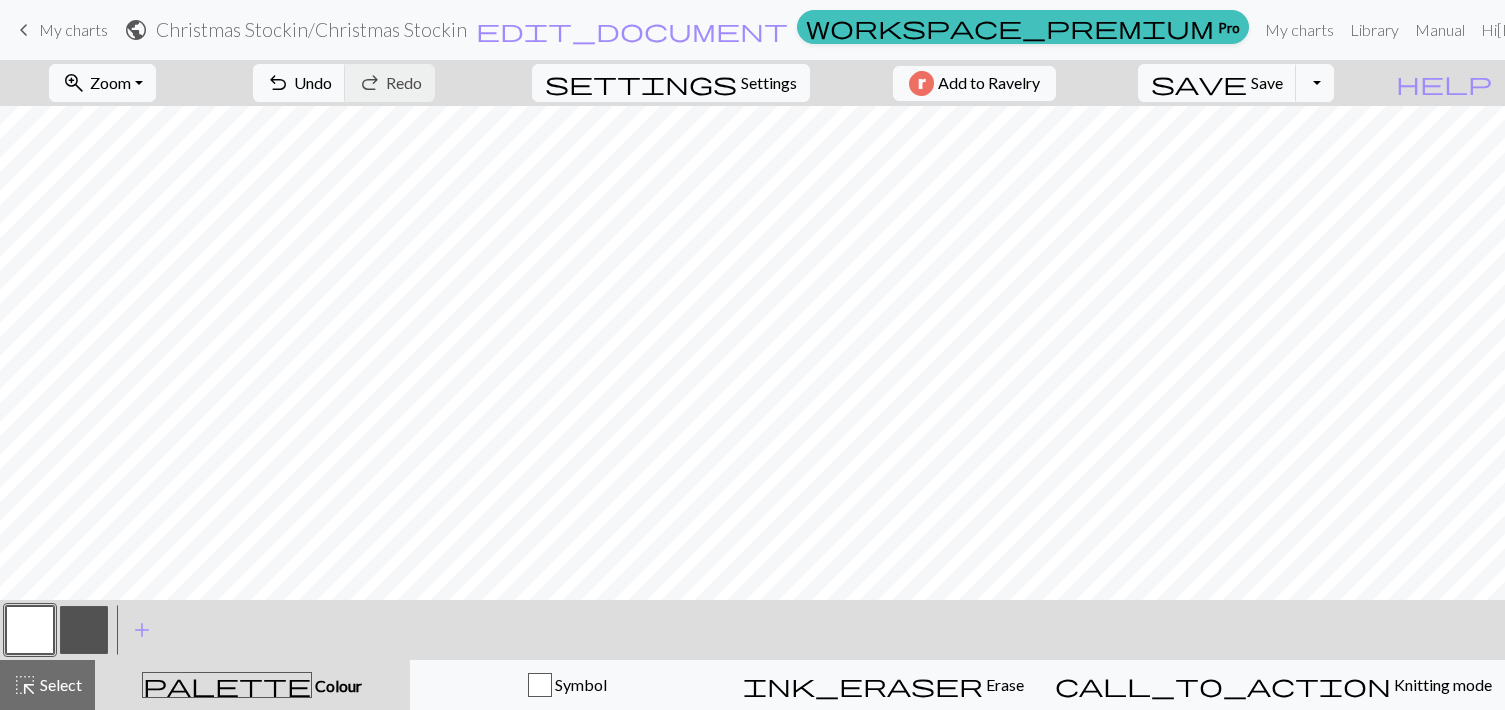 click at bounding box center (84, 630) 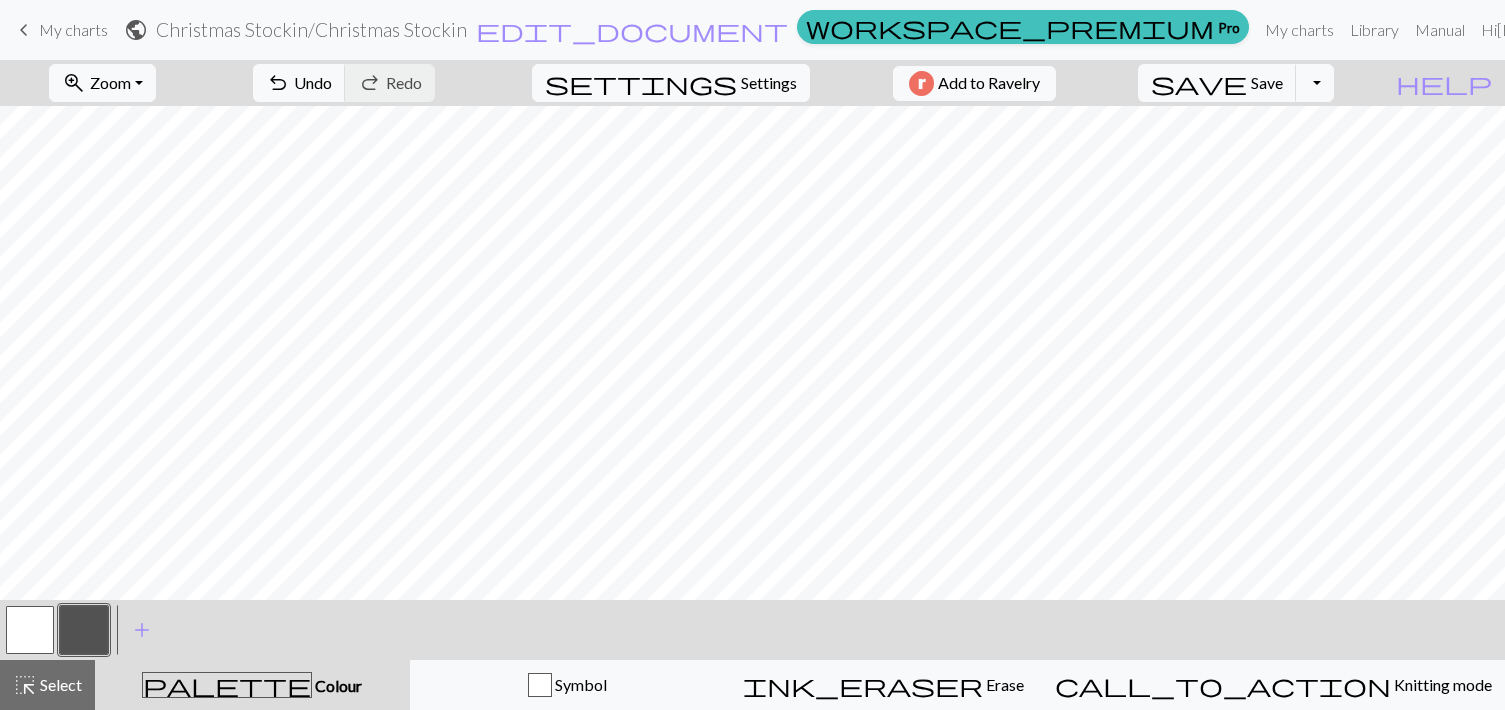 click at bounding box center [30, 630] 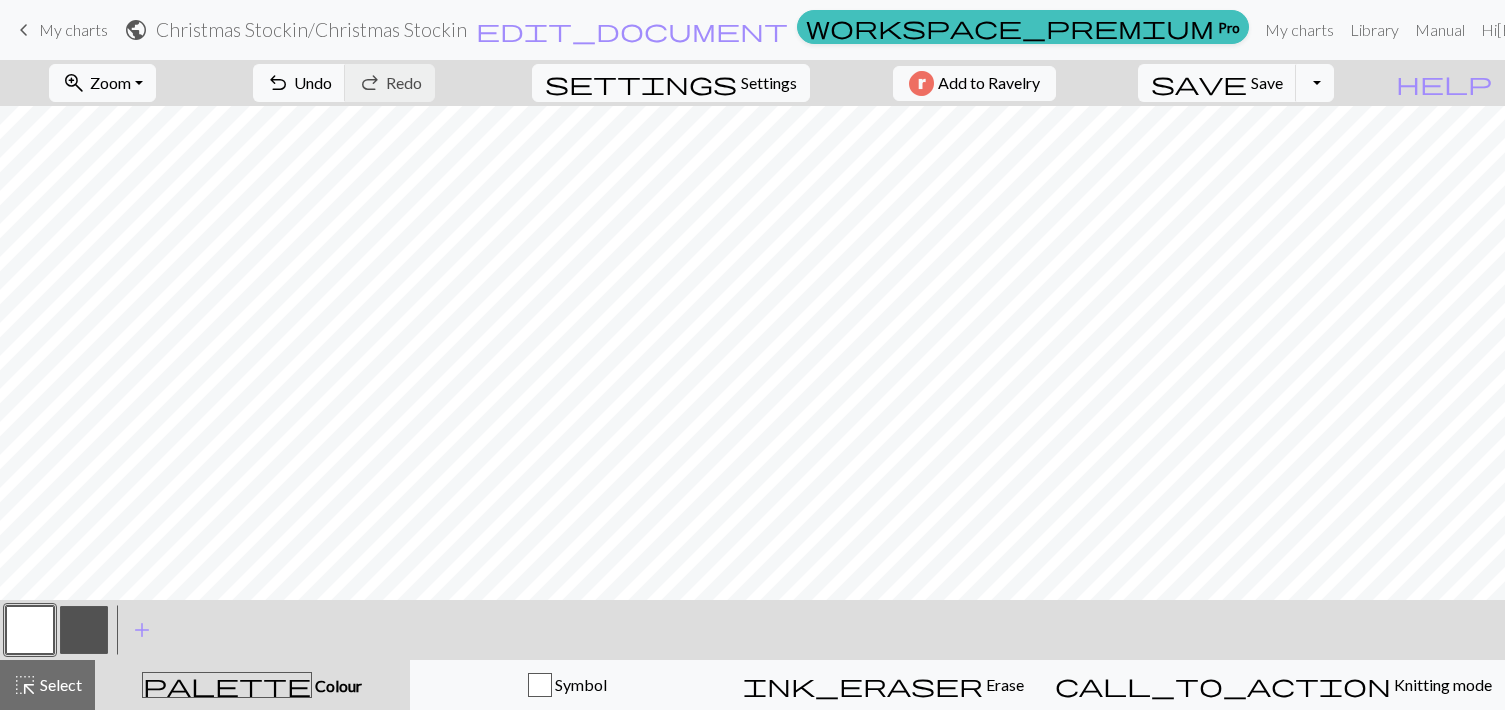 click at bounding box center [84, 630] 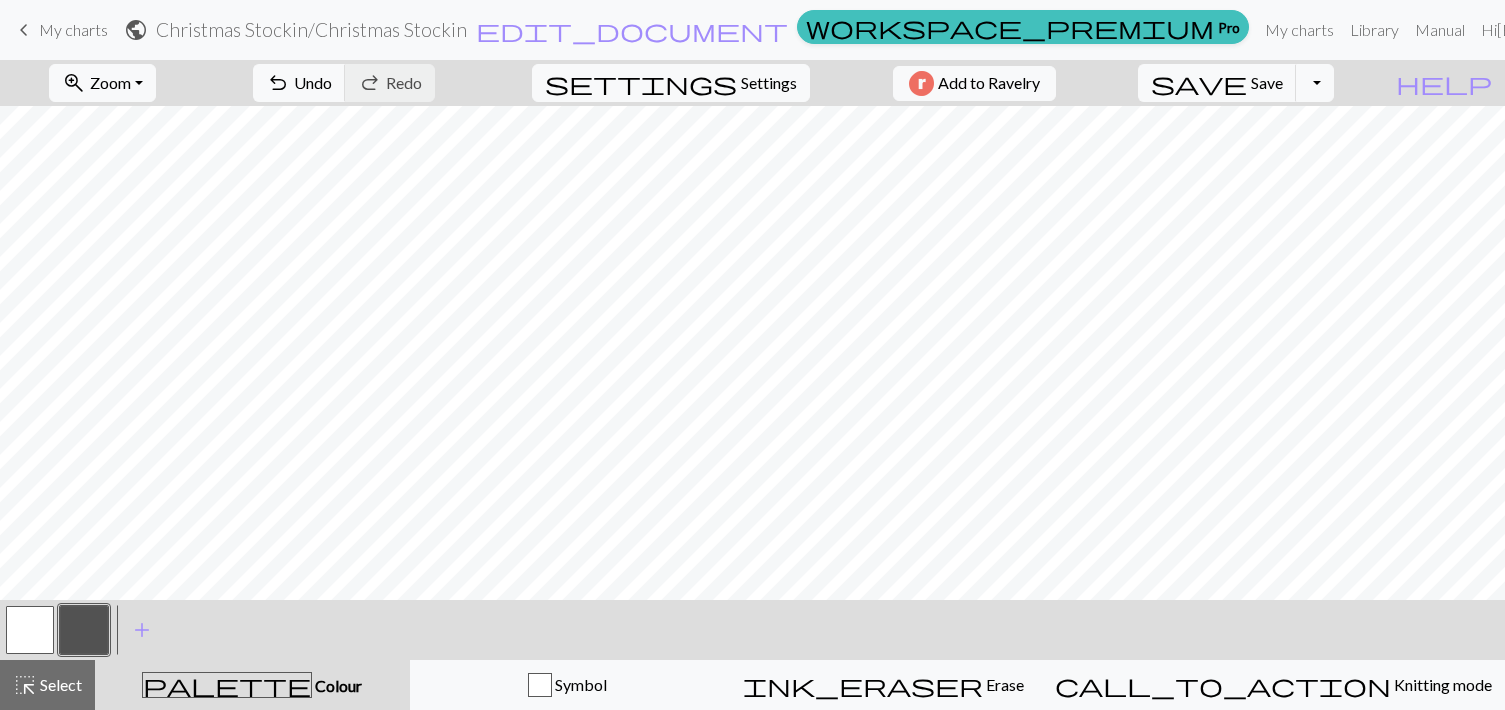 click at bounding box center [30, 630] 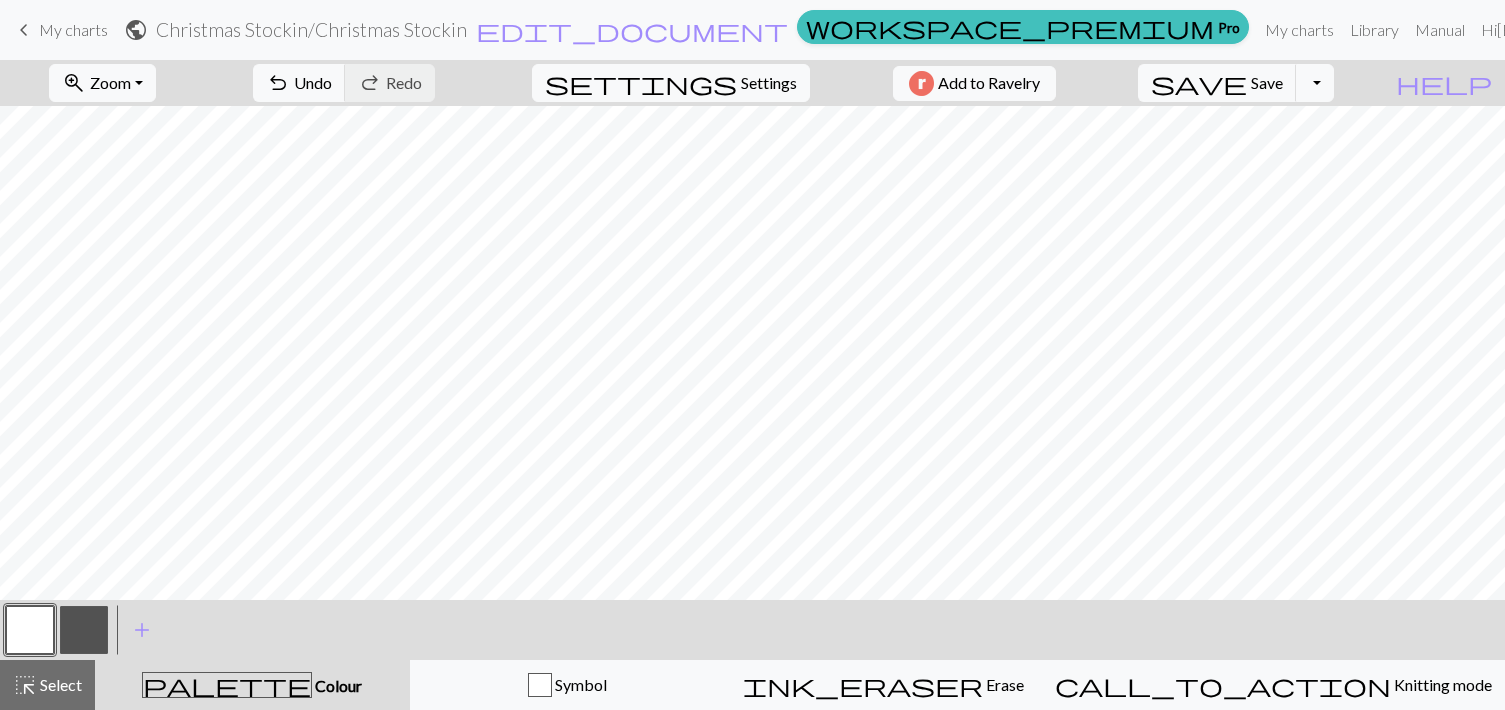 click at bounding box center [84, 630] 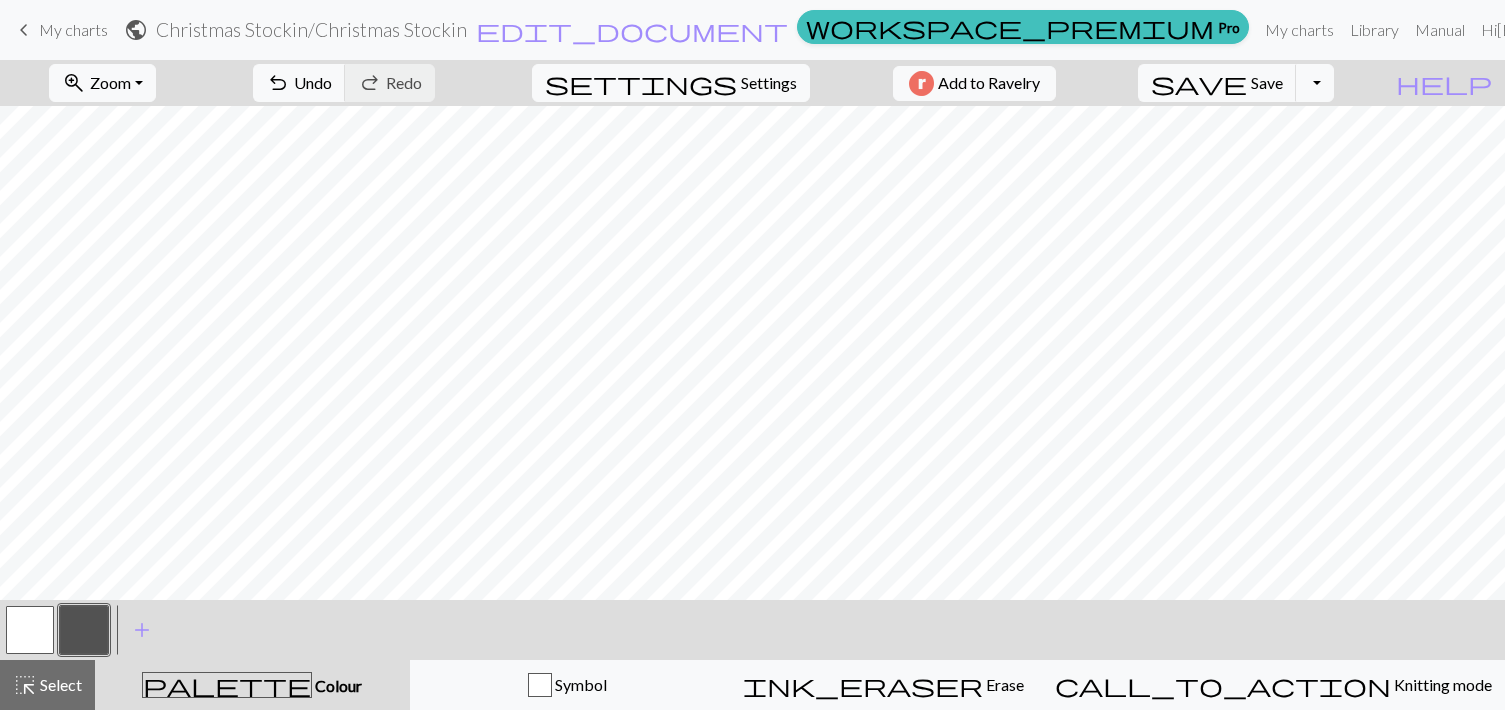 click at bounding box center [30, 630] 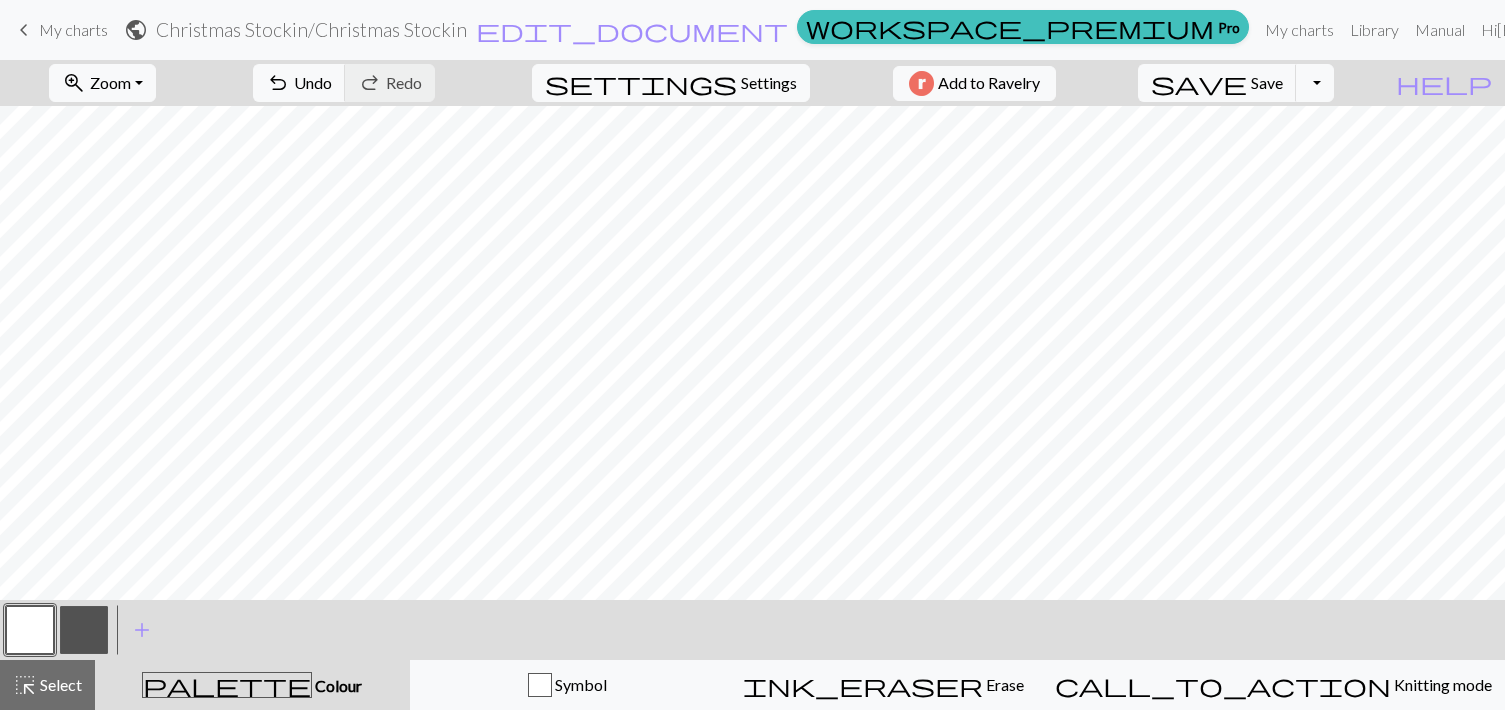 click at bounding box center [84, 630] 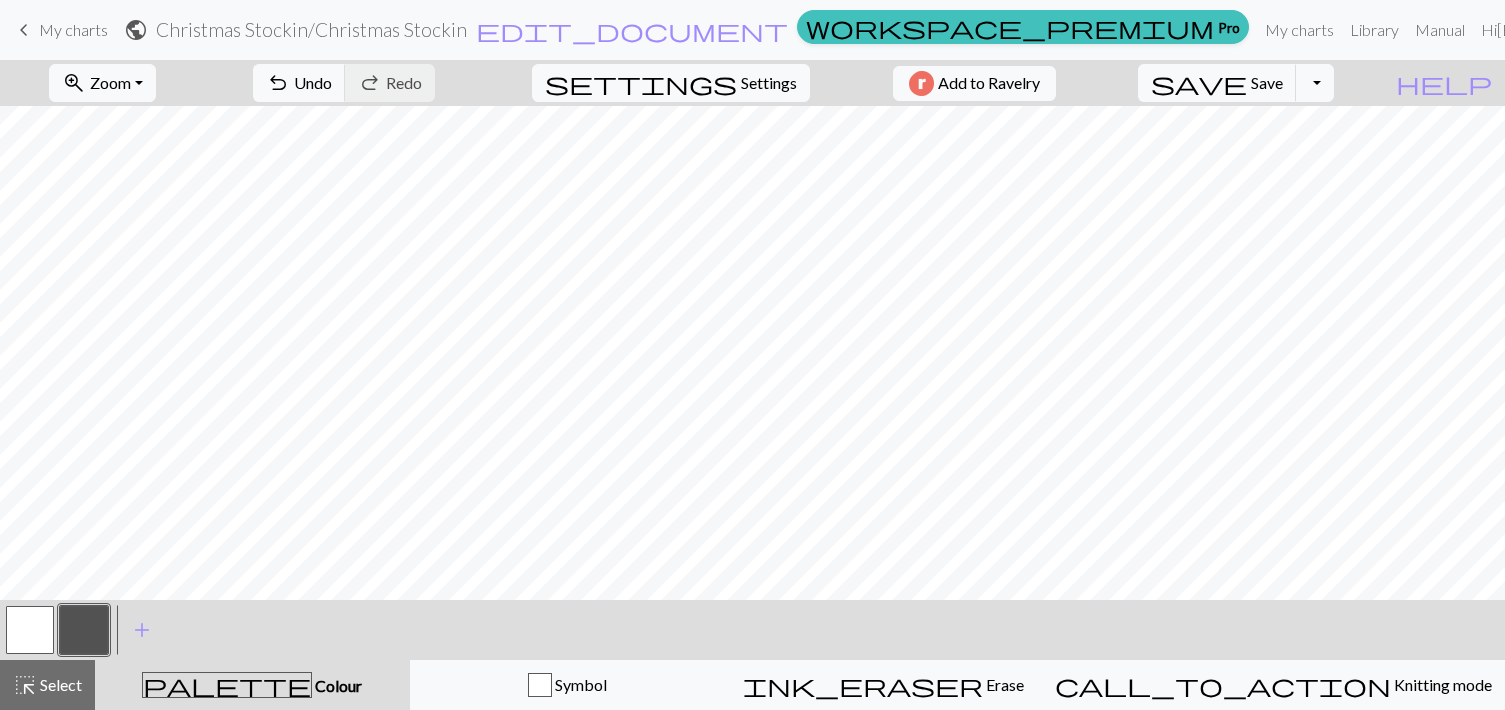 click at bounding box center (30, 630) 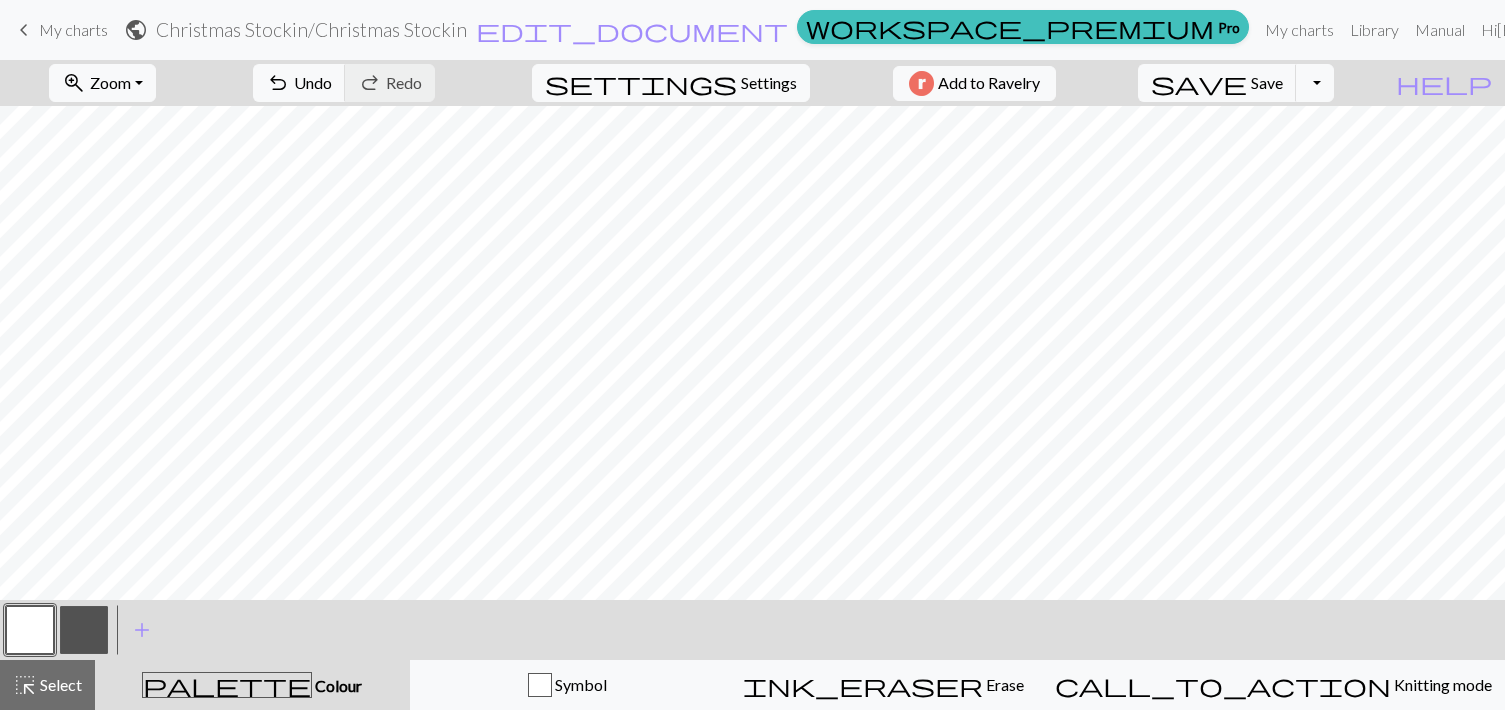 click at bounding box center [84, 630] 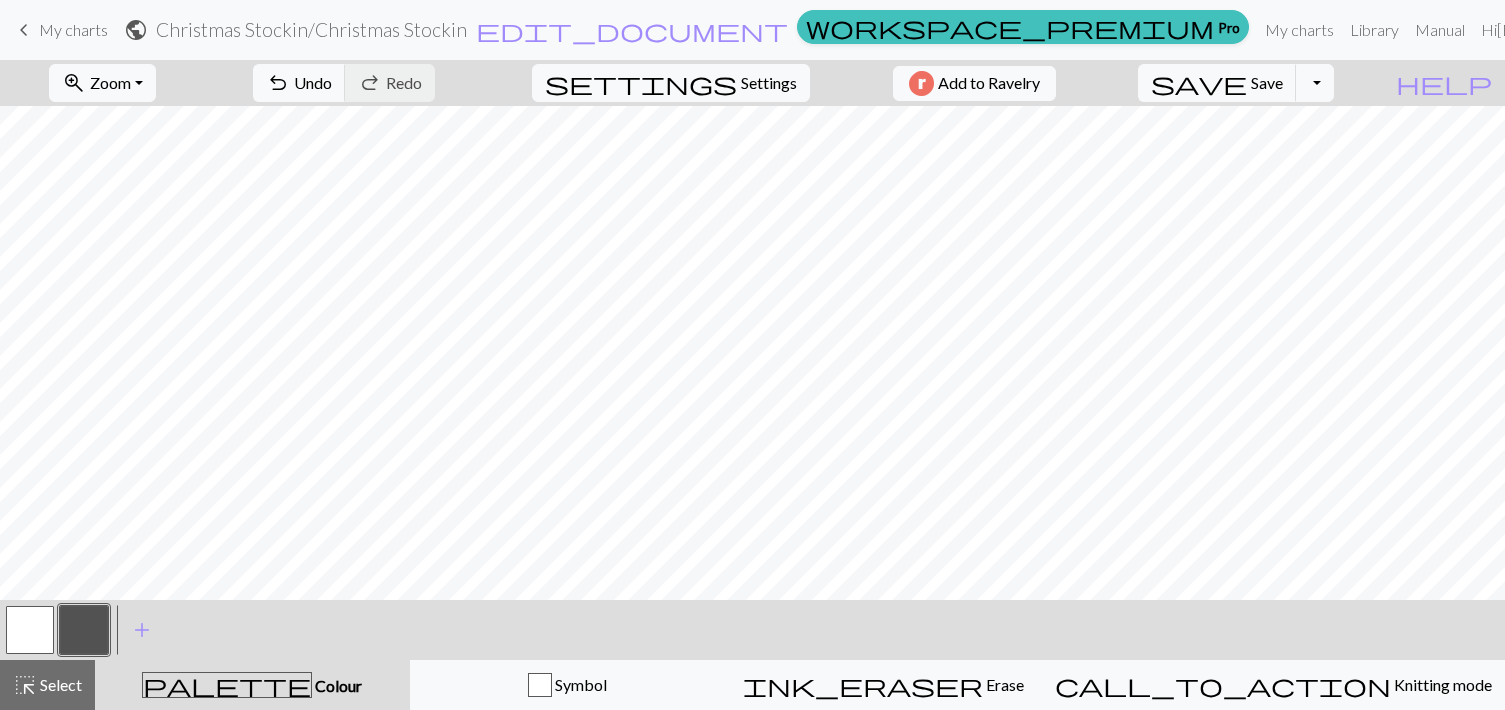 click at bounding box center (84, 630) 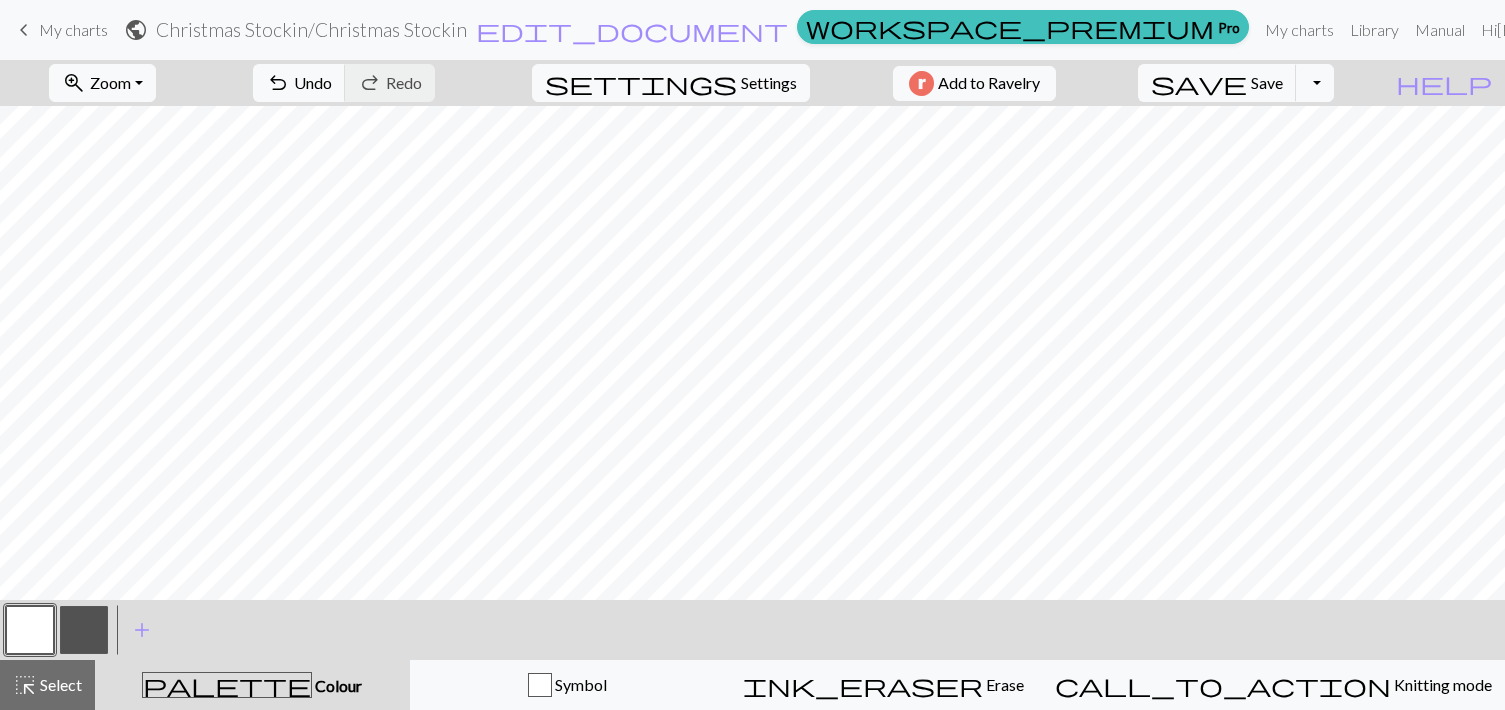 click at bounding box center (84, 630) 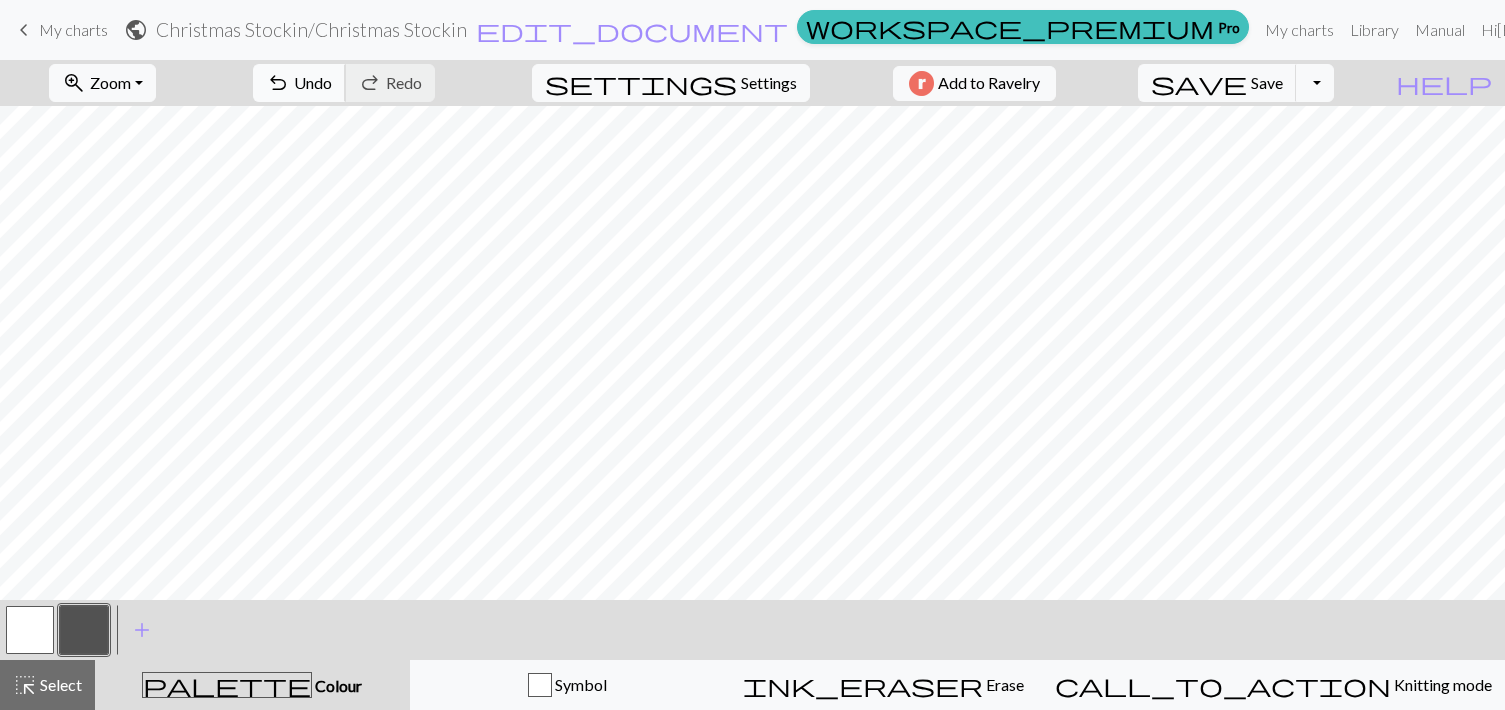click on "Undo" at bounding box center [313, 82] 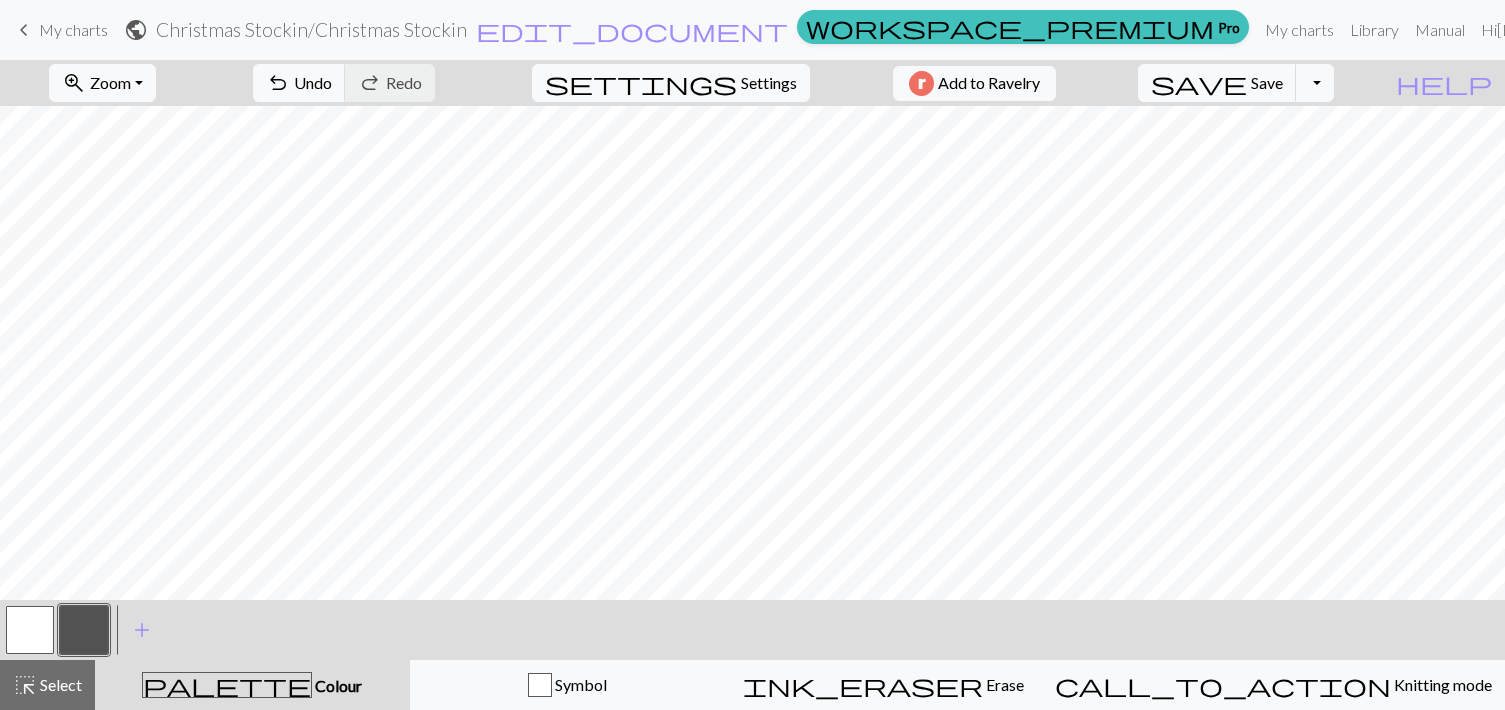 click at bounding box center [30, 630] 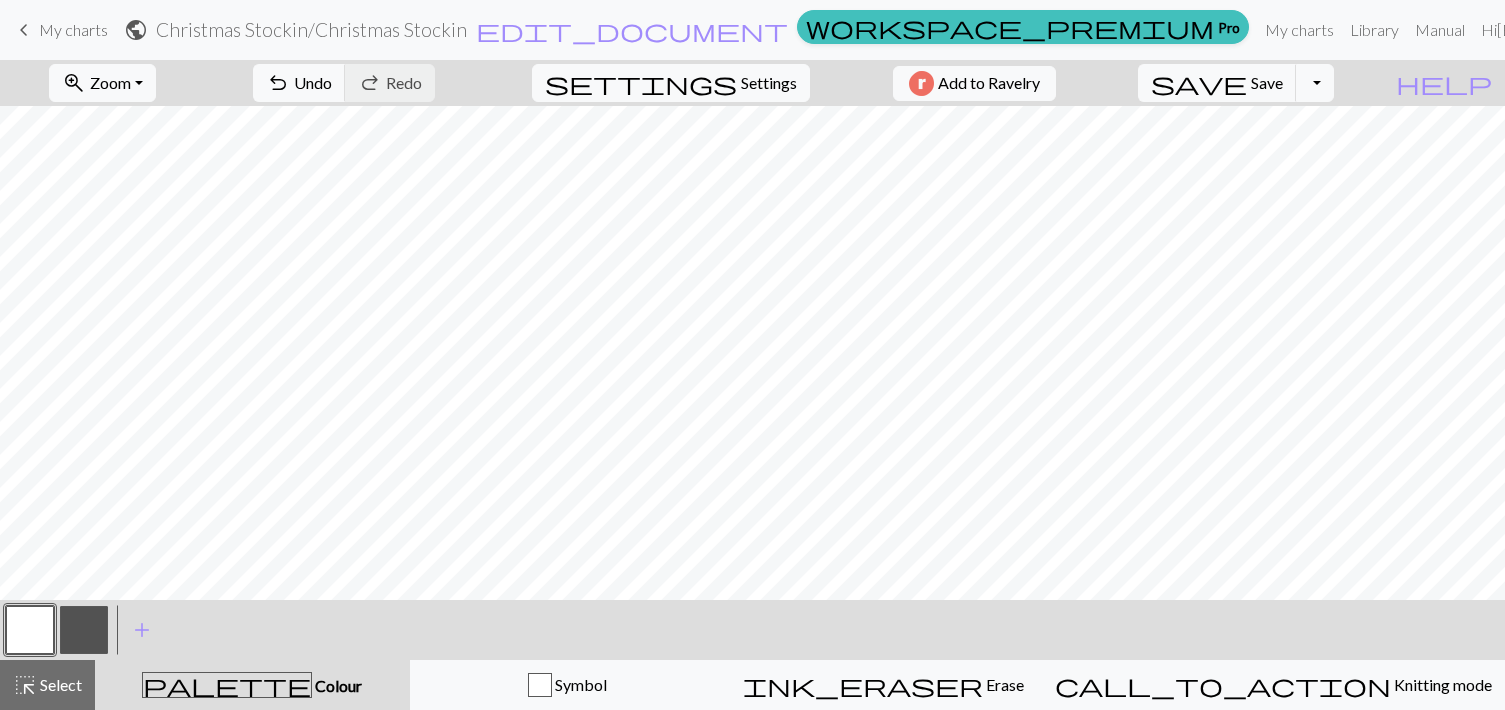 click at bounding box center [84, 630] 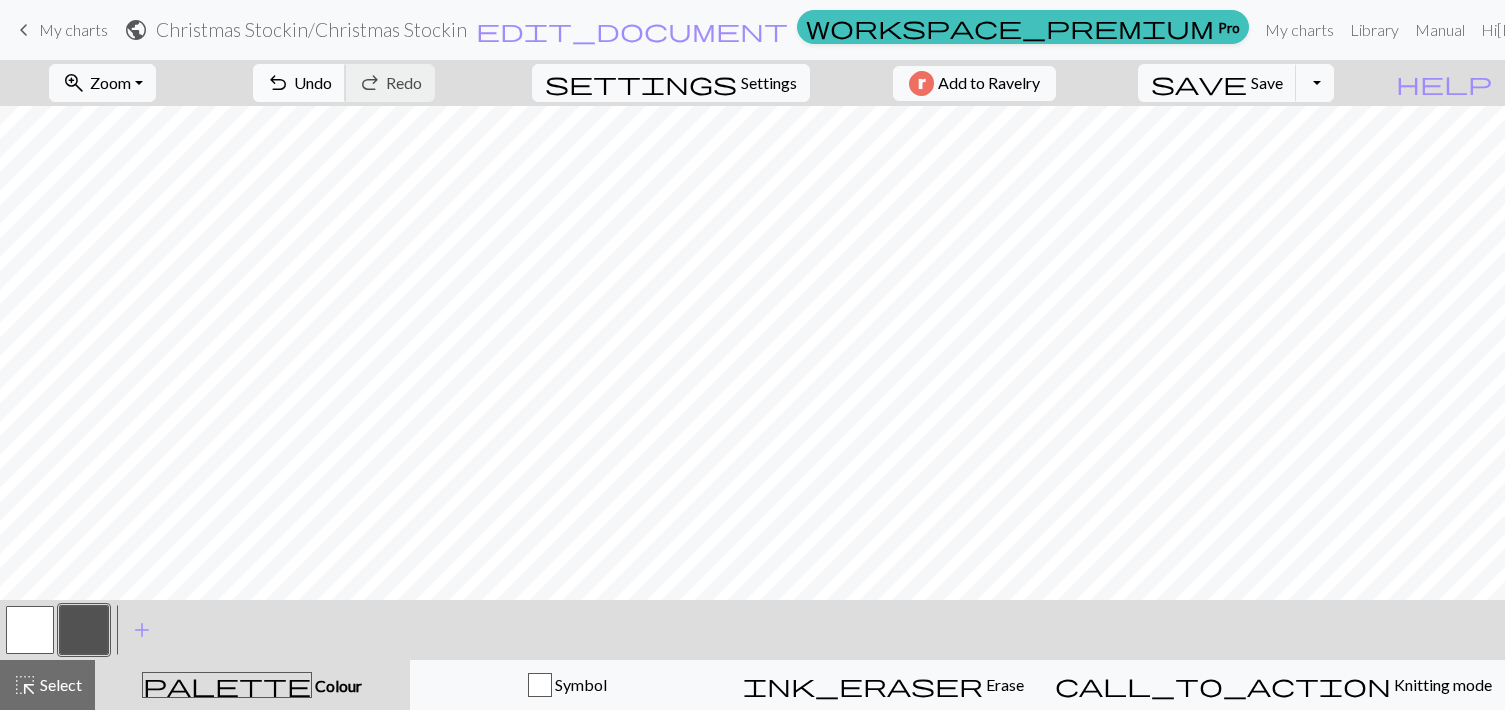 click on "Undo" at bounding box center (313, 82) 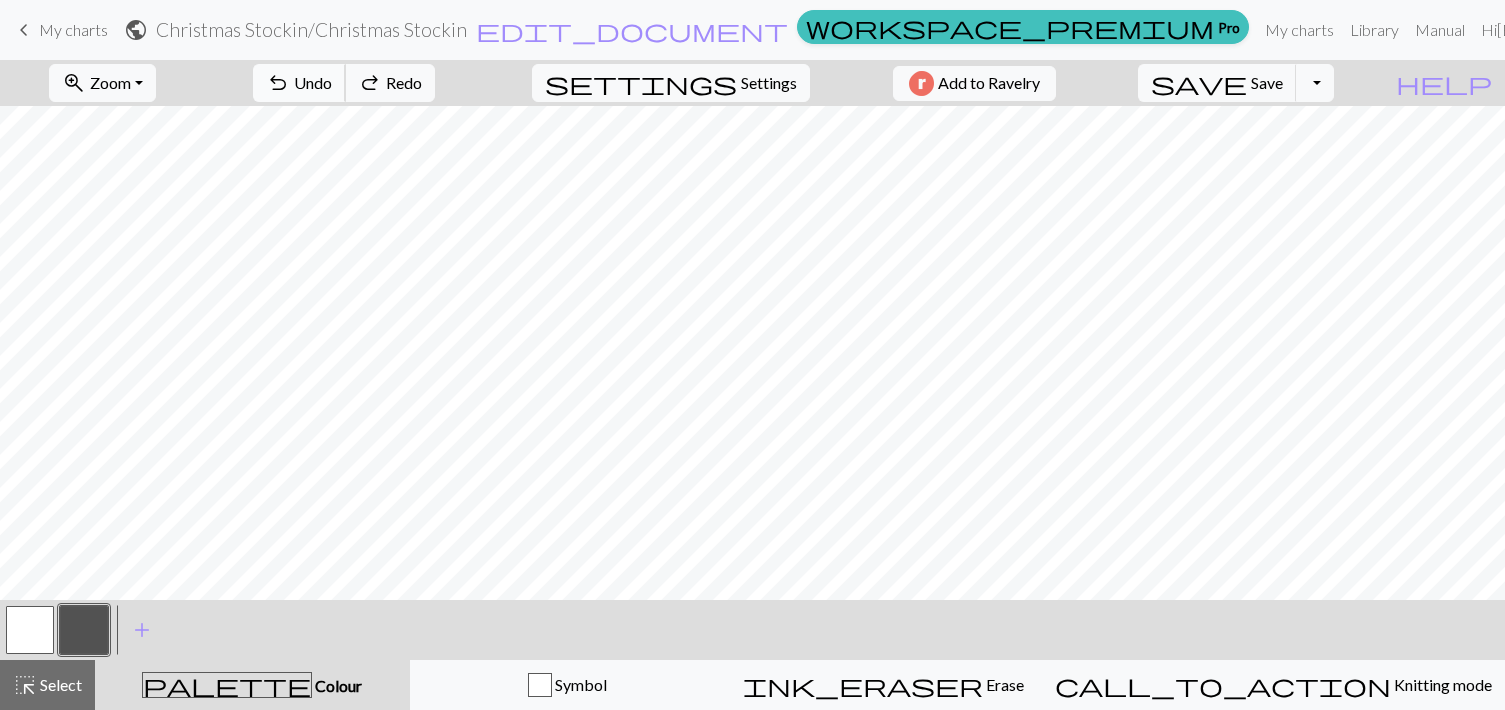 click on "Undo" at bounding box center [313, 82] 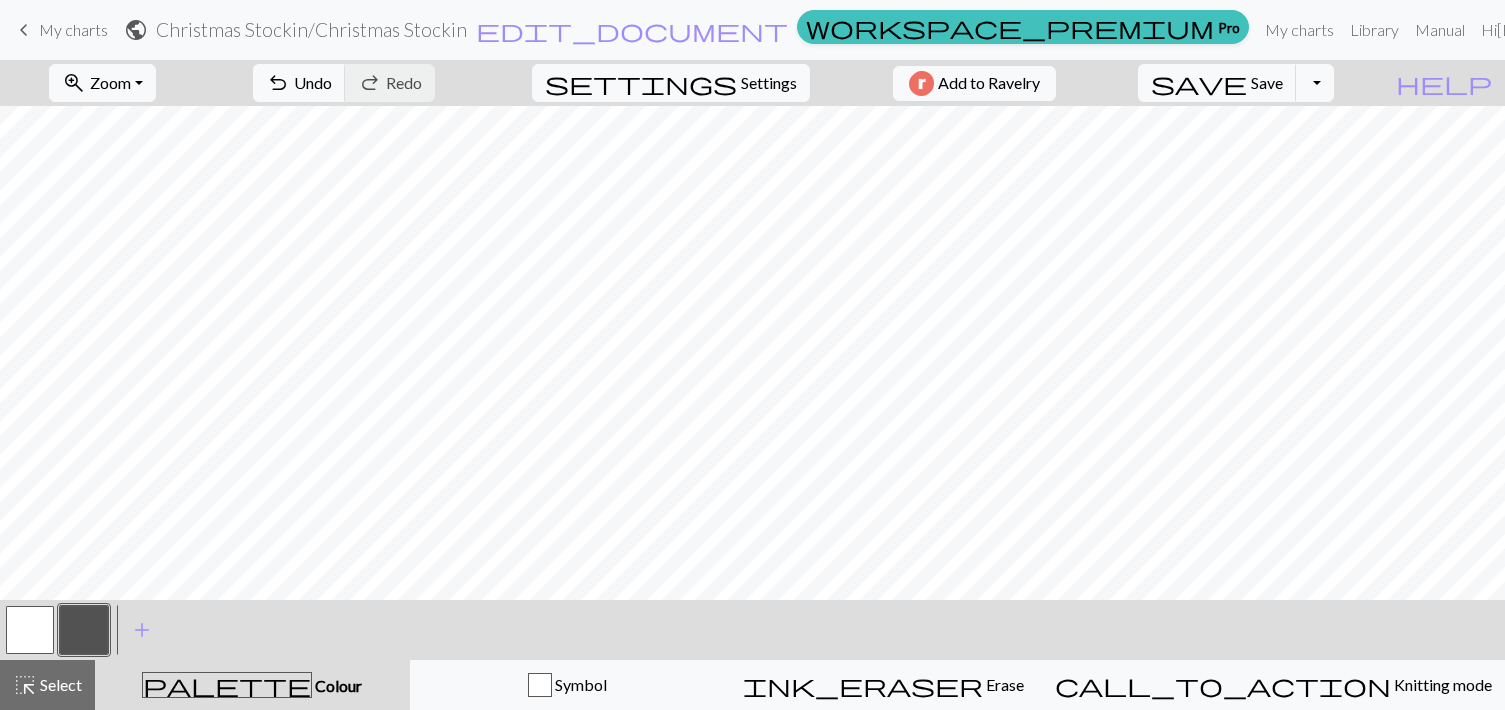click at bounding box center [30, 630] 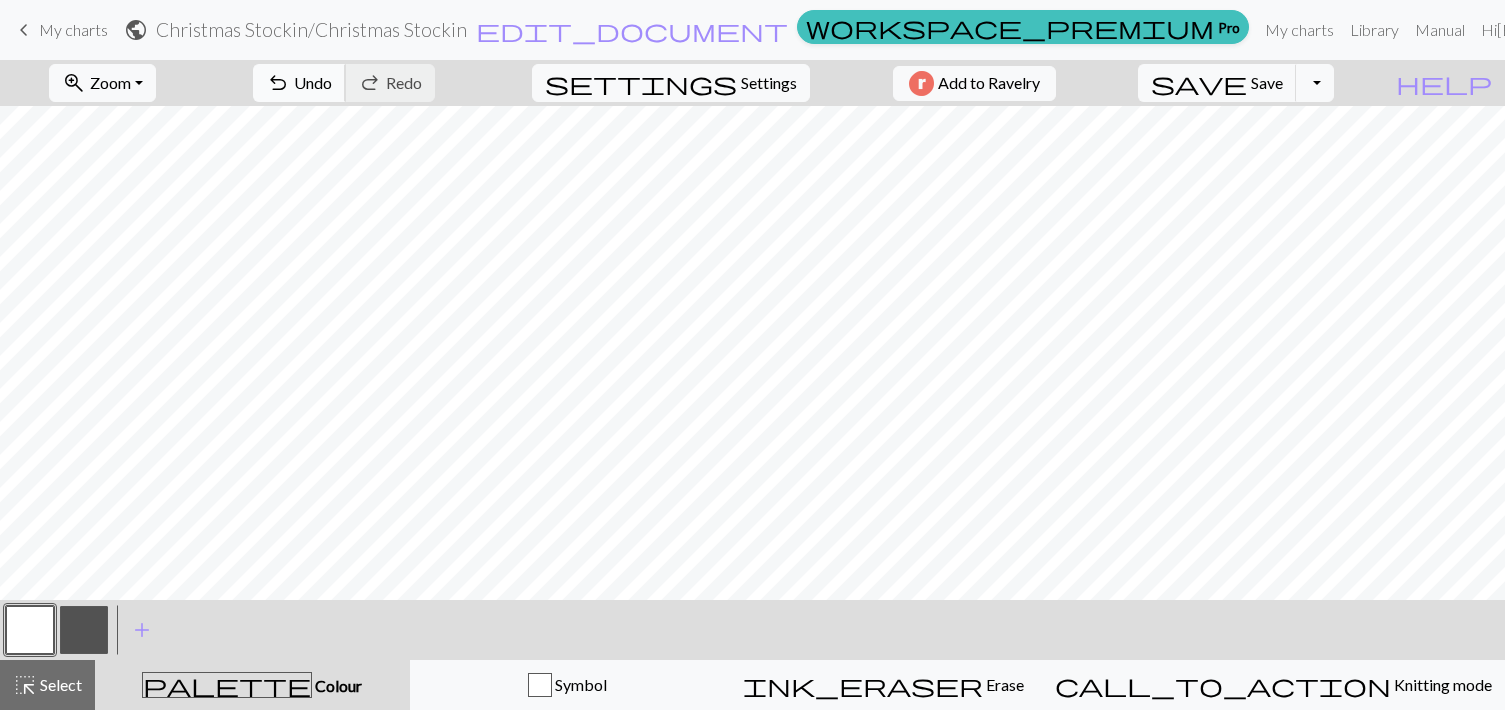 click on "Undo" at bounding box center [313, 82] 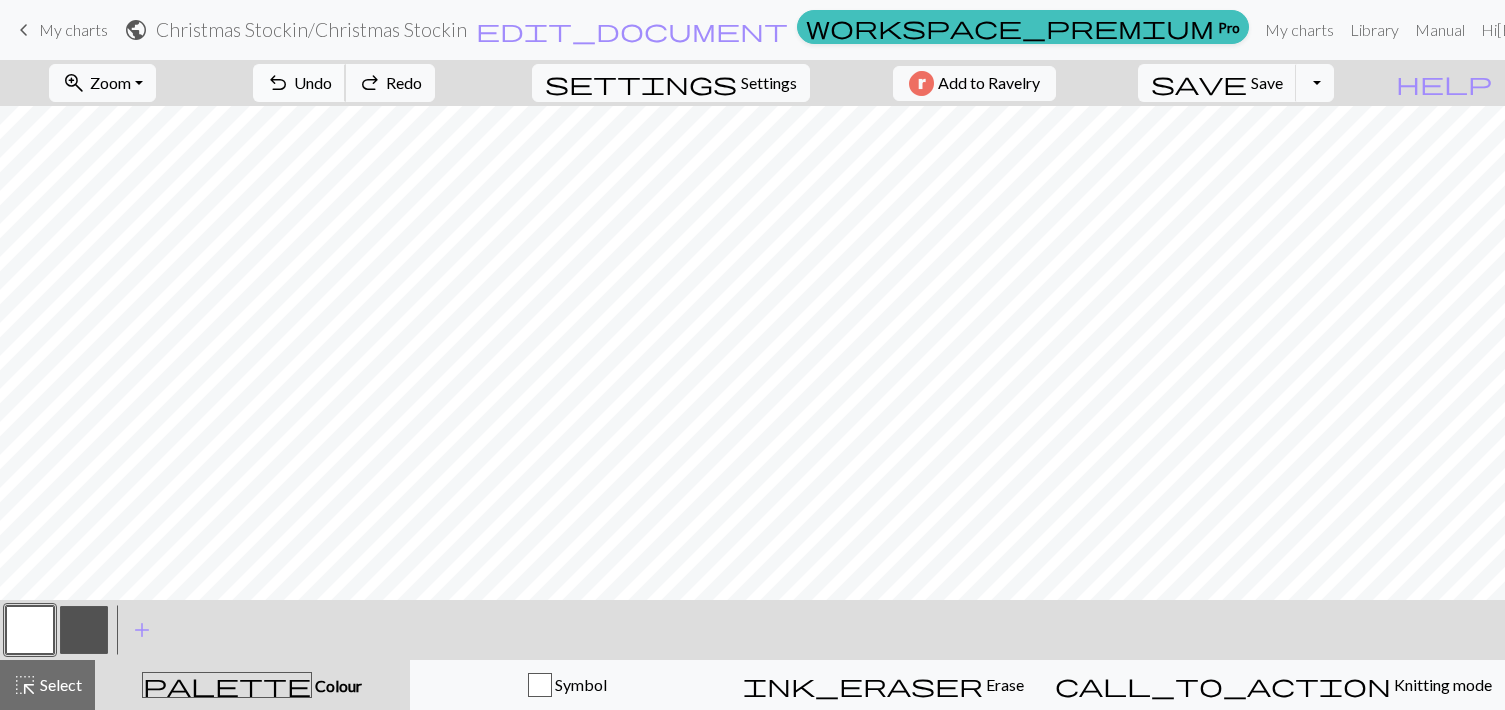 click on "Undo" at bounding box center (313, 82) 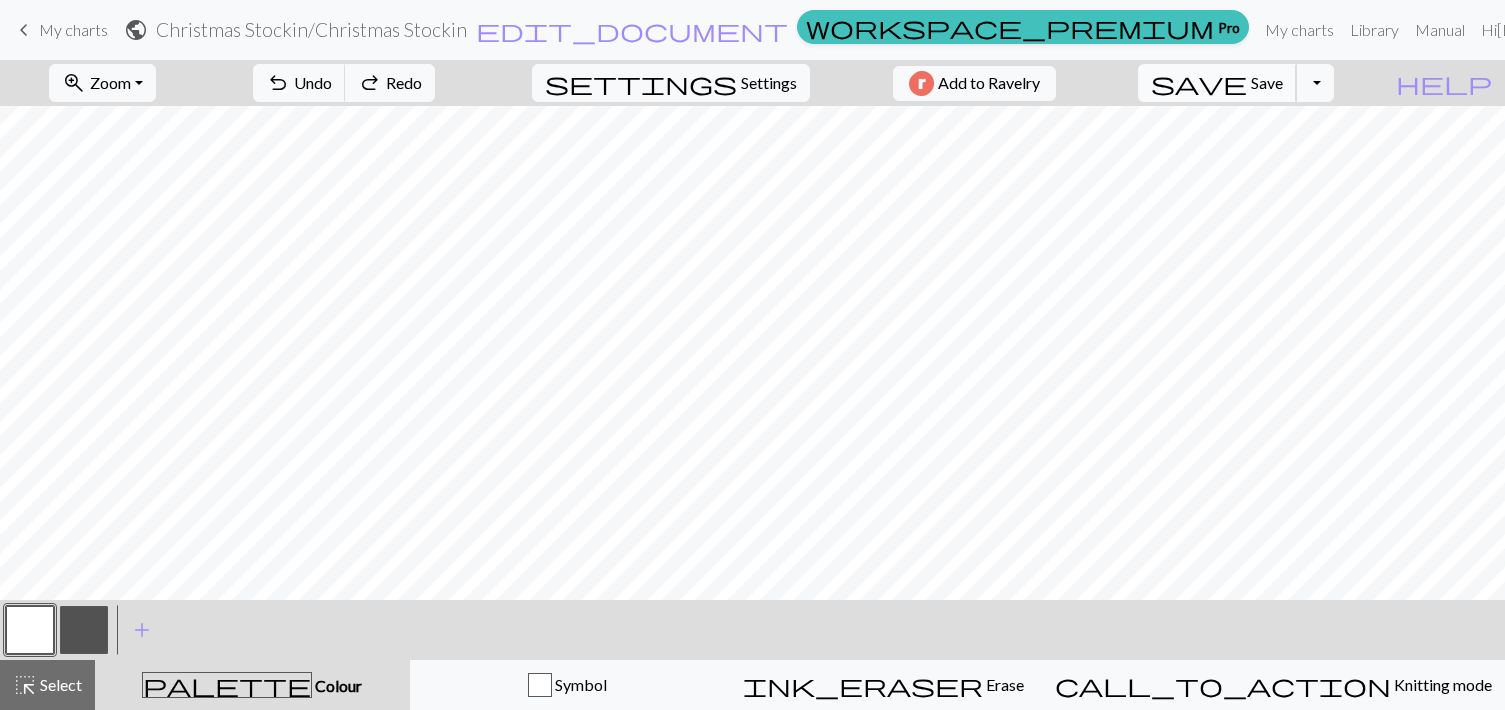 click on "Save" at bounding box center [1267, 82] 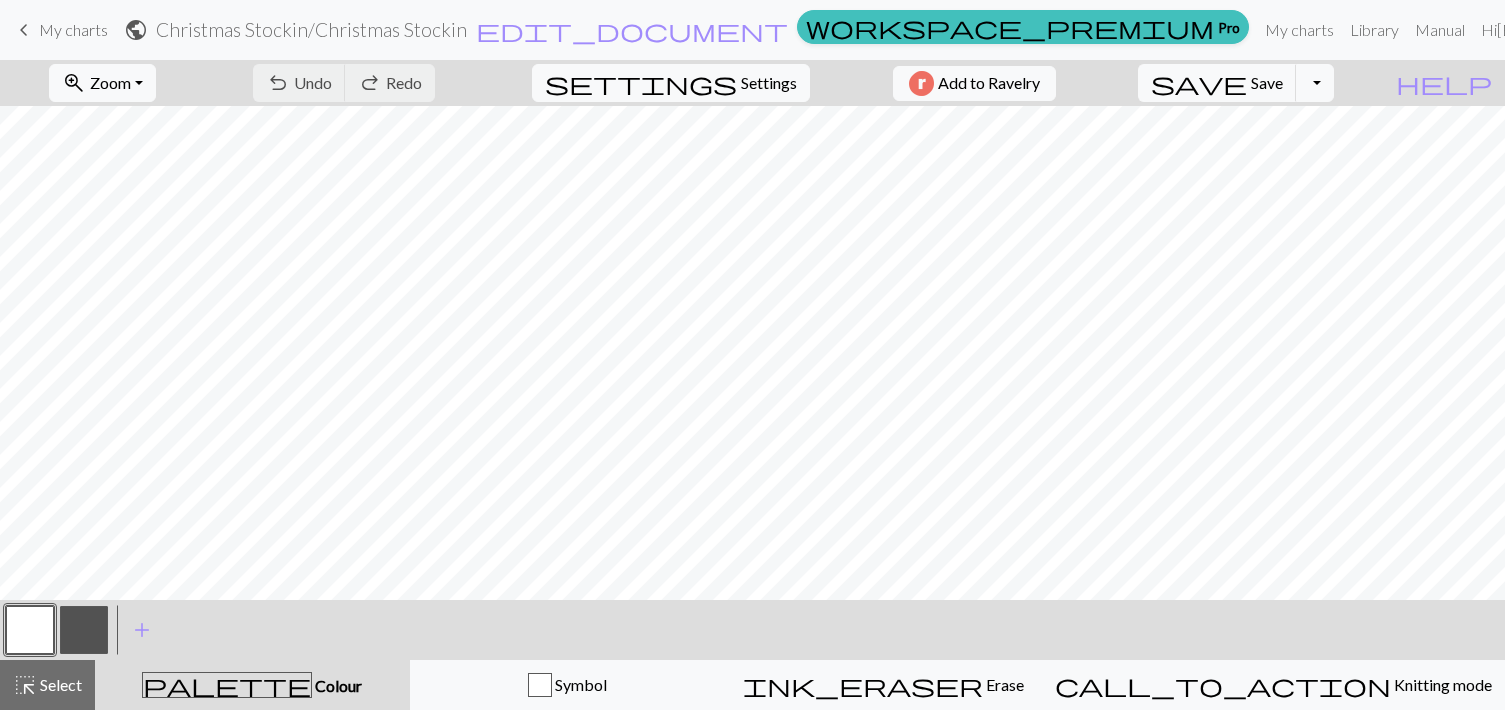 click at bounding box center (84, 630) 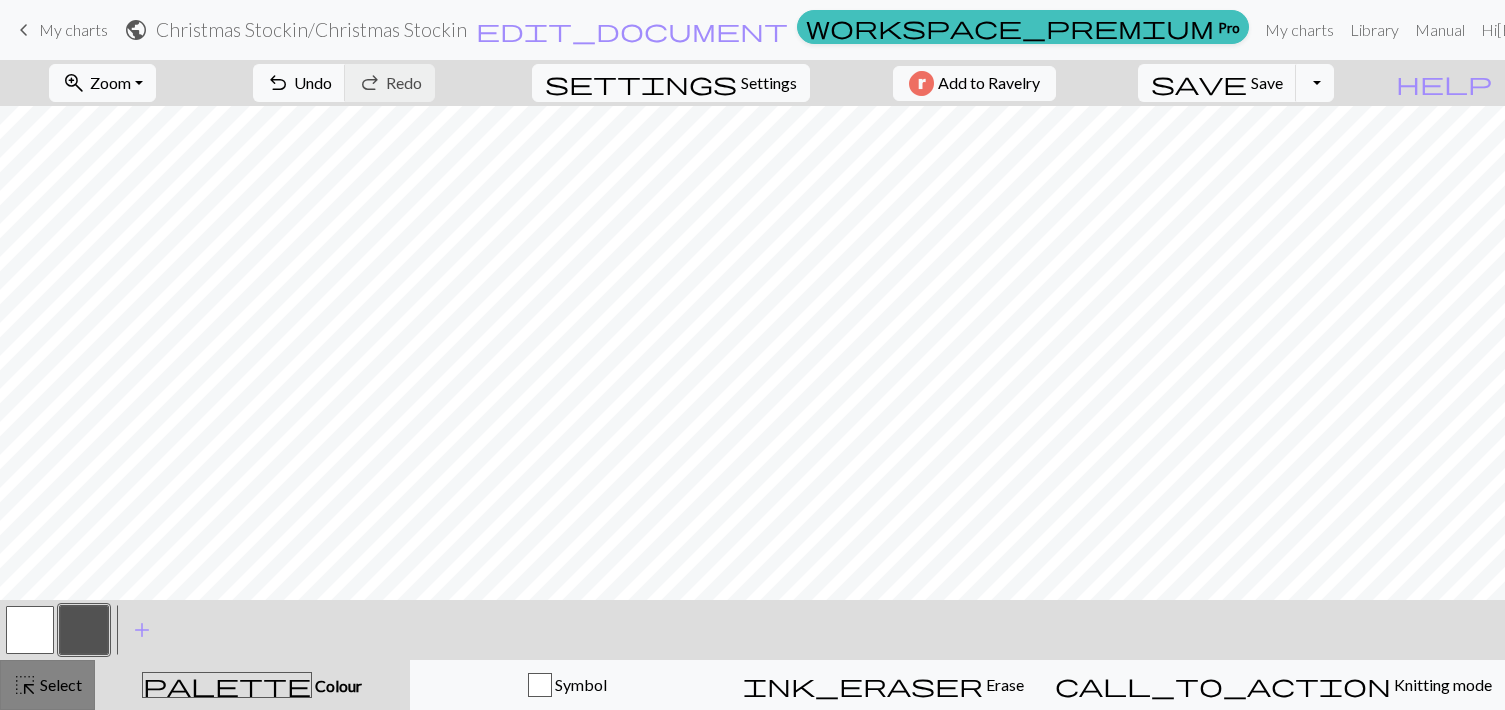 click on "Select" at bounding box center [59, 684] 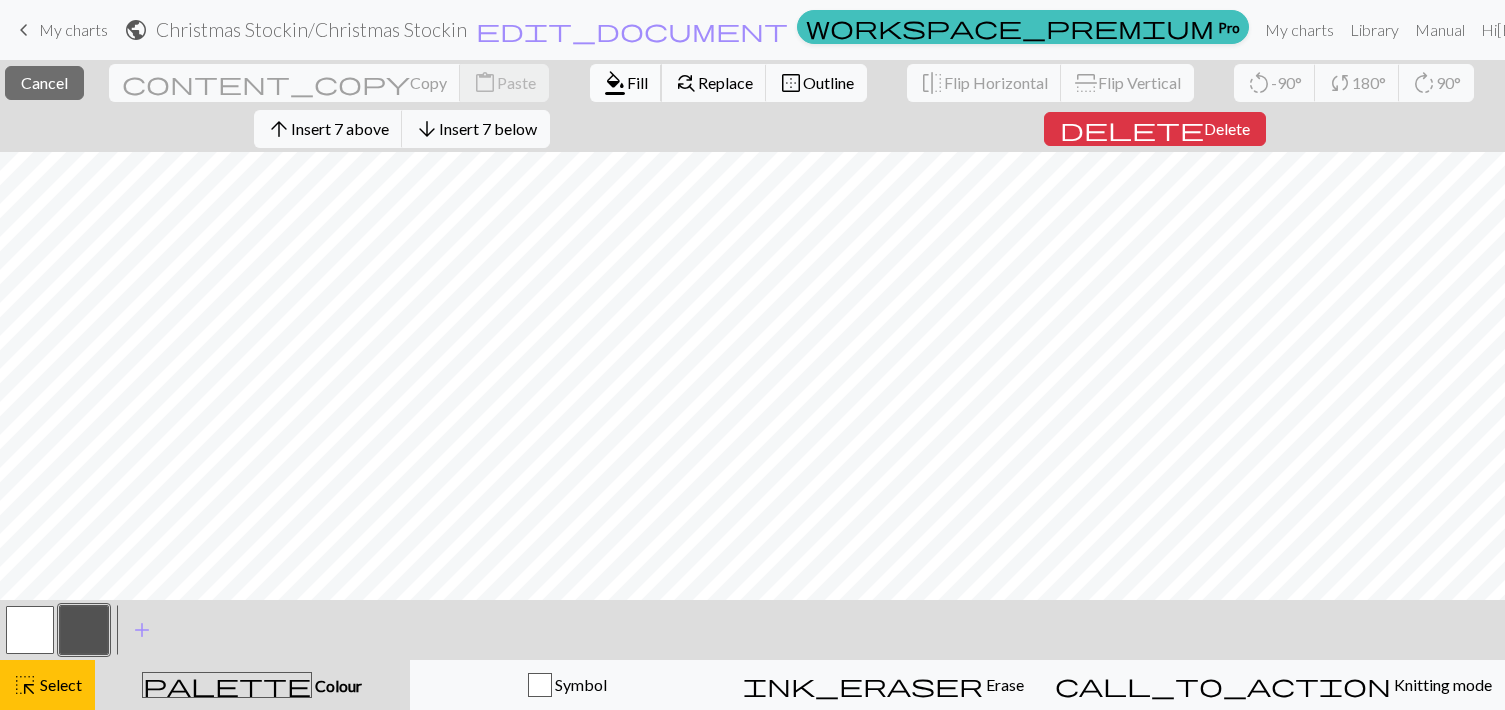 click on "Fill" at bounding box center (637, 82) 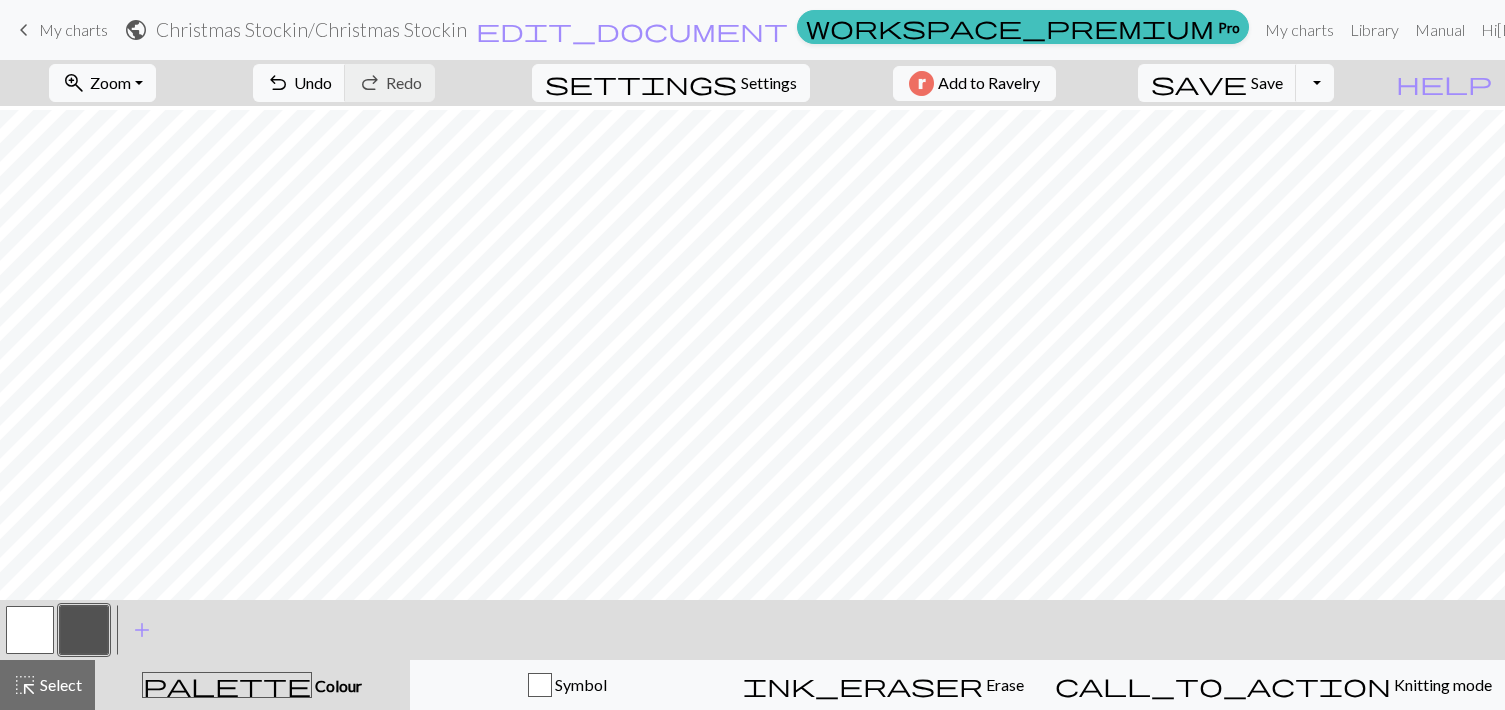 scroll, scrollTop: 254, scrollLeft: 0, axis: vertical 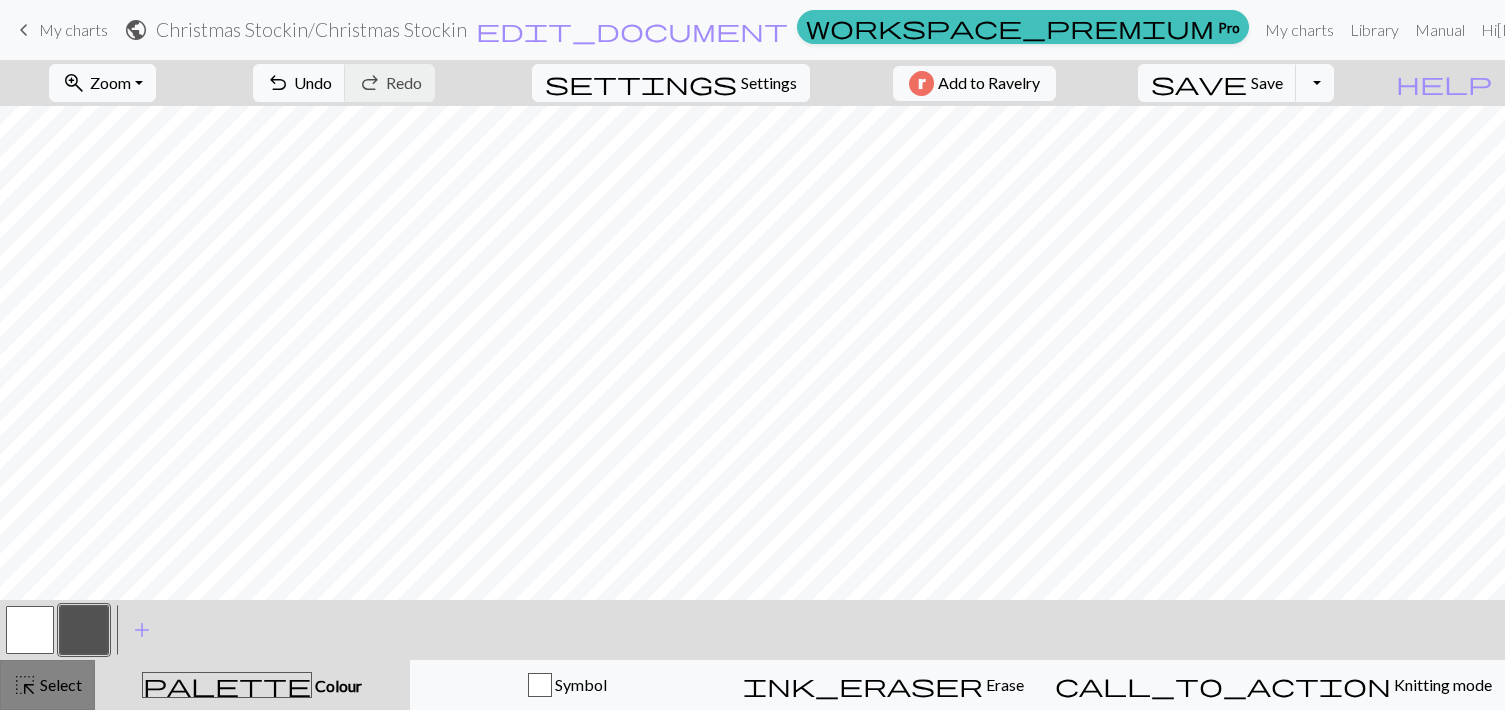 click on "Select" at bounding box center [59, 684] 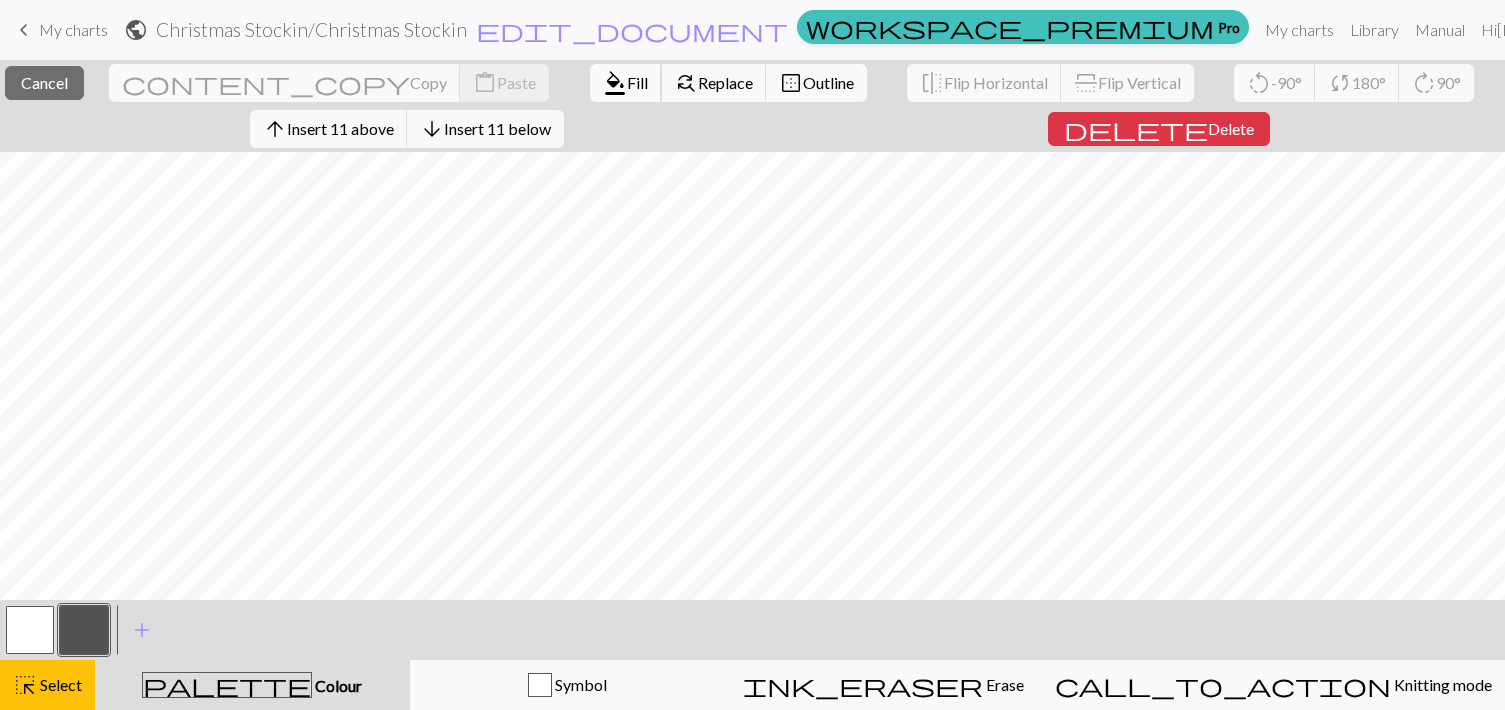 click on "Fill" at bounding box center [637, 82] 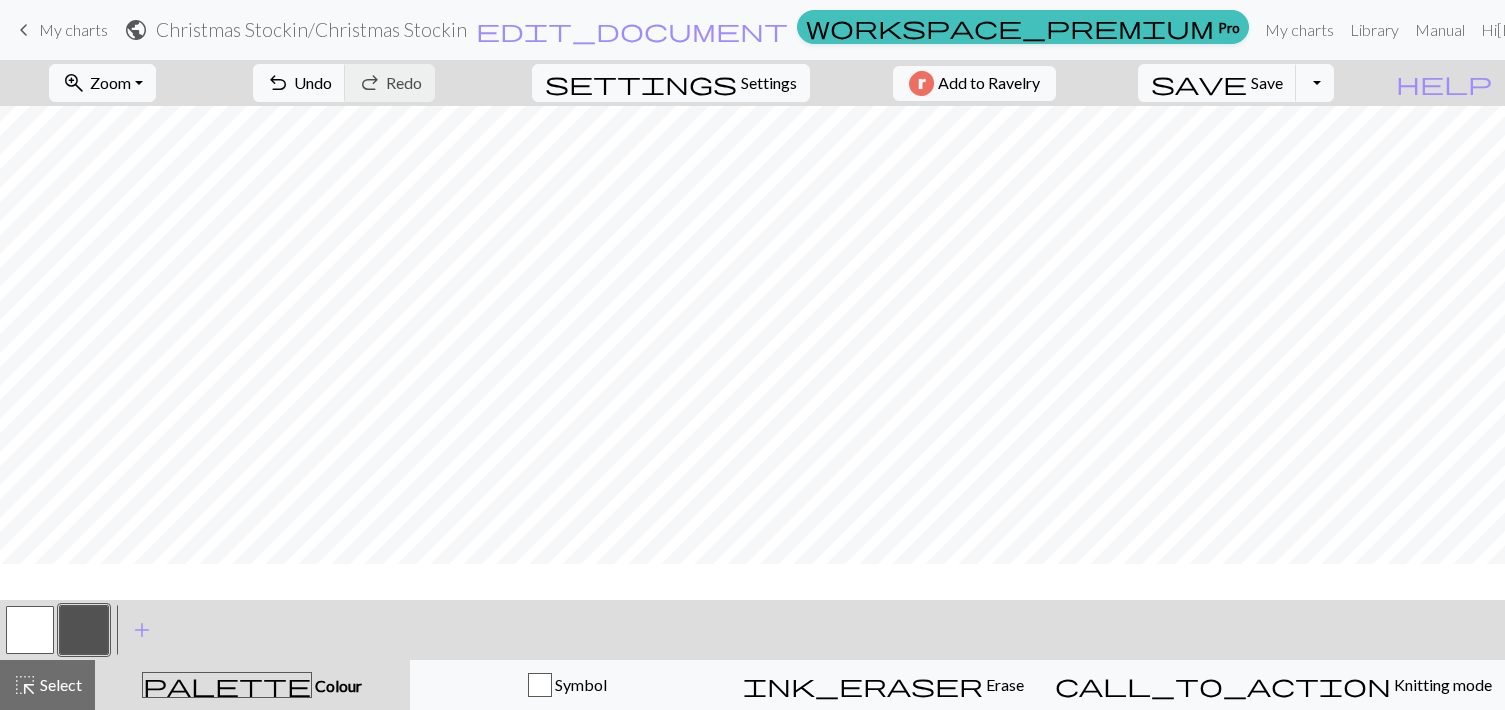 scroll, scrollTop: 436, scrollLeft: 0, axis: vertical 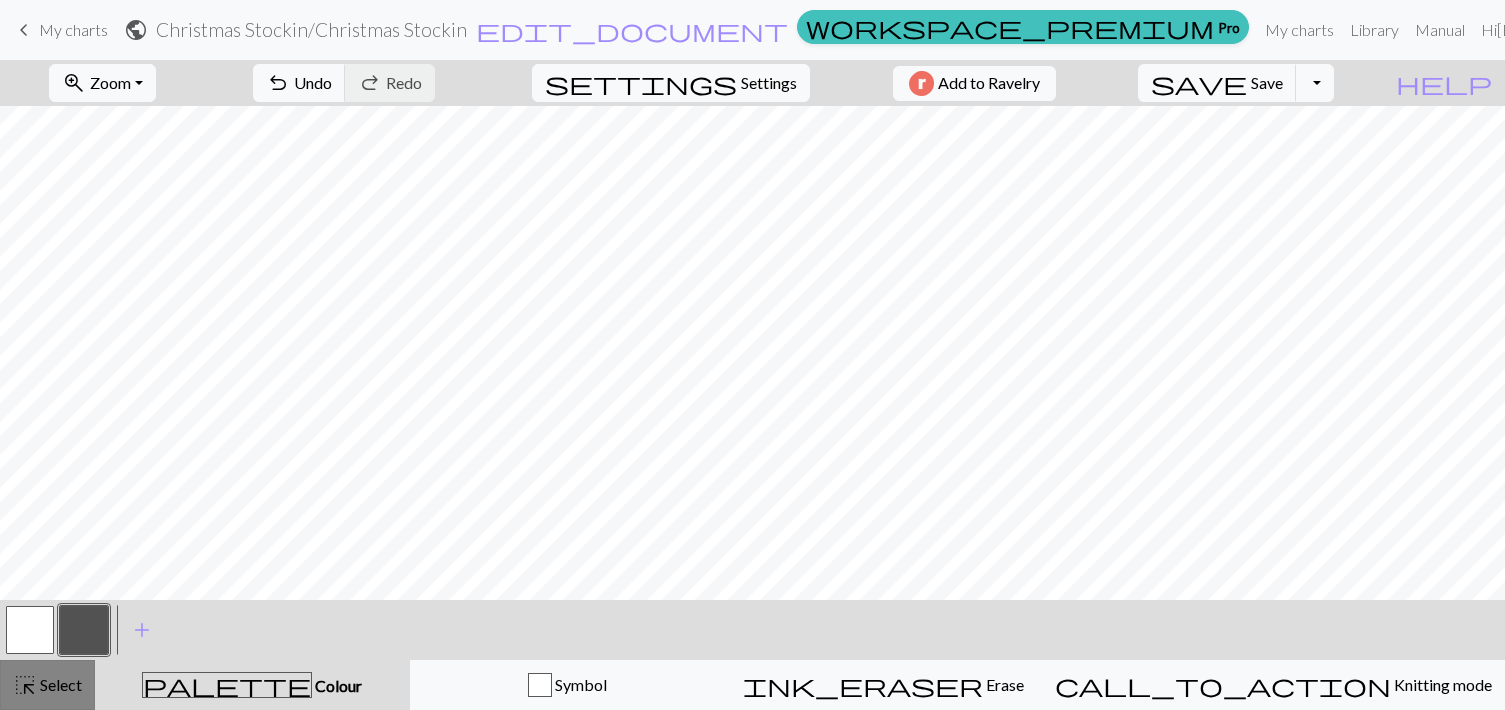 click on "Select" at bounding box center (59, 684) 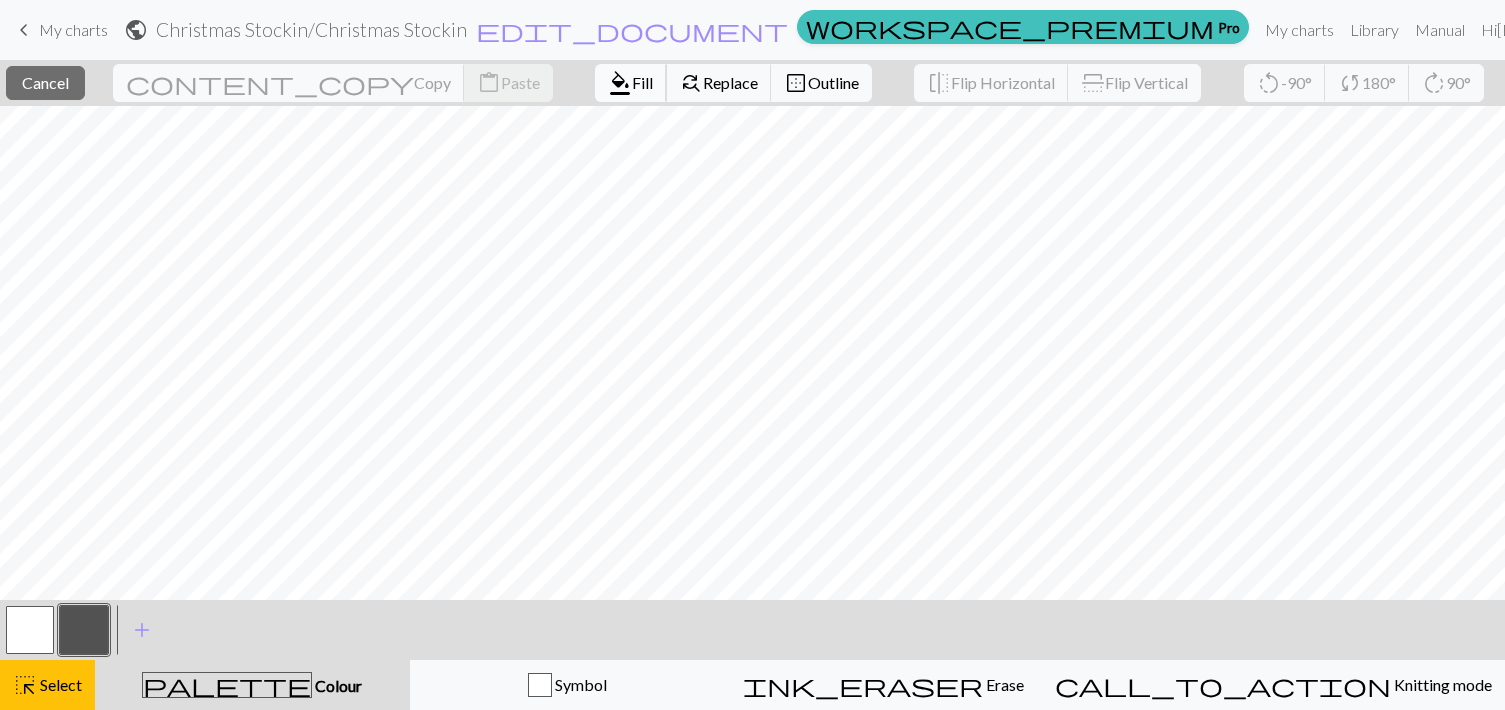 click on "Fill" at bounding box center [642, 82] 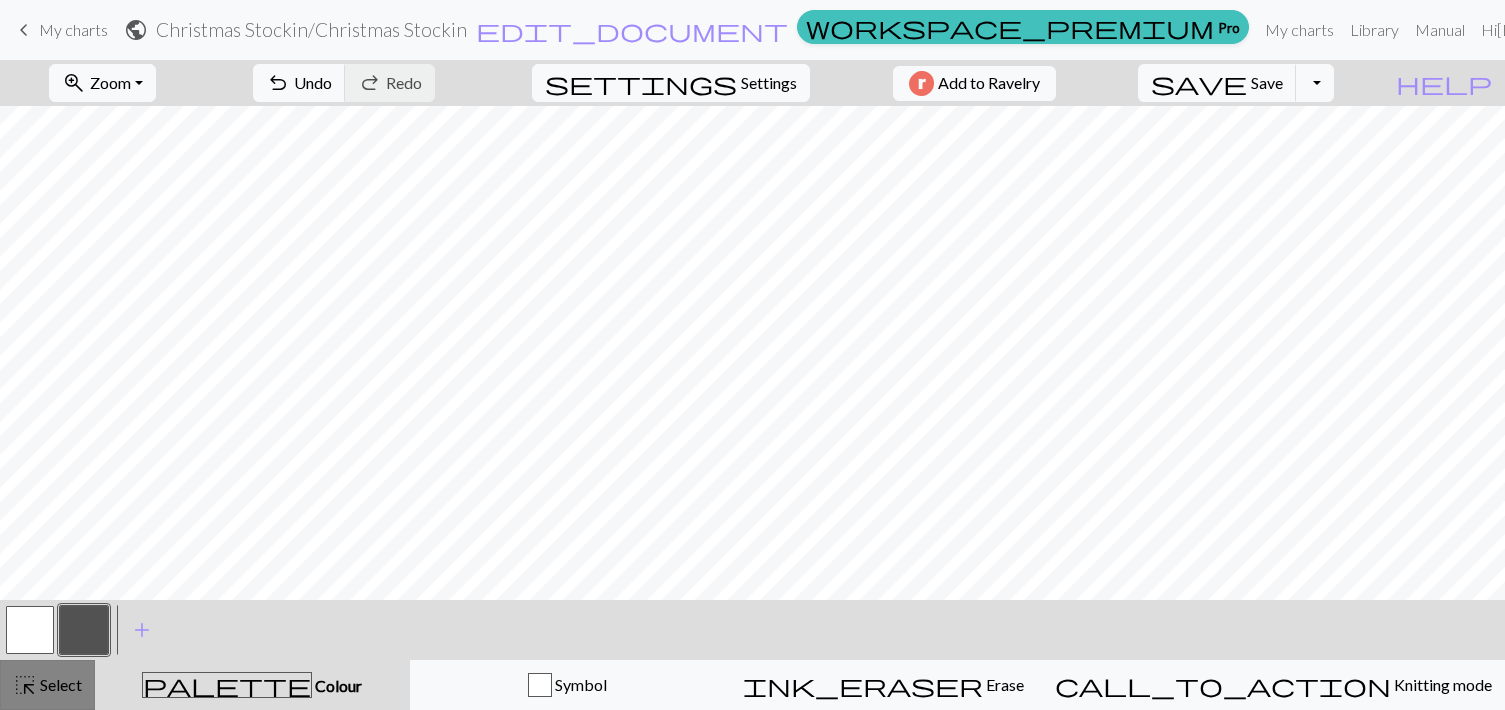 click on "Select" at bounding box center [59, 684] 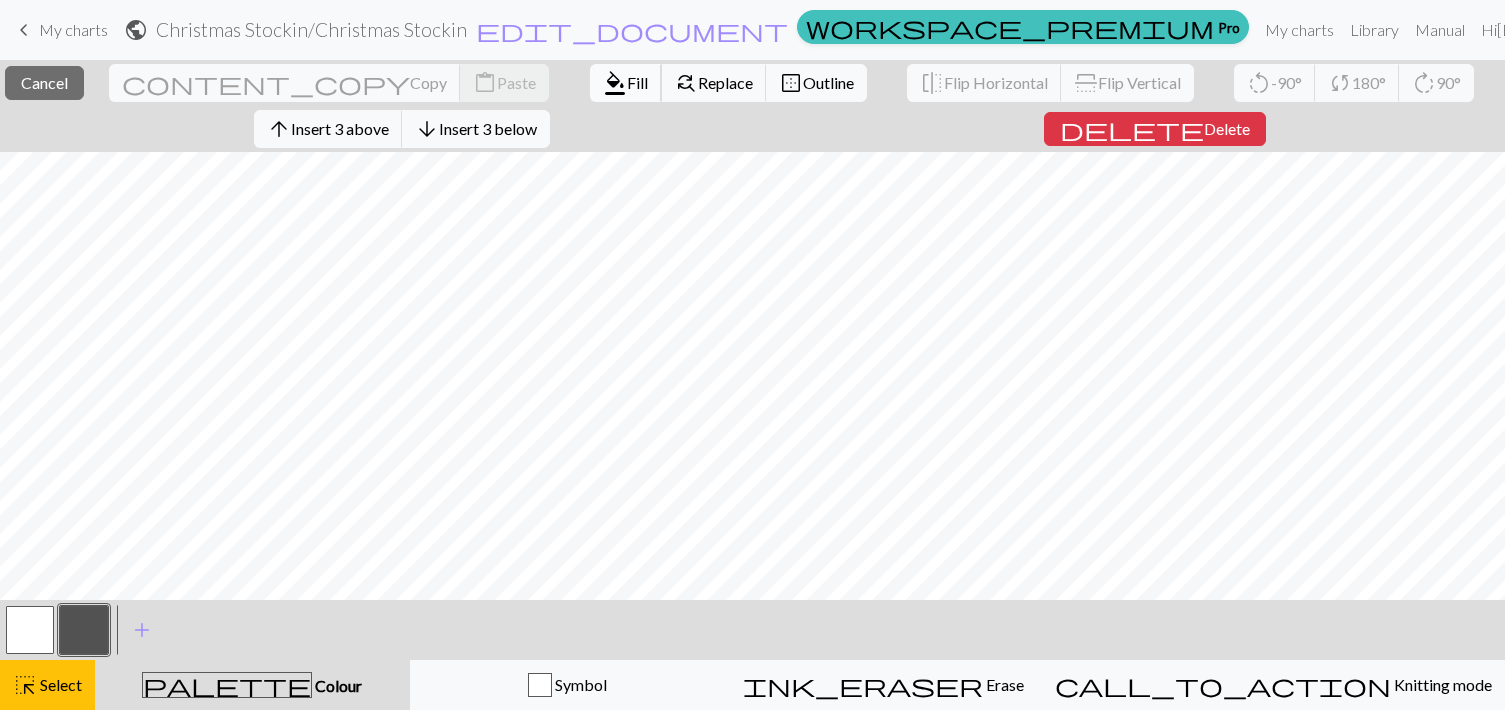 click on "format_color_fill" at bounding box center [615, 83] 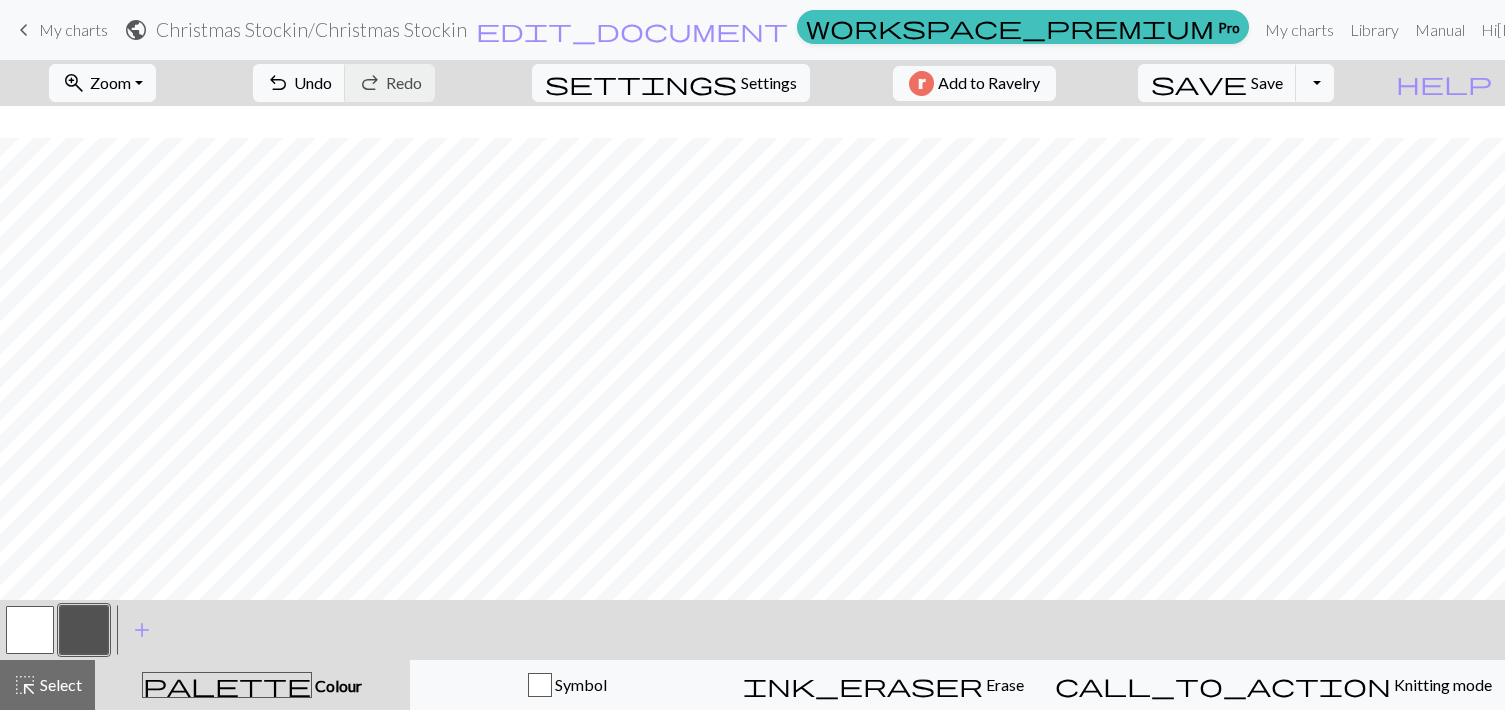 scroll, scrollTop: 0, scrollLeft: 0, axis: both 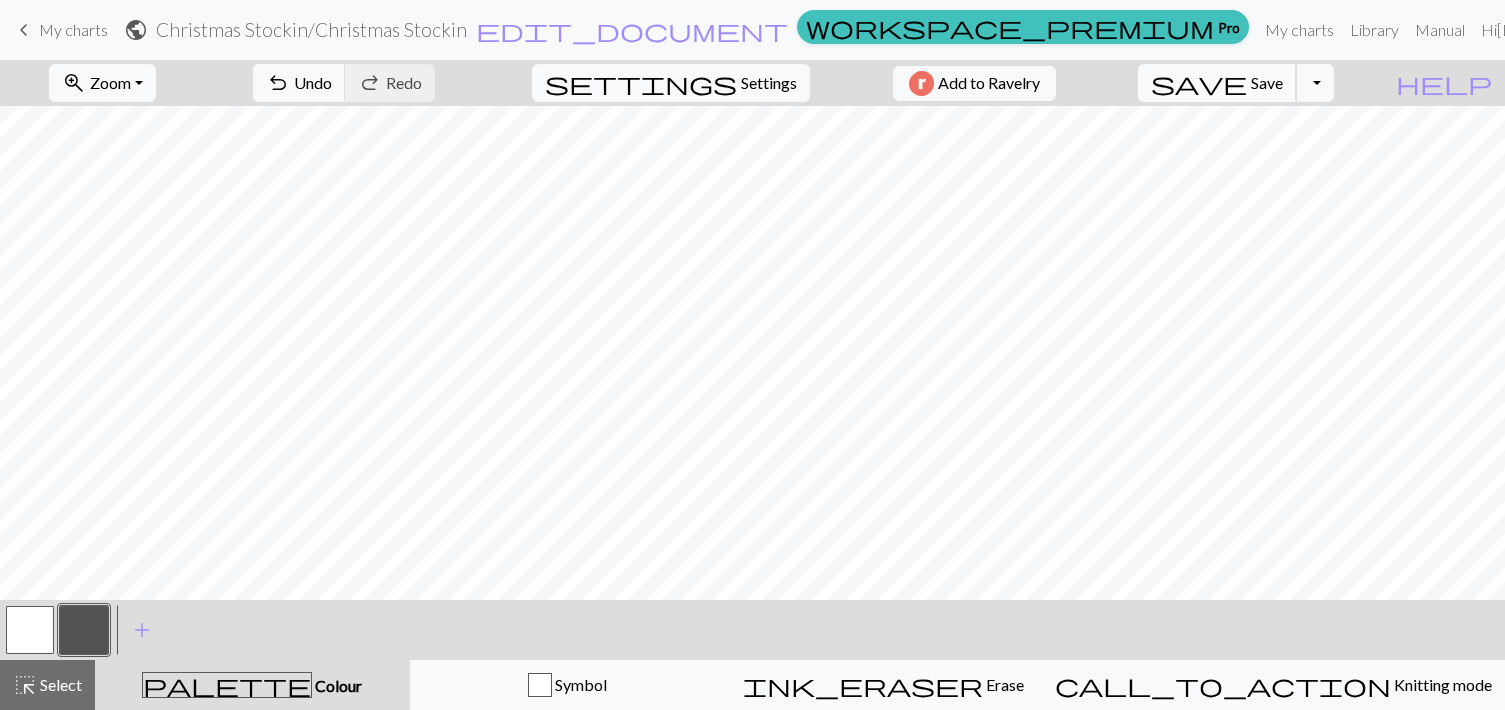 click on "save Save Save" at bounding box center (1217, 83) 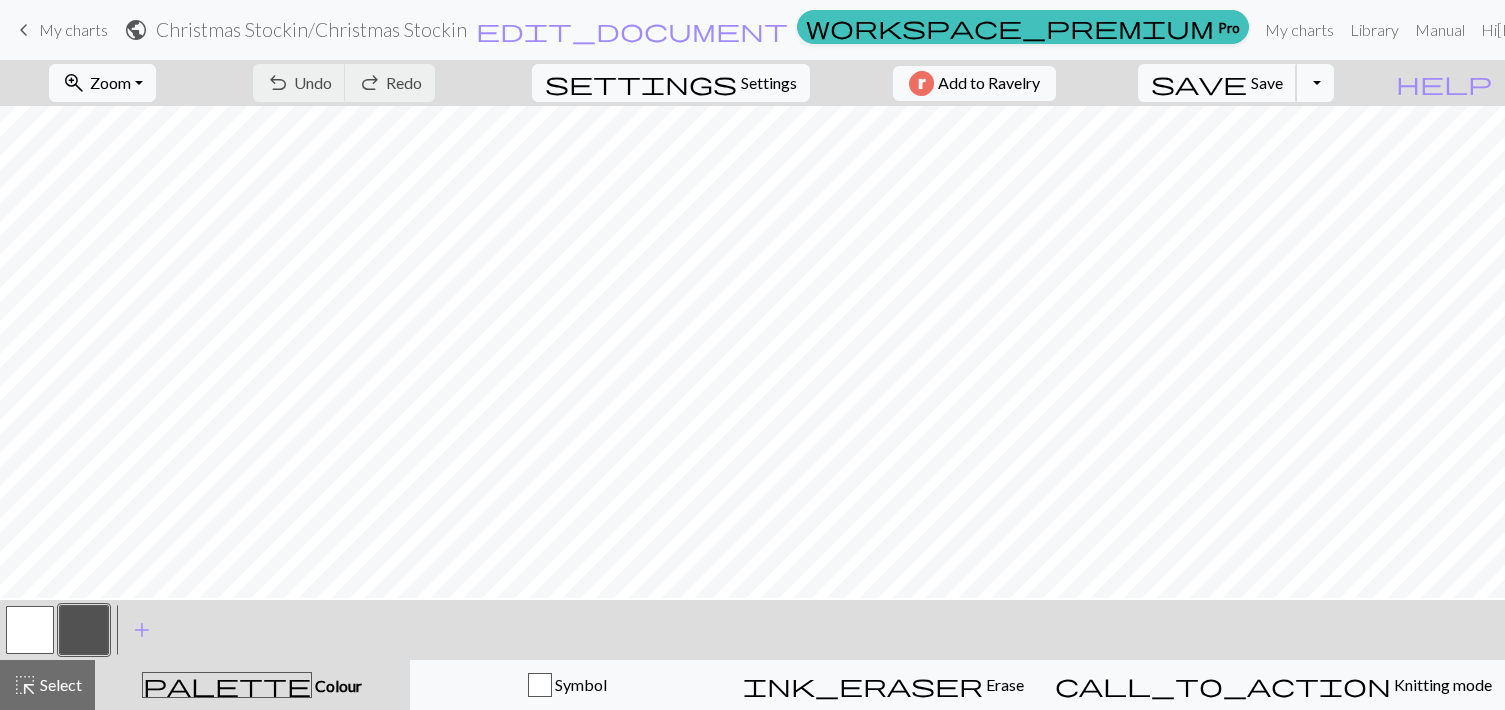 scroll, scrollTop: 0, scrollLeft: 0, axis: both 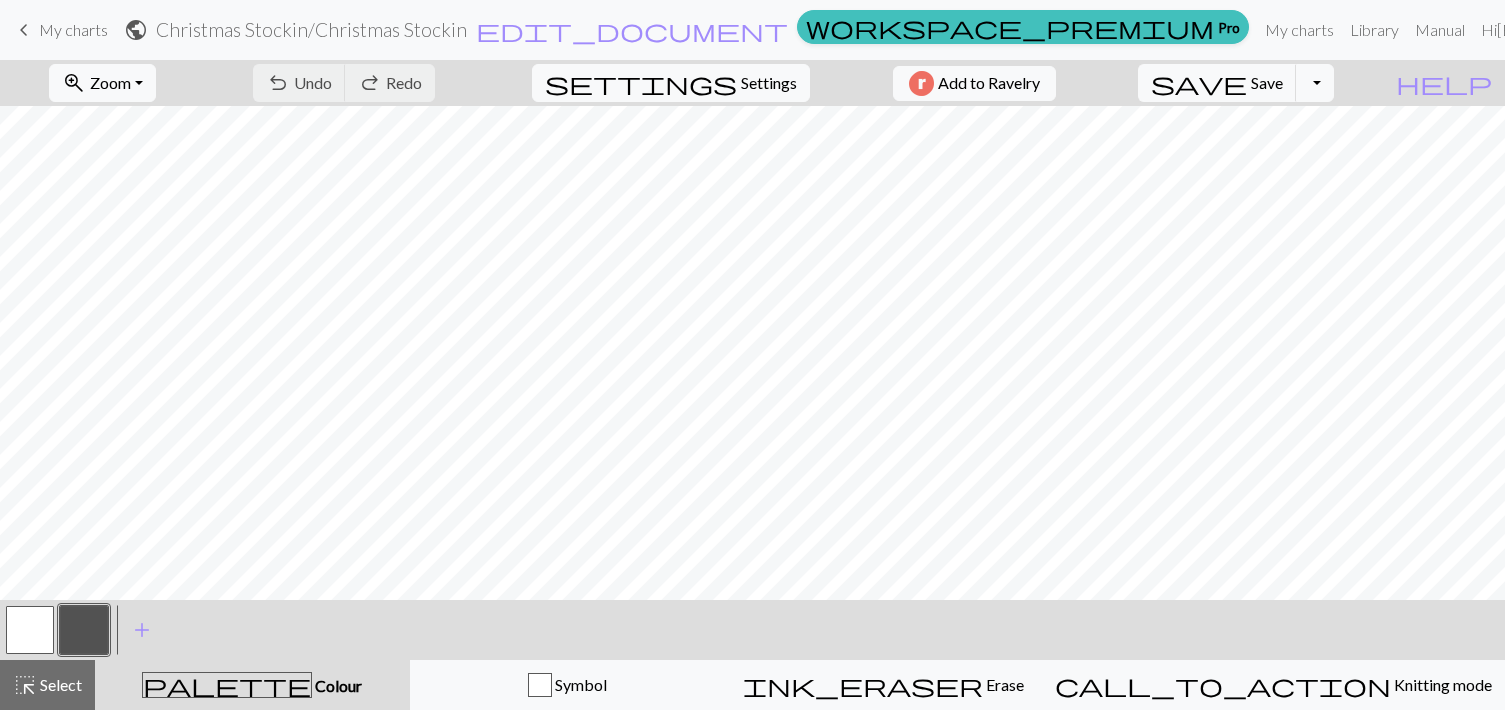 click at bounding box center [30, 630] 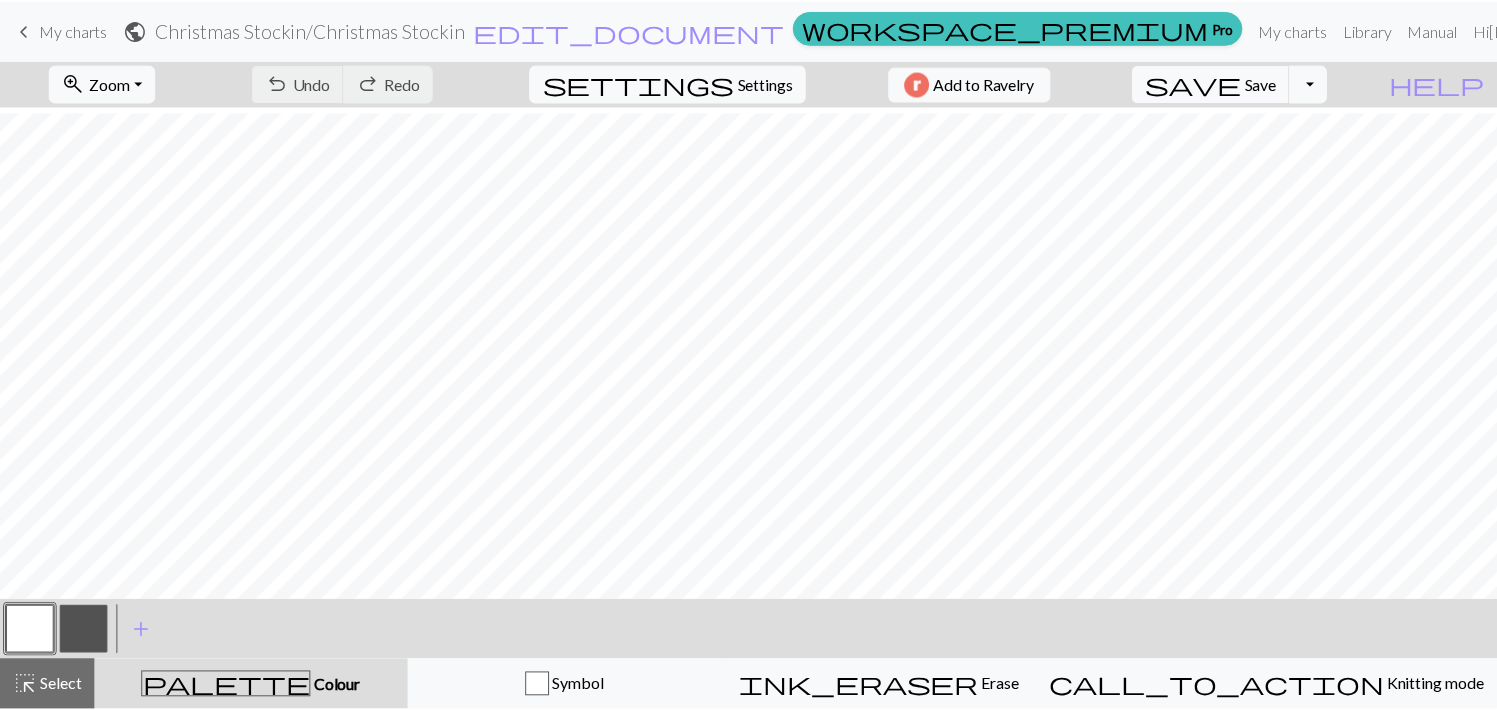 scroll, scrollTop: 70, scrollLeft: 0, axis: vertical 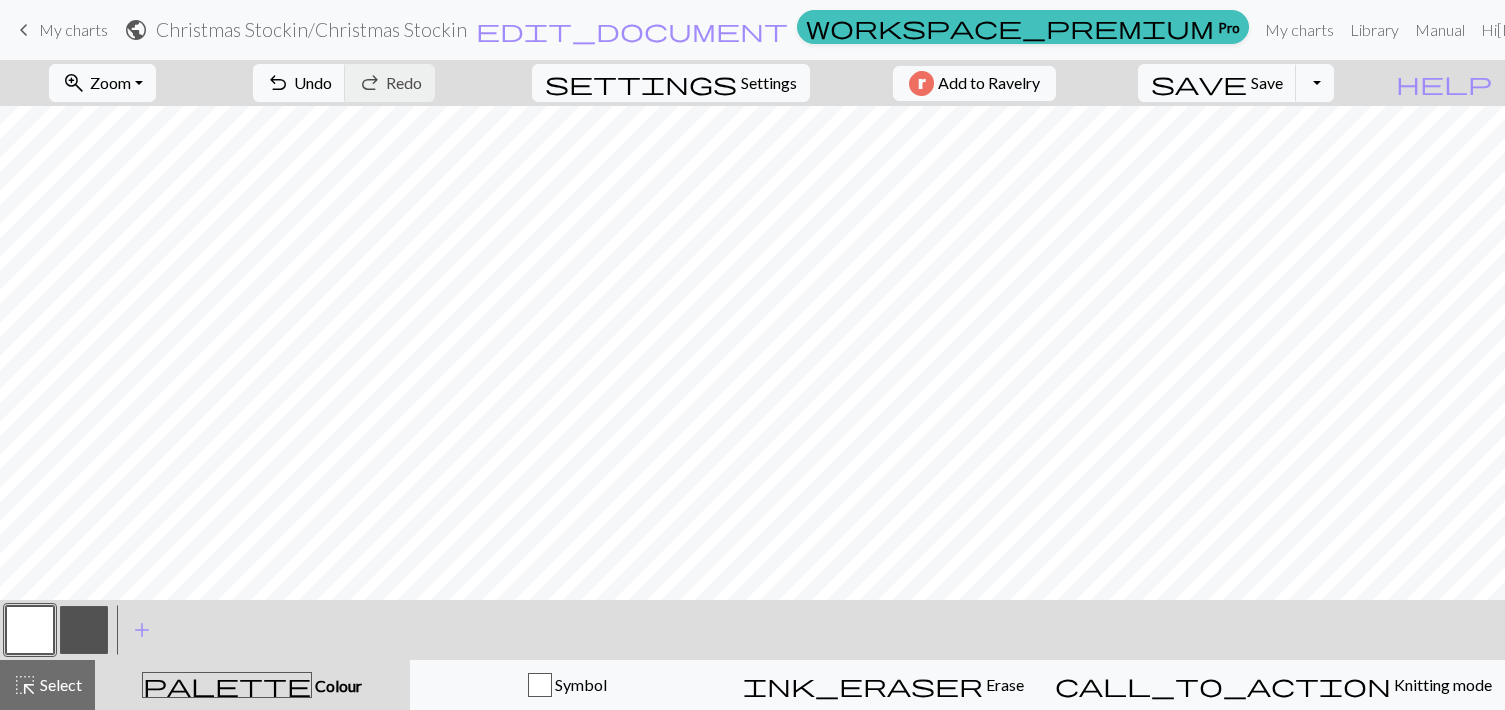 click at bounding box center (84, 630) 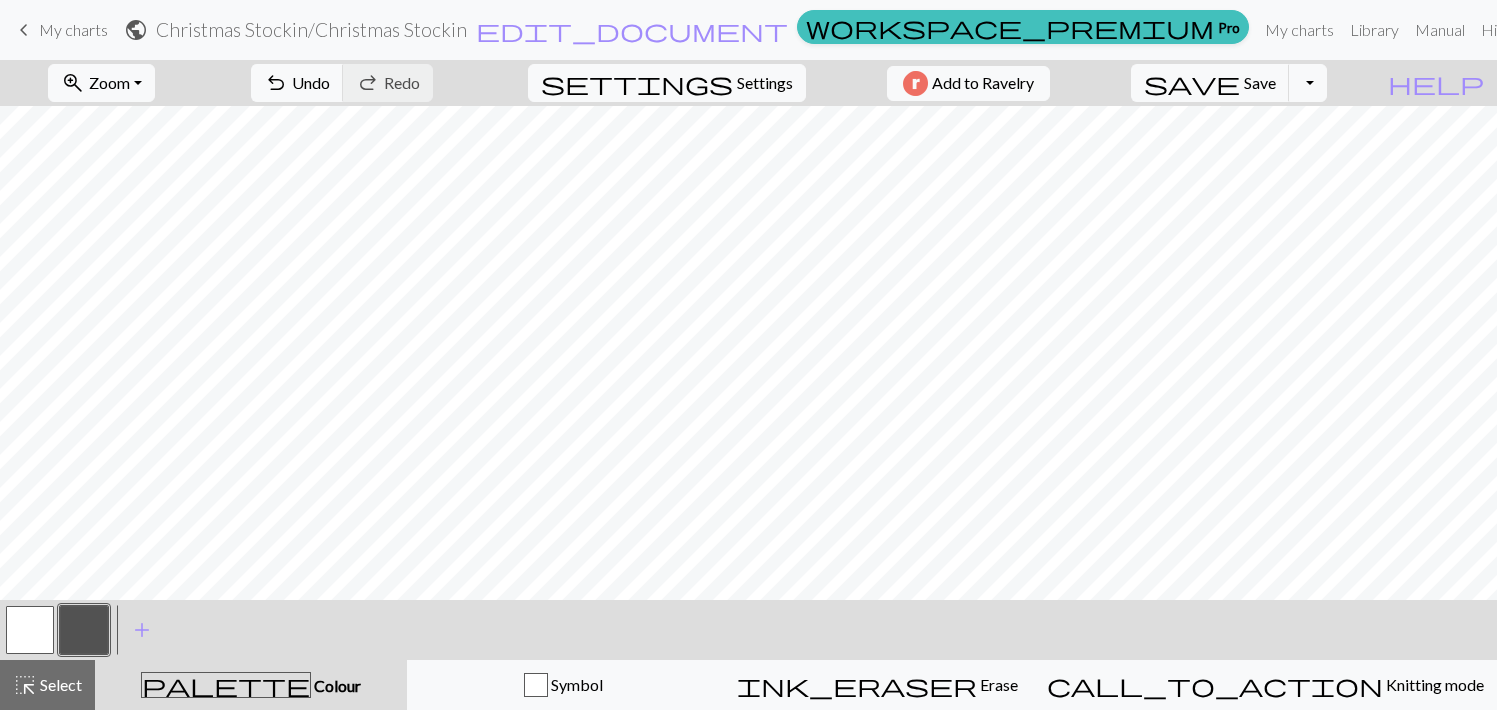 click at bounding box center (30, 630) 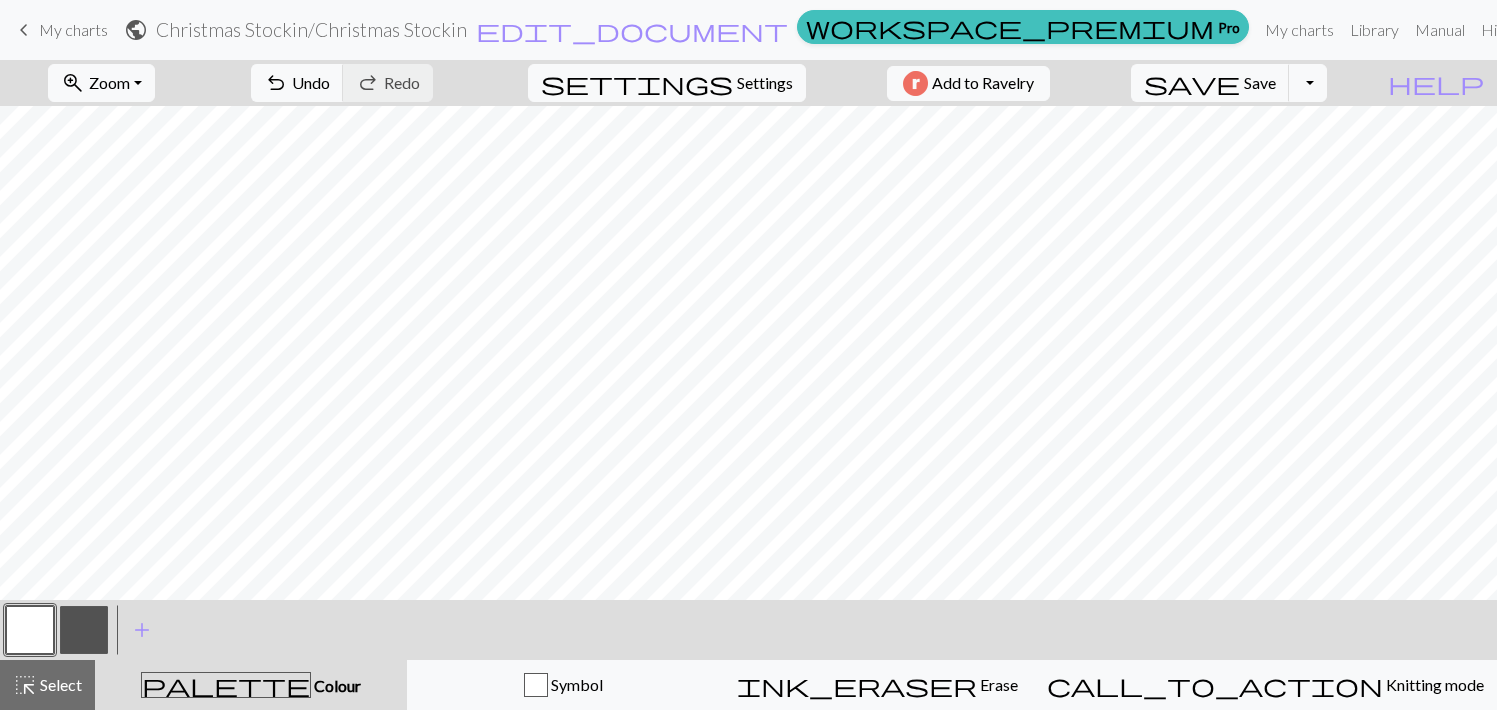 click at bounding box center (84, 630) 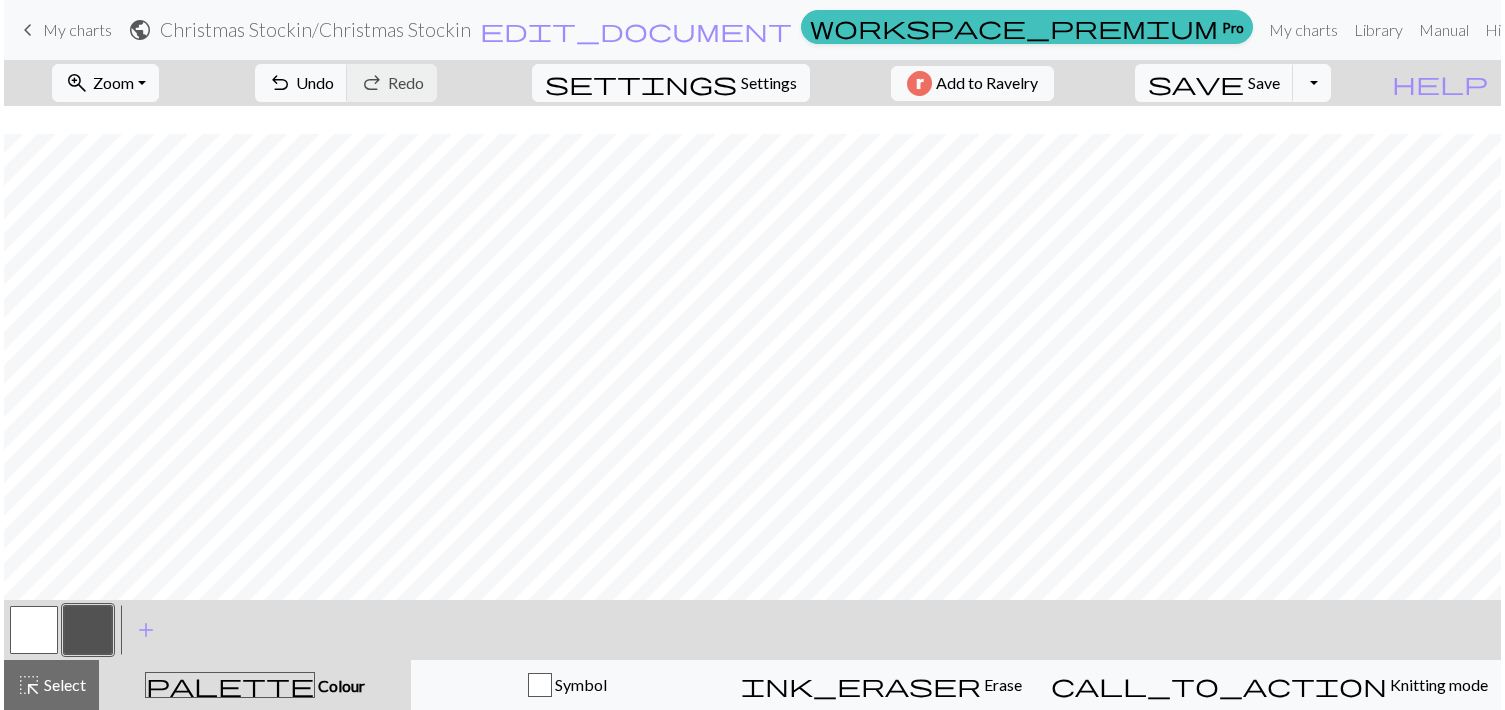 scroll, scrollTop: 365, scrollLeft: 0, axis: vertical 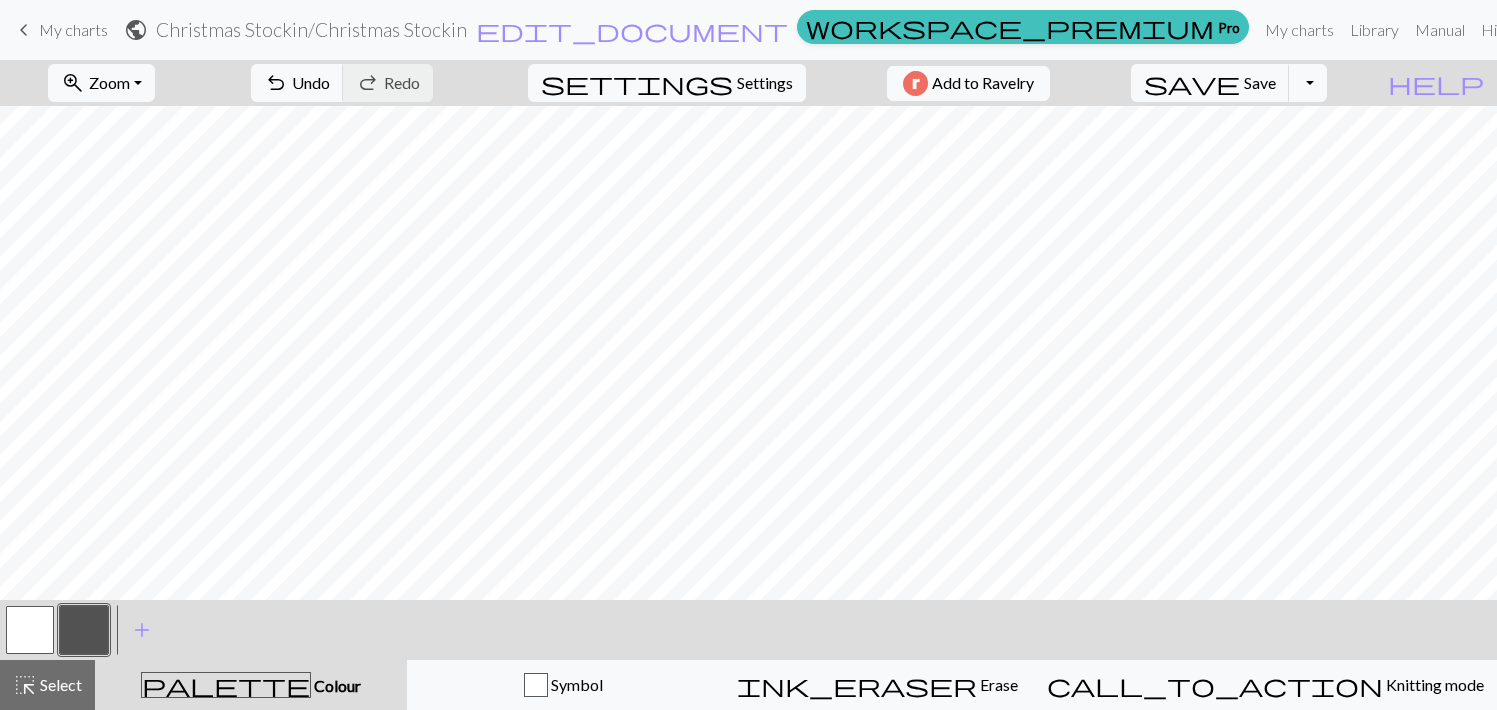 click at bounding box center [30, 630] 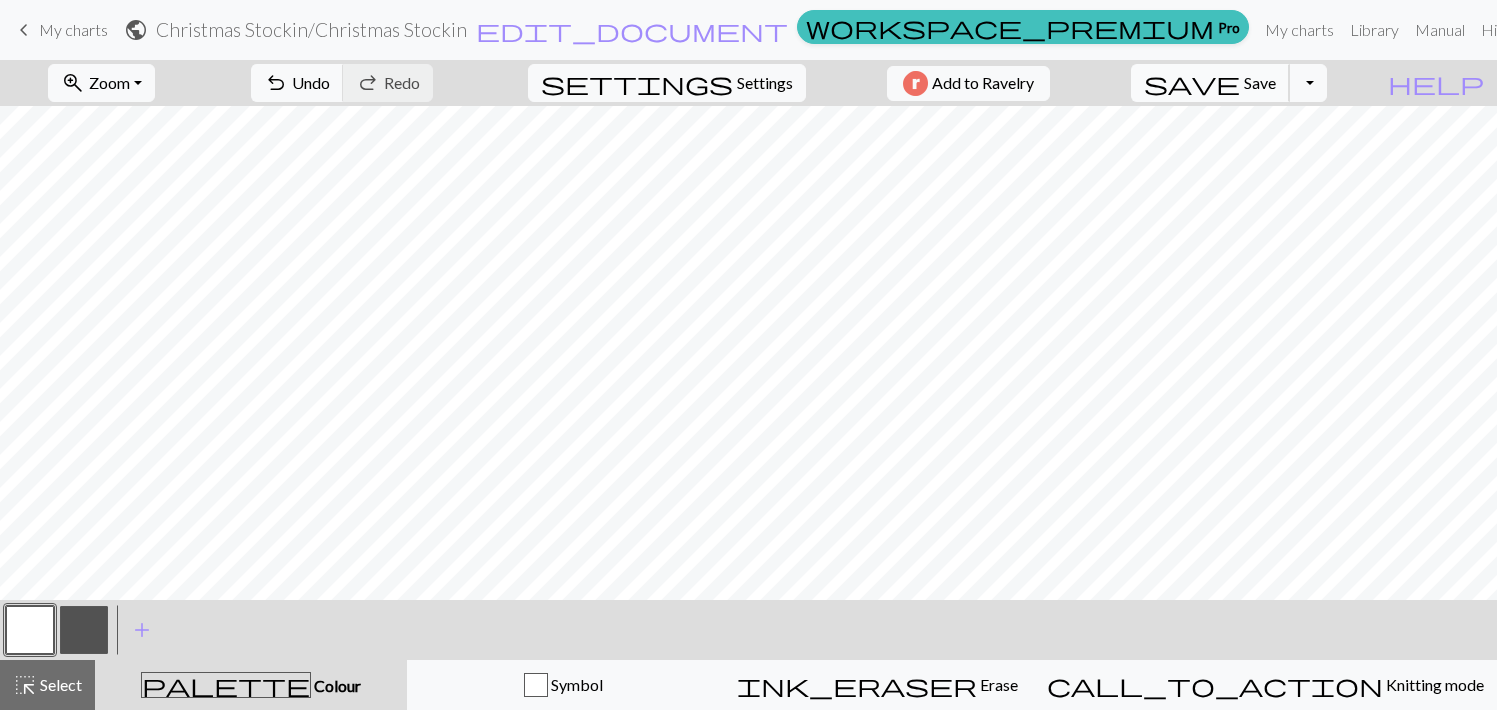 click on "Save" at bounding box center (1260, 82) 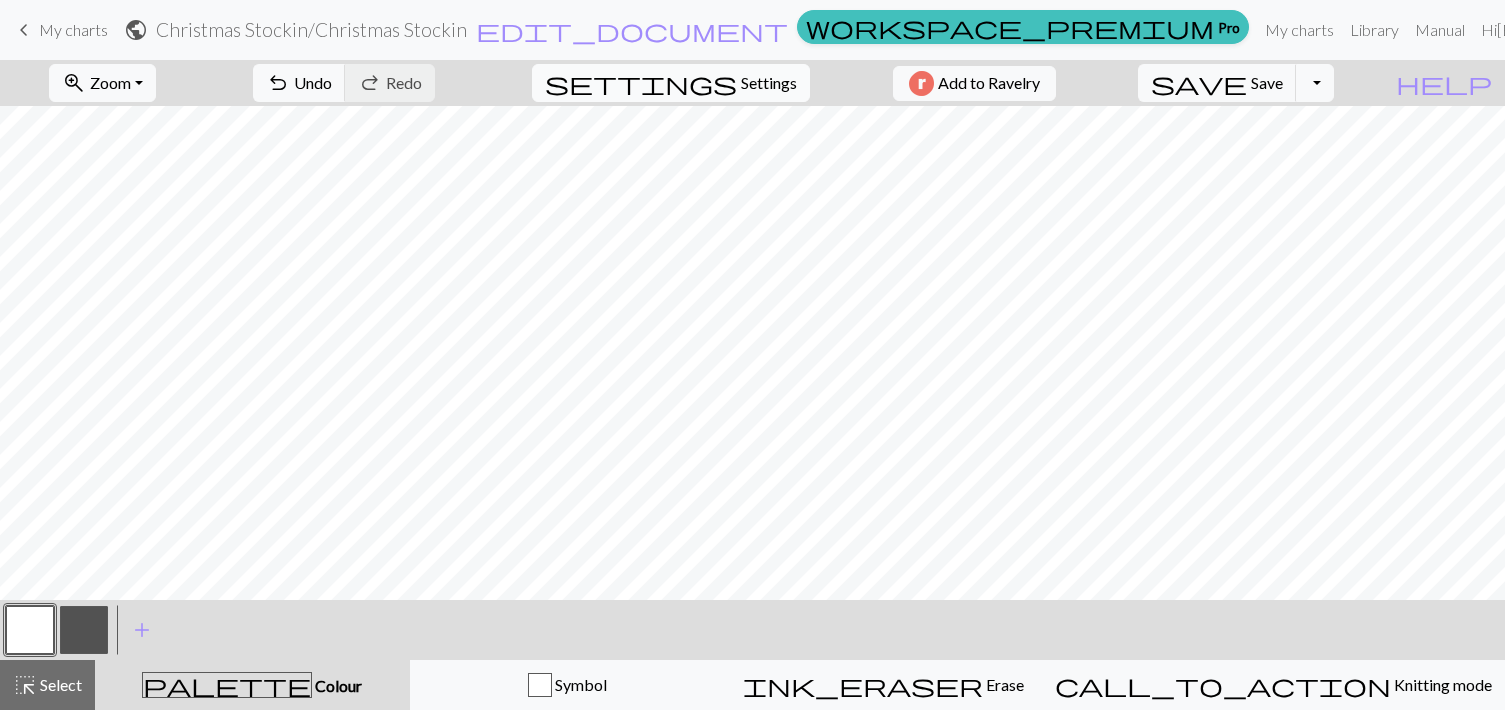 click on "Settings" at bounding box center (769, 83) 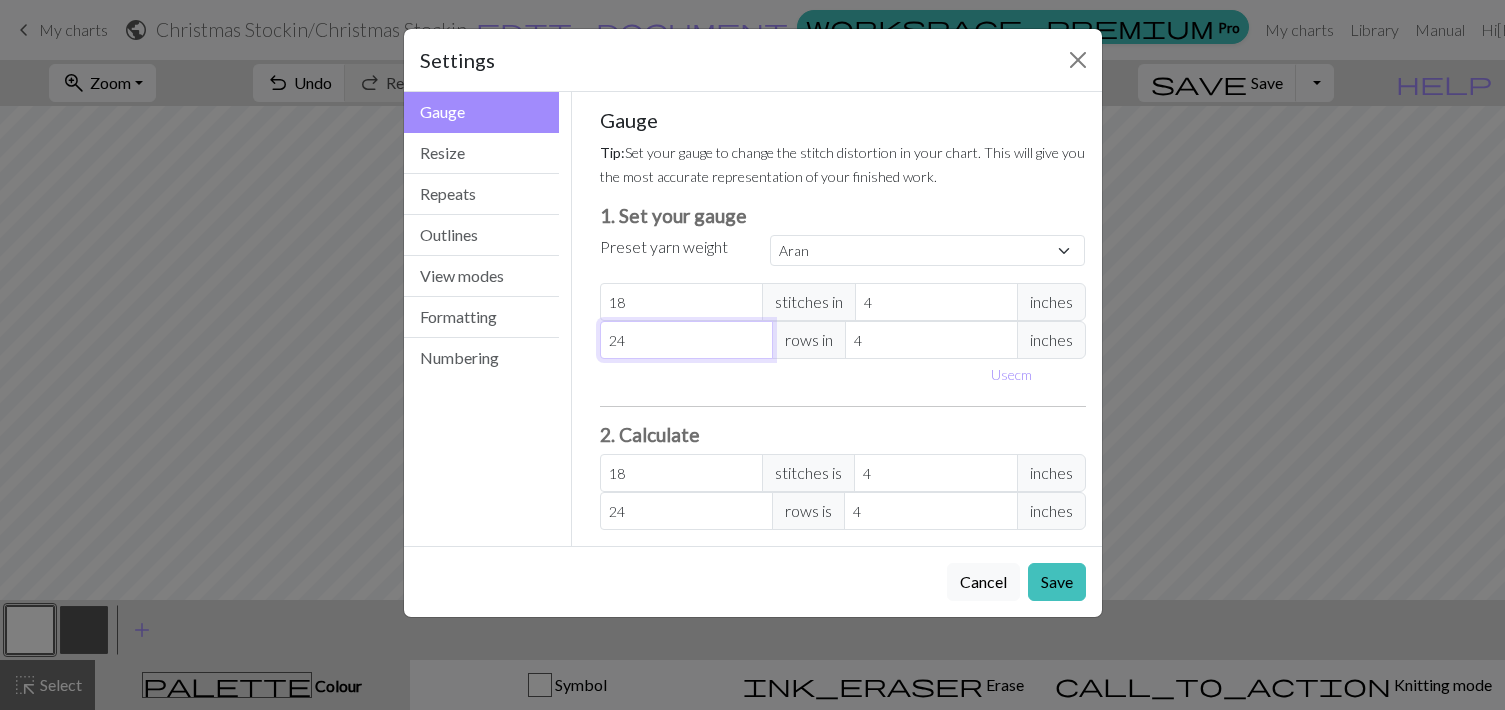 select on "custom" 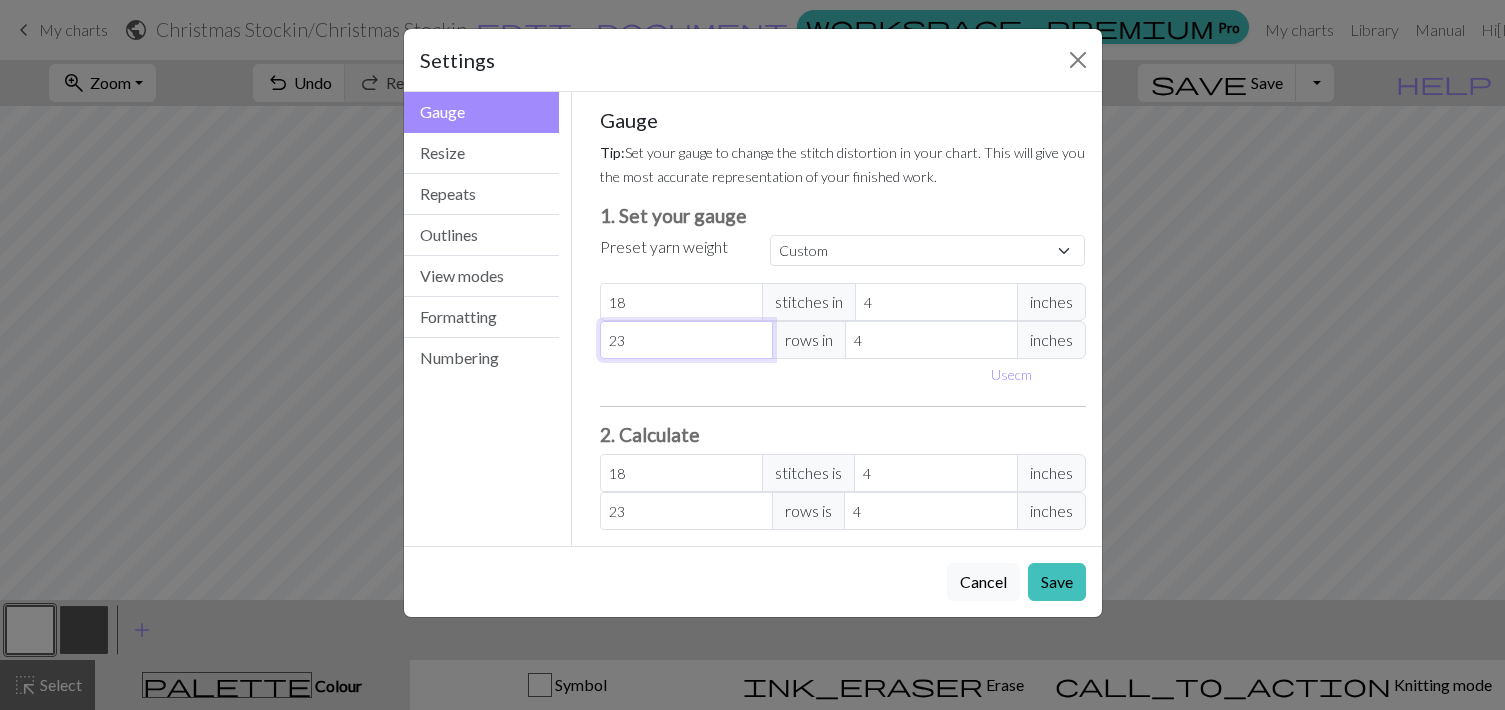 click on "23" at bounding box center (686, 340) 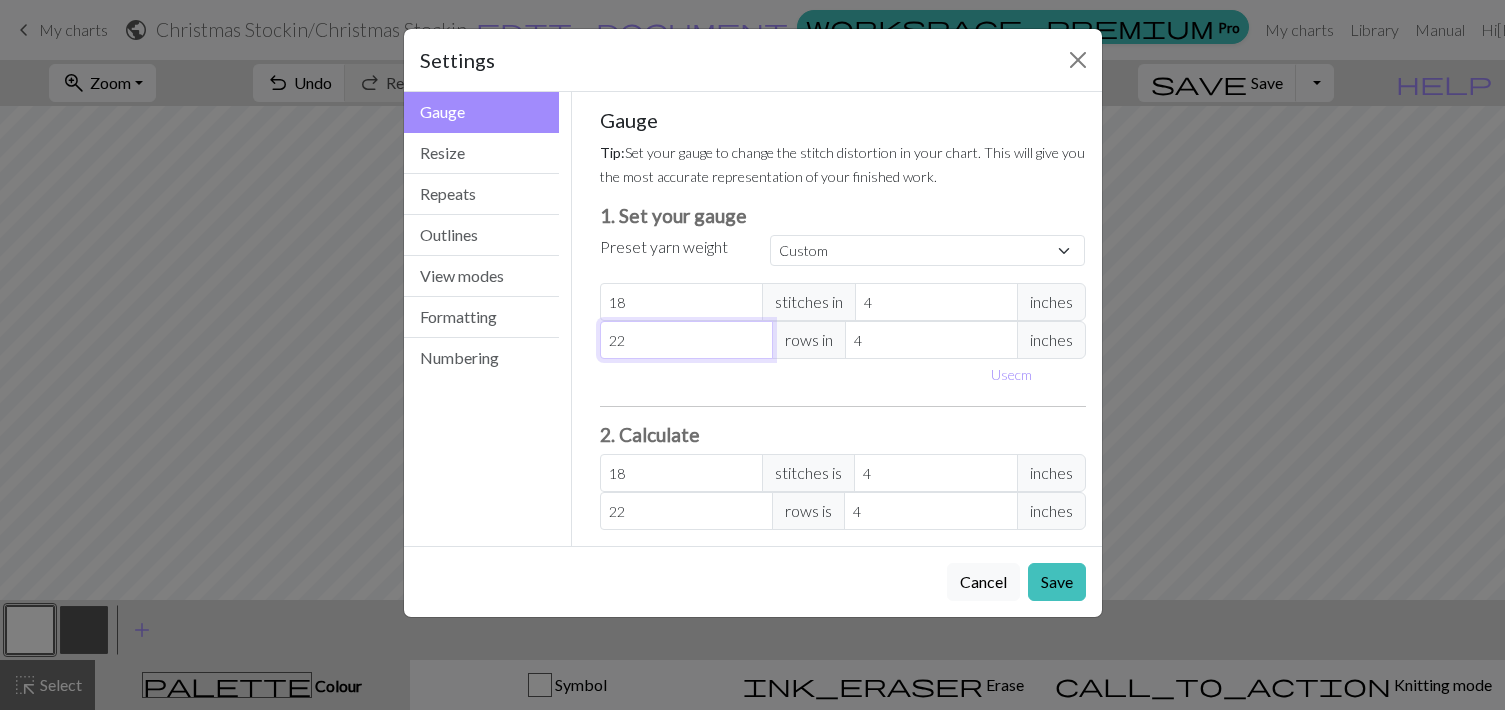 click on "22" at bounding box center (686, 340) 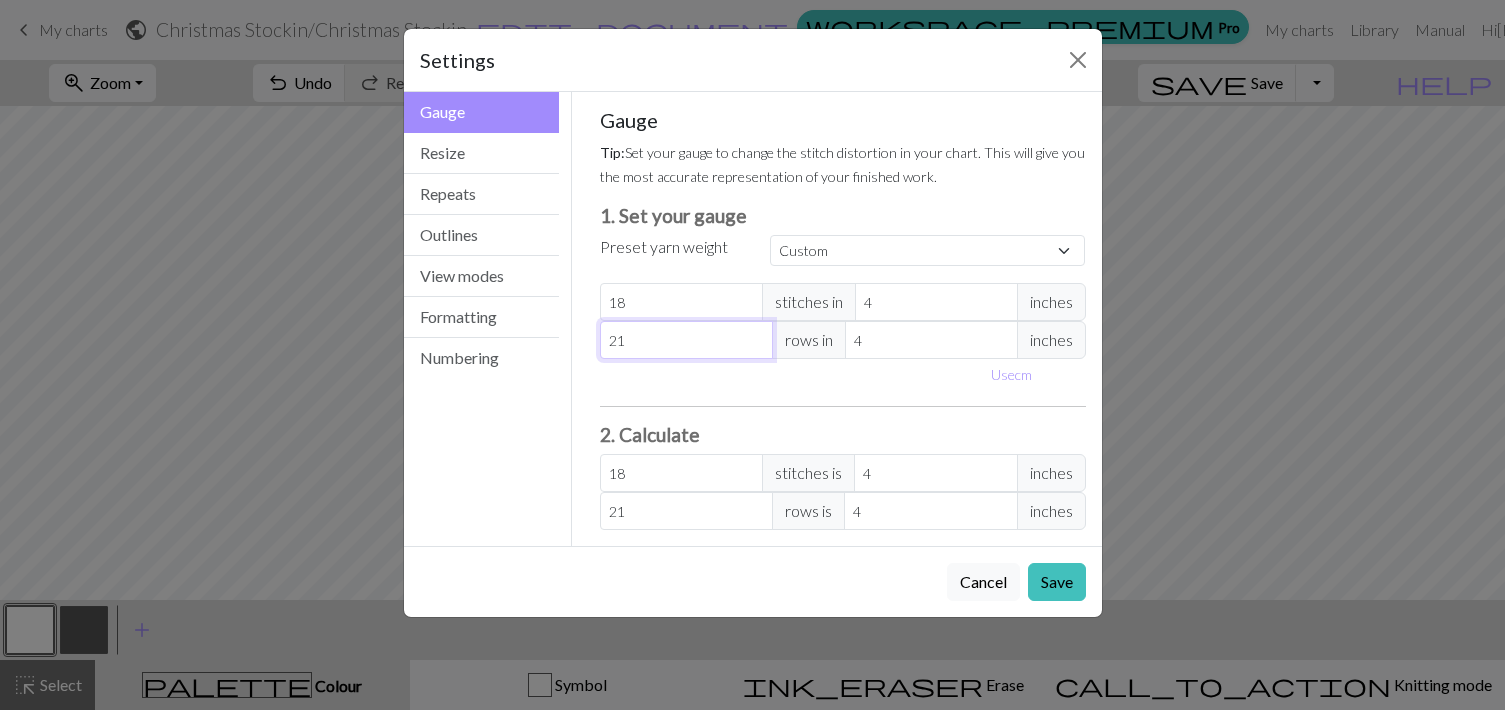 click on "21" at bounding box center (686, 340) 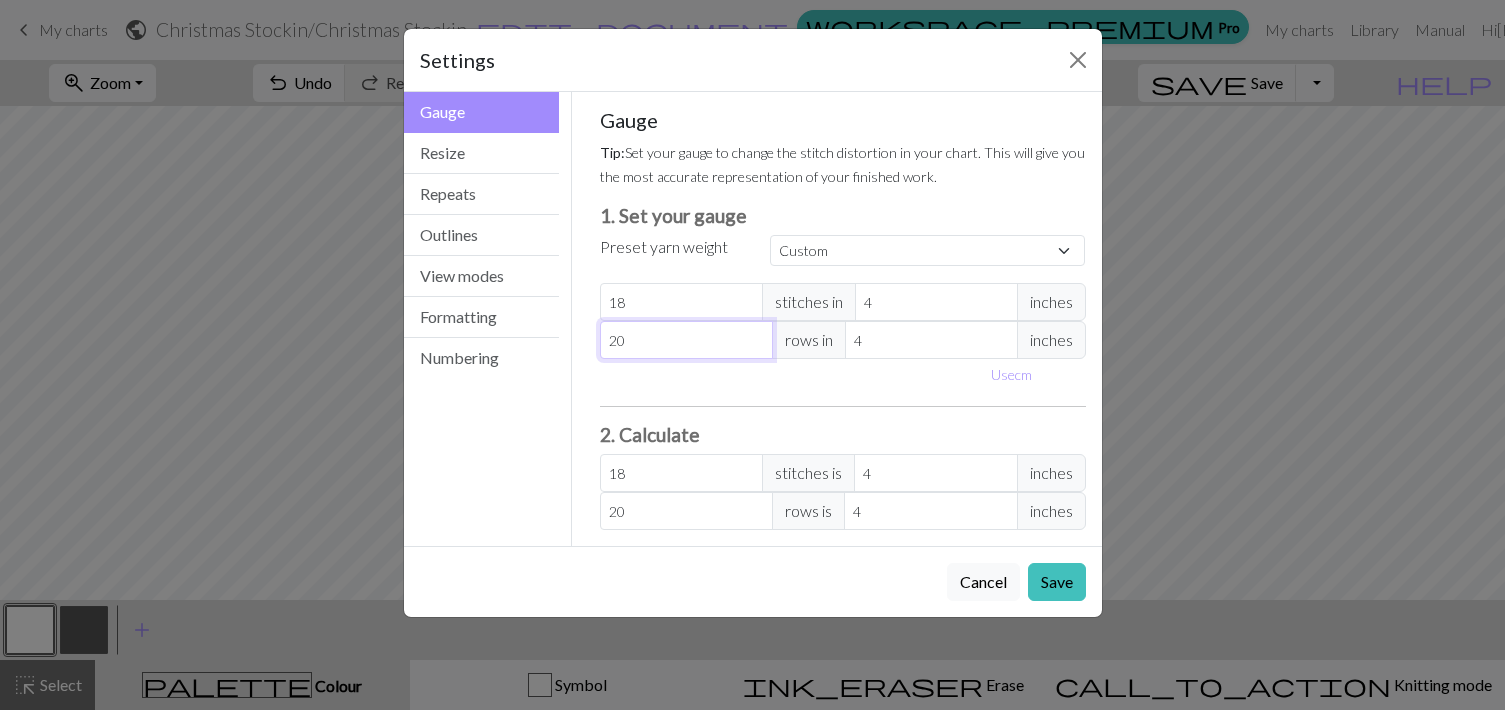 click on "20" at bounding box center [686, 340] 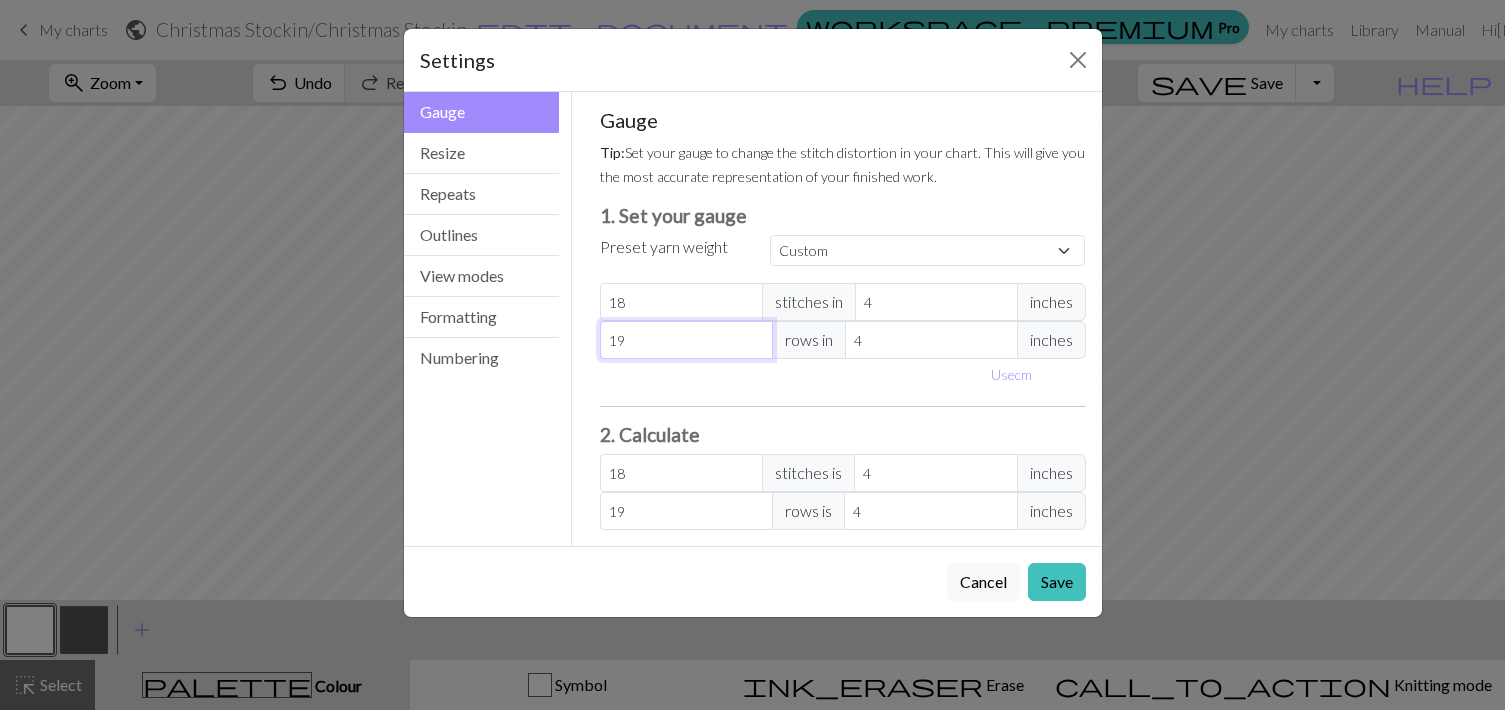 type on "19" 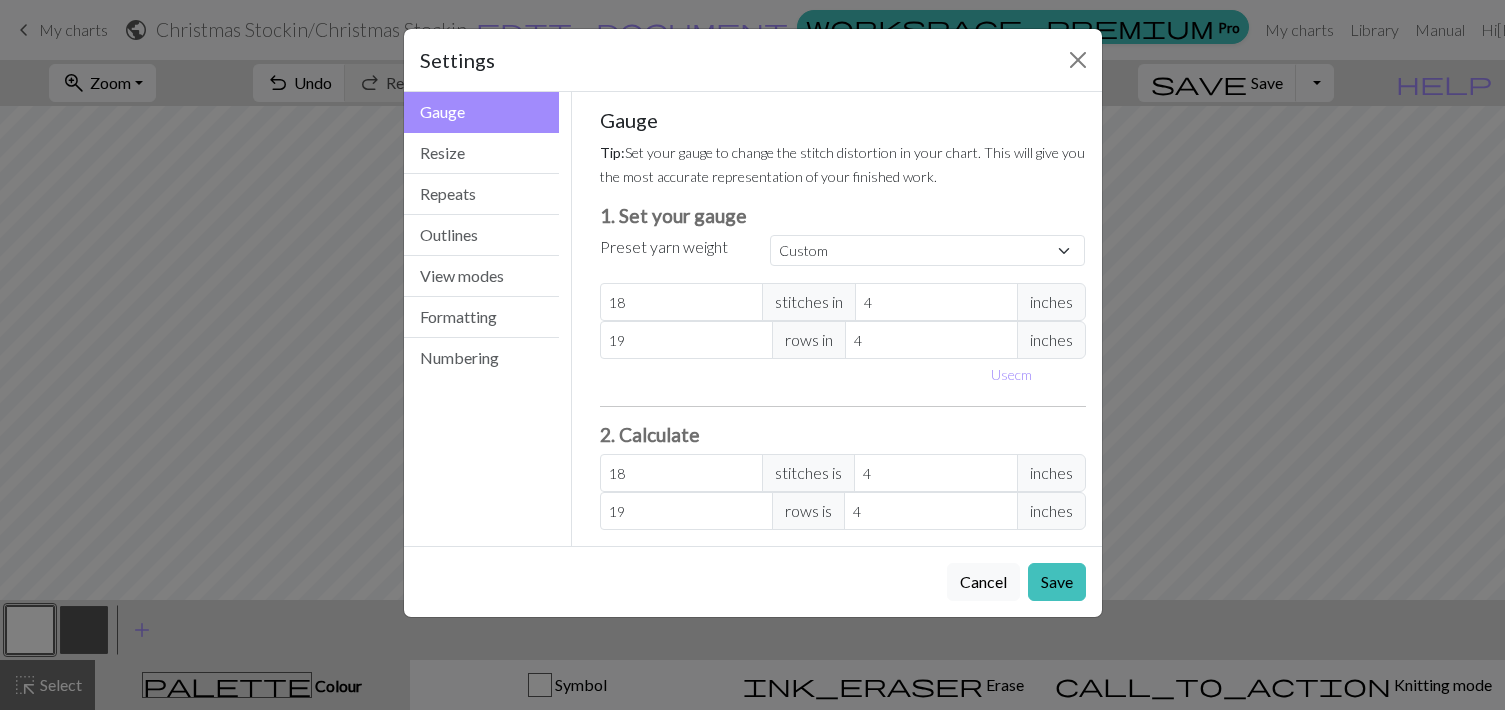 click on "Gauge Tip:  Set your gauge to change the stitch distortion in your chart. This will give you the most accurate representation of your finished work. 1. Set your gauge Preset yarn weight Custom Square Lace Light Fingering Fingering Sport Double knit Worsted Aran Bulky Super Bulky [NUMBER] stitches in  4 inches [NUMBER] rows in  4 inches Use  cm 2. Calculate [NUMBER] stitches is 4 inches [NUMBER] rows is 4 inches" at bounding box center [843, 319] 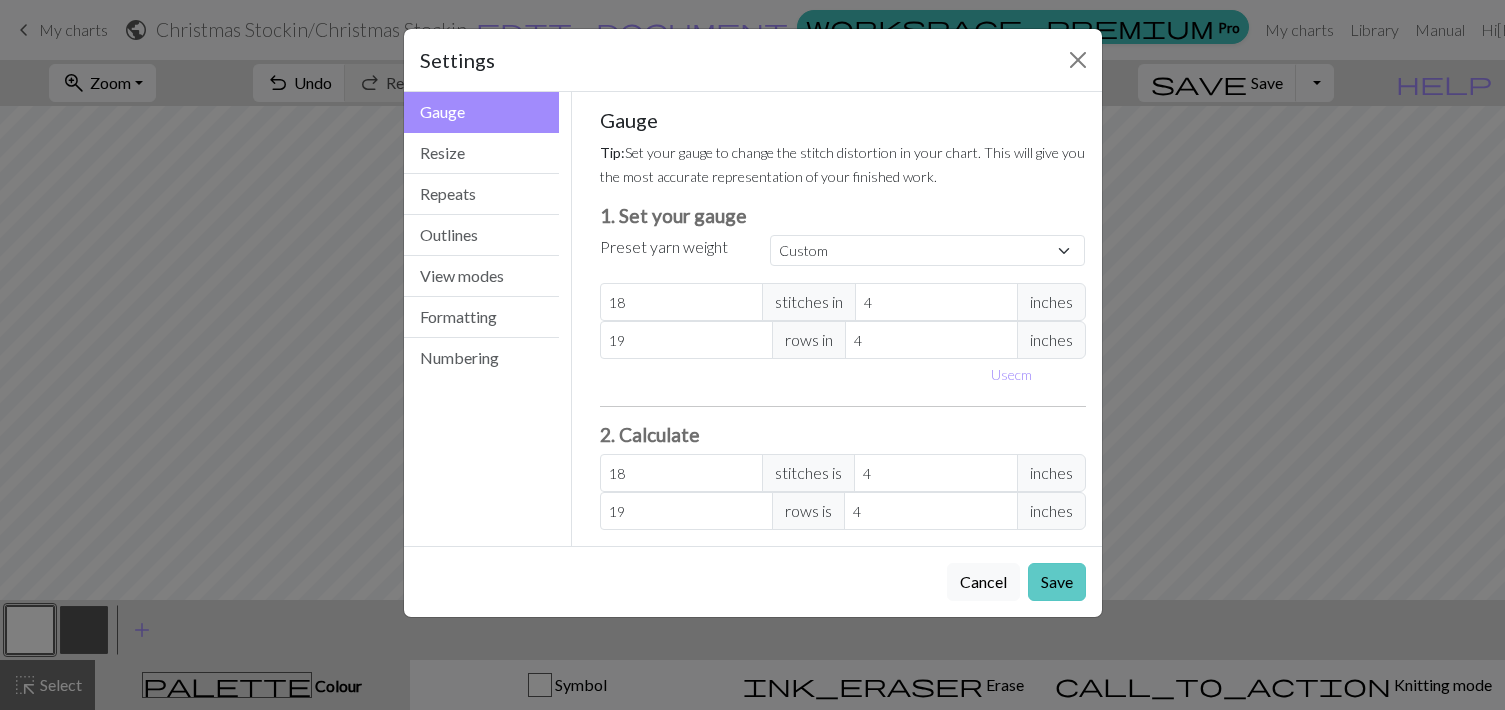 click on "Save" at bounding box center [1057, 582] 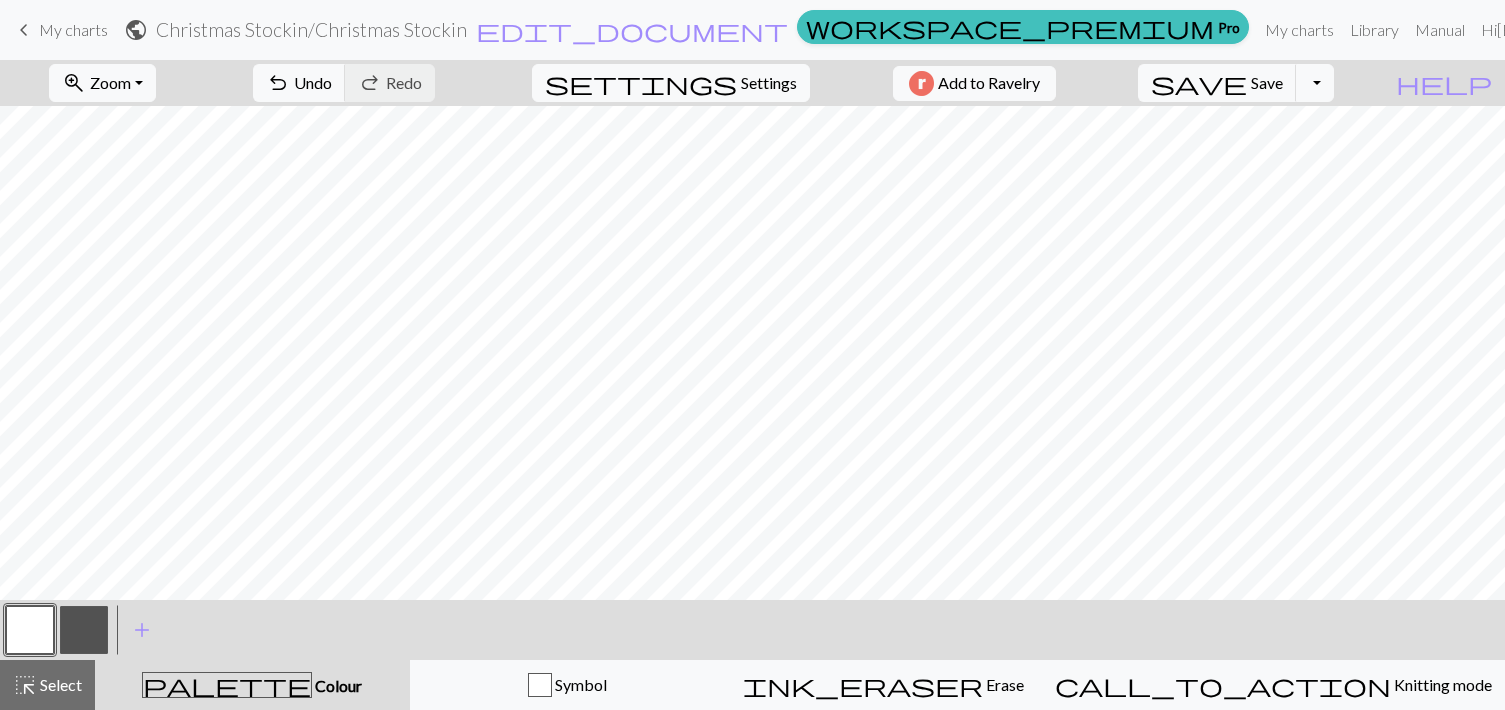 scroll, scrollTop: 398, scrollLeft: 0, axis: vertical 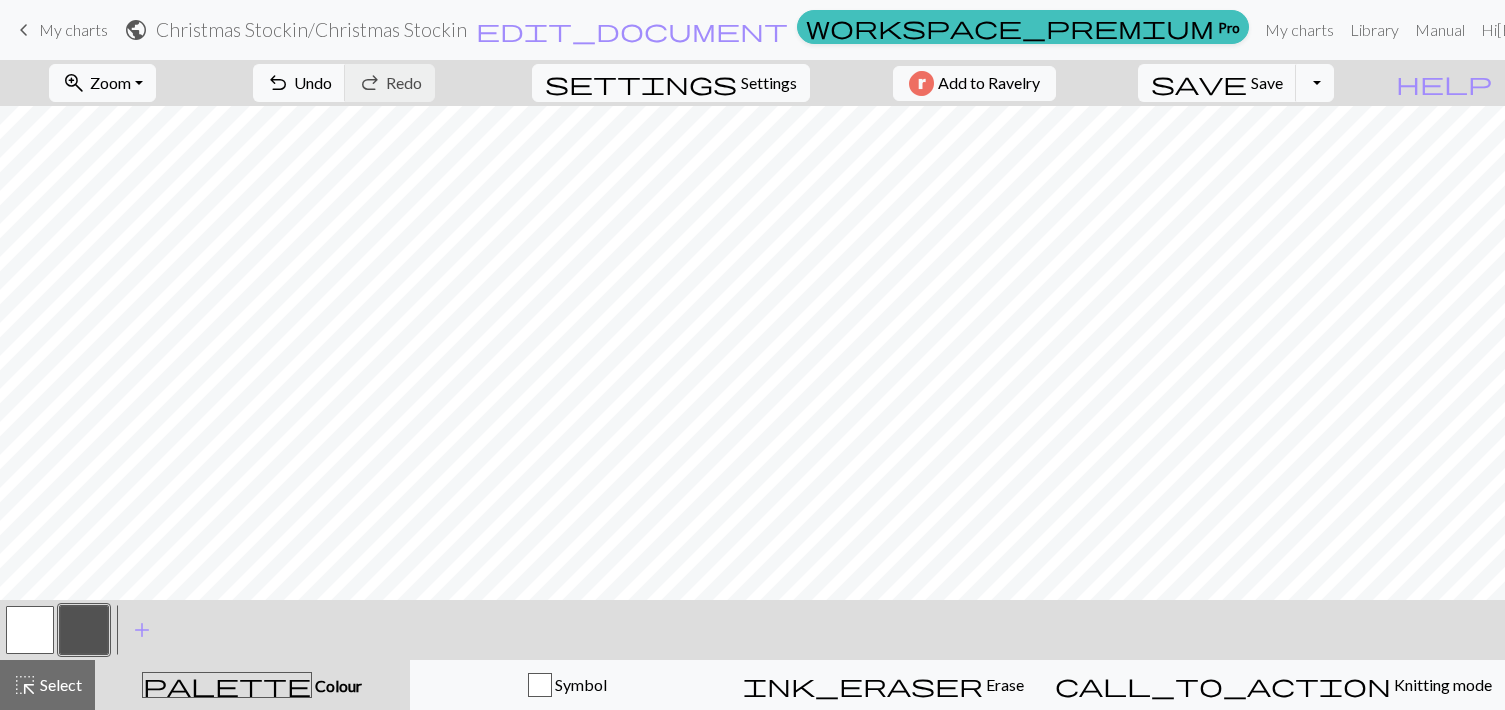 click at bounding box center (30, 630) 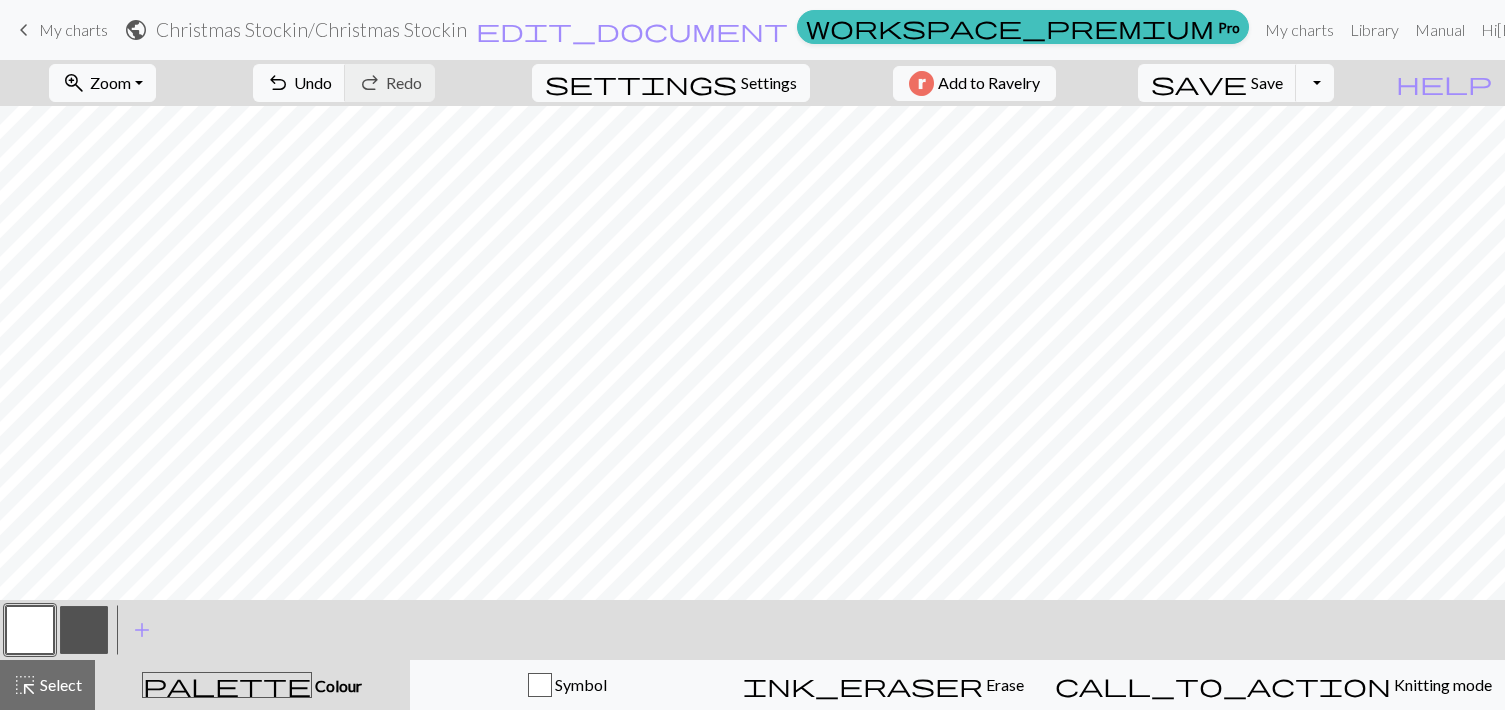click at bounding box center [84, 630] 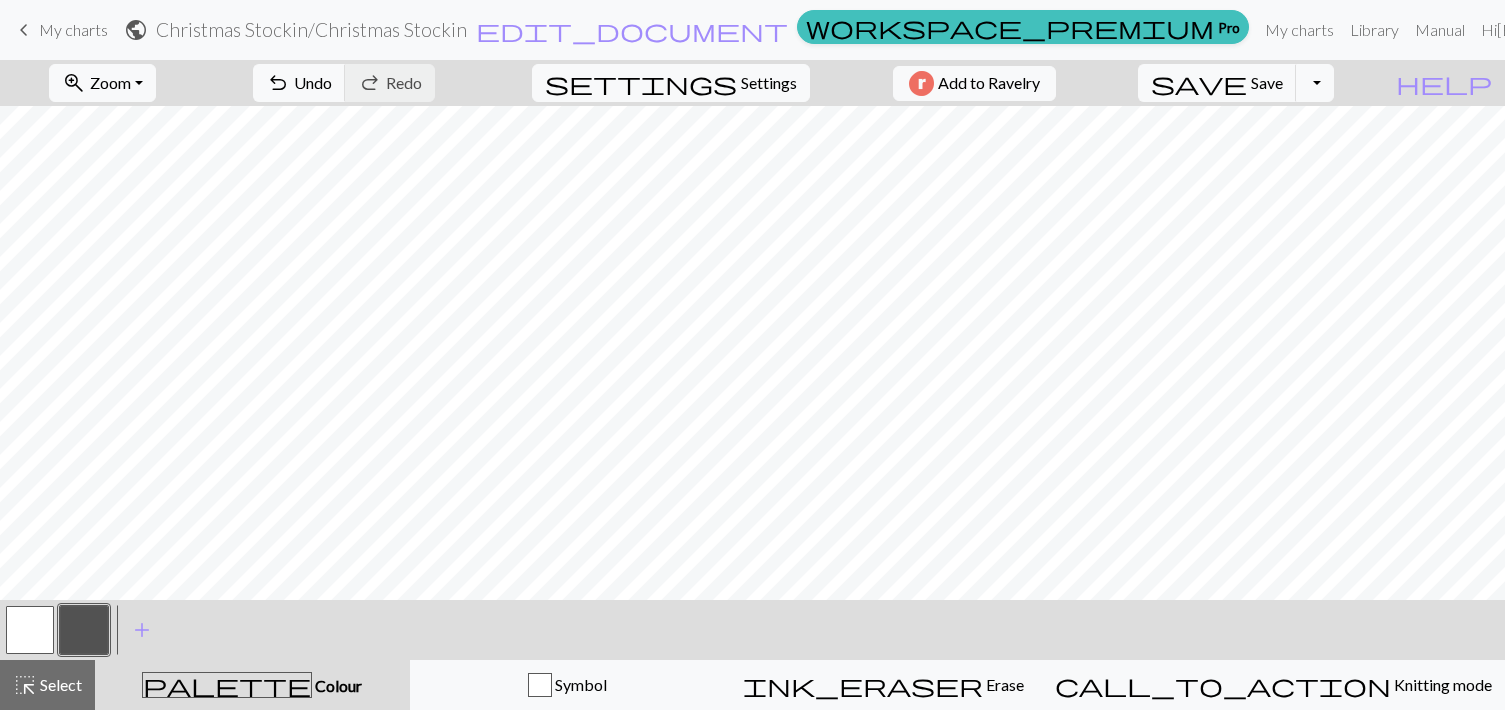 click at bounding box center (30, 630) 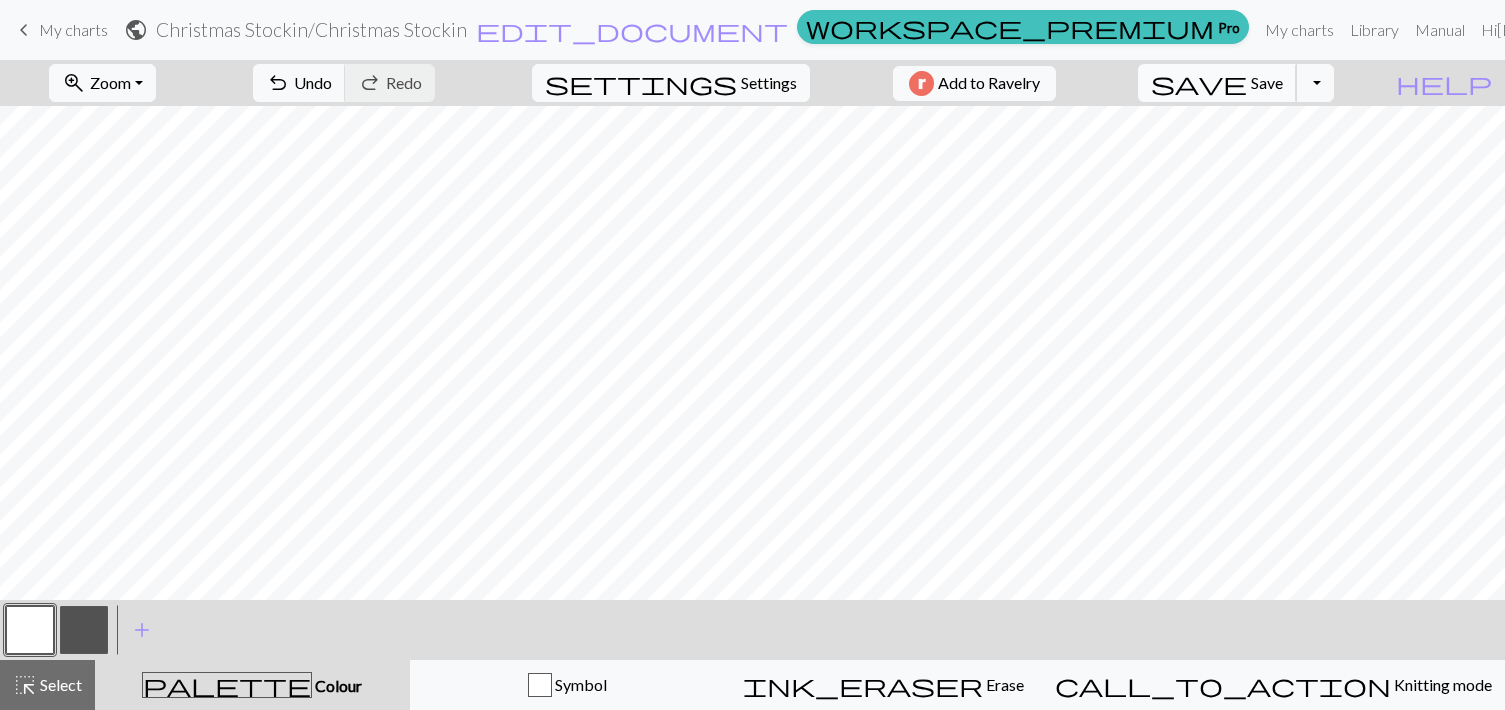 click on "Save" at bounding box center [1267, 82] 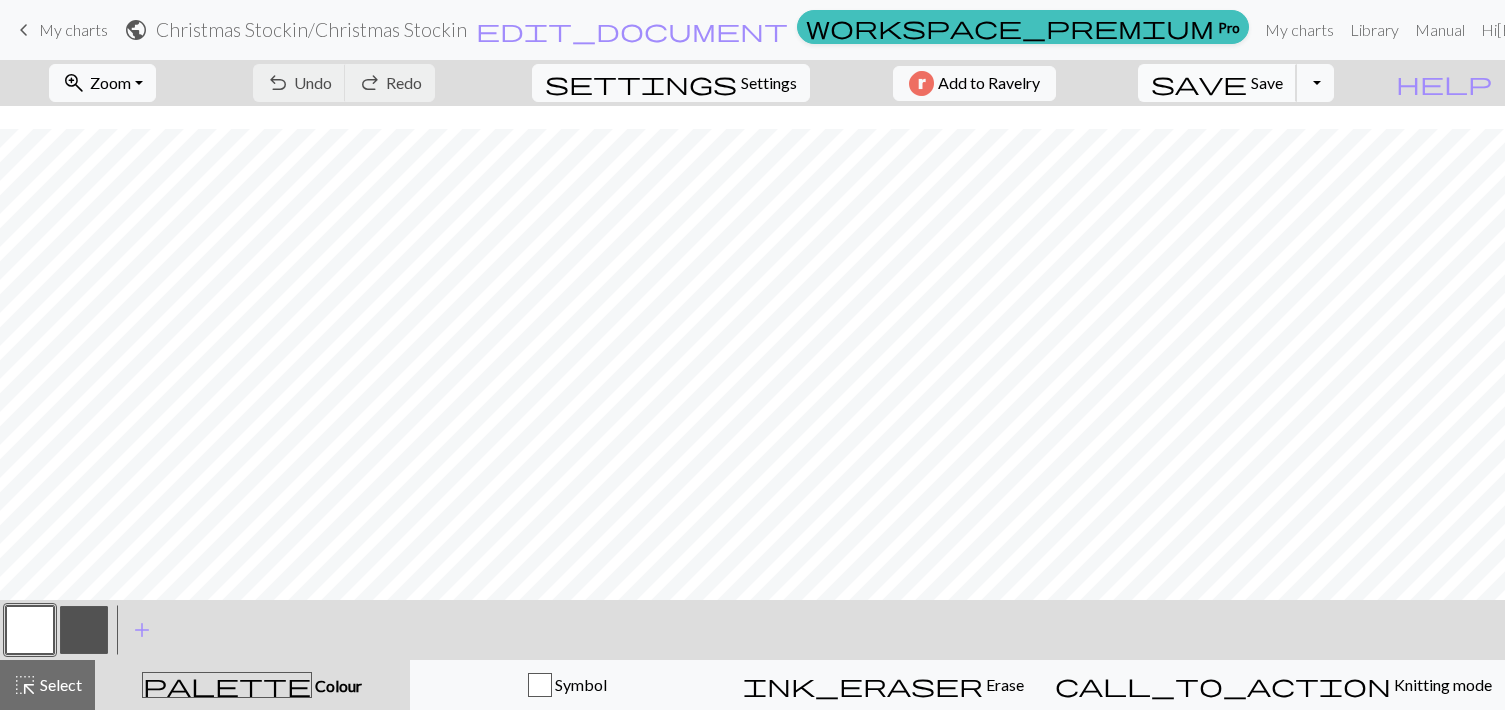 scroll, scrollTop: 60, scrollLeft: 0, axis: vertical 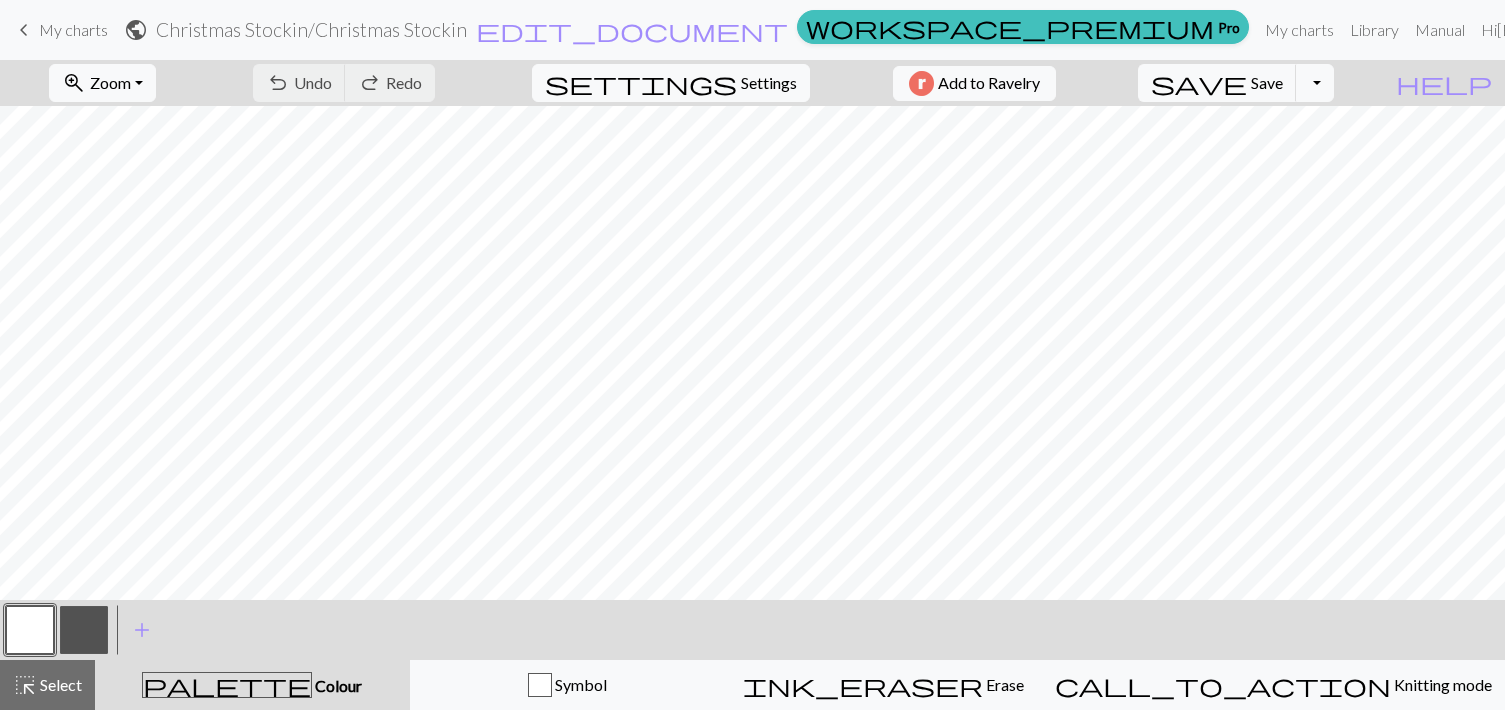 click at bounding box center (84, 630) 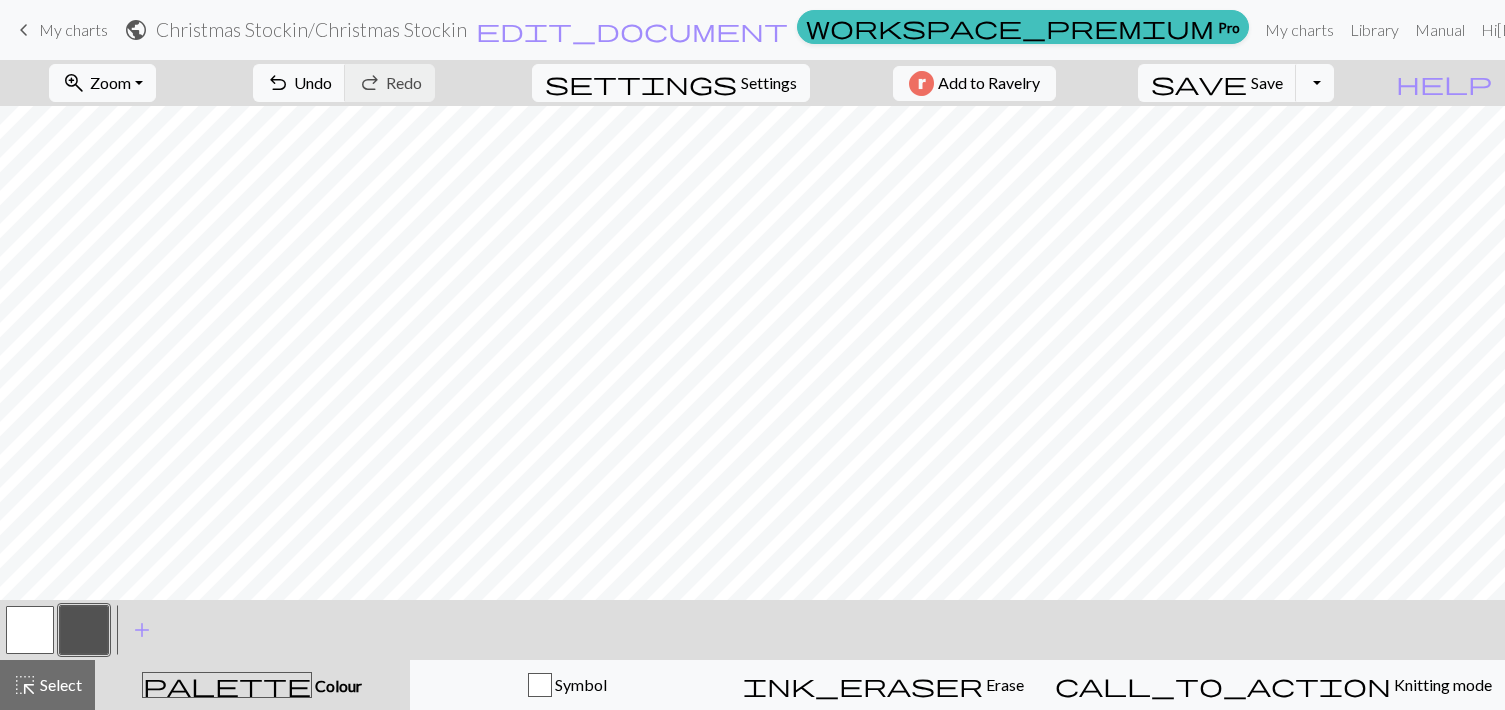 click at bounding box center [30, 630] 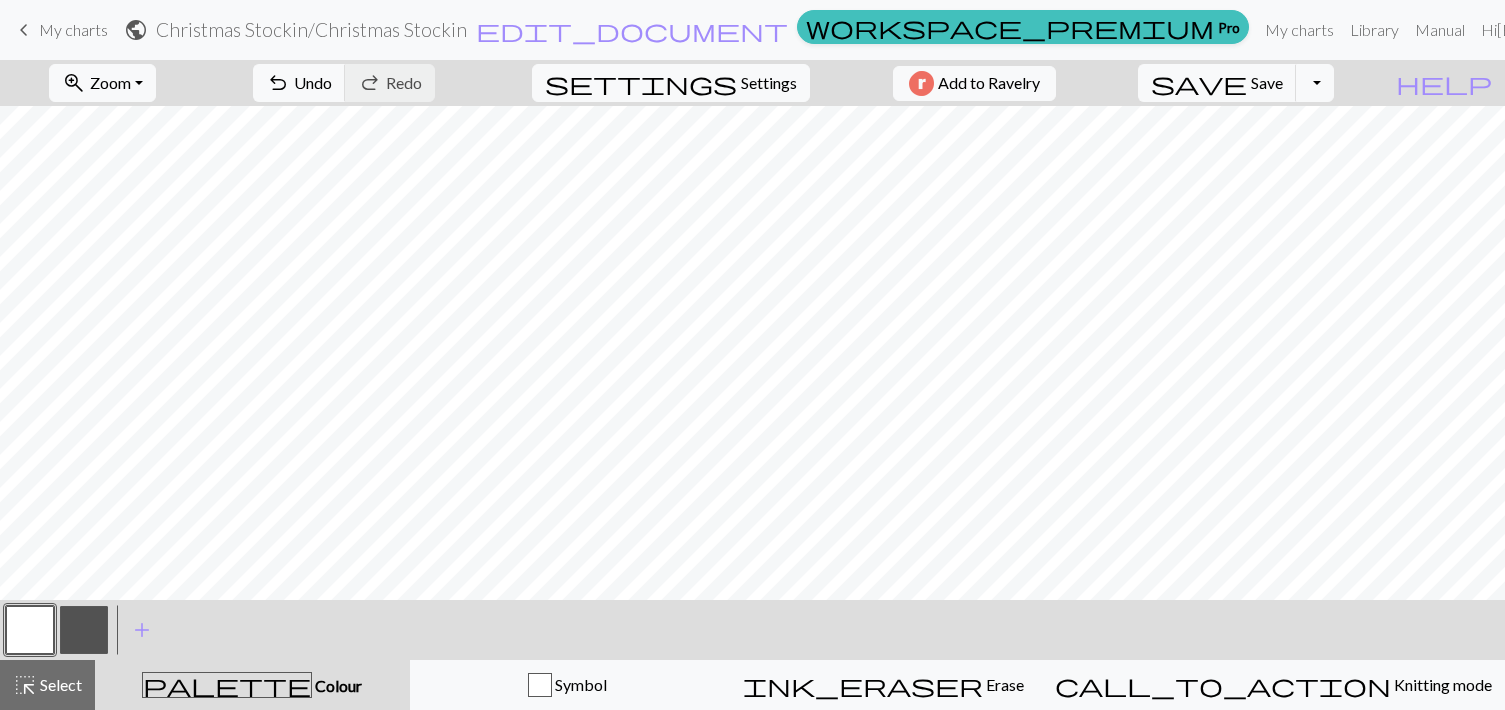 click at bounding box center [84, 630] 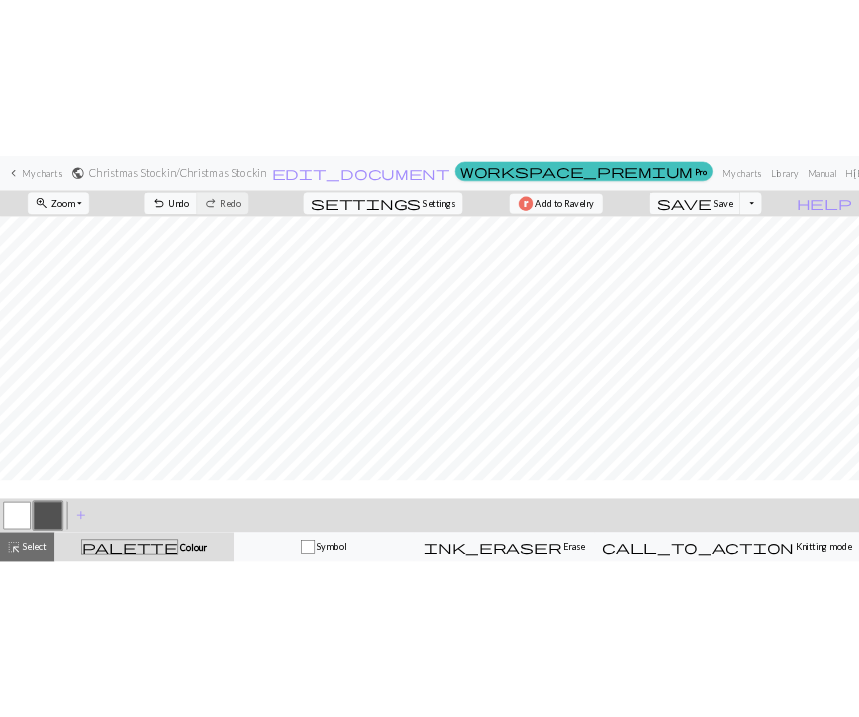 scroll, scrollTop: 116, scrollLeft: 0, axis: vertical 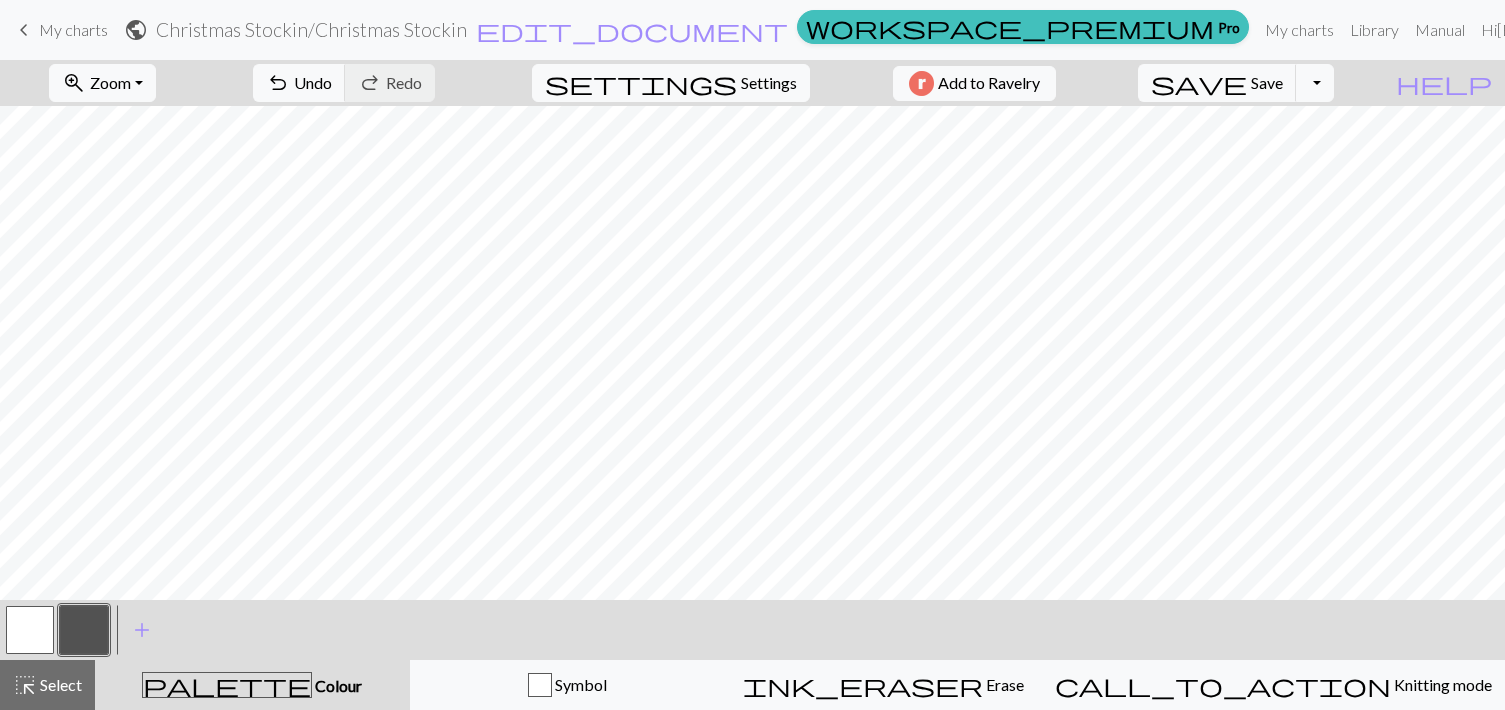 click at bounding box center (30, 630) 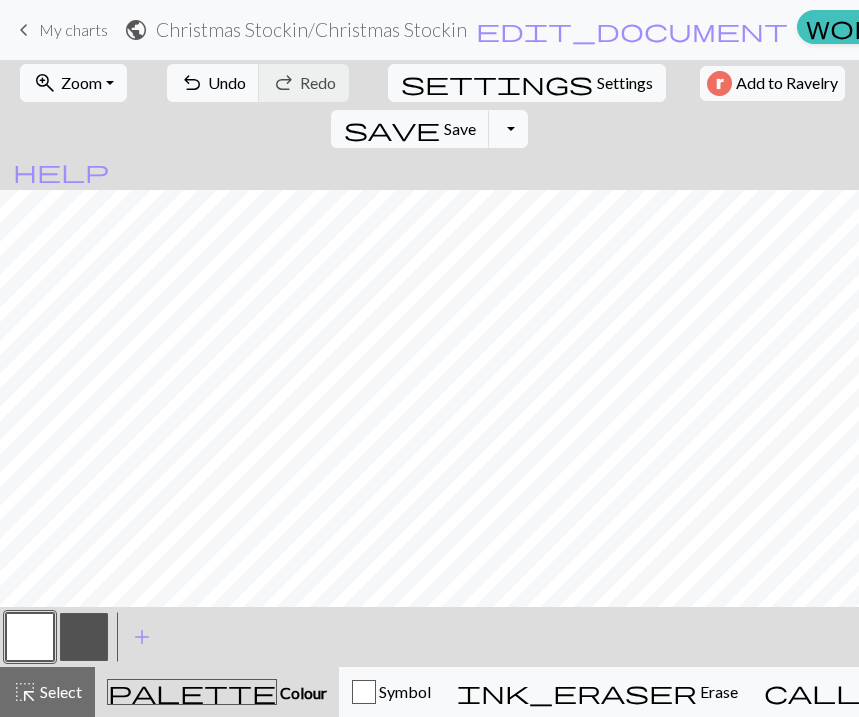 click at bounding box center (84, 637) 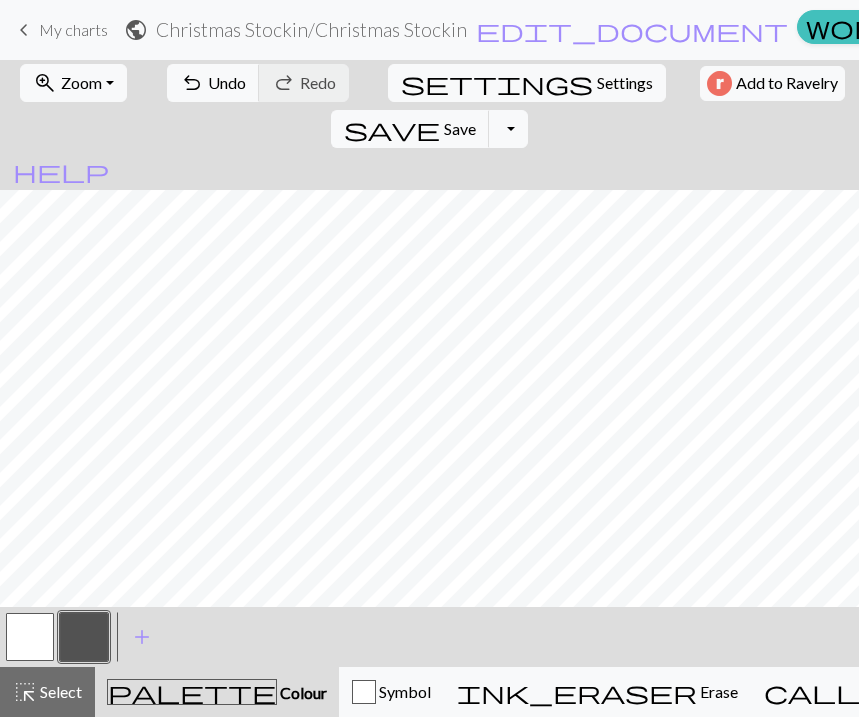 click at bounding box center (30, 637) 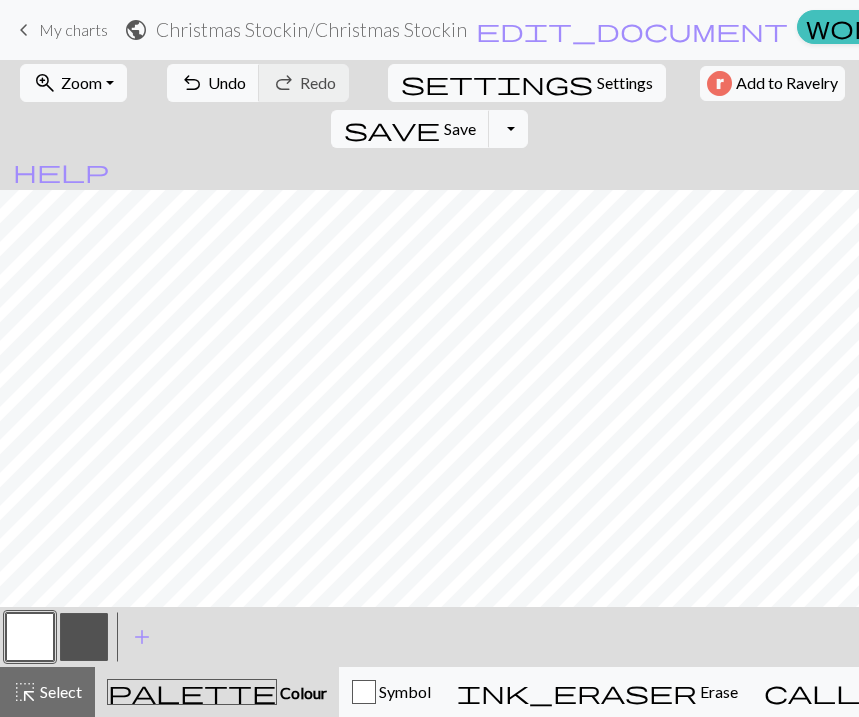 click at bounding box center [84, 637] 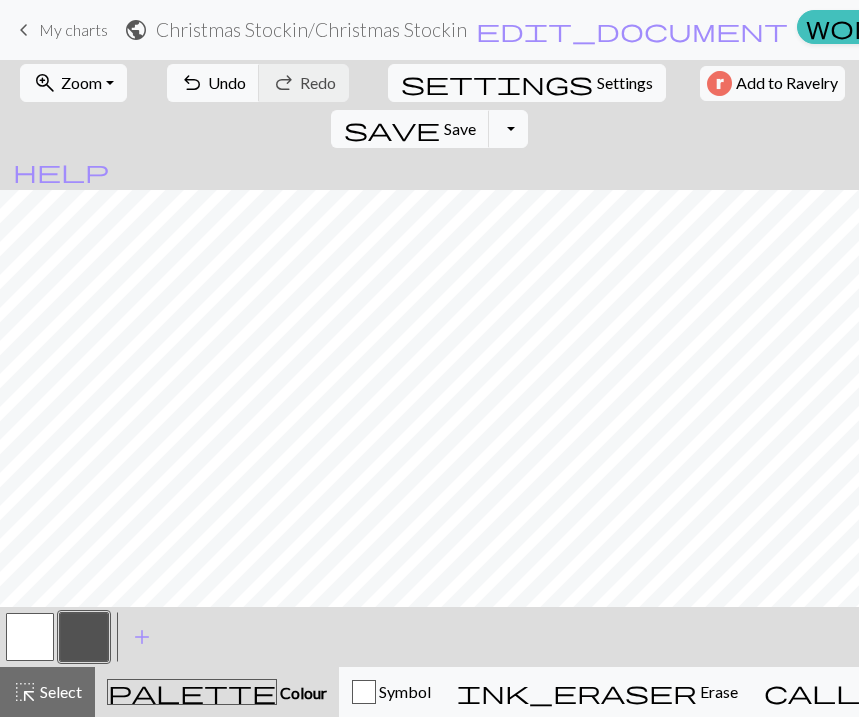 click at bounding box center [30, 637] 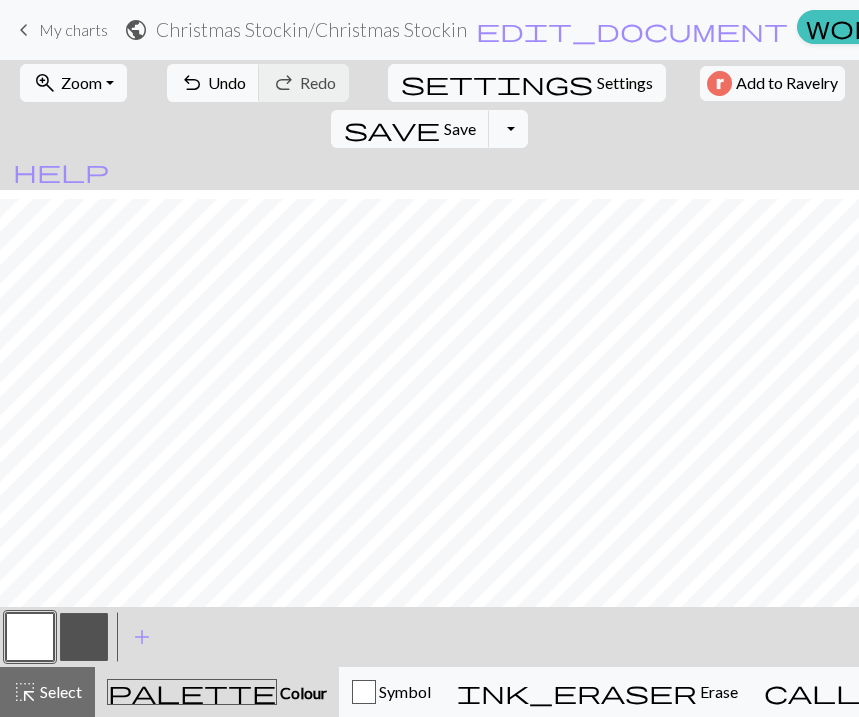 scroll, scrollTop: 163, scrollLeft: 0, axis: vertical 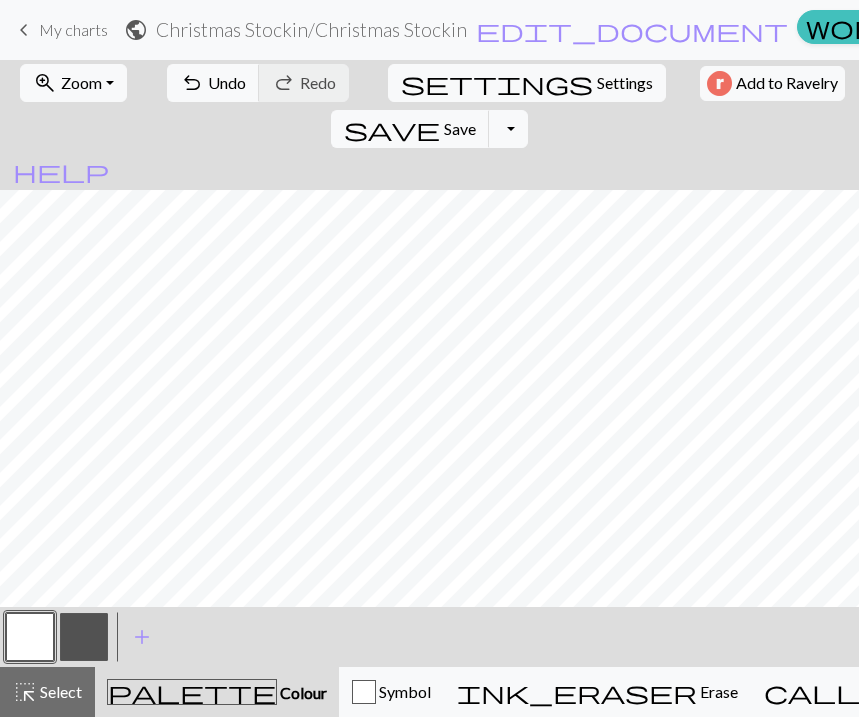 click at bounding box center [84, 637] 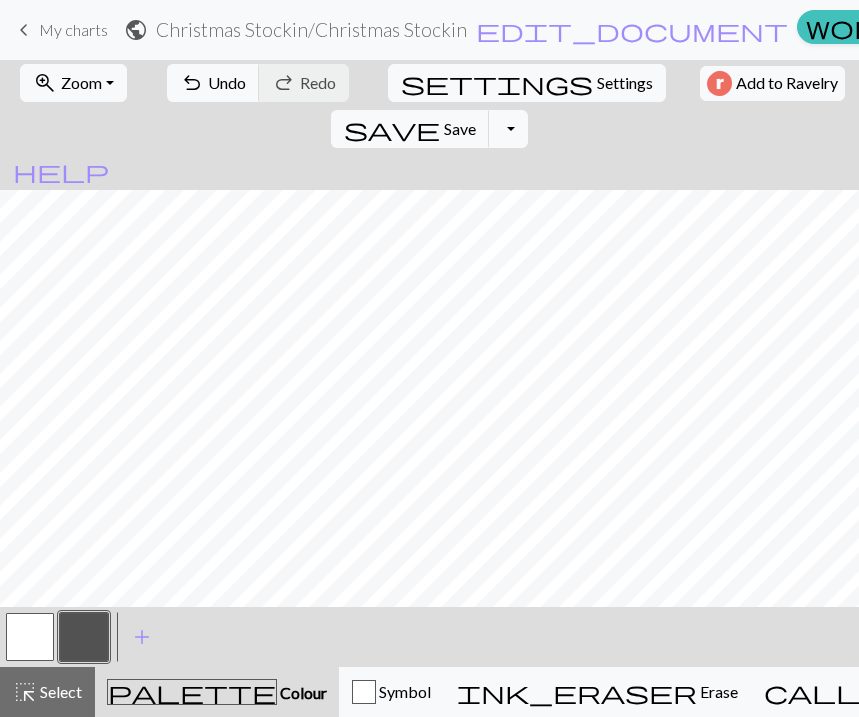 click at bounding box center (30, 637) 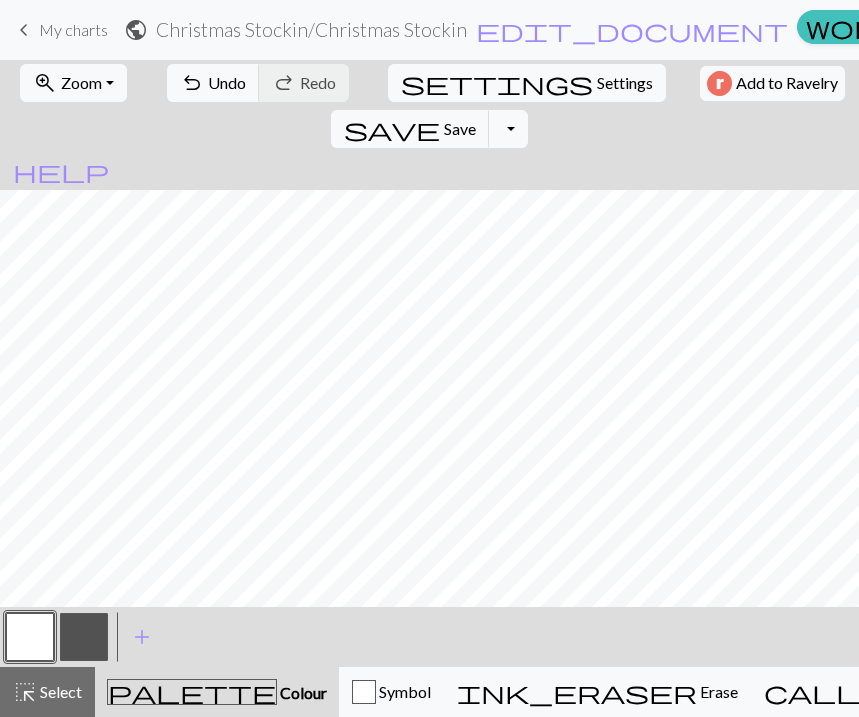 click at bounding box center [84, 637] 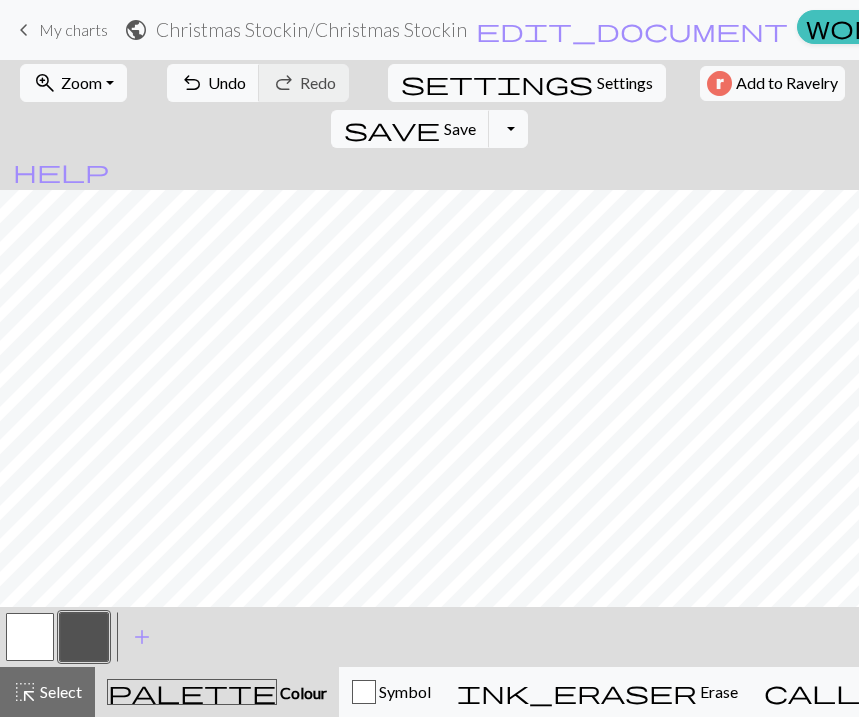 click at bounding box center [30, 637] 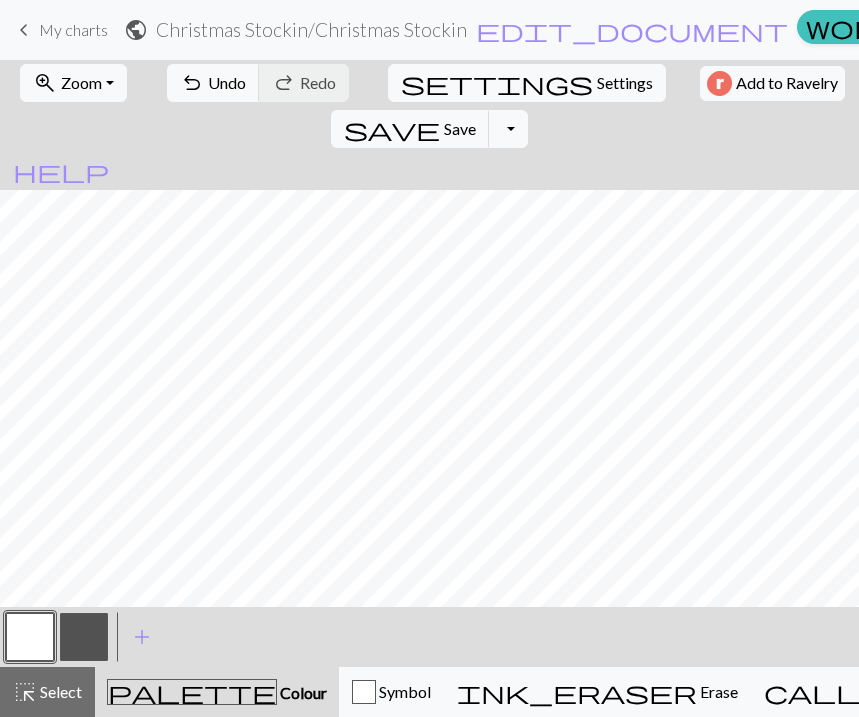 click at bounding box center [84, 637] 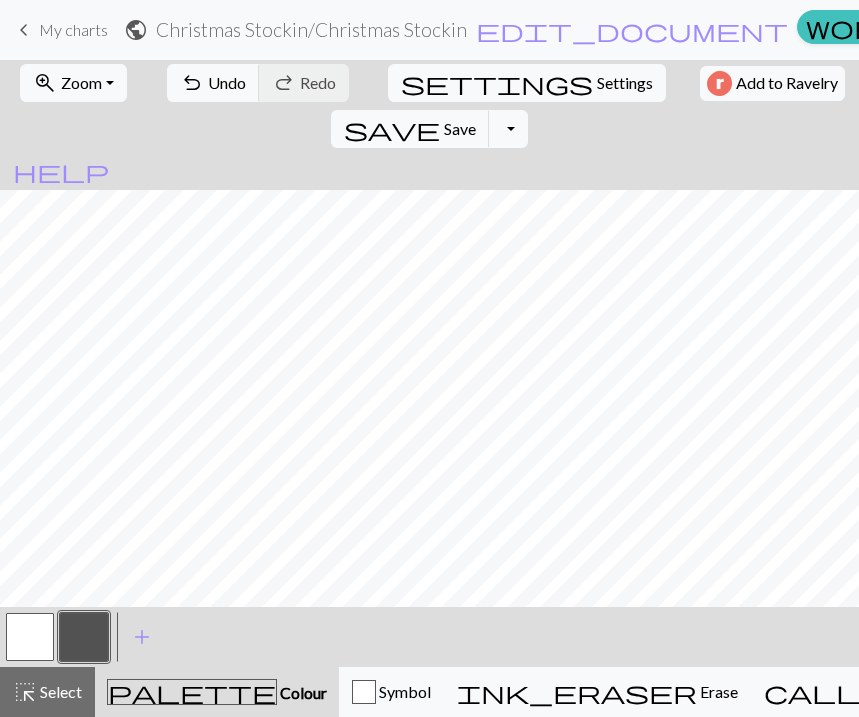 click at bounding box center [30, 637] 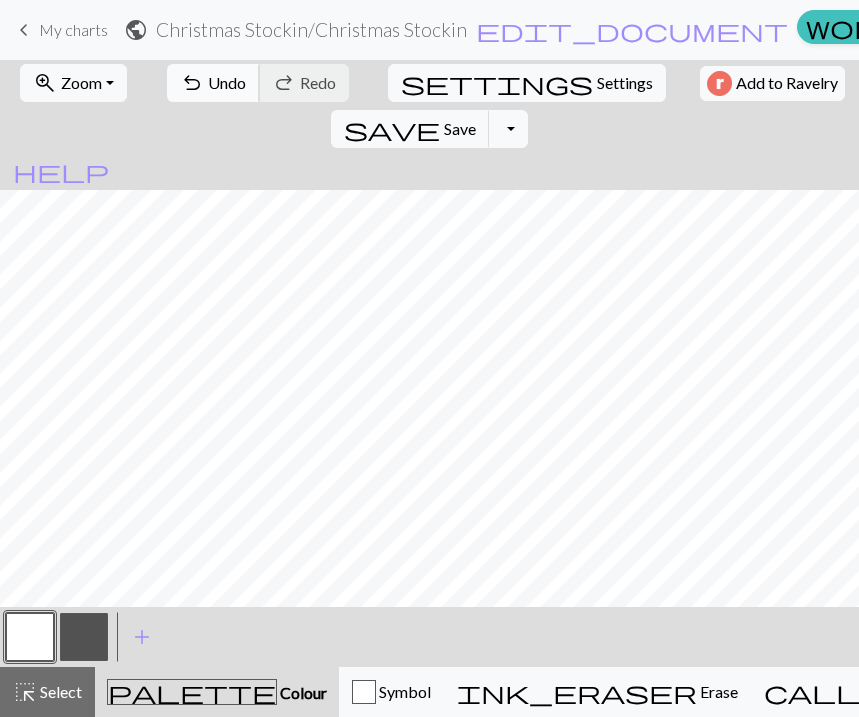 click on "Undo" at bounding box center [227, 82] 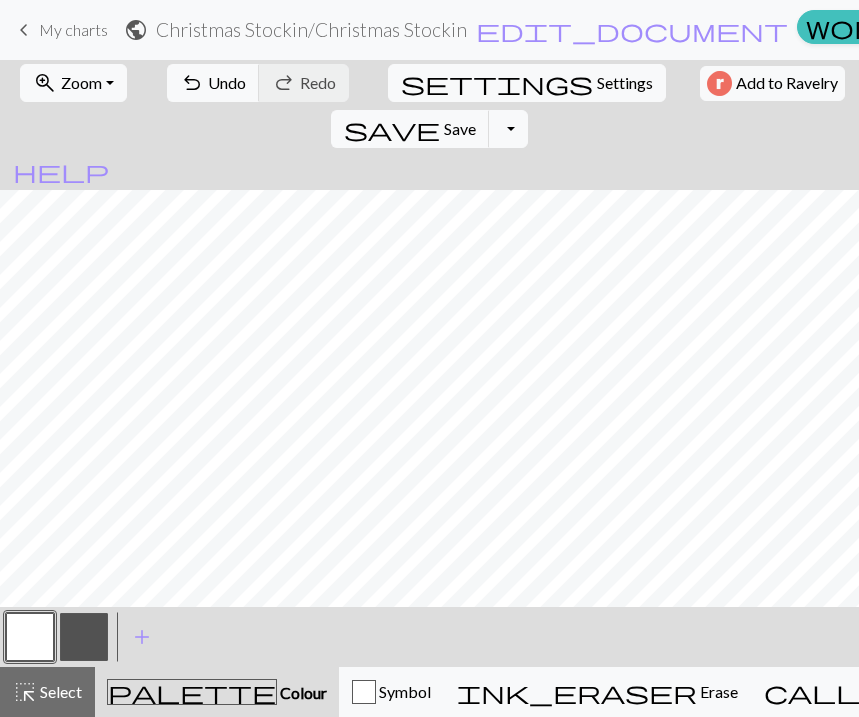 click at bounding box center (84, 637) 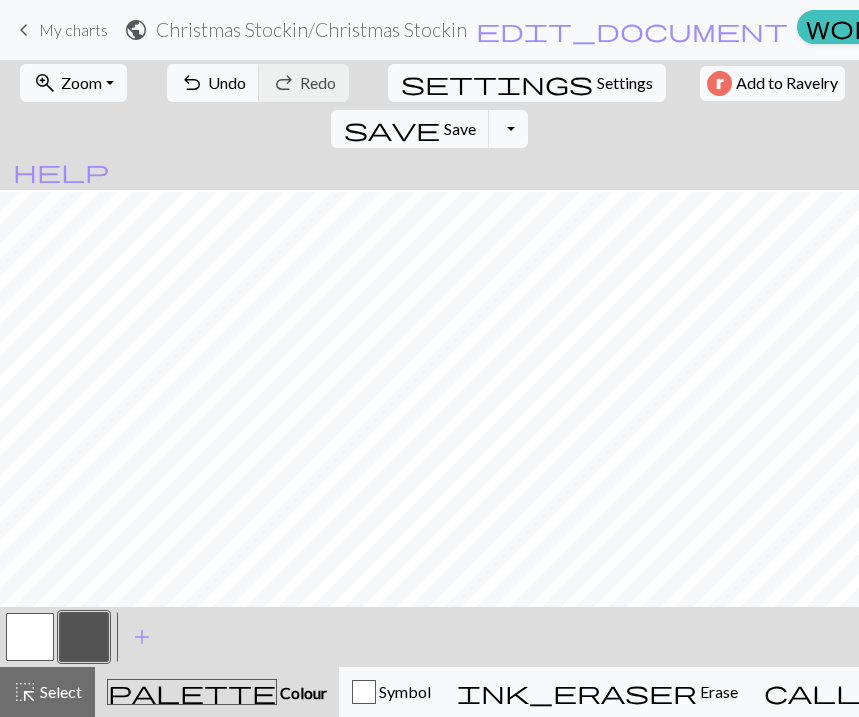 scroll, scrollTop: 146, scrollLeft: 0, axis: vertical 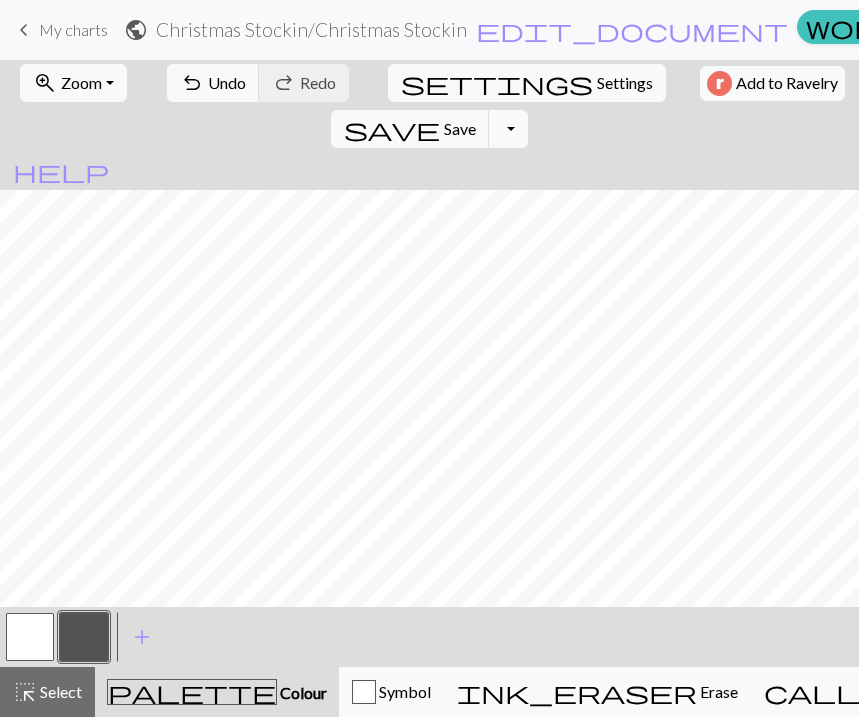 click at bounding box center (30, 637) 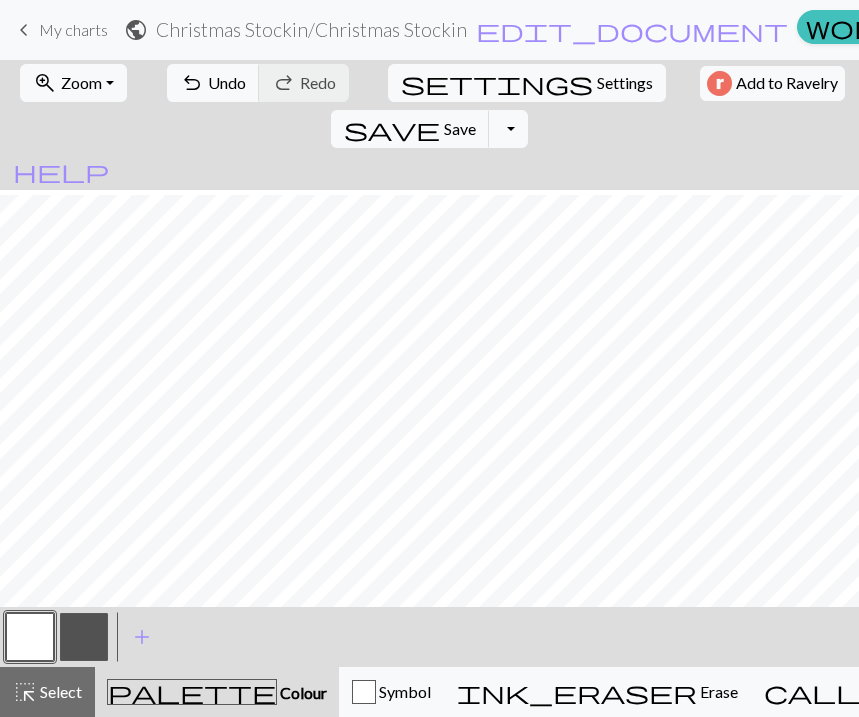 scroll, scrollTop: 60, scrollLeft: 0, axis: vertical 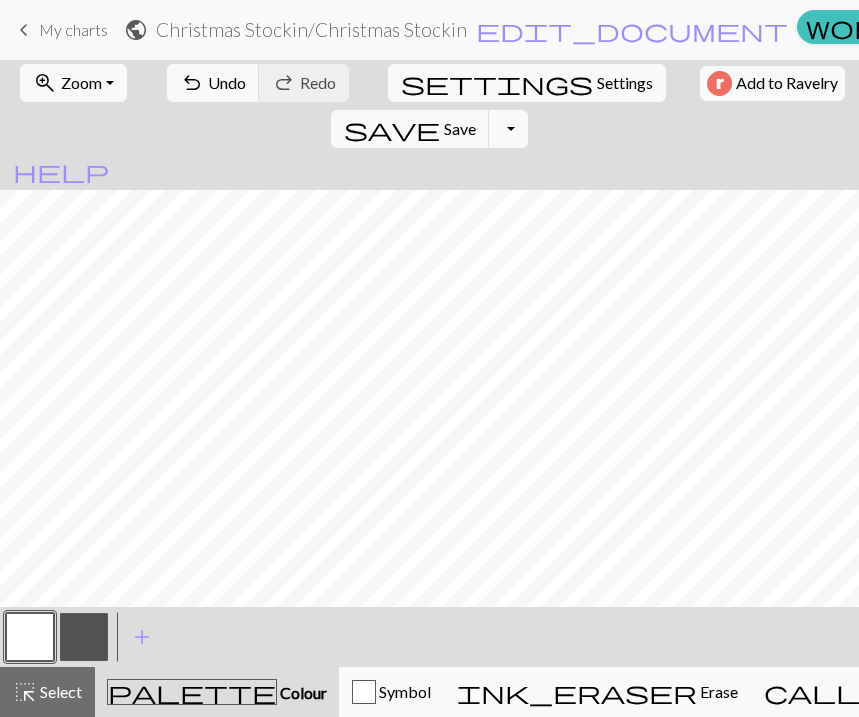 click at bounding box center (84, 637) 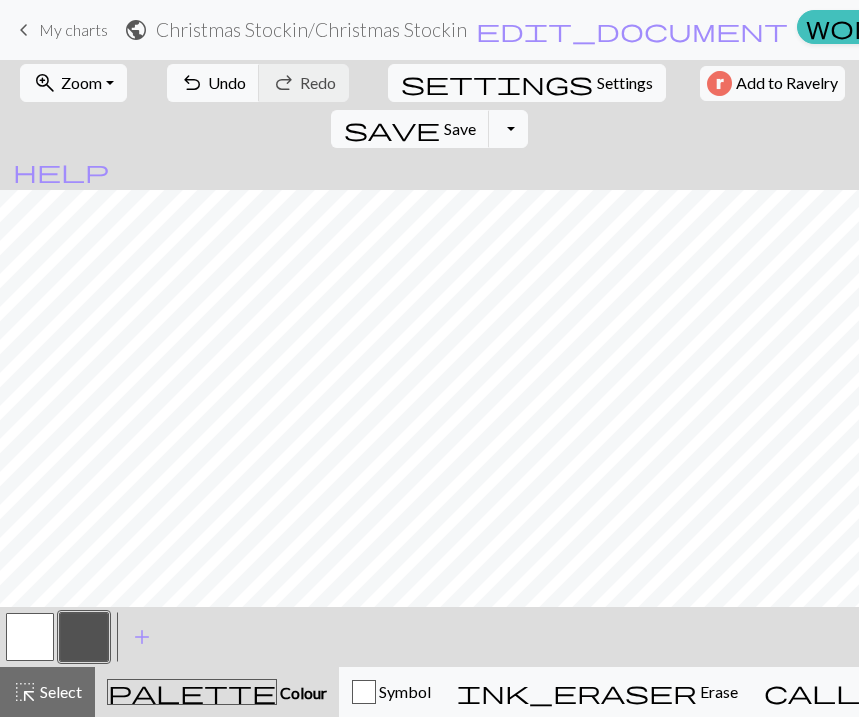 scroll, scrollTop: 122, scrollLeft: 0, axis: vertical 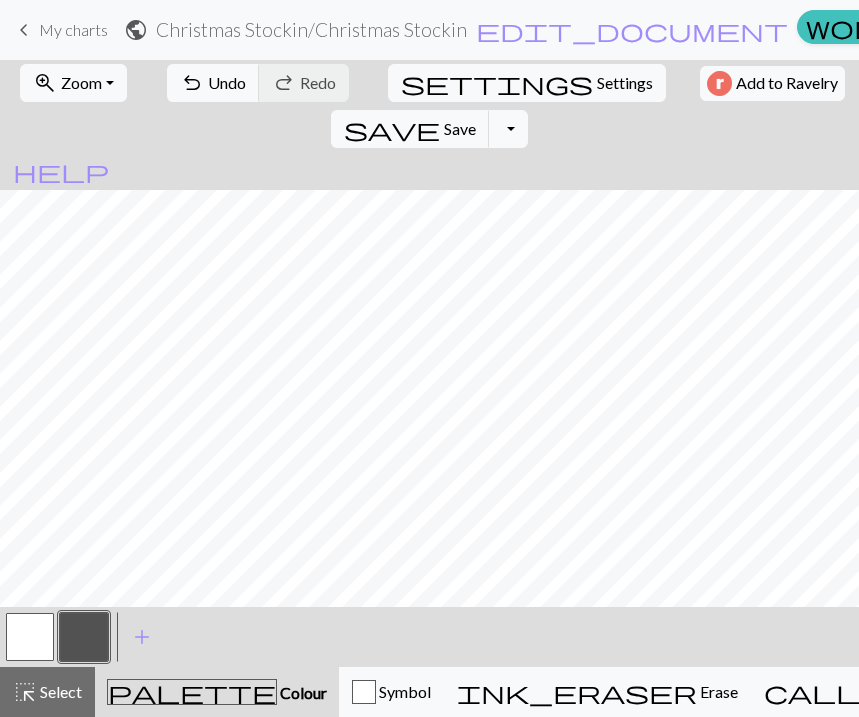 click at bounding box center (30, 637) 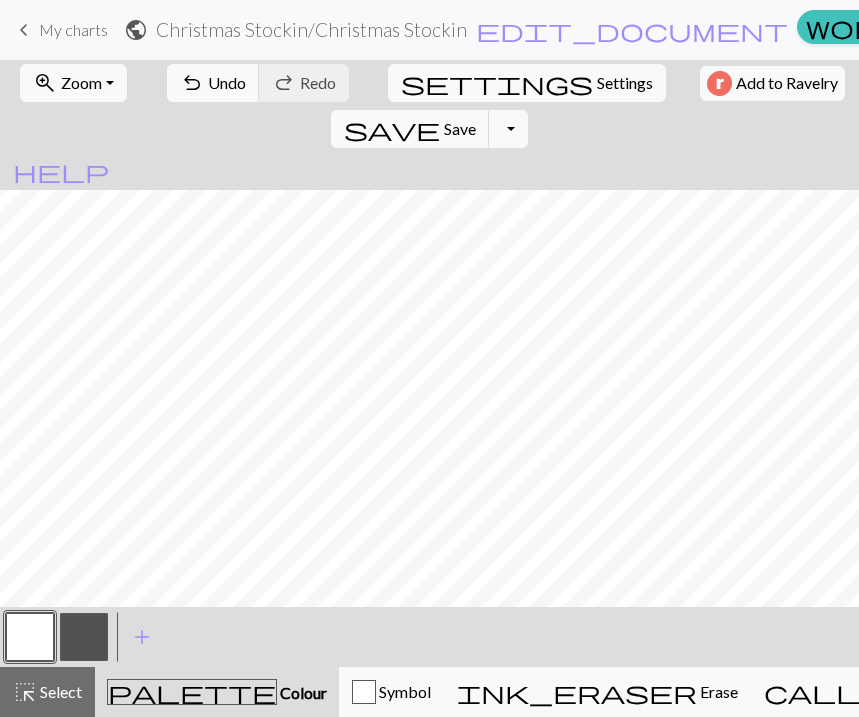 scroll, scrollTop: 219, scrollLeft: 0, axis: vertical 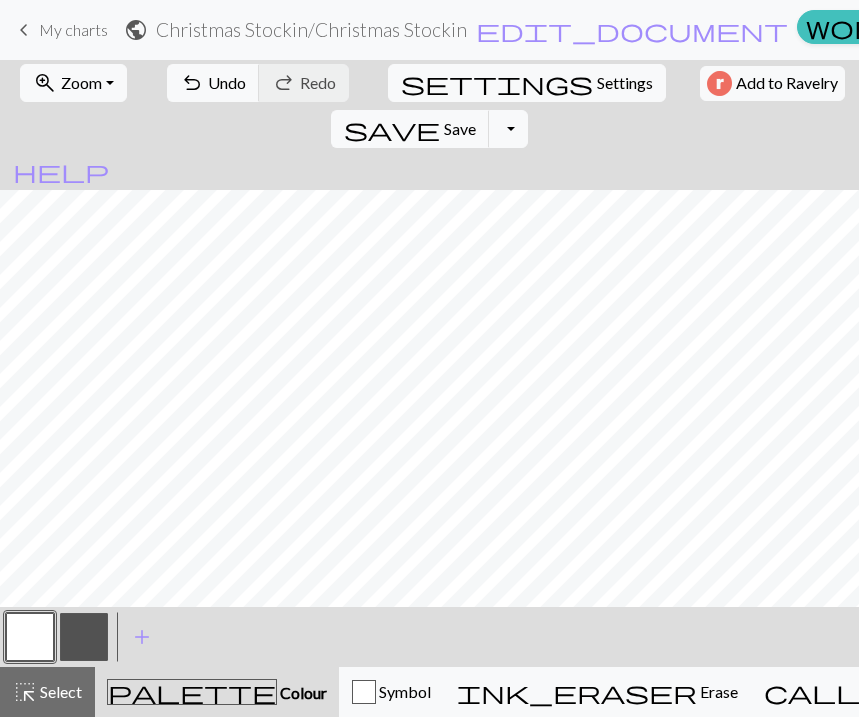 click at bounding box center [84, 637] 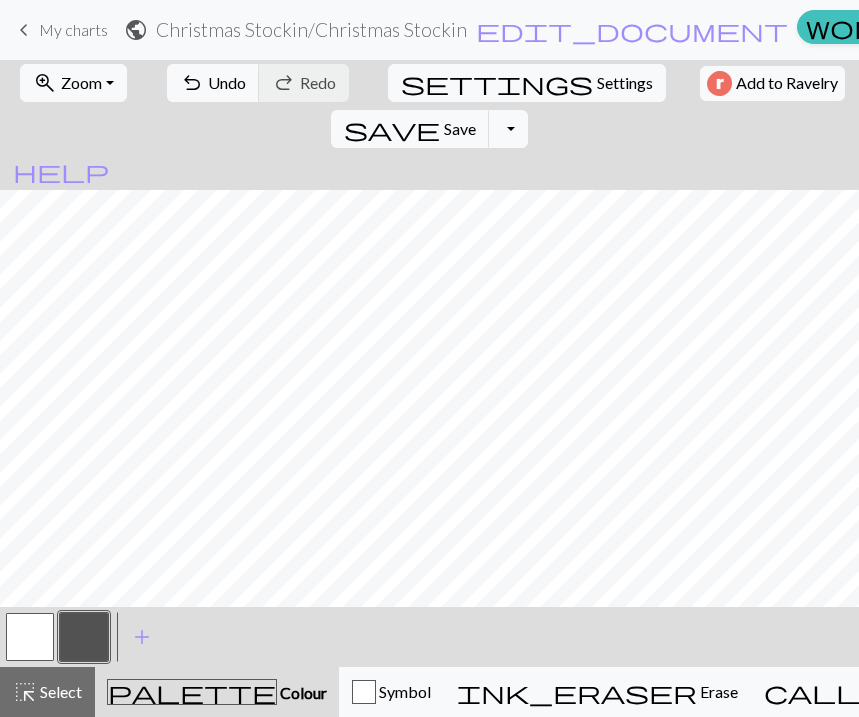 click at bounding box center [30, 637] 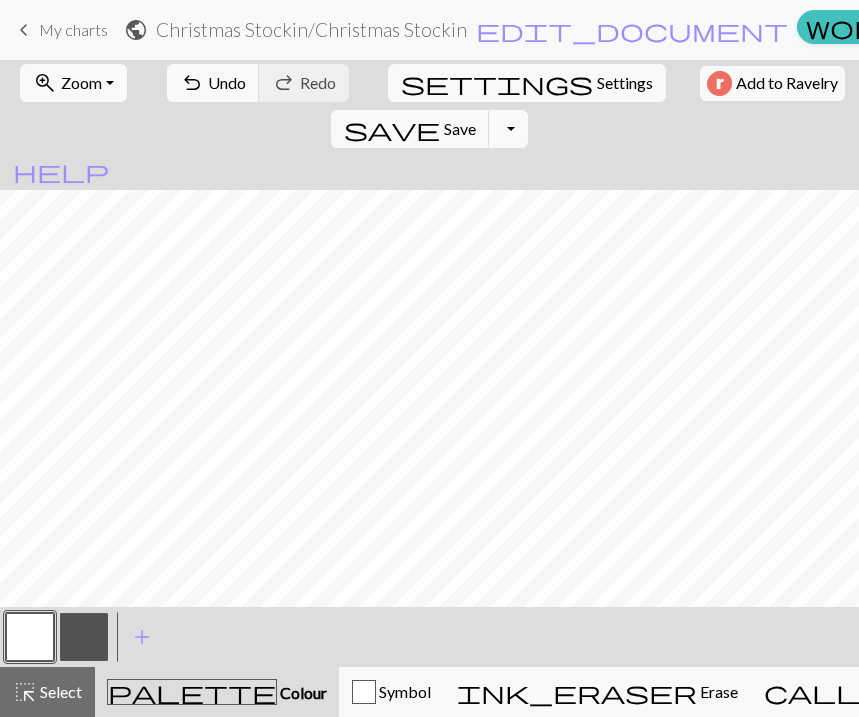 scroll, scrollTop: 175, scrollLeft: 0, axis: vertical 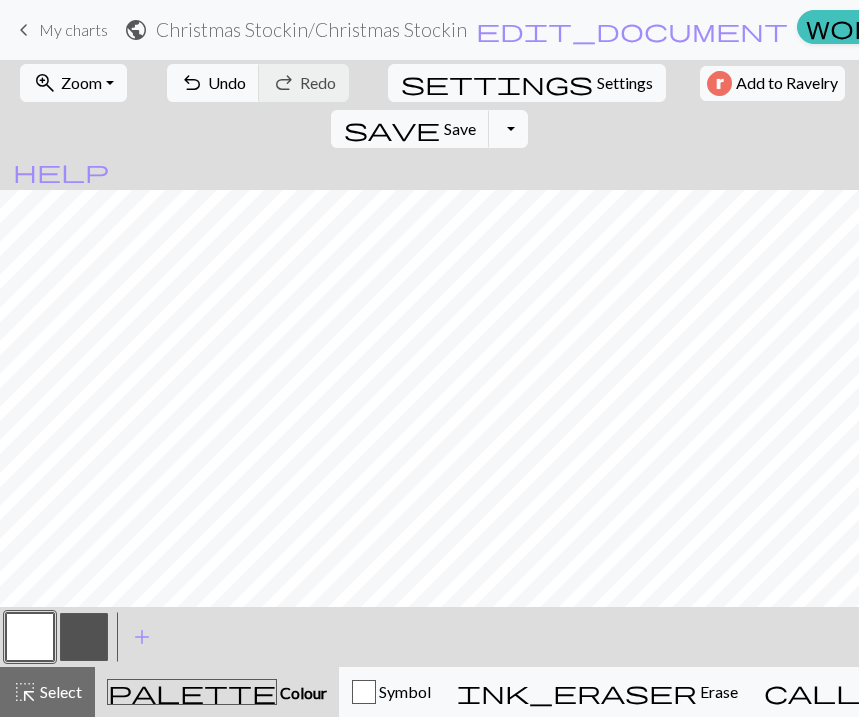click at bounding box center [84, 637] 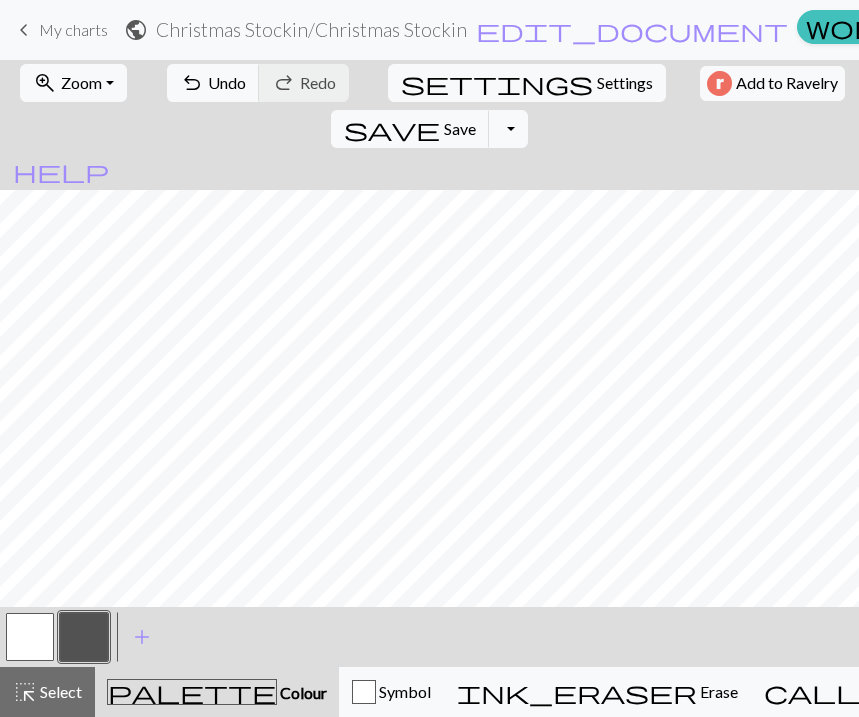 scroll, scrollTop: 120, scrollLeft: 0, axis: vertical 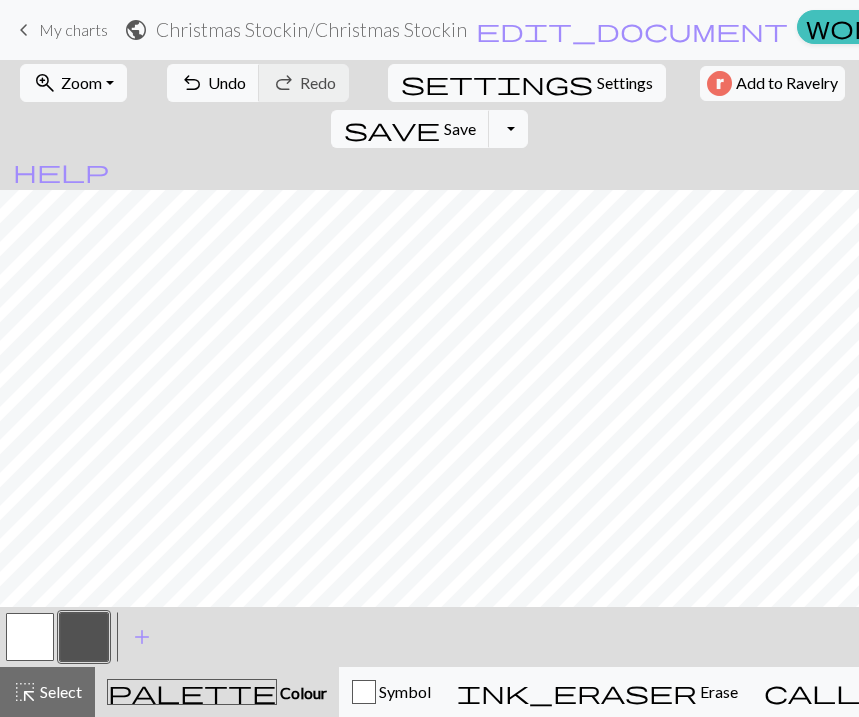 click at bounding box center [30, 637] 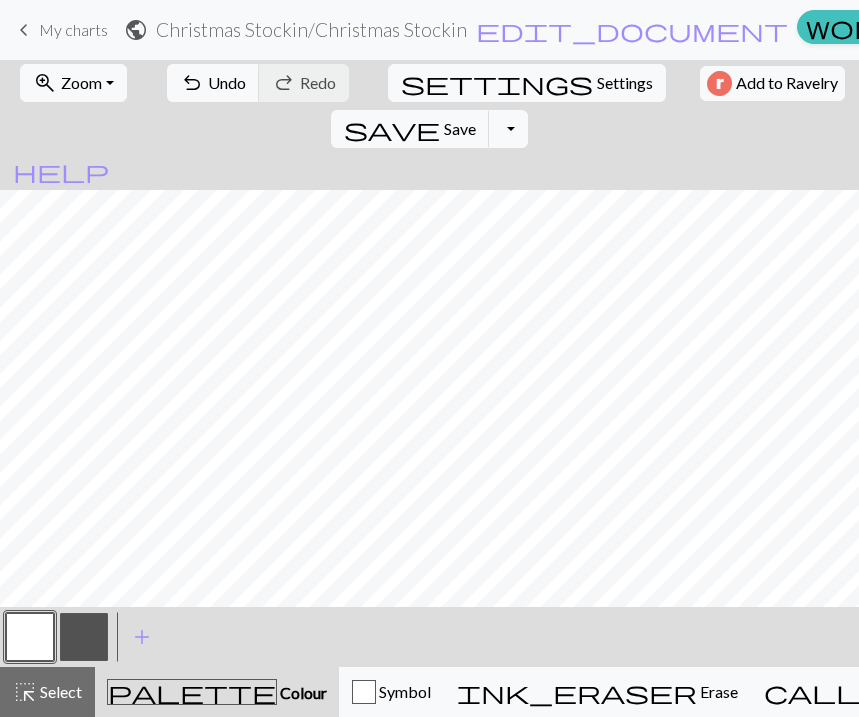 scroll, scrollTop: 136, scrollLeft: 0, axis: vertical 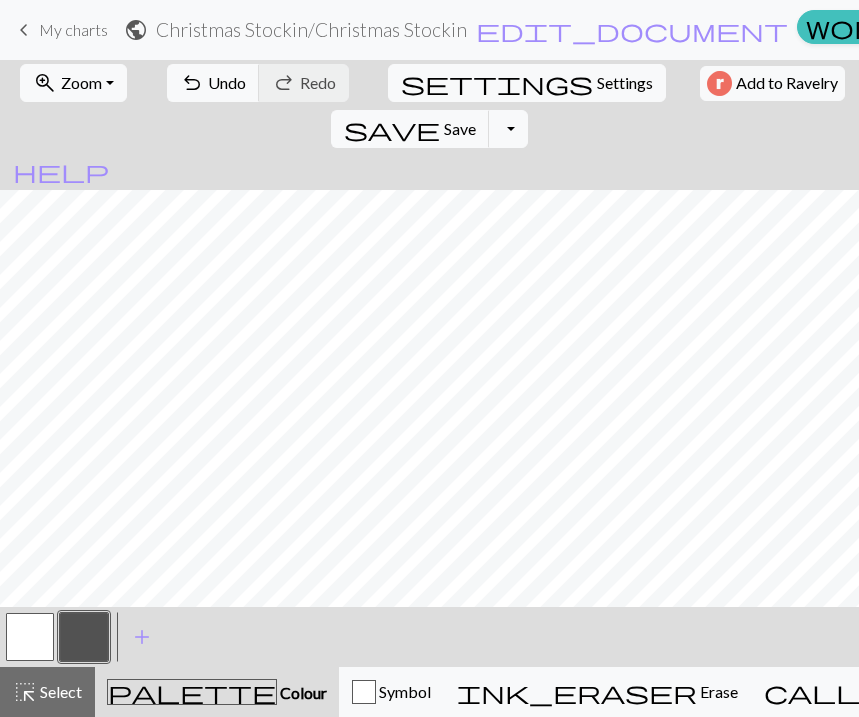 click at bounding box center [30, 637] 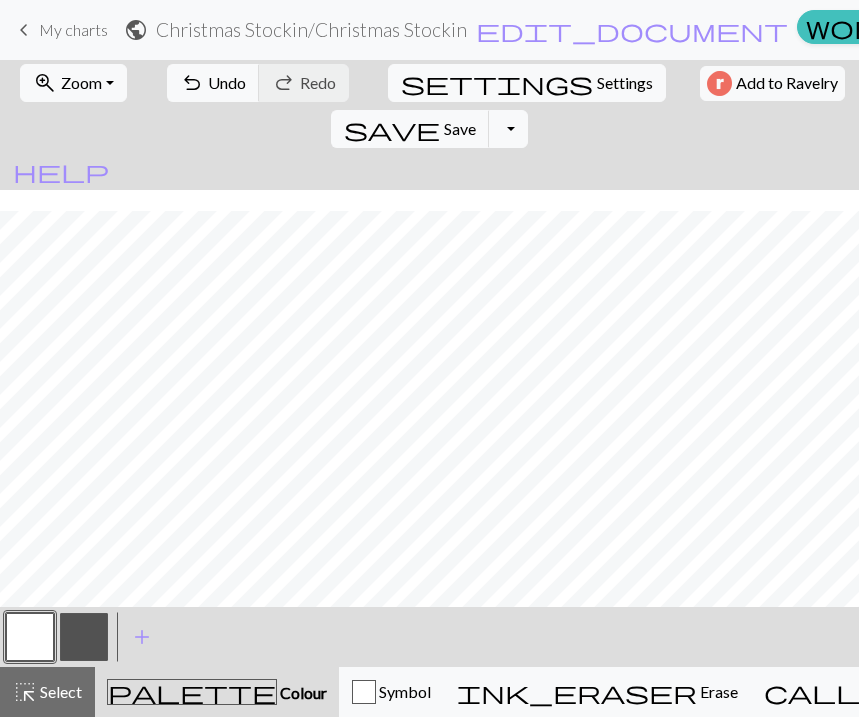 scroll, scrollTop: 366, scrollLeft: 0, axis: vertical 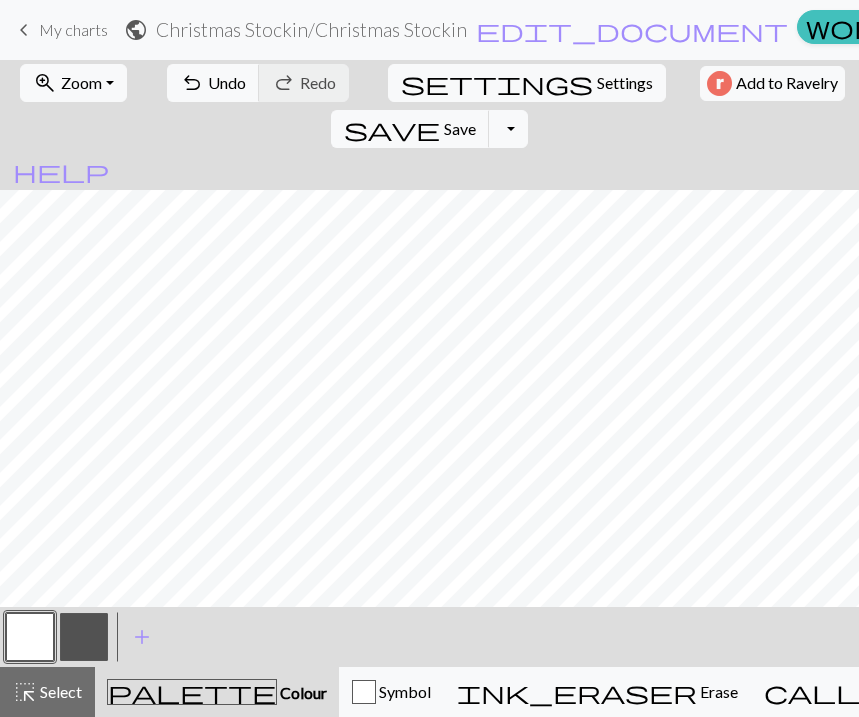 click at bounding box center (84, 637) 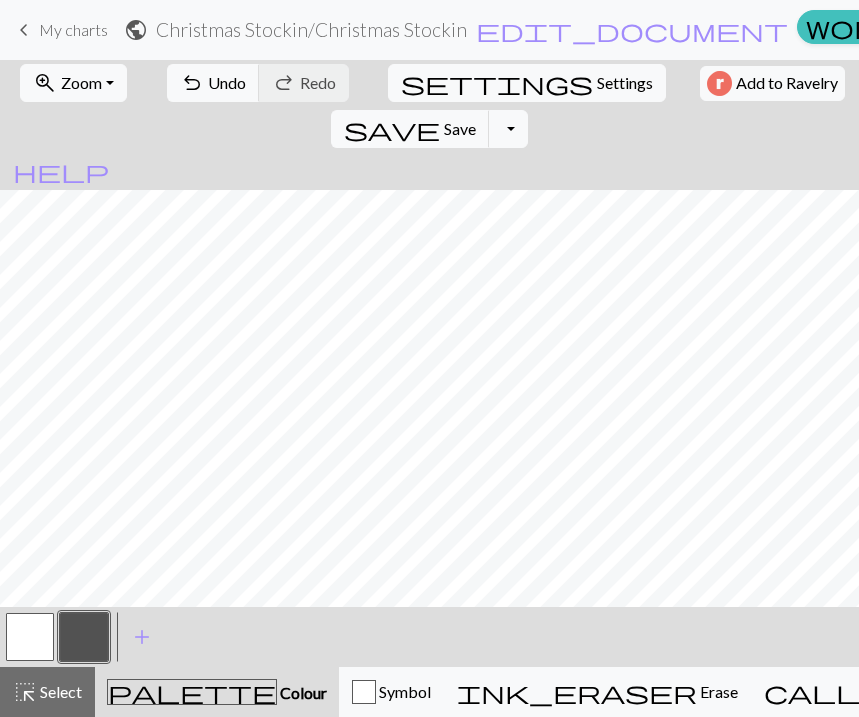 scroll, scrollTop: 263, scrollLeft: 0, axis: vertical 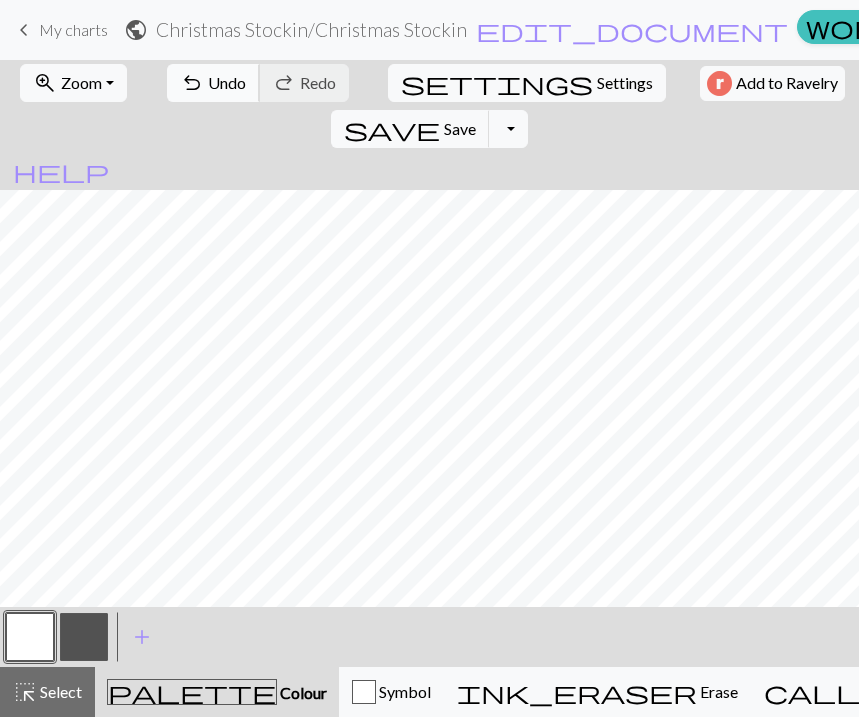 click on "undo Undo Undo" at bounding box center [213, 83] 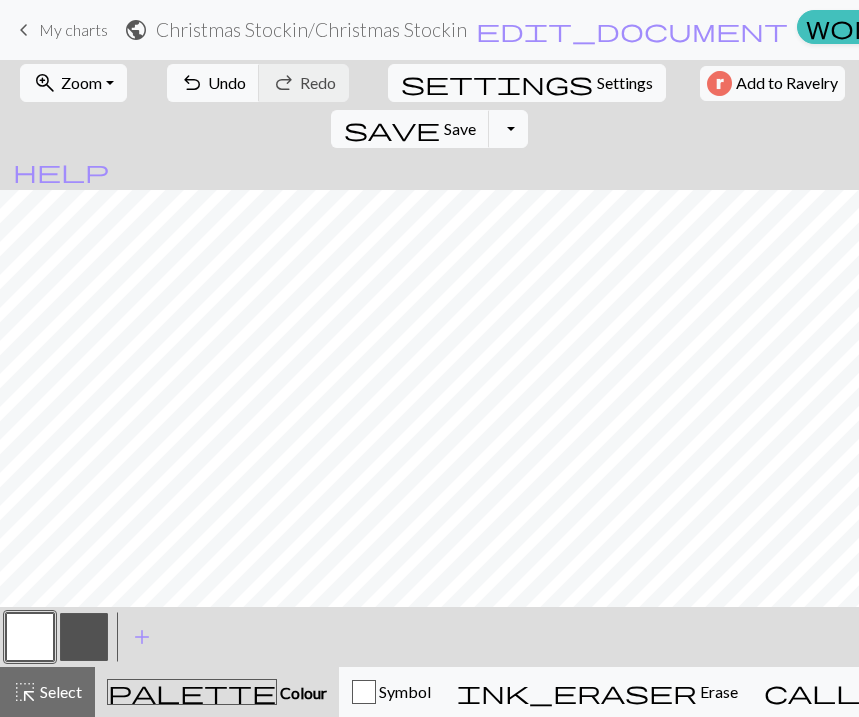 click at bounding box center (84, 637) 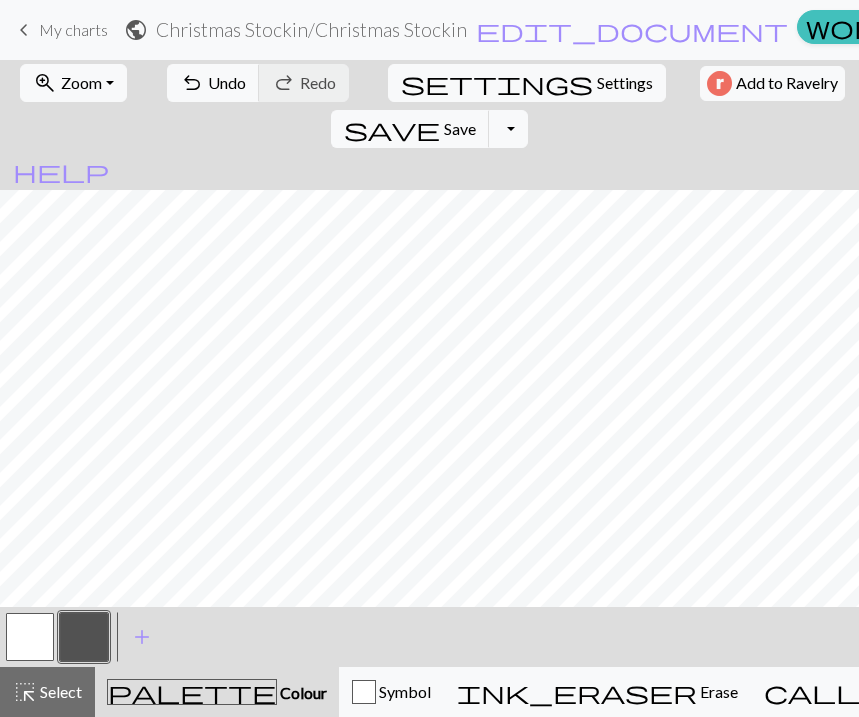 click at bounding box center (30, 637) 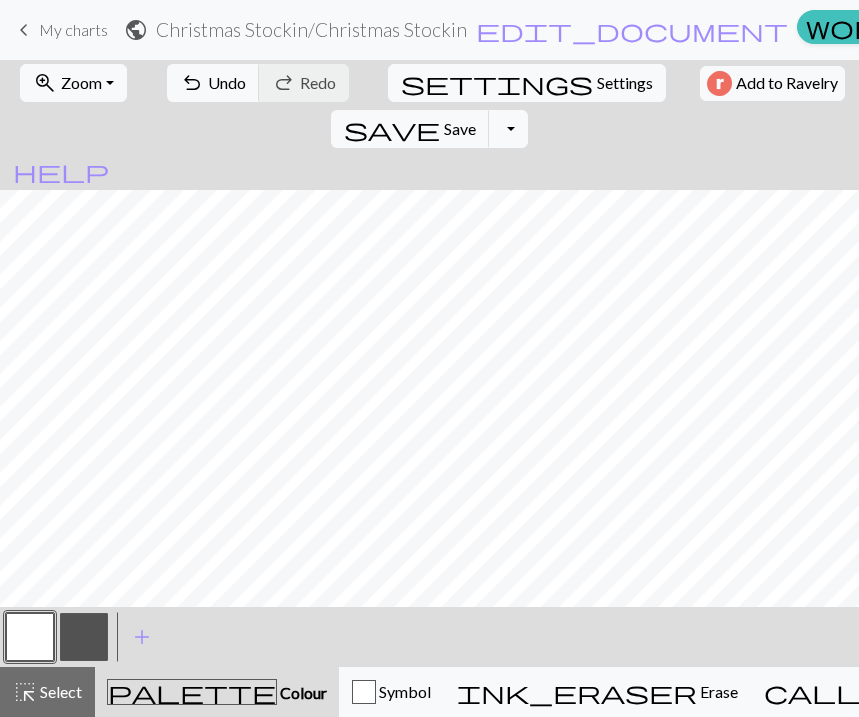 click at bounding box center [84, 637] 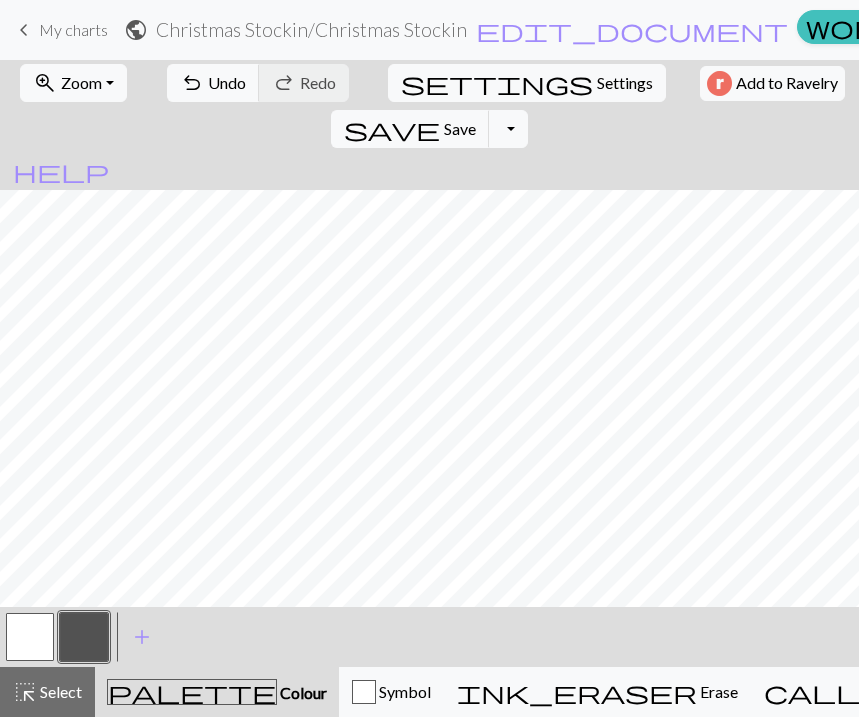 click at bounding box center (30, 637) 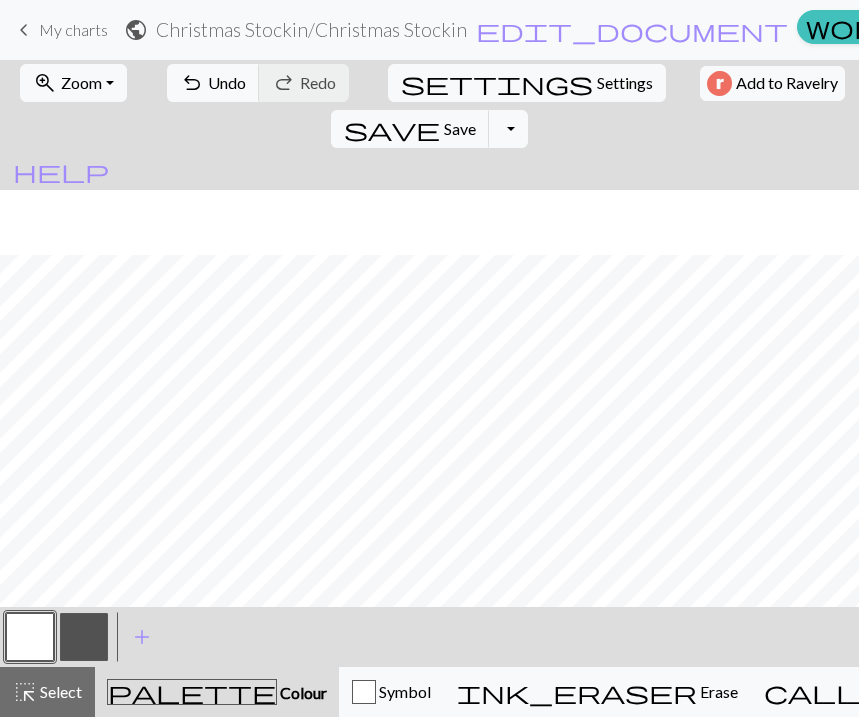 scroll, scrollTop: 334, scrollLeft: 0, axis: vertical 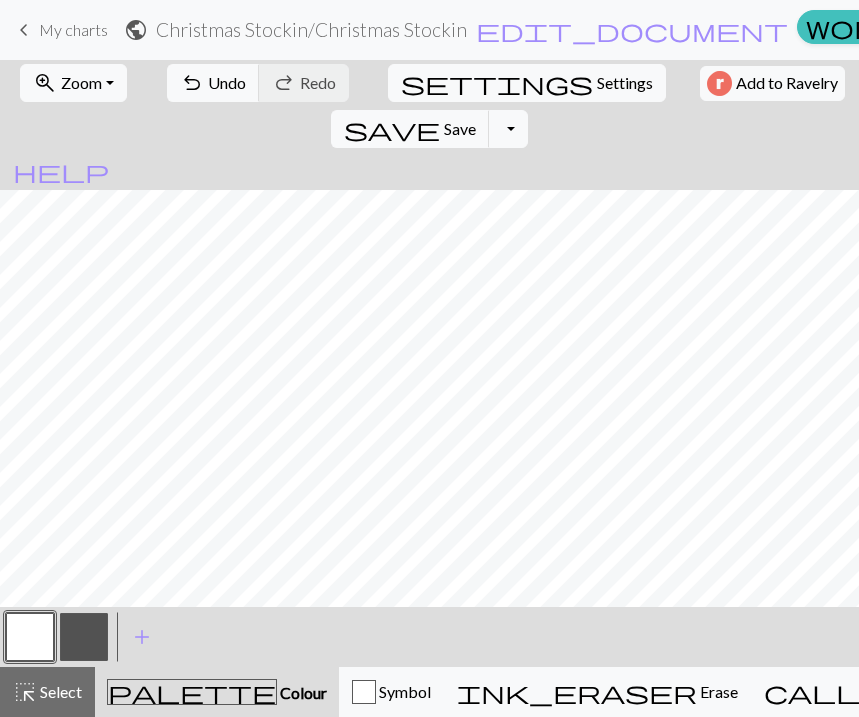 click at bounding box center [84, 637] 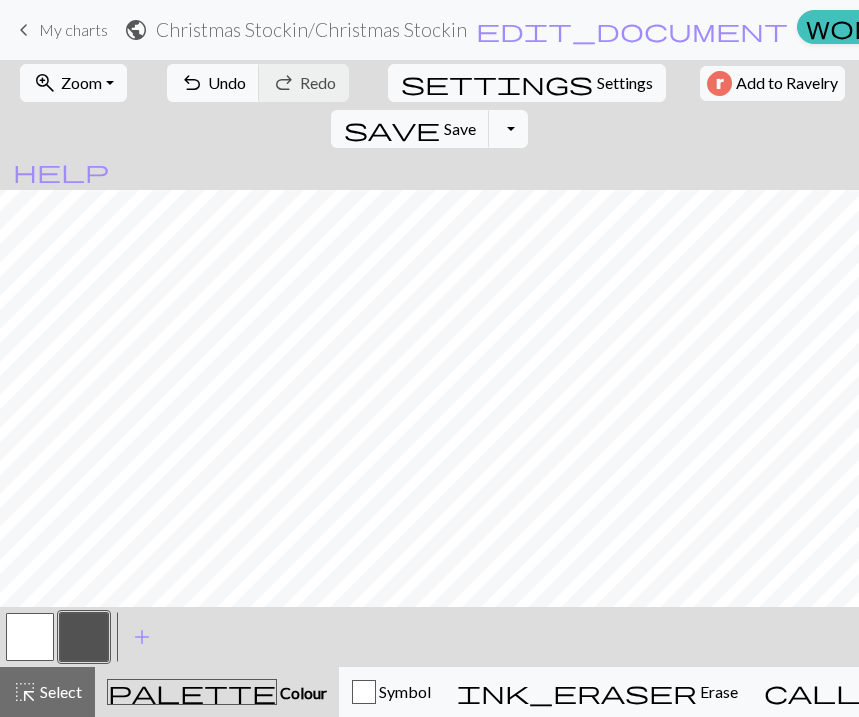 scroll, scrollTop: 240, scrollLeft: 0, axis: vertical 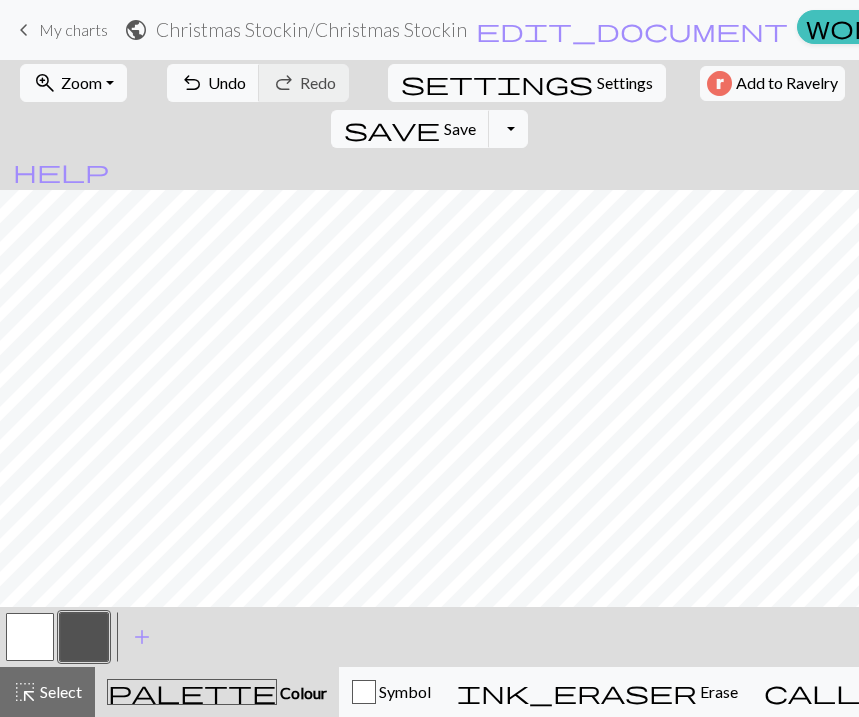 click at bounding box center (30, 637) 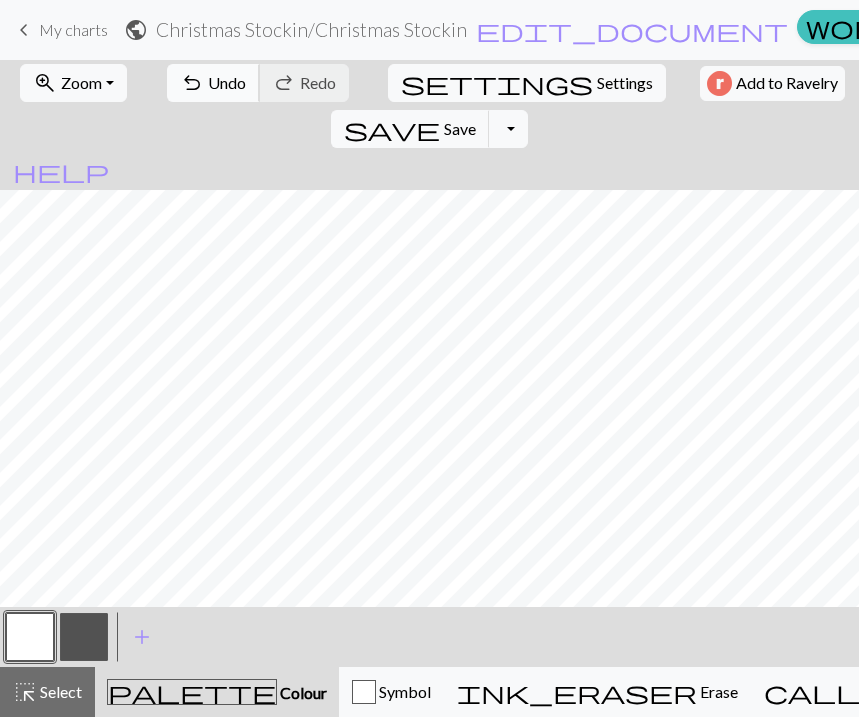 click on "Undo" at bounding box center [227, 82] 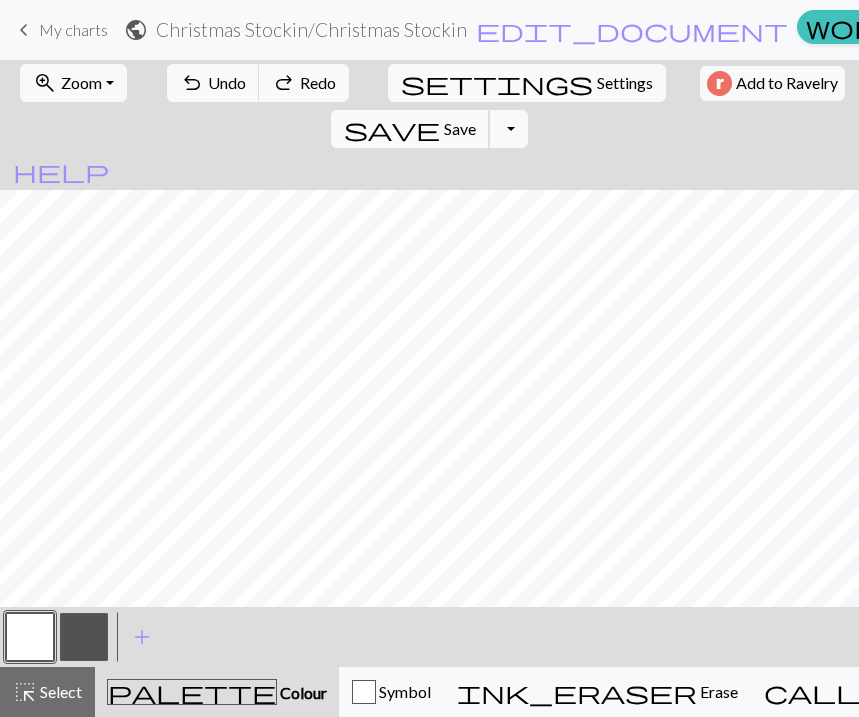 click on "save" at bounding box center [392, 129] 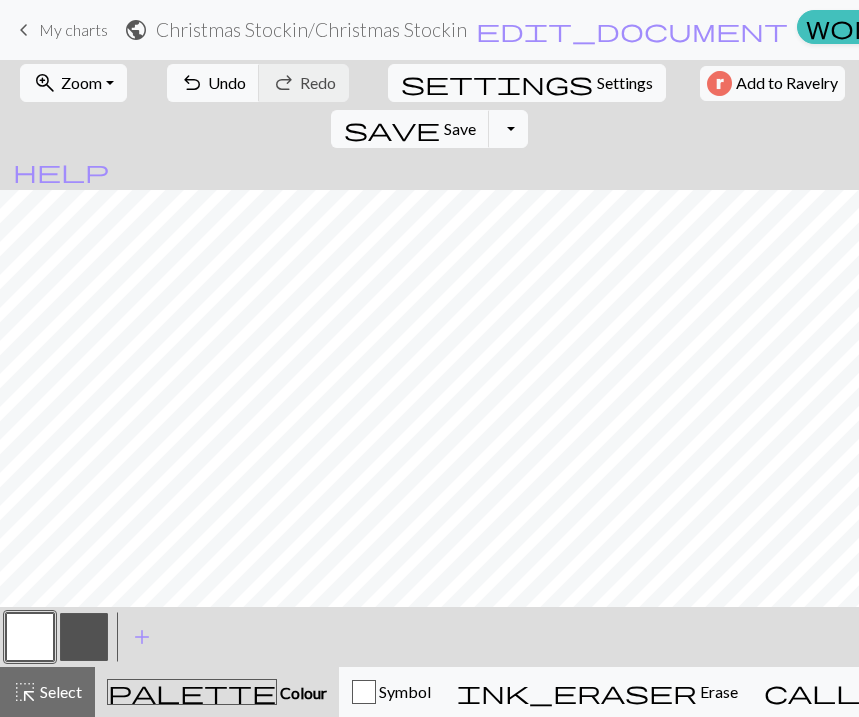 click at bounding box center (84, 637) 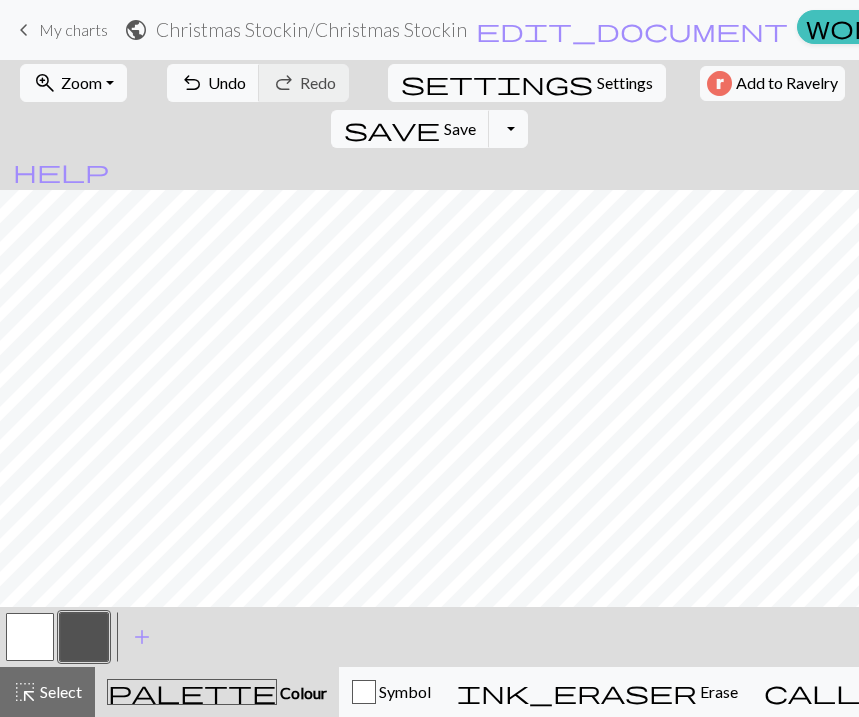 click at bounding box center [30, 637] 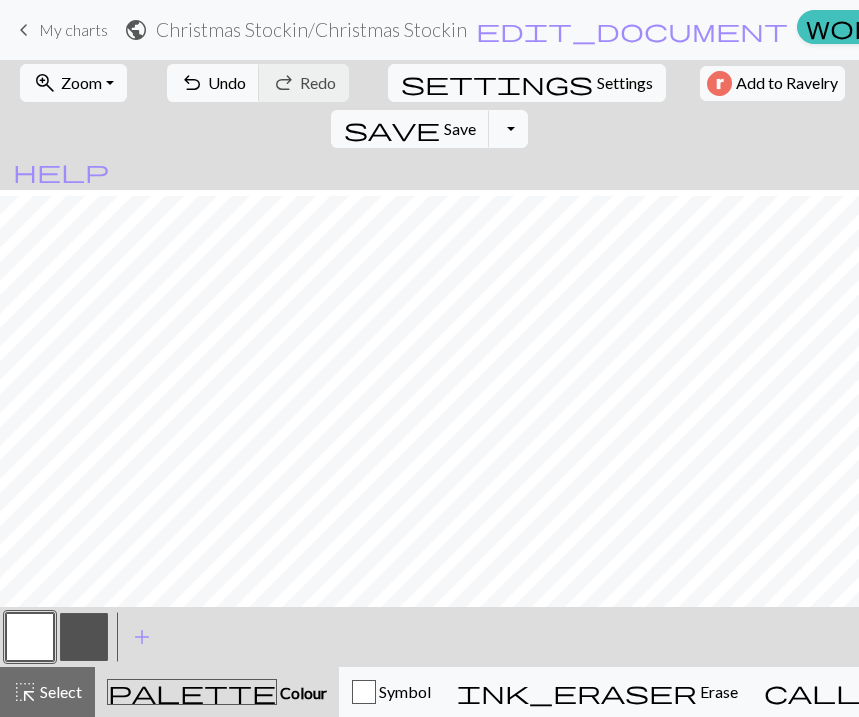 scroll, scrollTop: 109, scrollLeft: 0, axis: vertical 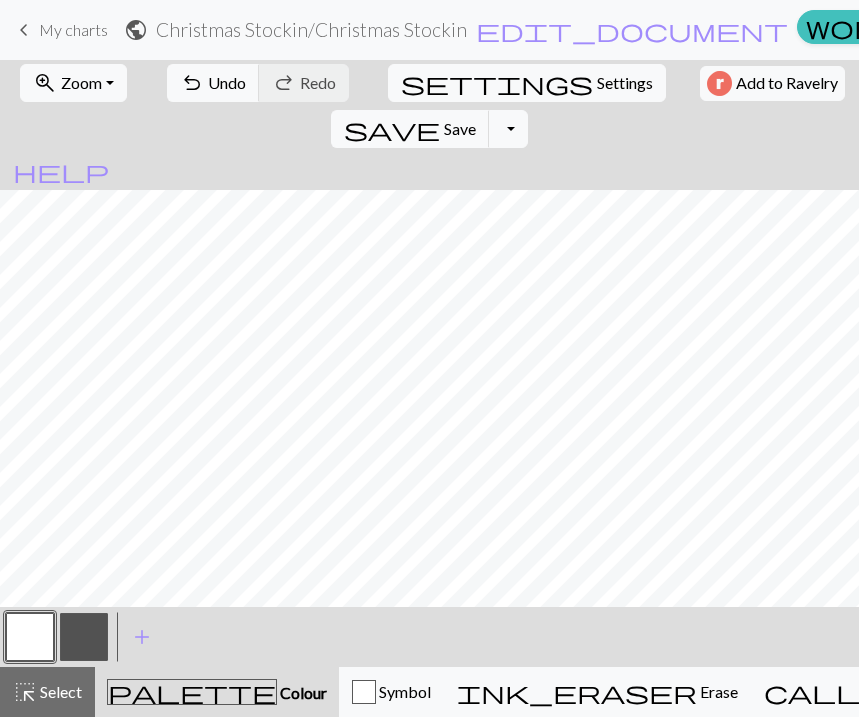 click at bounding box center (84, 637) 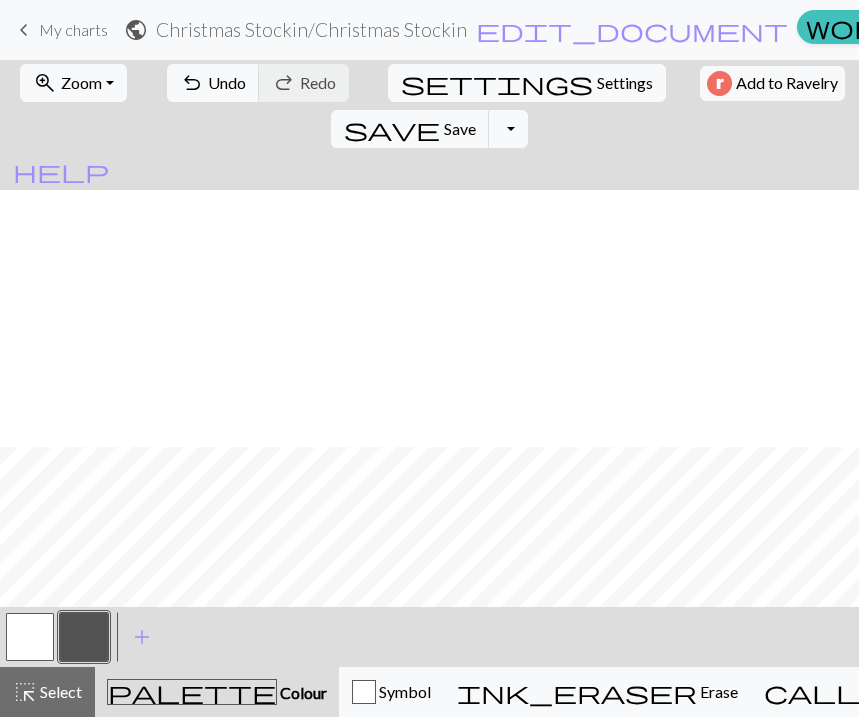 scroll, scrollTop: 99, scrollLeft: 0, axis: vertical 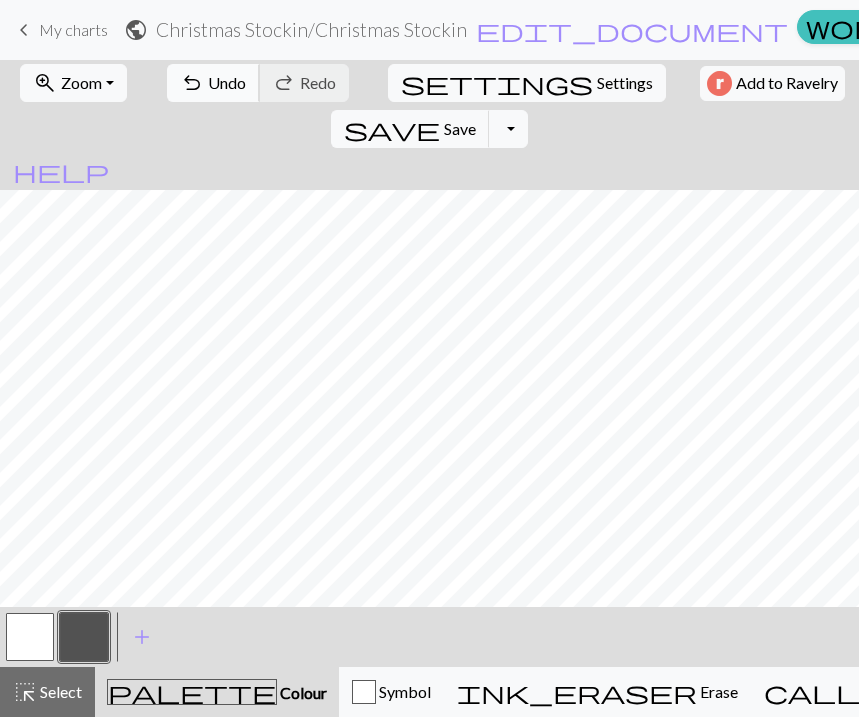 click on "undo" at bounding box center (192, 83) 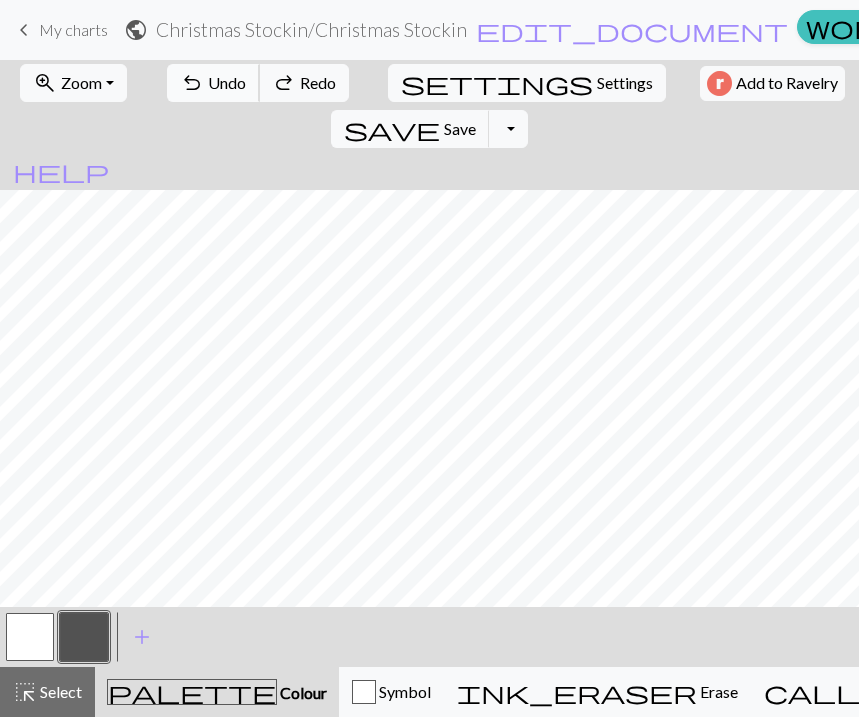 click on "undo" at bounding box center (192, 83) 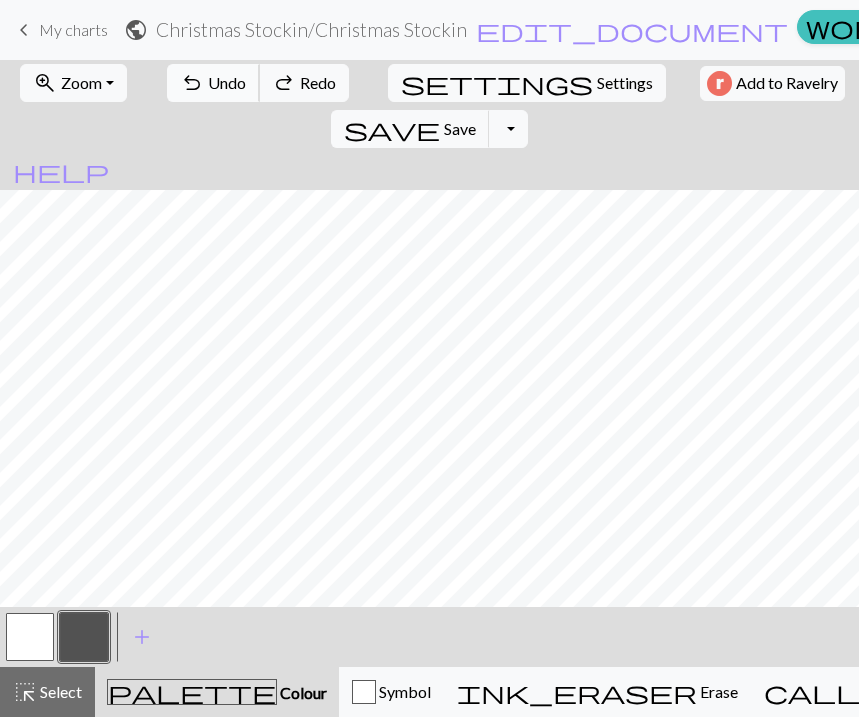 click on "undo Undo Undo" at bounding box center [213, 83] 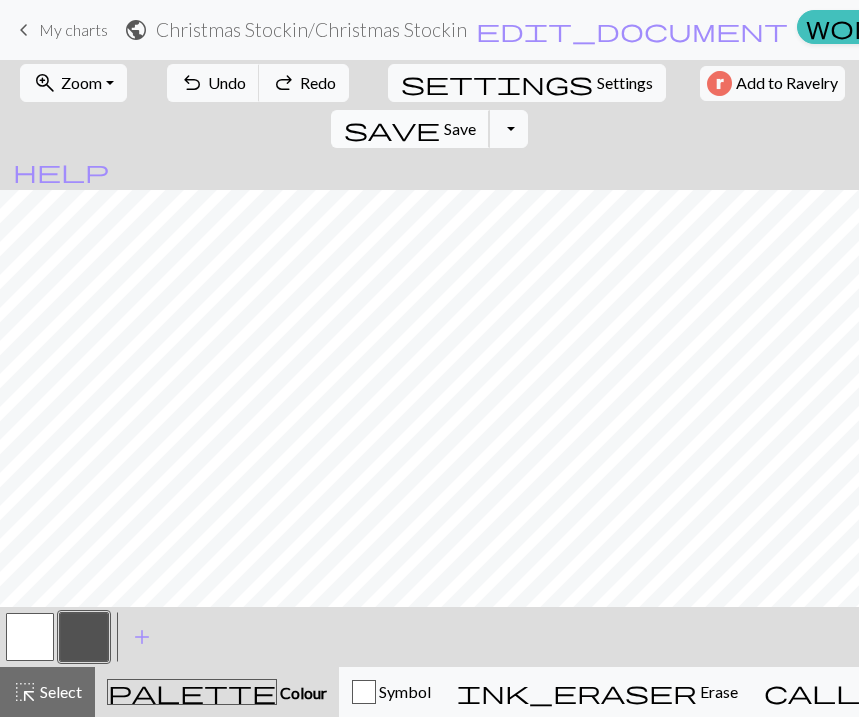 click on "Save" at bounding box center [460, 128] 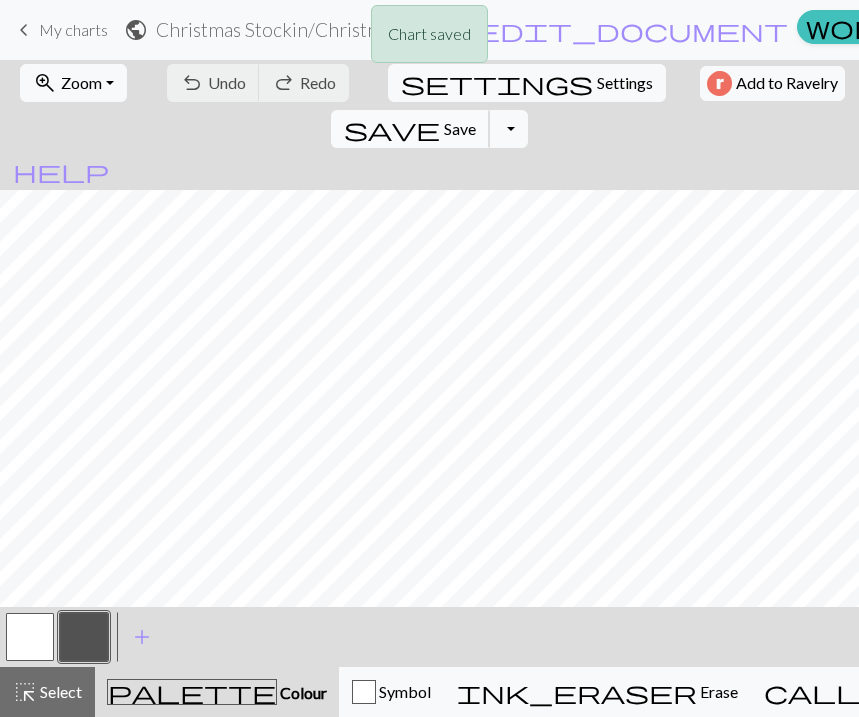 click on "Save" at bounding box center [460, 128] 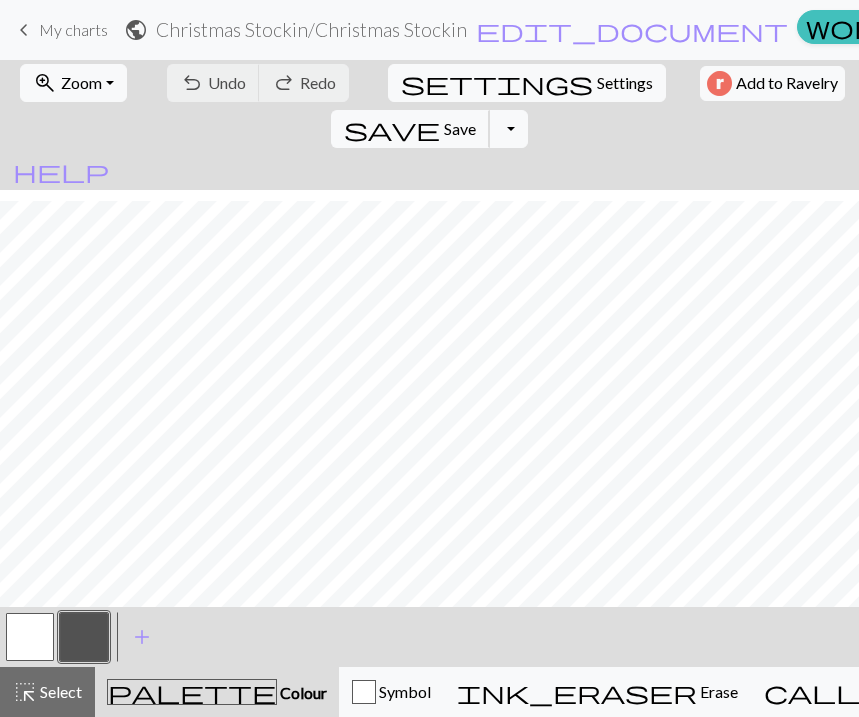 scroll, scrollTop: 134, scrollLeft: 0, axis: vertical 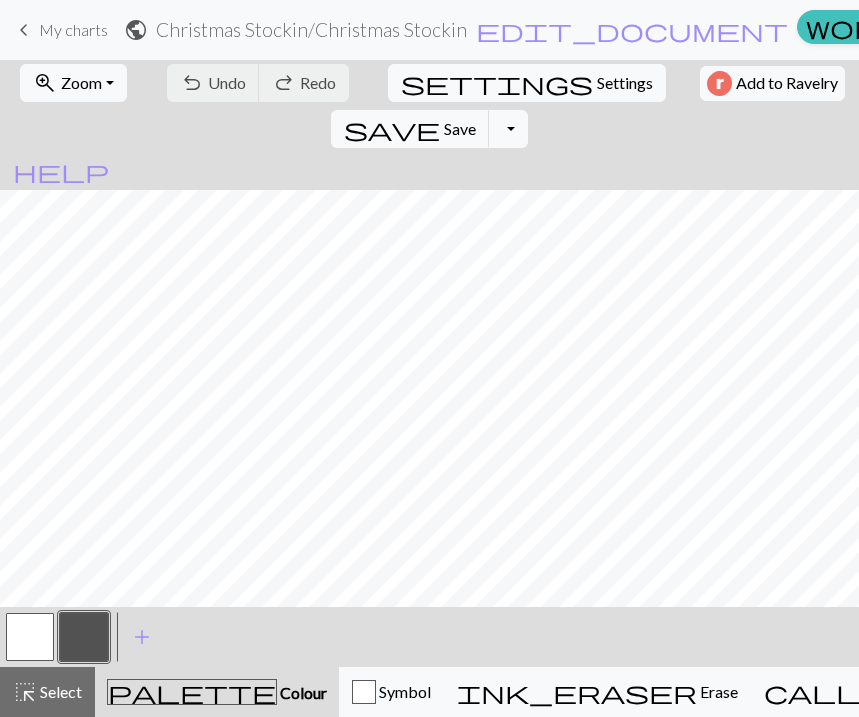 click at bounding box center (84, 637) 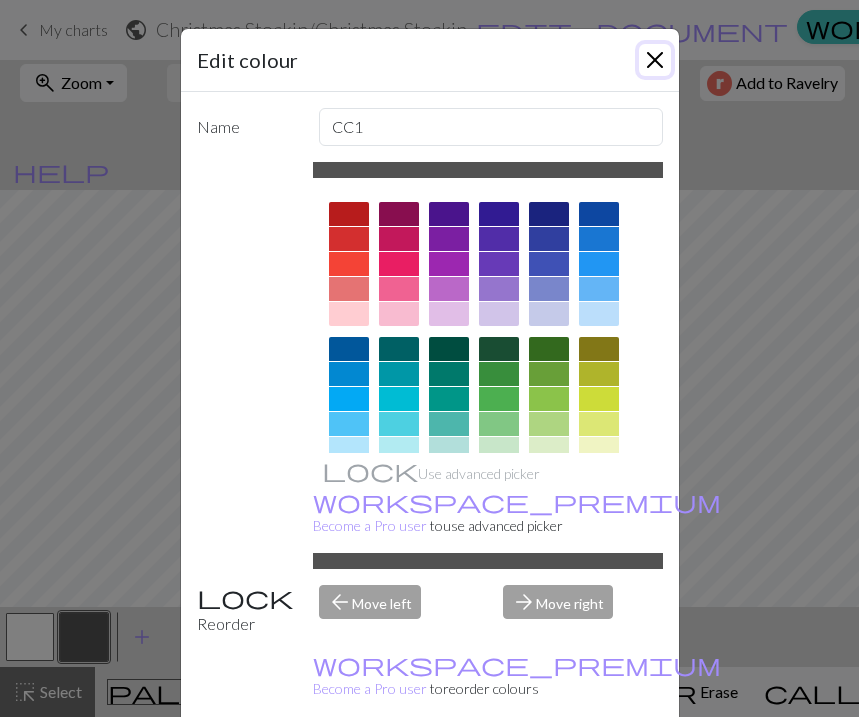 click at bounding box center [655, 60] 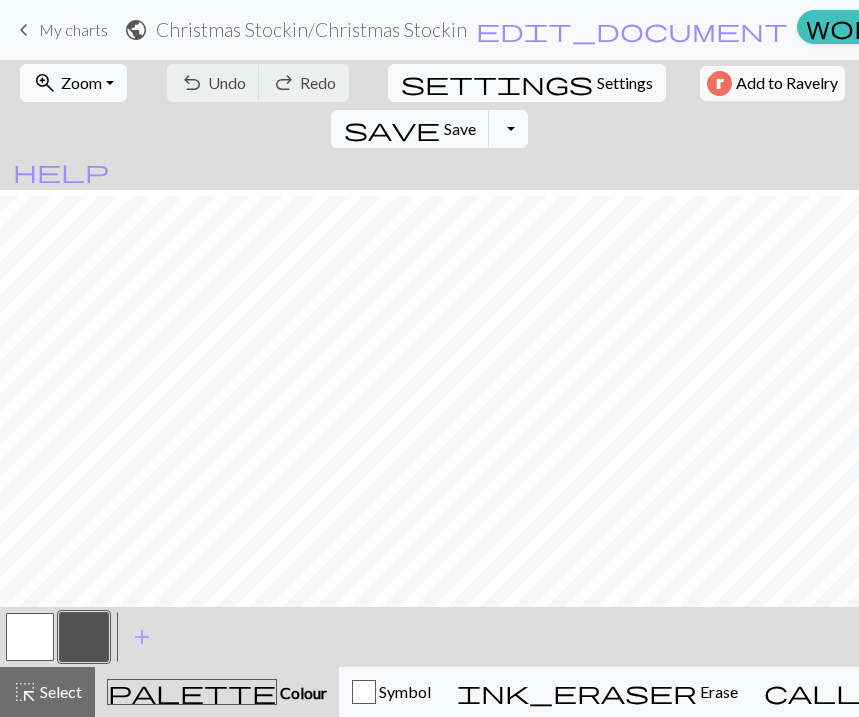 scroll, scrollTop: 260, scrollLeft: 0, axis: vertical 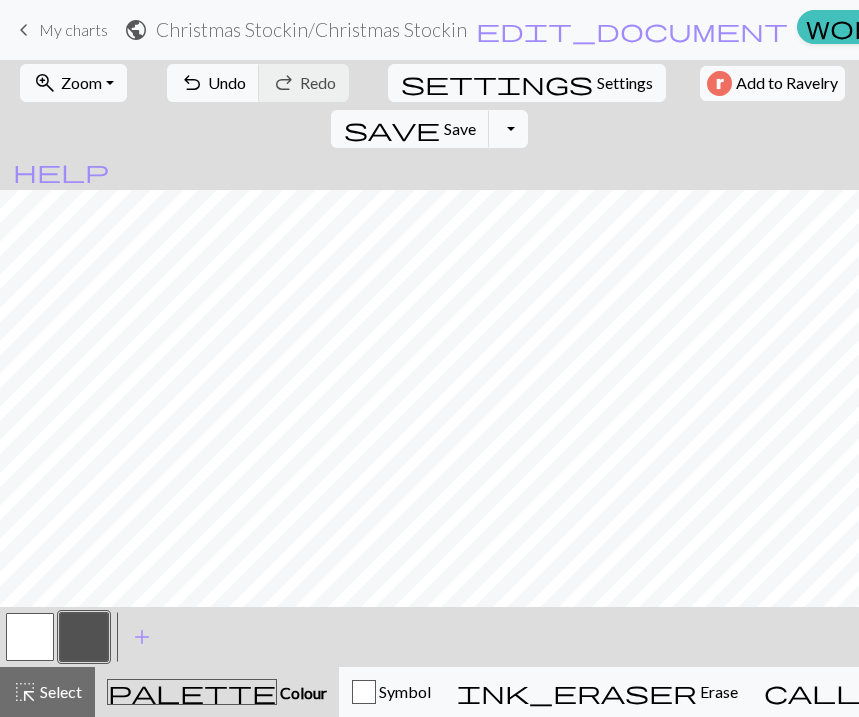 click at bounding box center (30, 637) 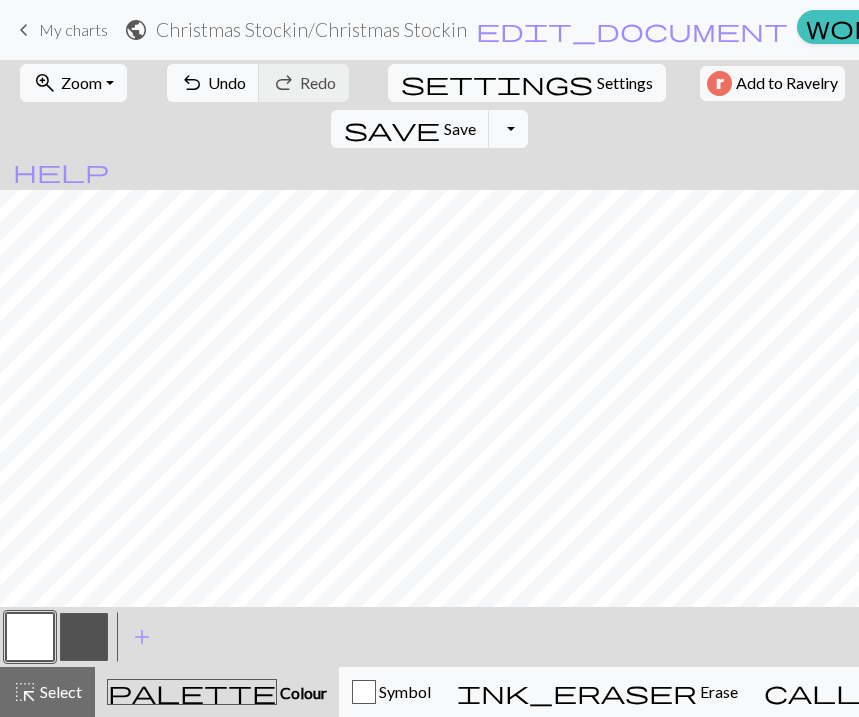 scroll, scrollTop: 57, scrollLeft: 0, axis: vertical 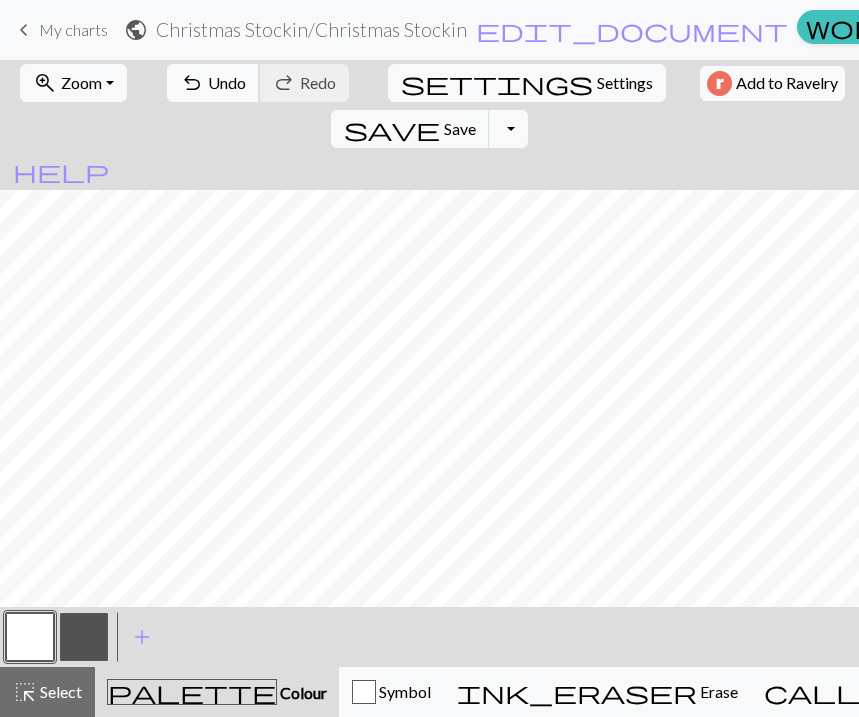 click on "undo Undo Undo" at bounding box center [213, 83] 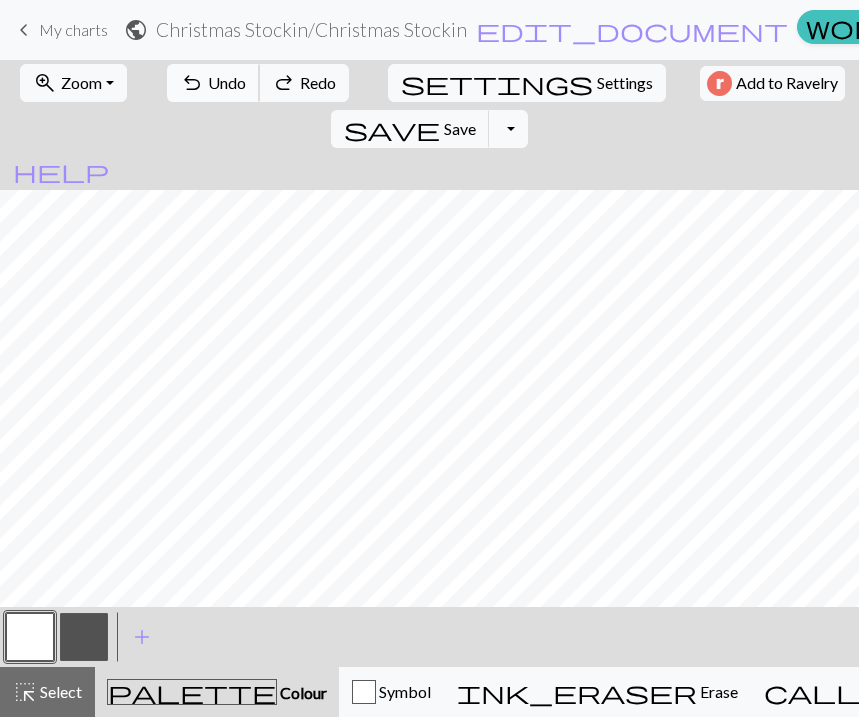 click on "undo Undo Undo" at bounding box center [213, 83] 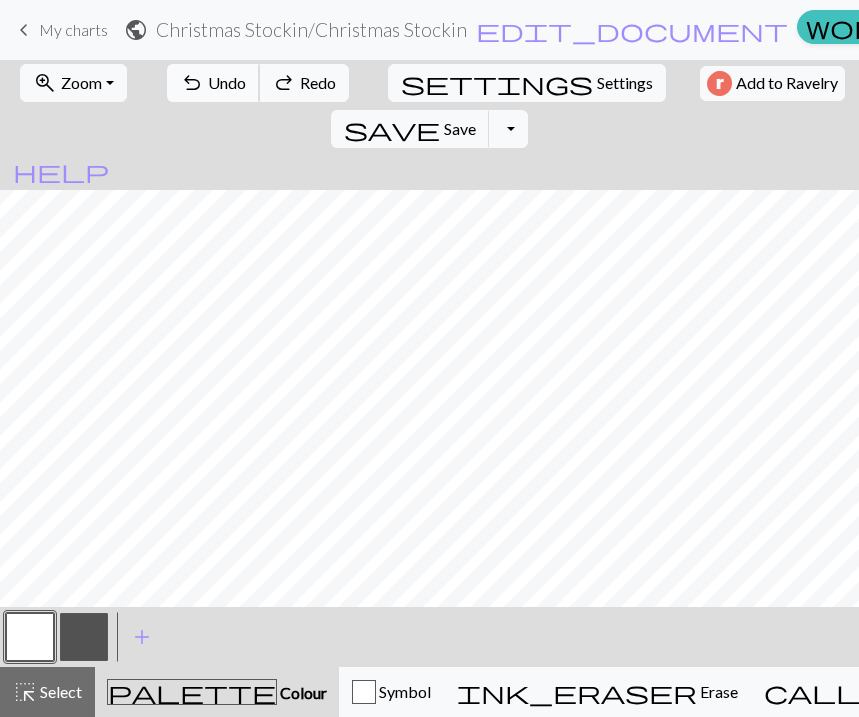 scroll, scrollTop: 125, scrollLeft: 0, axis: vertical 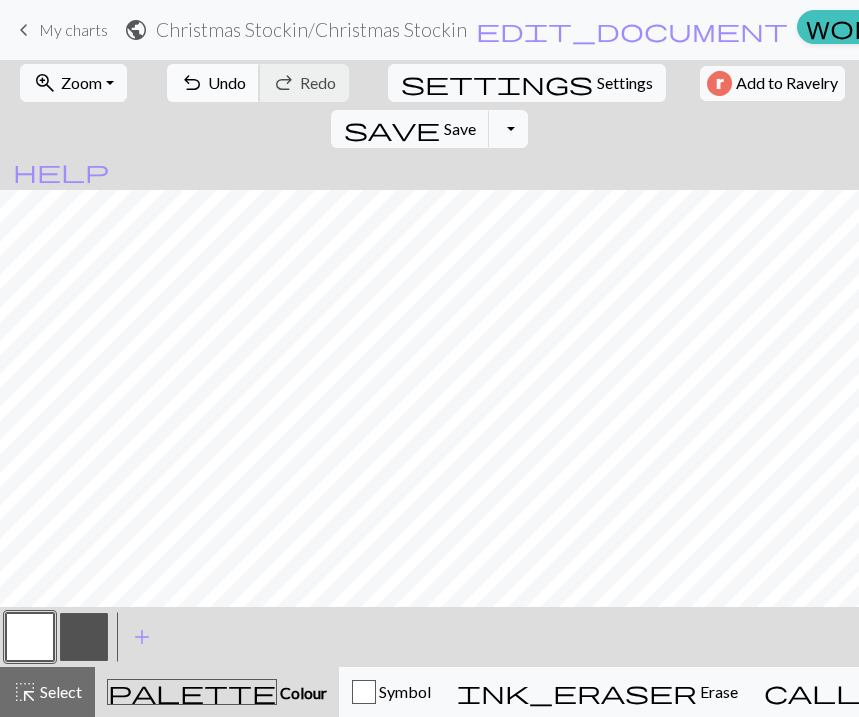click on "undo" at bounding box center (192, 83) 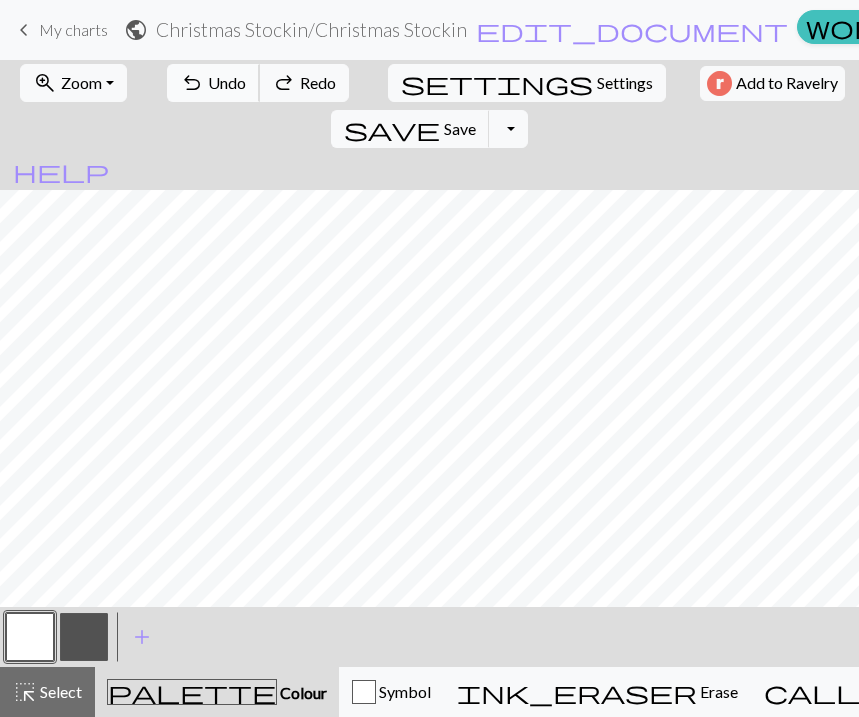 click on "undo" at bounding box center [192, 83] 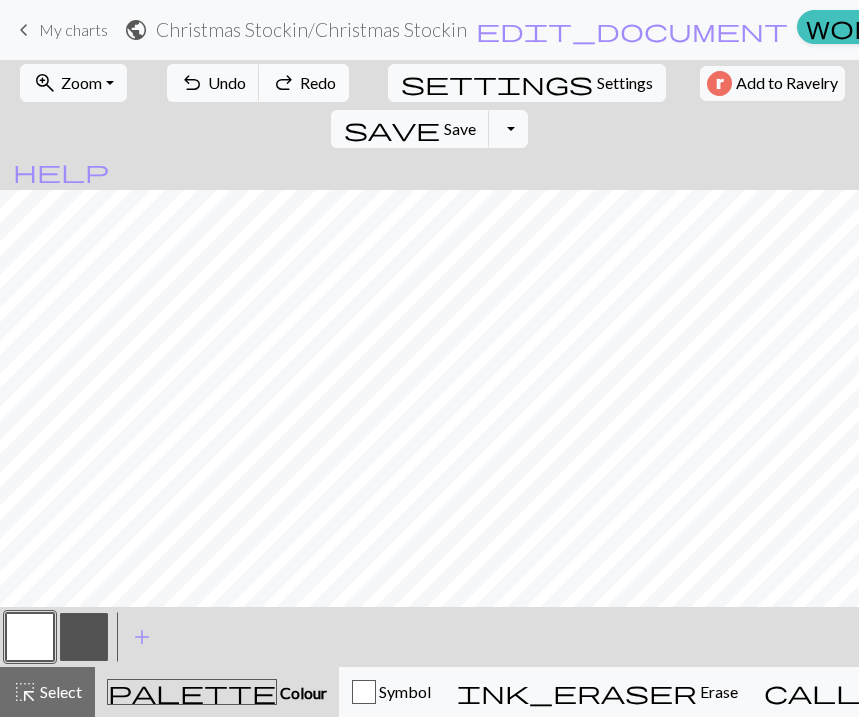 click on "redo" at bounding box center [284, 83] 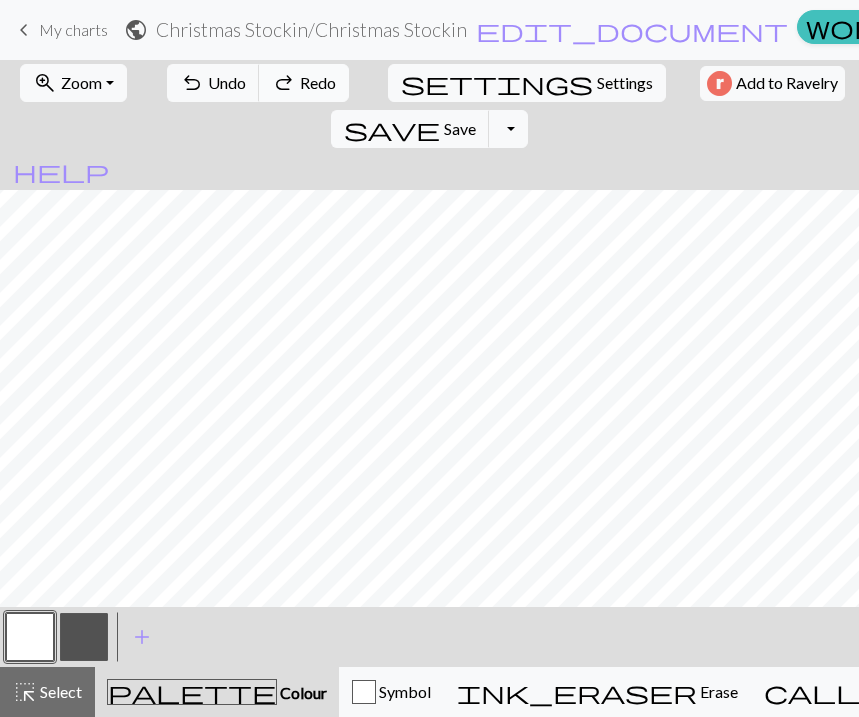 scroll, scrollTop: 0, scrollLeft: 0, axis: both 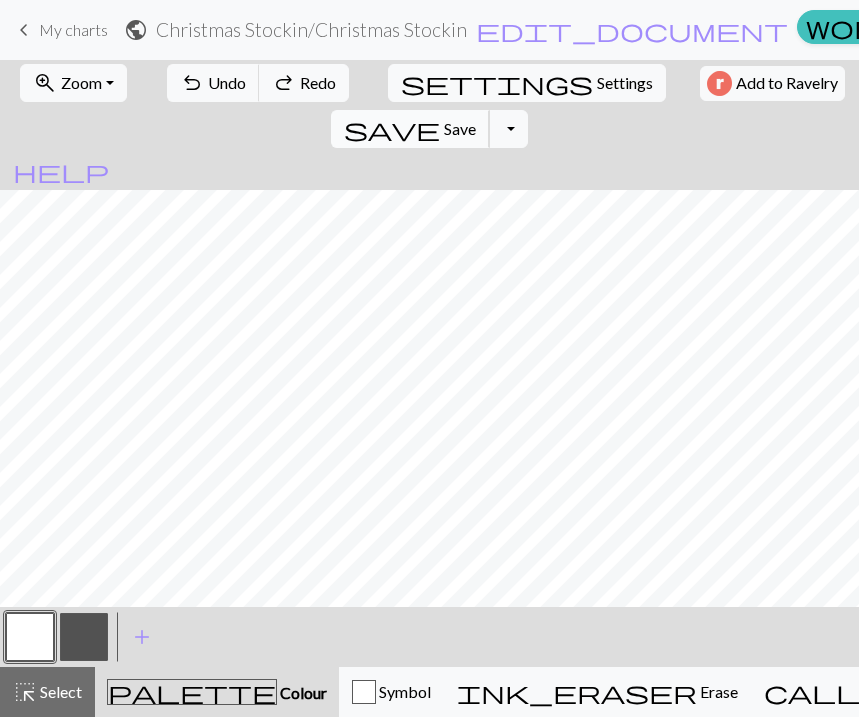 click on "save Save Save" at bounding box center [410, 129] 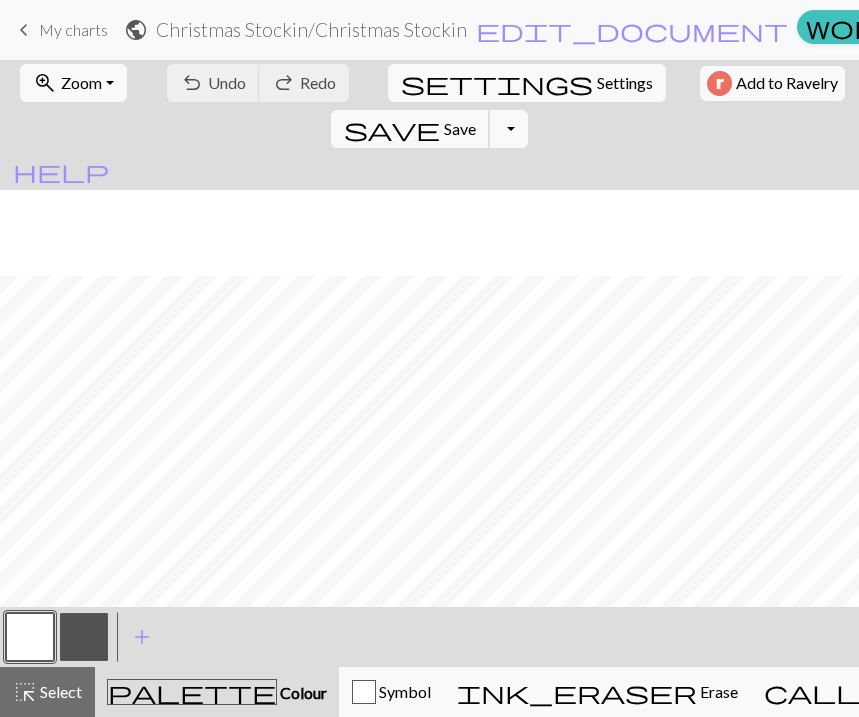 scroll, scrollTop: 429, scrollLeft: 0, axis: vertical 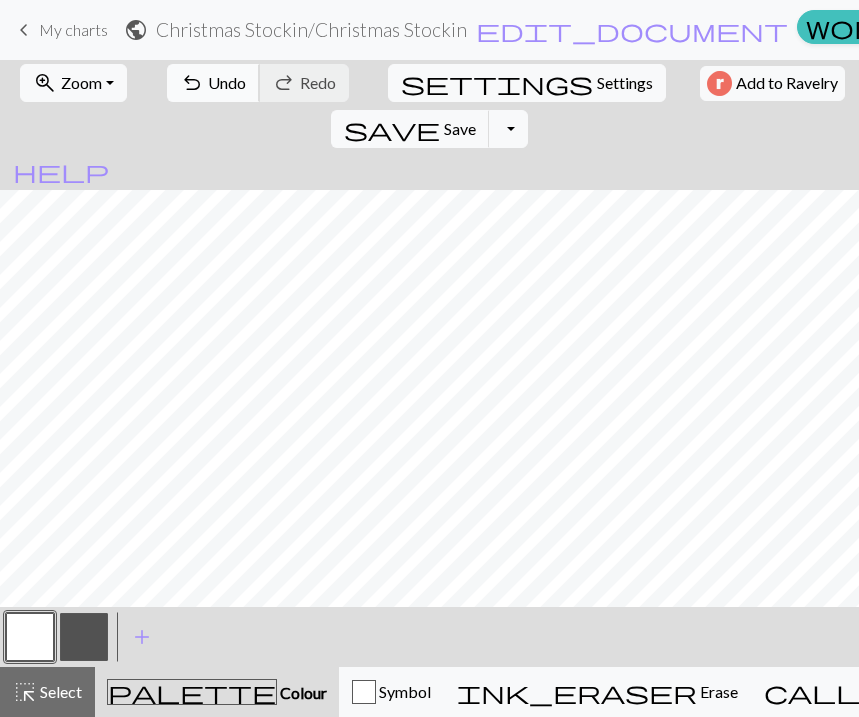 click on "undo Undo Undo" at bounding box center (213, 83) 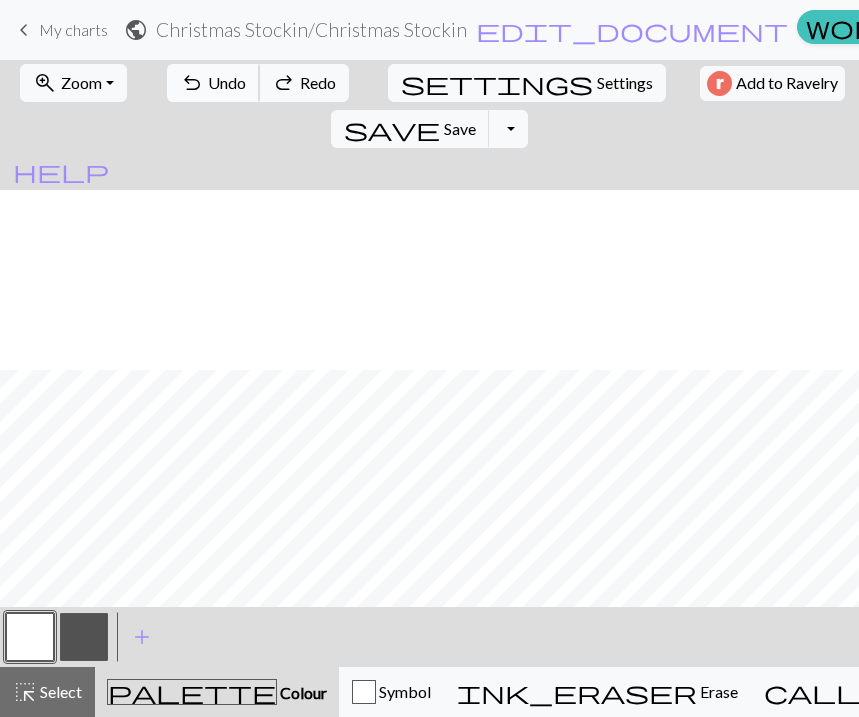 scroll, scrollTop: 429, scrollLeft: 0, axis: vertical 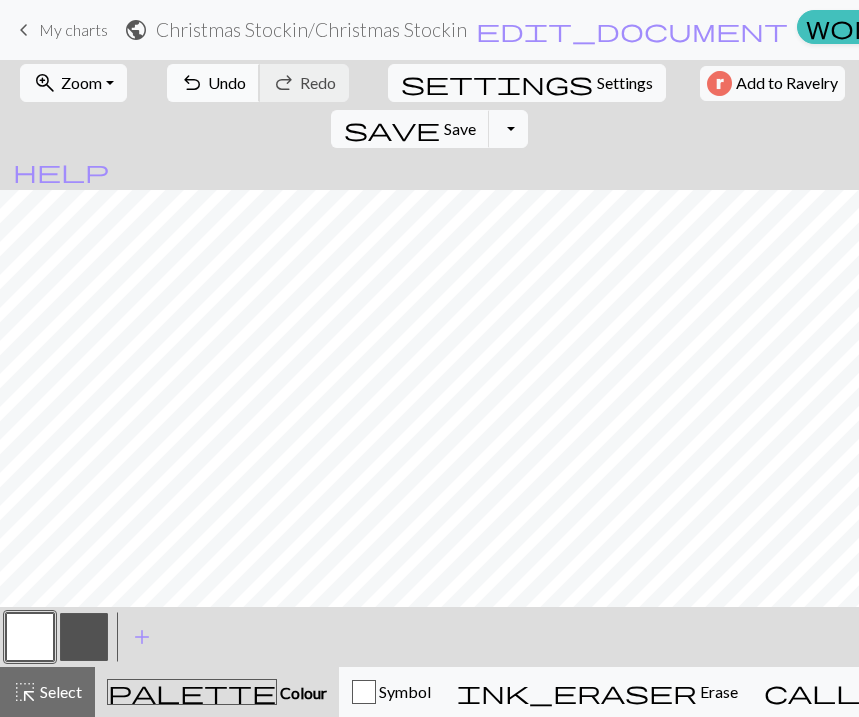 click on "Undo" at bounding box center (227, 82) 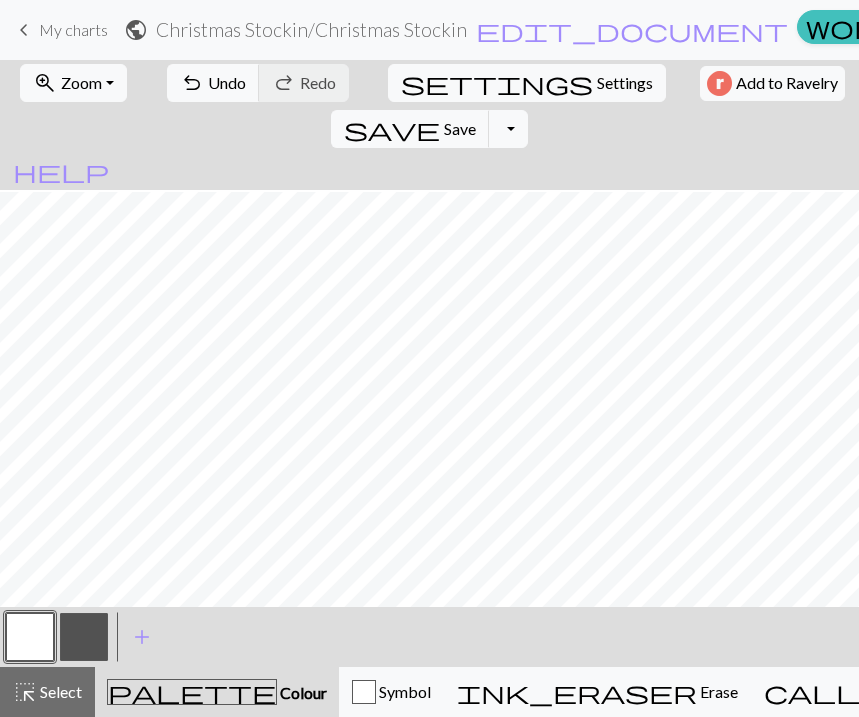 scroll, scrollTop: 95, scrollLeft: 0, axis: vertical 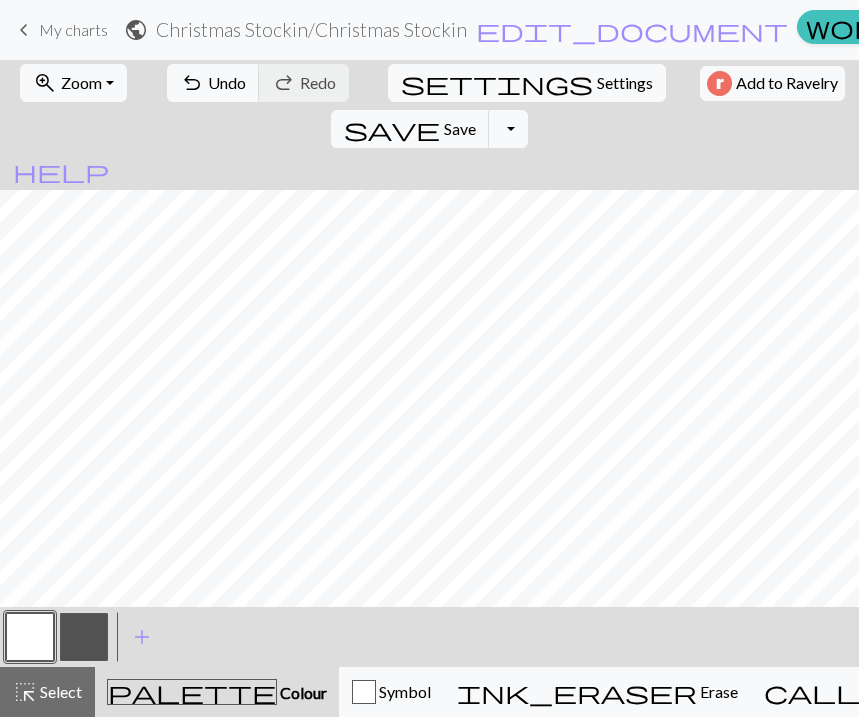click at bounding box center [84, 637] 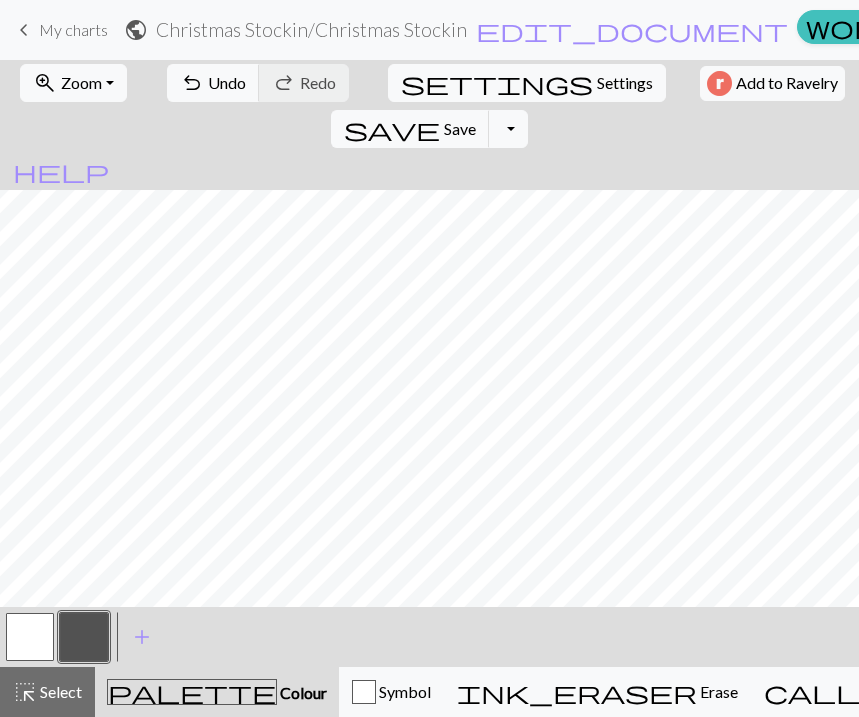 scroll, scrollTop: 0, scrollLeft: 0, axis: both 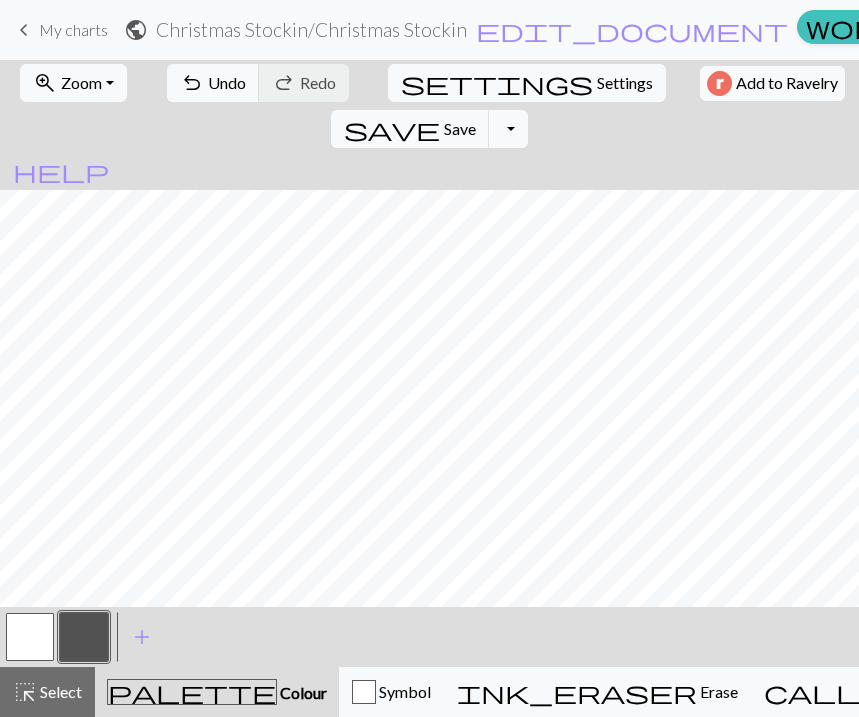 click at bounding box center [30, 637] 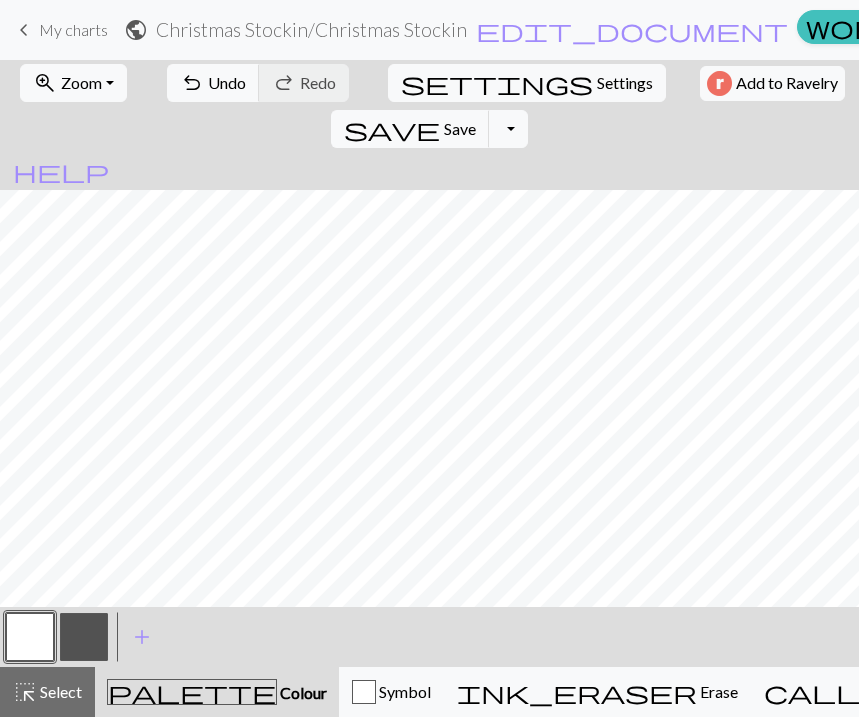click at bounding box center (84, 637) 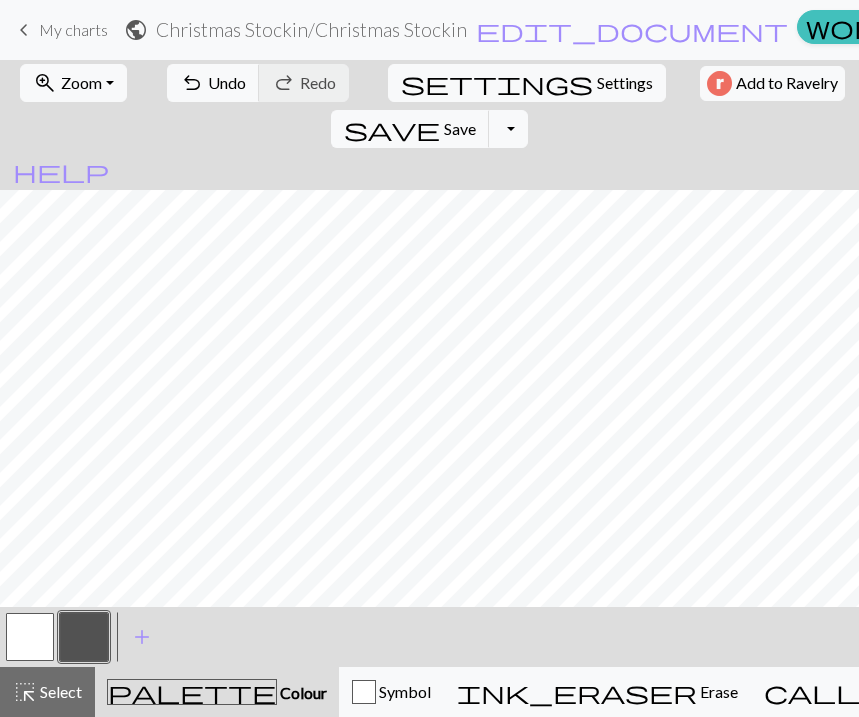 click at bounding box center [30, 637] 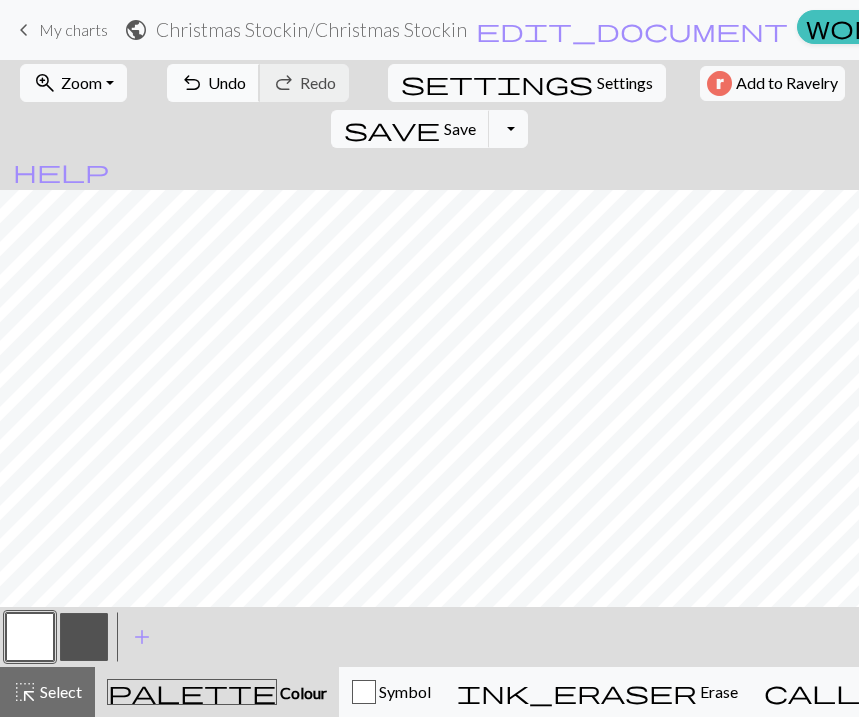 click on "Undo" at bounding box center [227, 82] 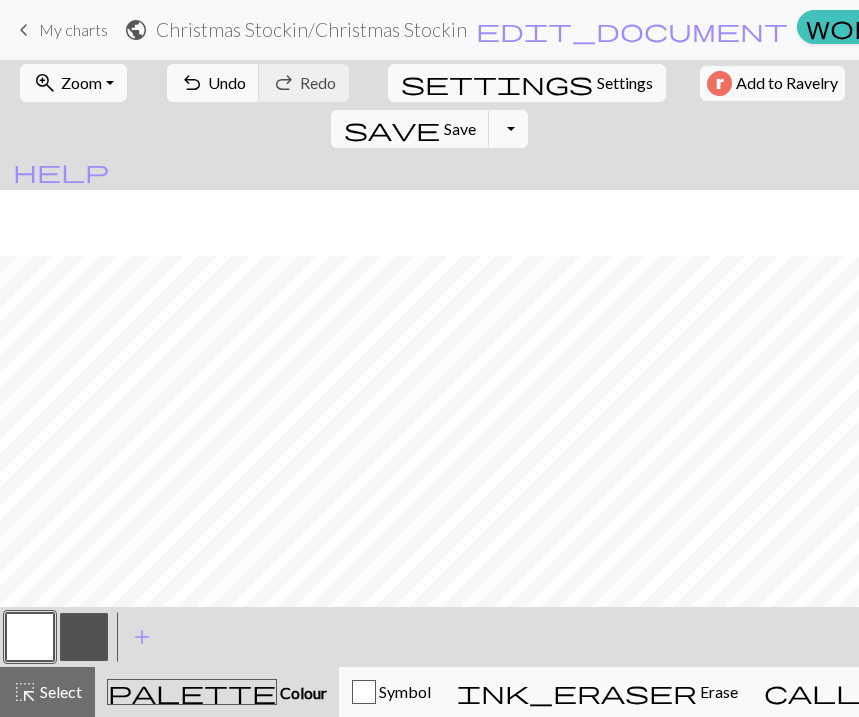 scroll, scrollTop: 429, scrollLeft: 0, axis: vertical 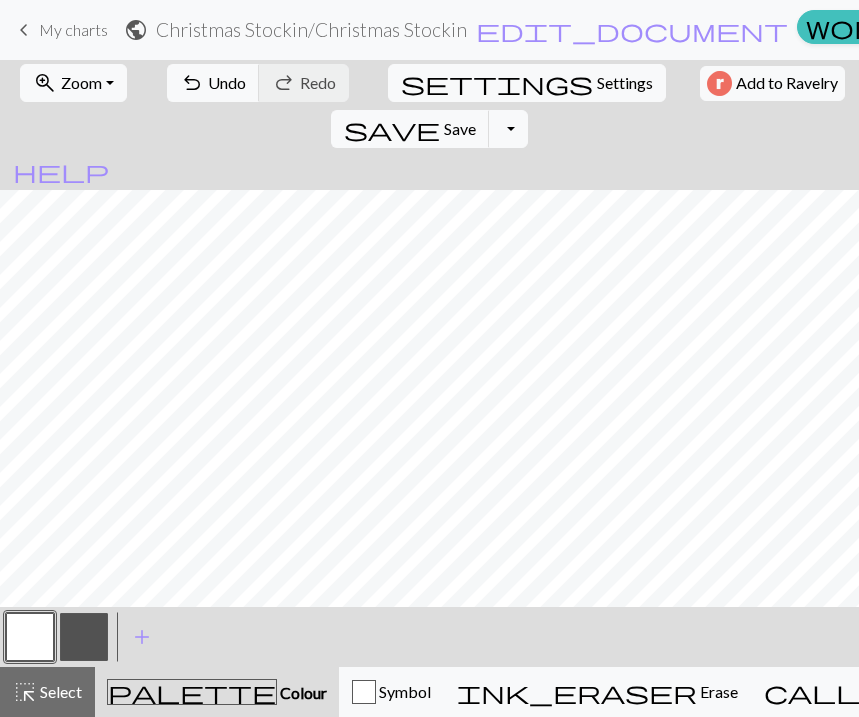 click at bounding box center (84, 637) 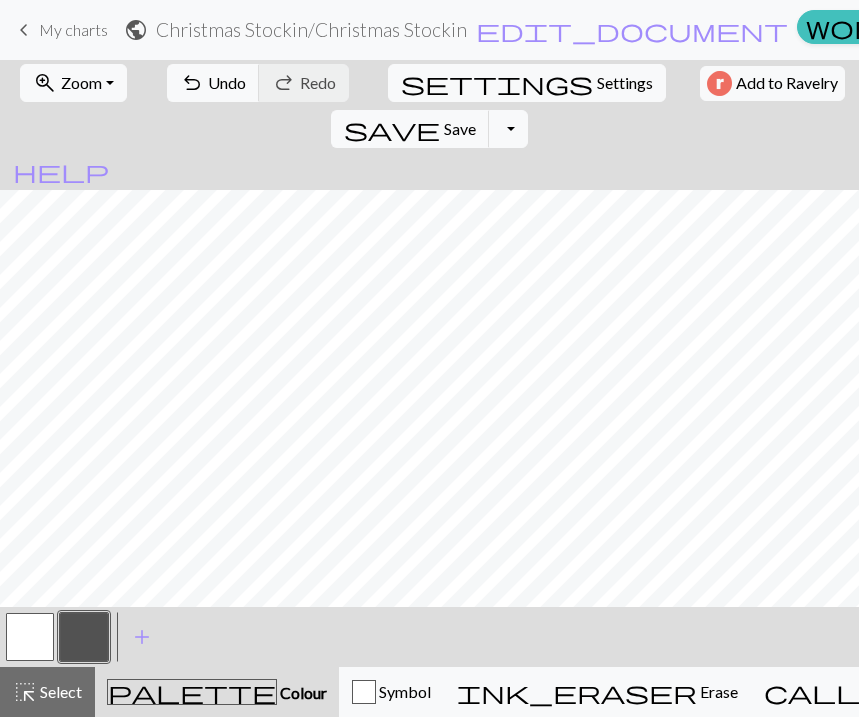 click at bounding box center (30, 637) 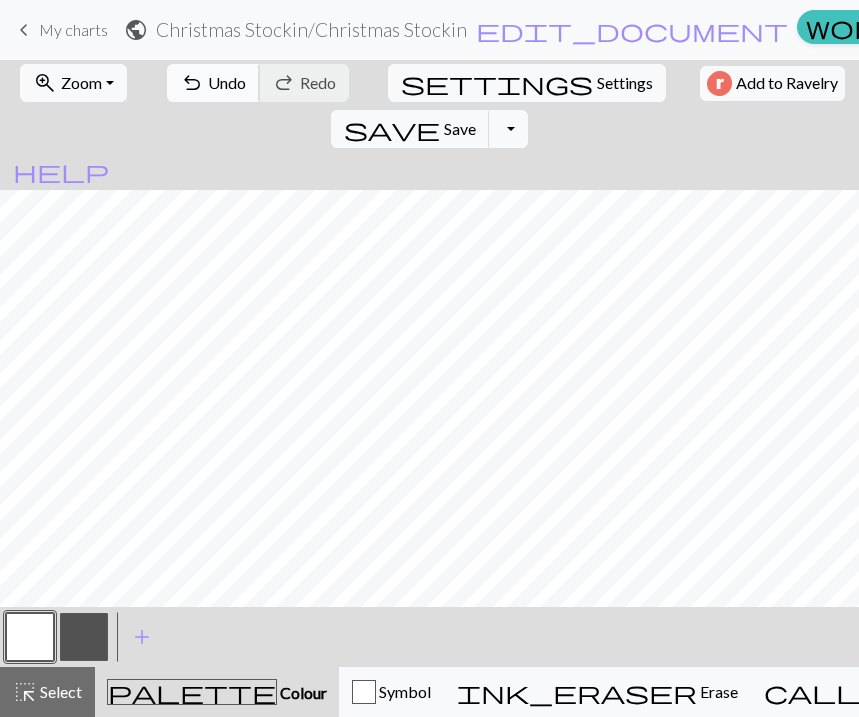 click on "Undo" at bounding box center [227, 82] 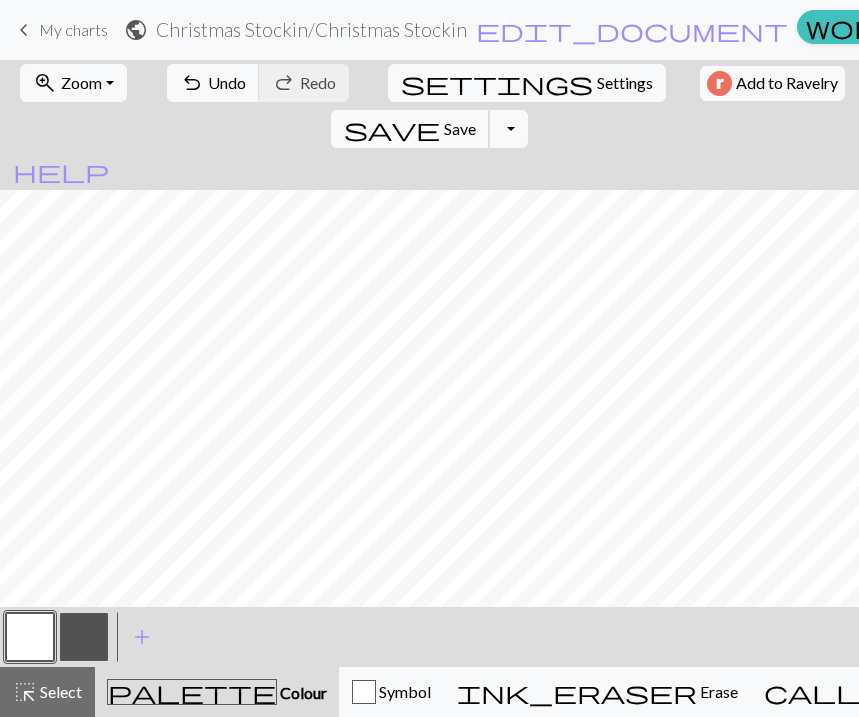 click on "Save" at bounding box center (460, 128) 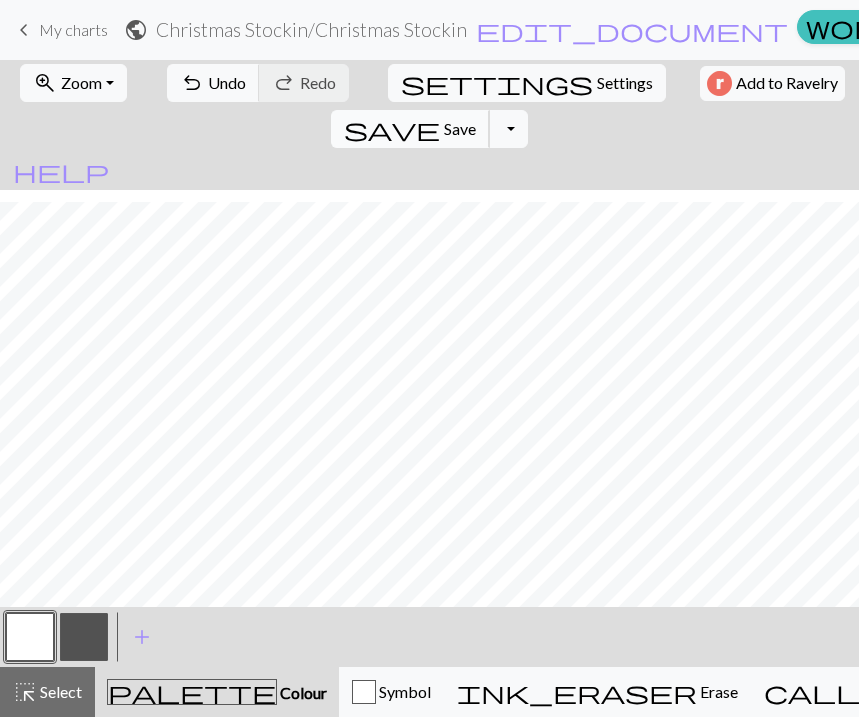 scroll, scrollTop: 206, scrollLeft: 0, axis: vertical 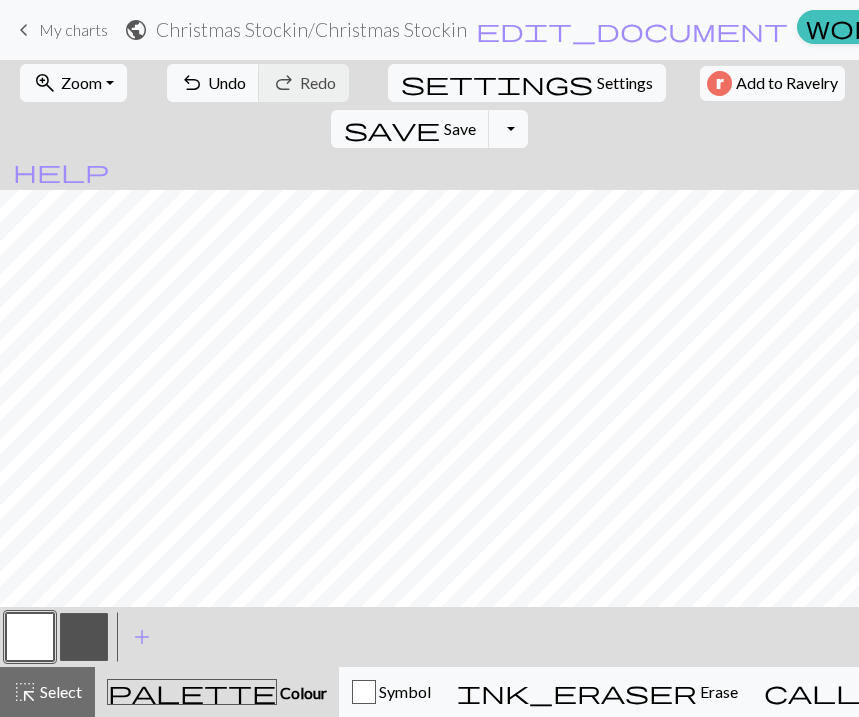 click at bounding box center (84, 637) 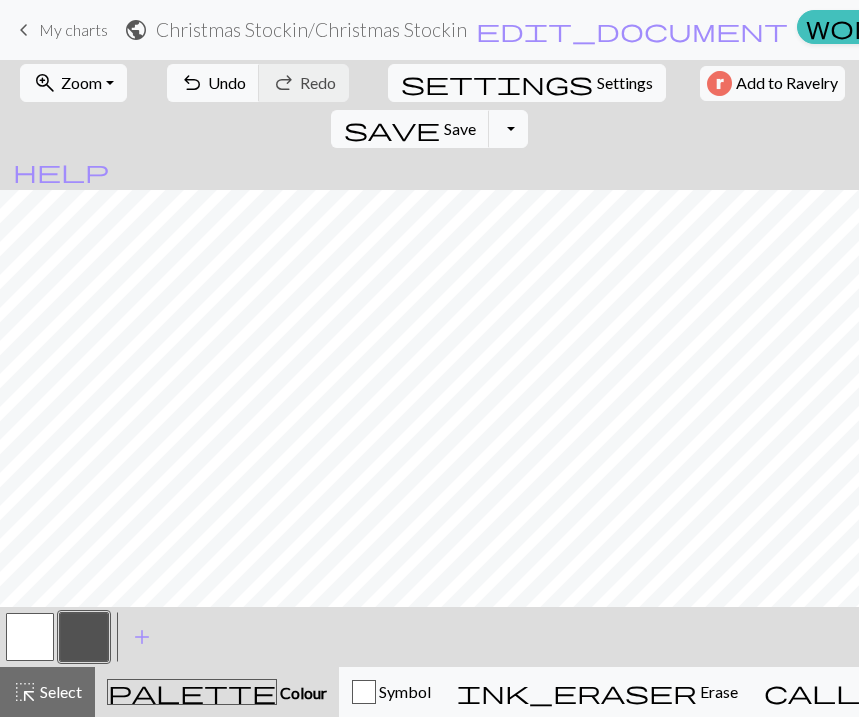 click at bounding box center [30, 637] 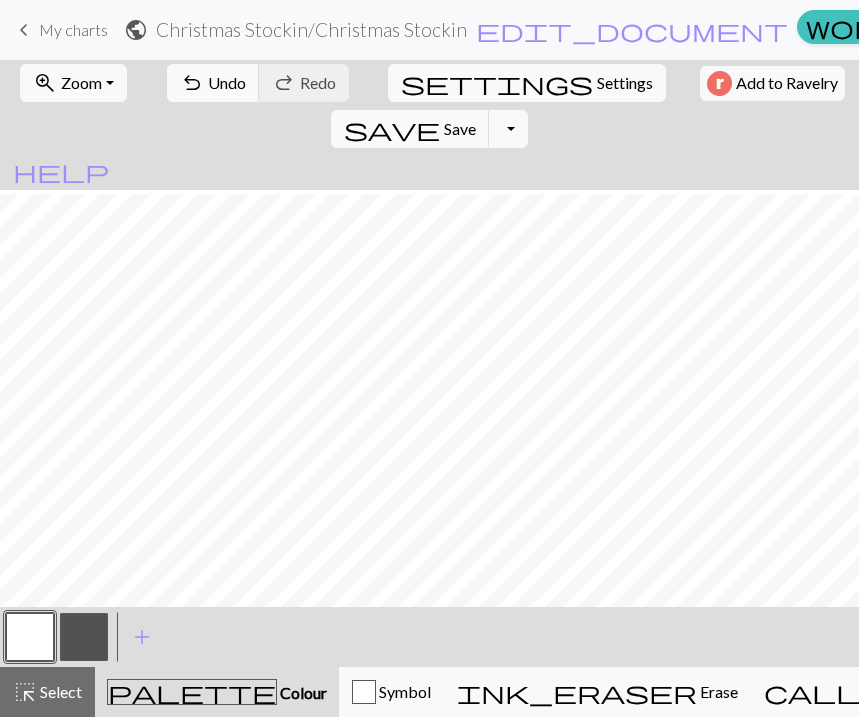 scroll, scrollTop: 175, scrollLeft: 0, axis: vertical 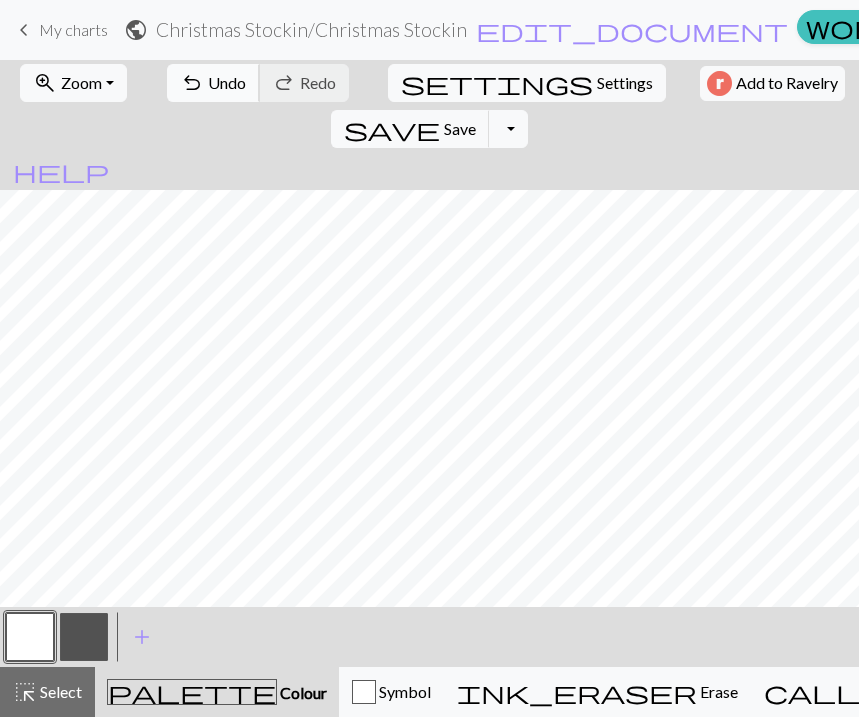 click on "Undo" at bounding box center [227, 82] 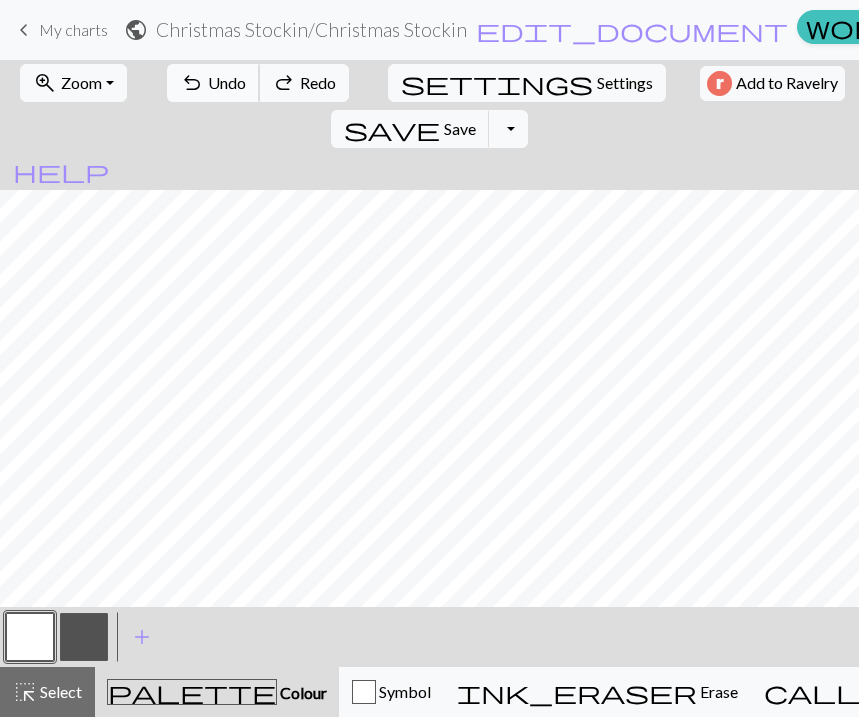 click on "Undo" at bounding box center (227, 82) 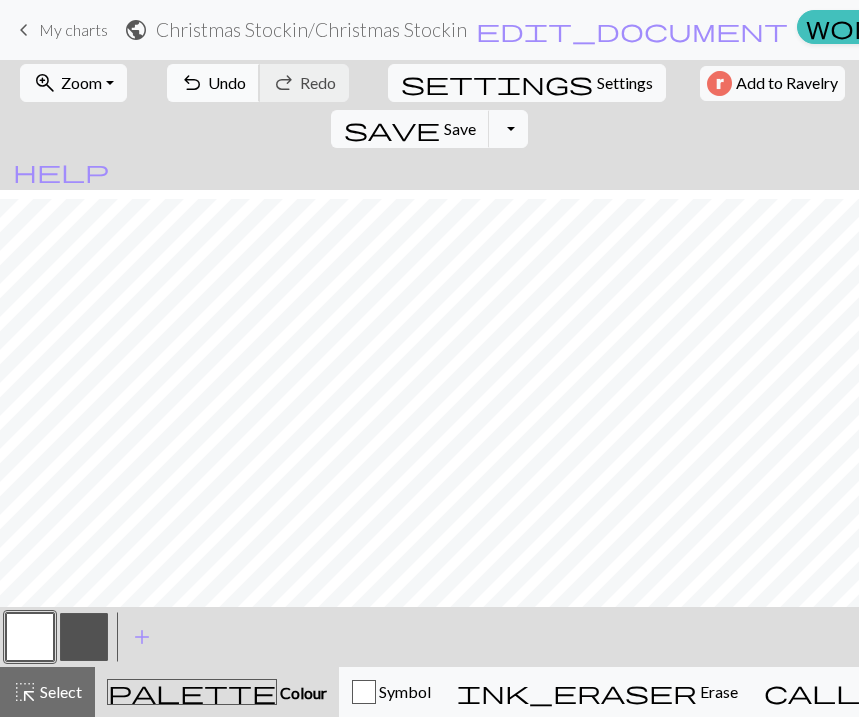 scroll, scrollTop: 185, scrollLeft: 0, axis: vertical 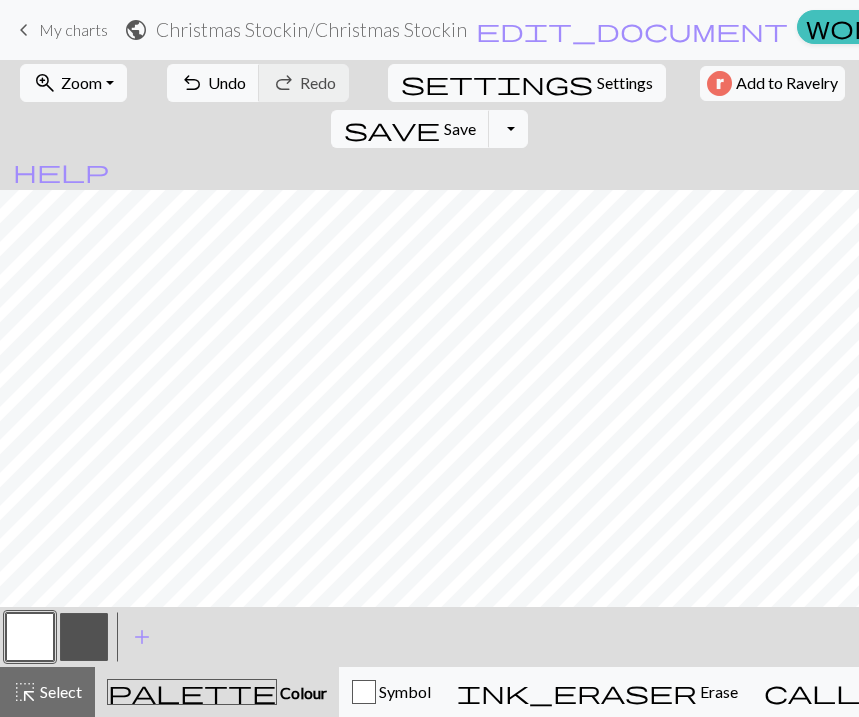 click at bounding box center (84, 637) 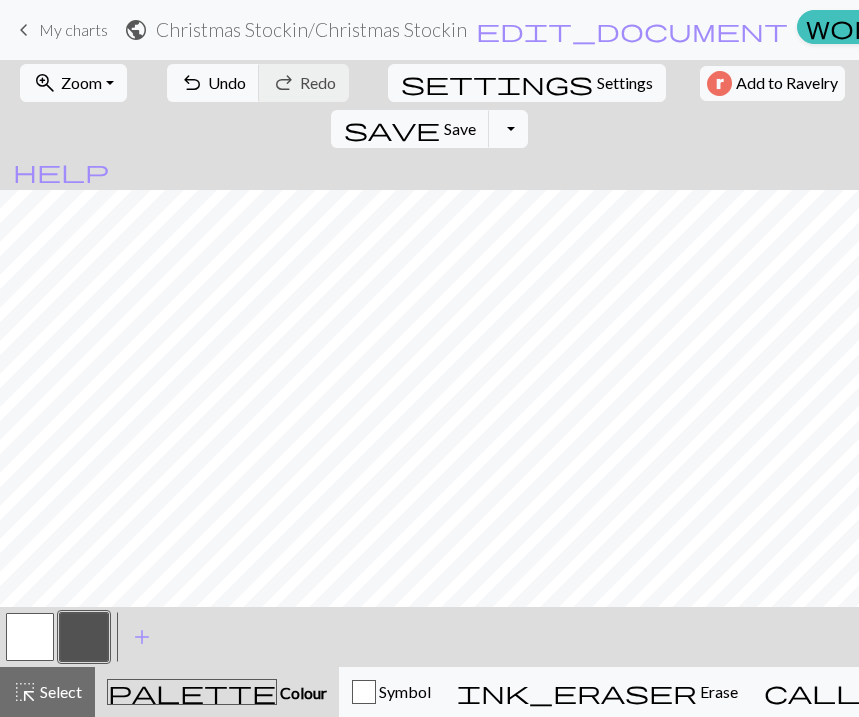 click at bounding box center (30, 637) 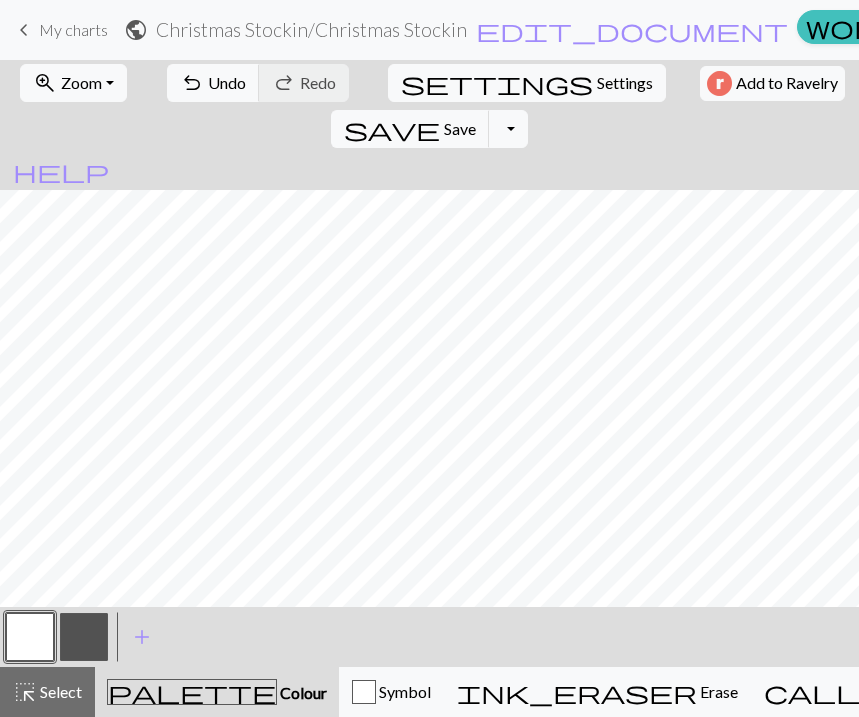 scroll, scrollTop: 429, scrollLeft: 0, axis: vertical 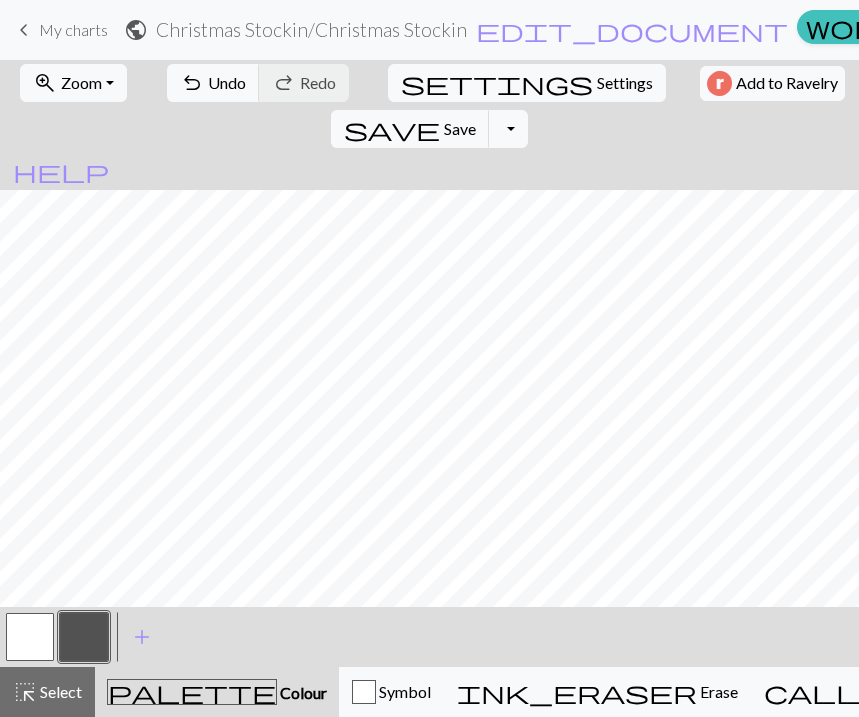 click at bounding box center [30, 637] 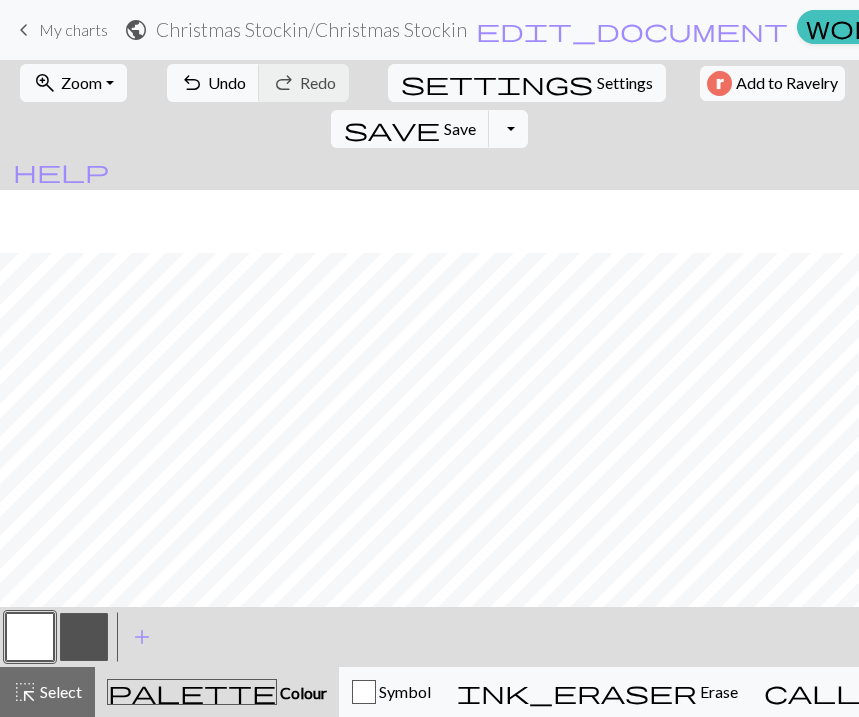 scroll, scrollTop: 411, scrollLeft: 0, axis: vertical 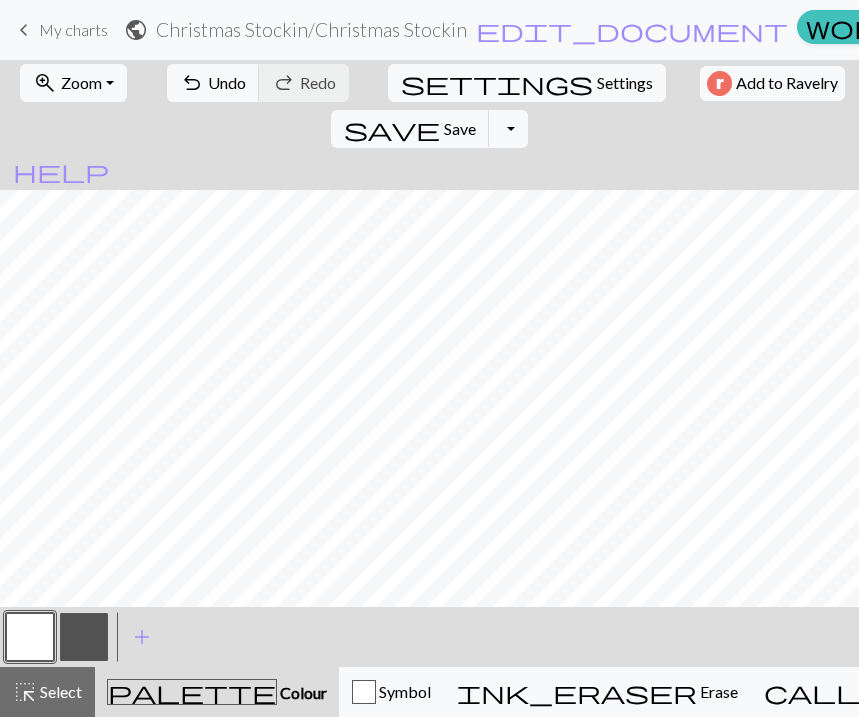 click at bounding box center (84, 637) 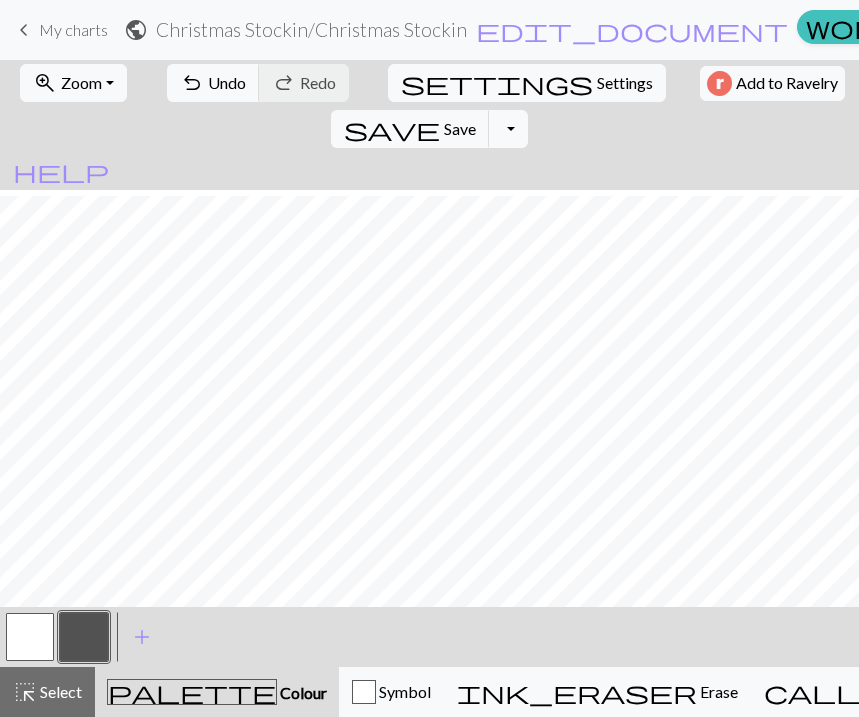 scroll, scrollTop: 268, scrollLeft: 0, axis: vertical 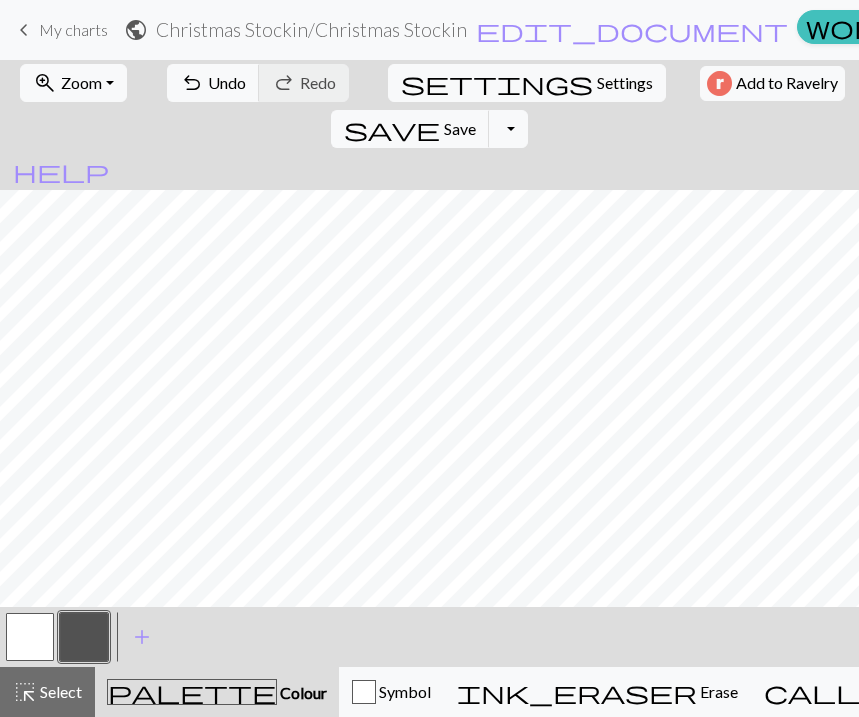 click at bounding box center [30, 637] 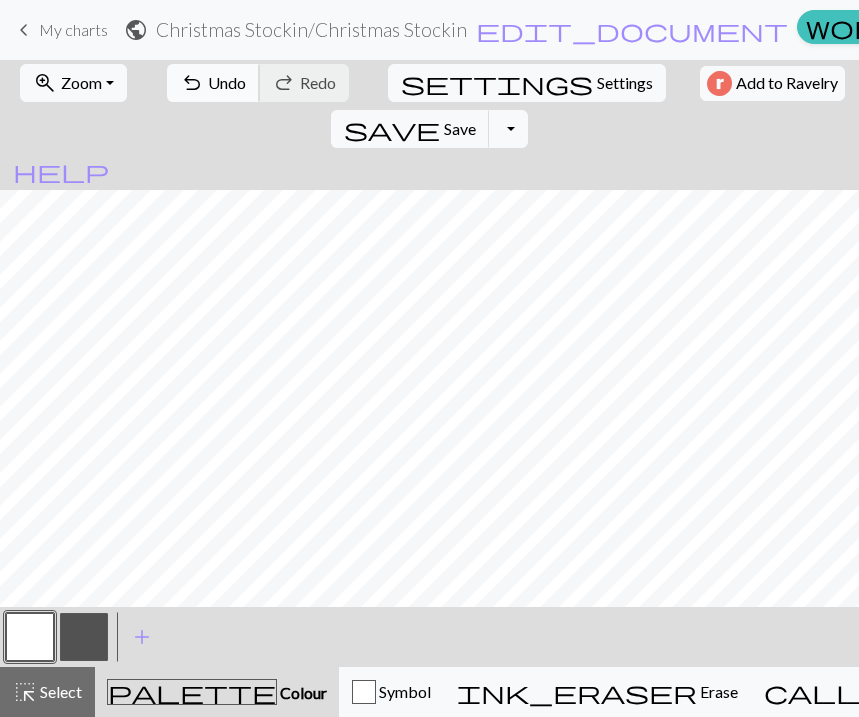 click on "Undo" at bounding box center (227, 82) 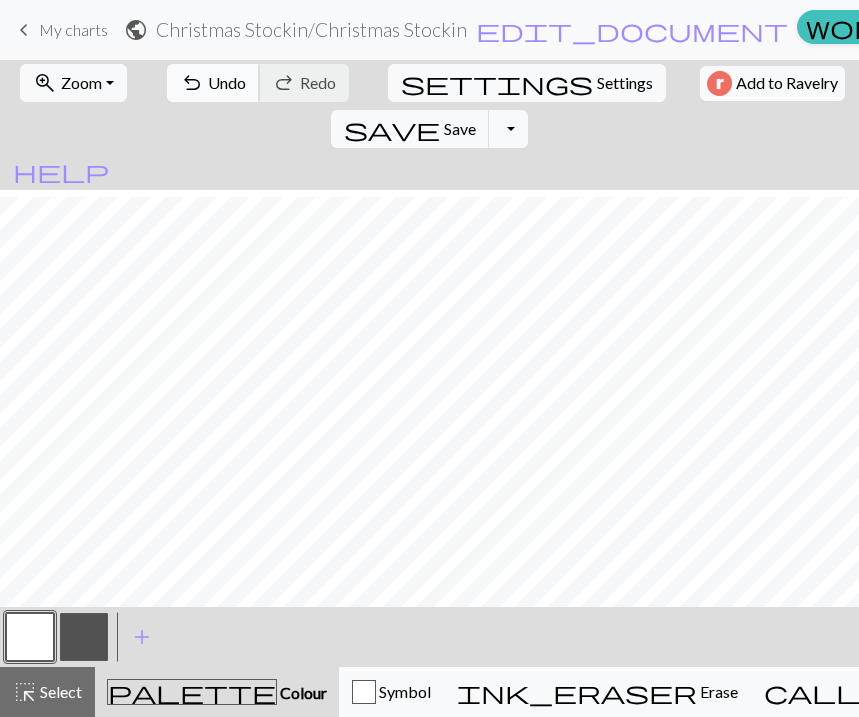 scroll, scrollTop: 429, scrollLeft: 0, axis: vertical 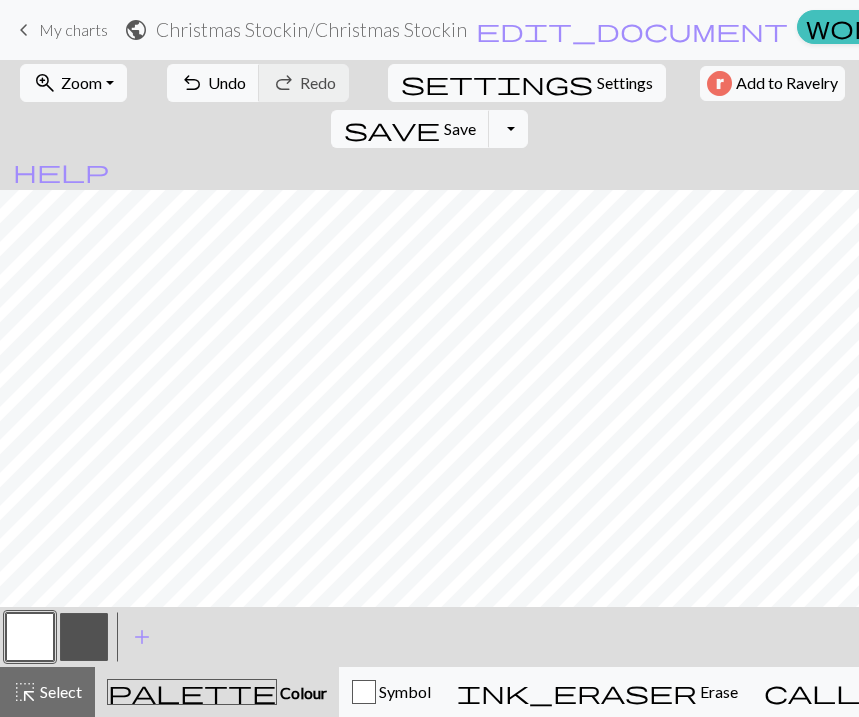 click at bounding box center (84, 637) 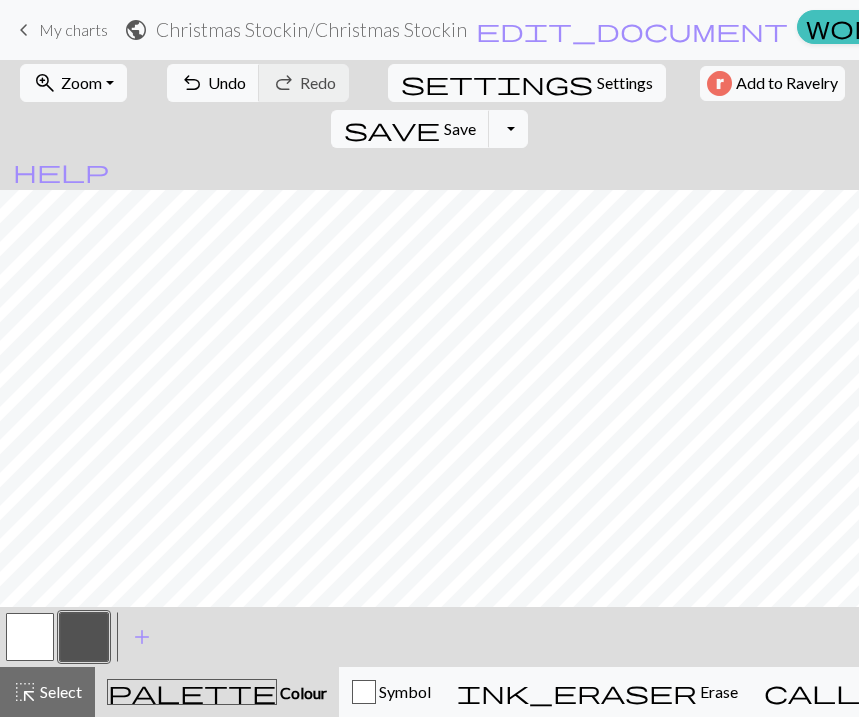 click at bounding box center (30, 637) 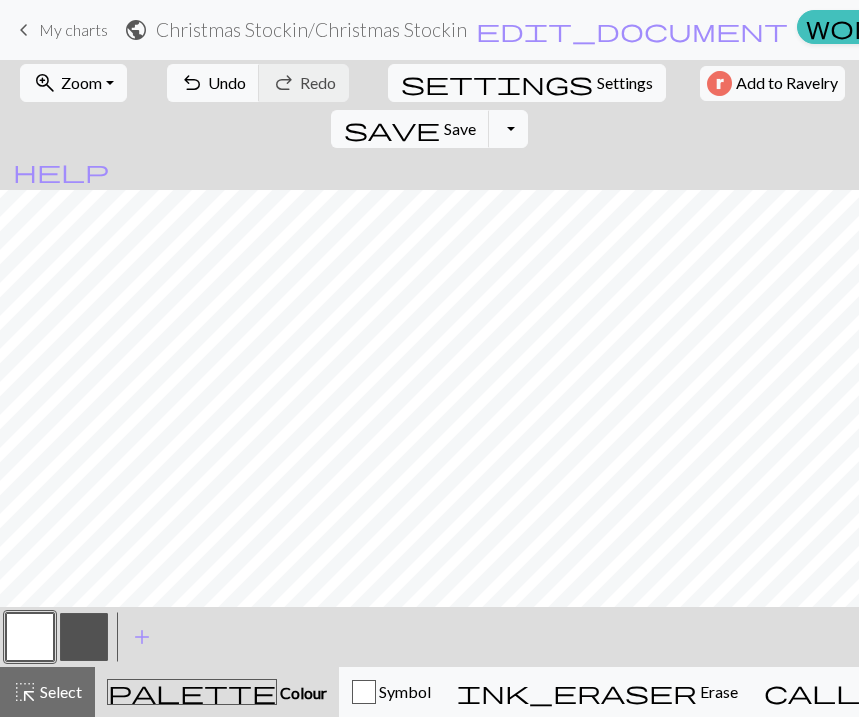 scroll, scrollTop: 274, scrollLeft: 0, axis: vertical 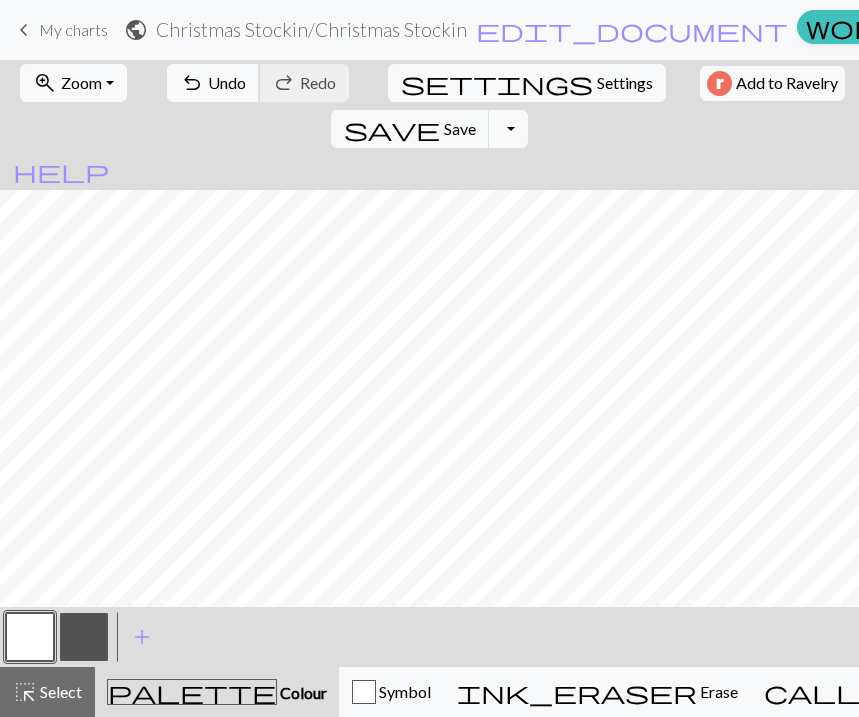 click on "Undo" at bounding box center [227, 82] 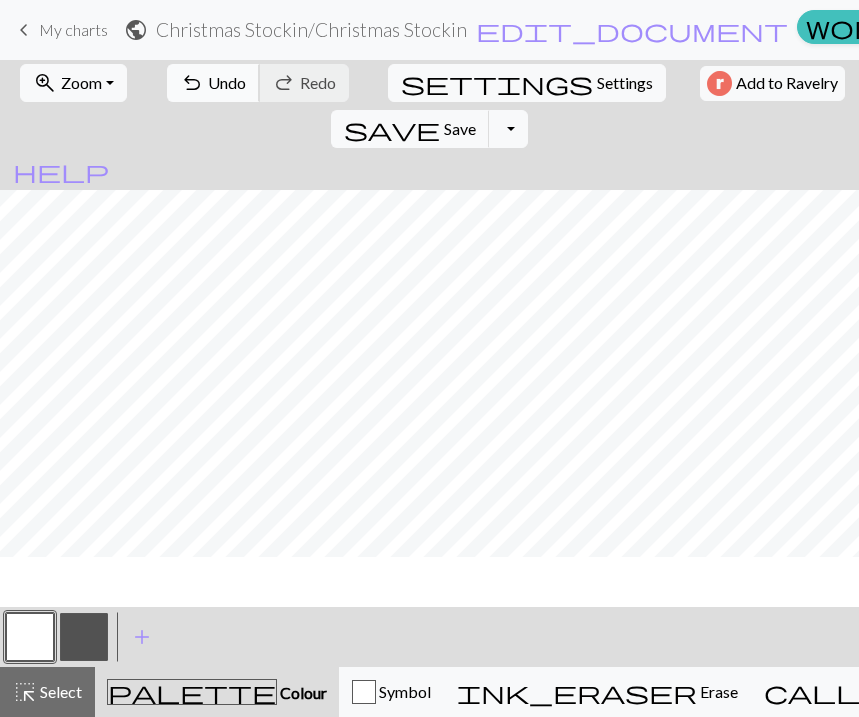 scroll, scrollTop: 328, scrollLeft: 0, axis: vertical 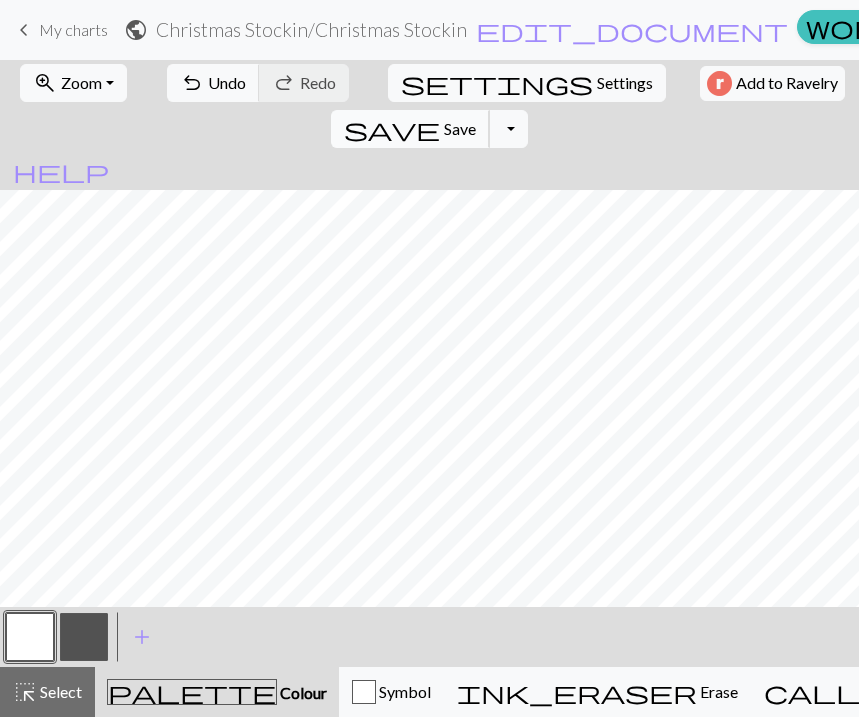 click on "Save" at bounding box center (460, 128) 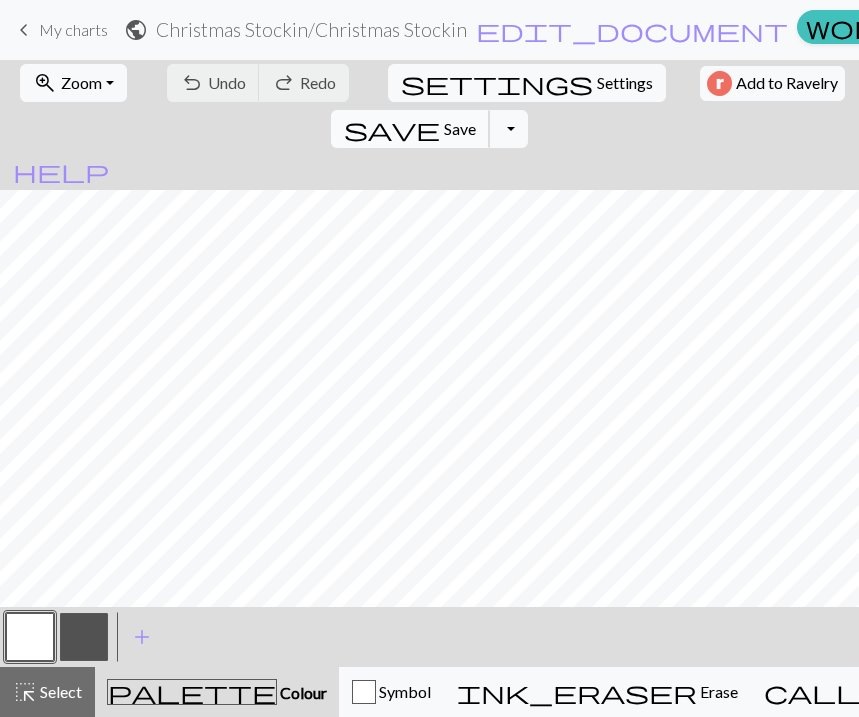 scroll, scrollTop: 429, scrollLeft: 0, axis: vertical 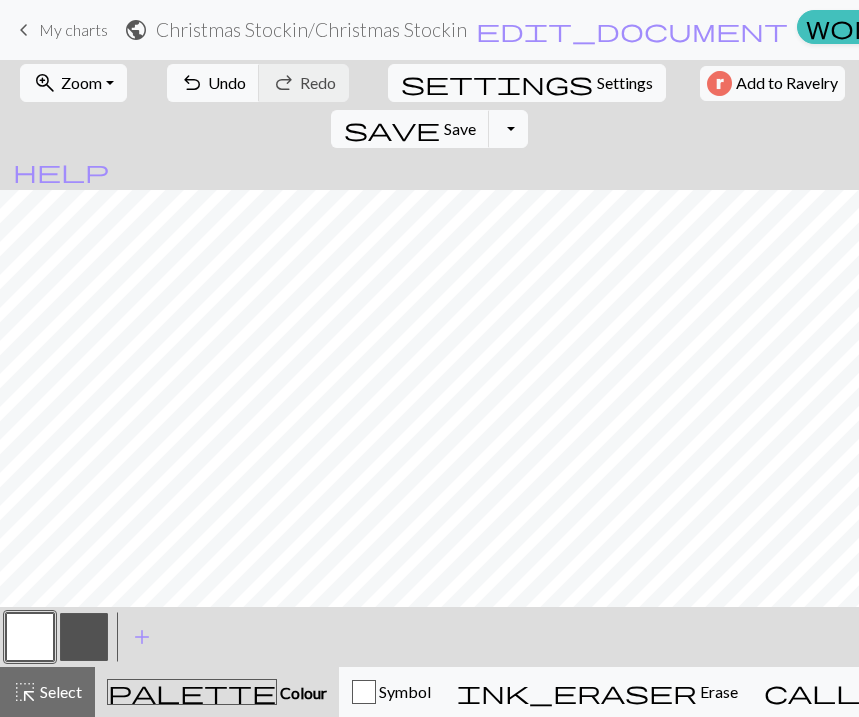 click at bounding box center (84, 637) 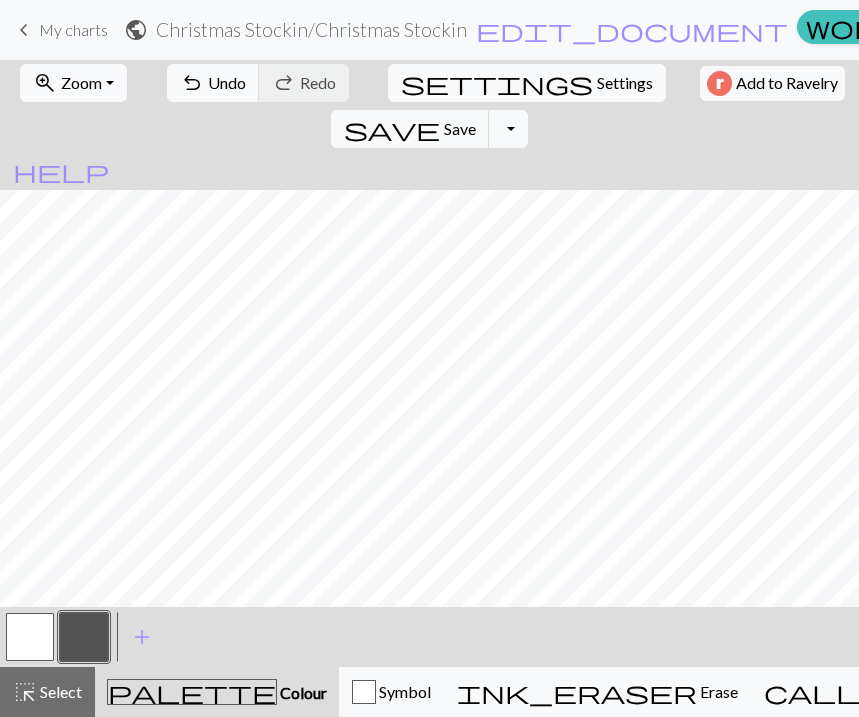 click at bounding box center (30, 637) 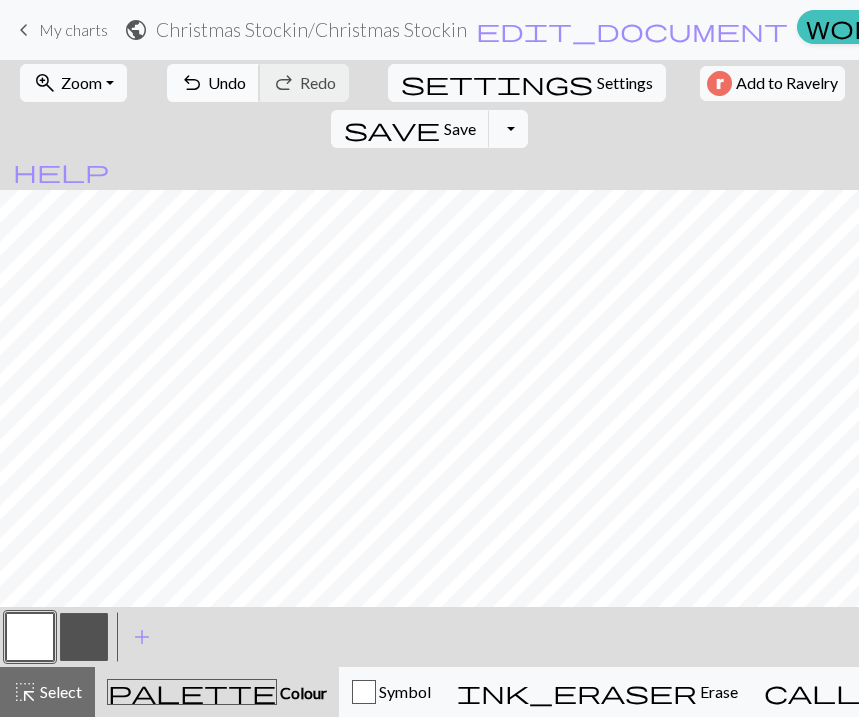 click on "undo" at bounding box center (192, 83) 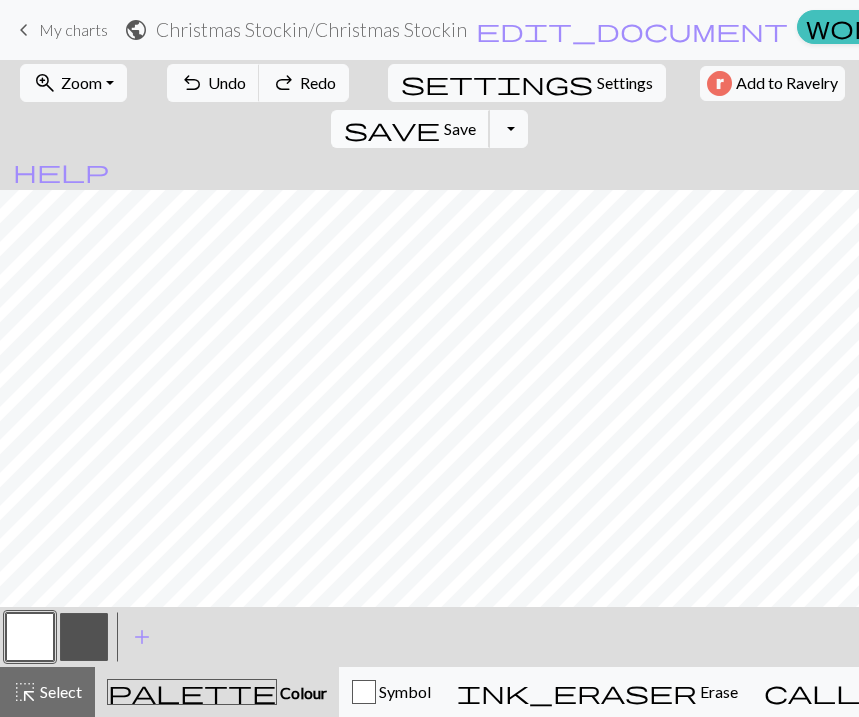 click on "save" at bounding box center [392, 129] 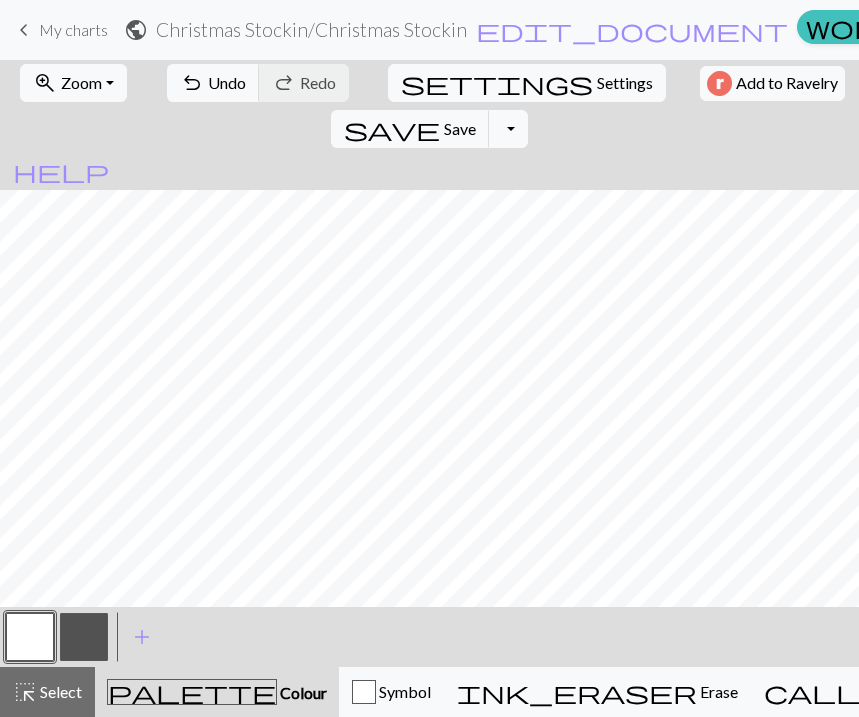 click at bounding box center [84, 637] 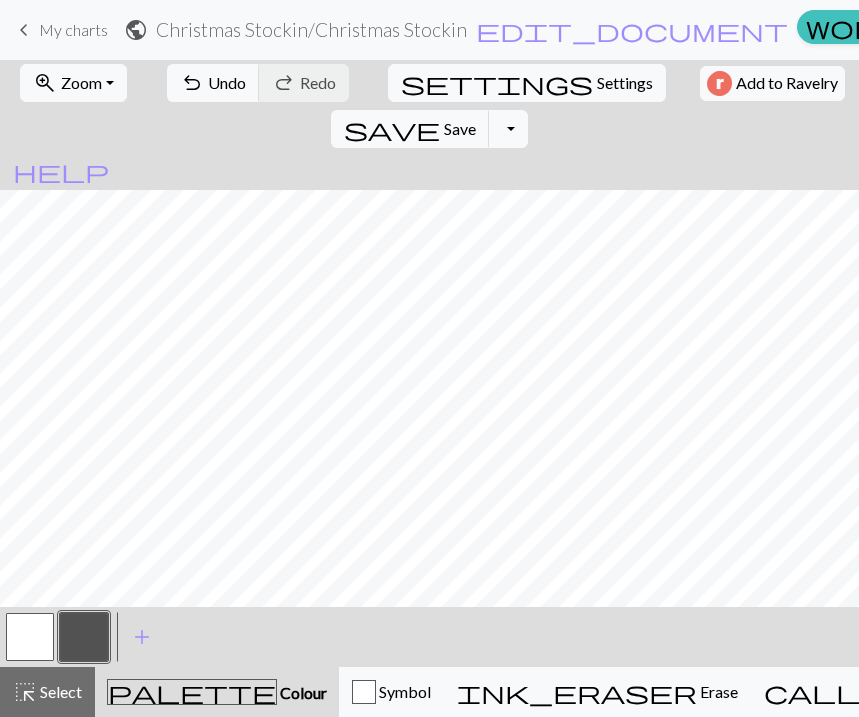 click at bounding box center [30, 637] 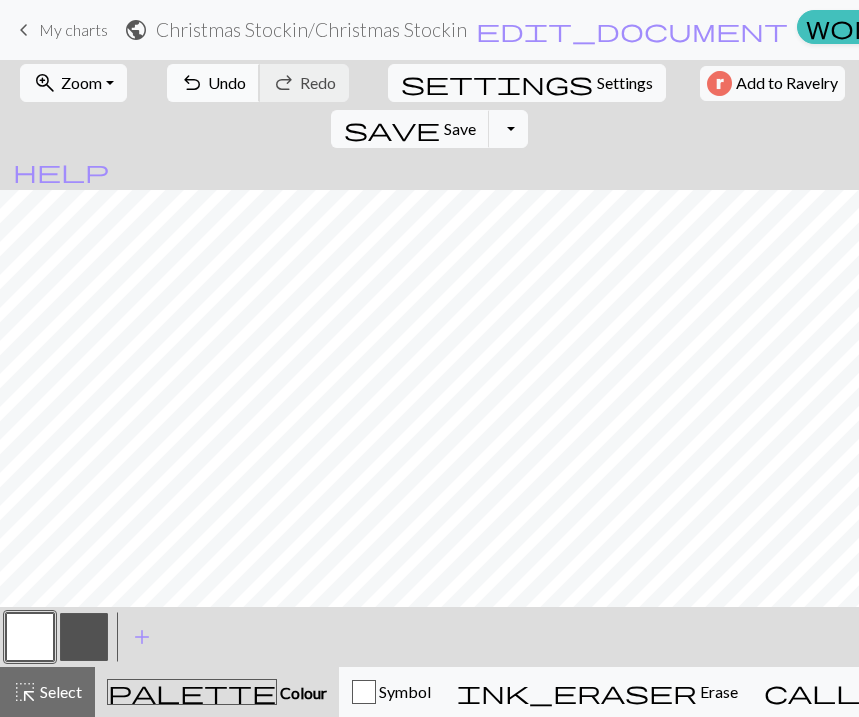 click on "undo Undo Undo" at bounding box center (213, 83) 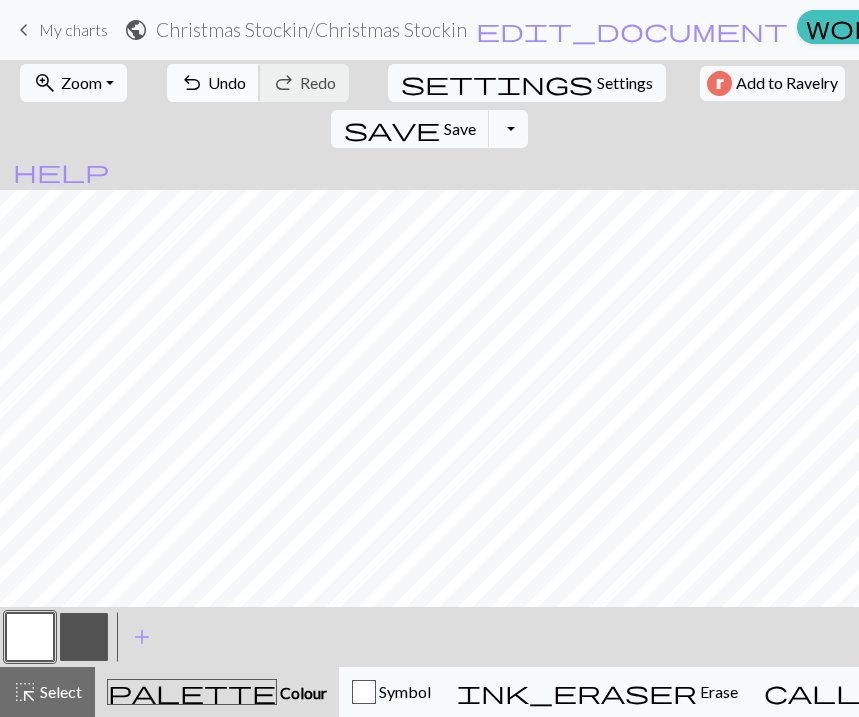 scroll, scrollTop: 428, scrollLeft: 0, axis: vertical 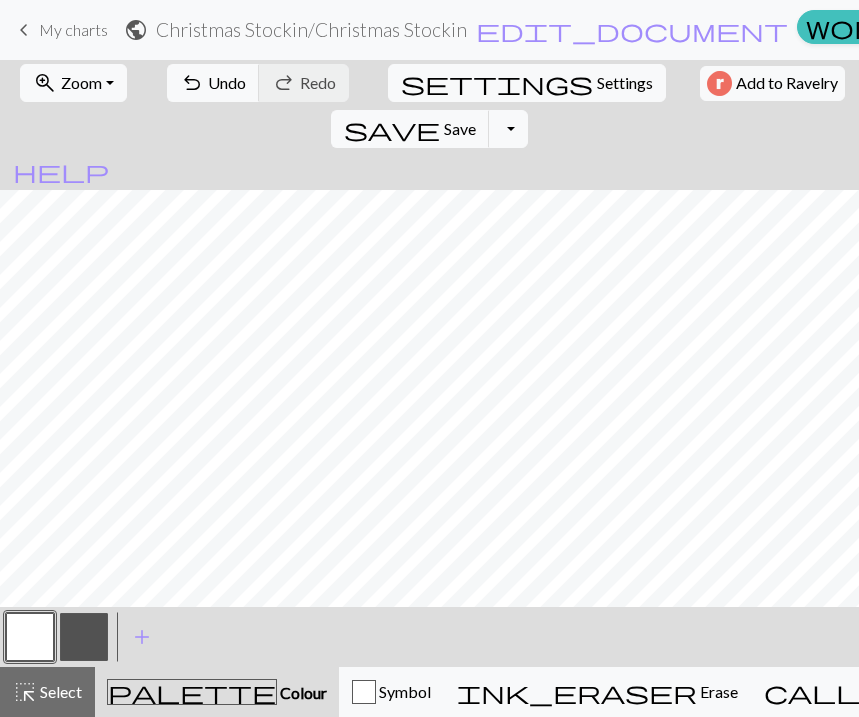 click at bounding box center (84, 637) 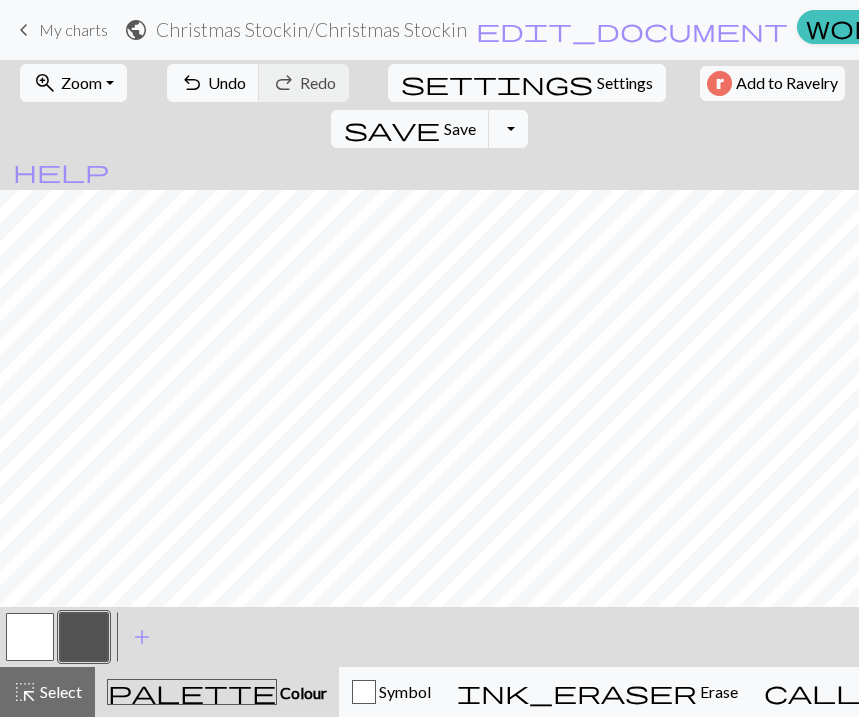 click at bounding box center (30, 637) 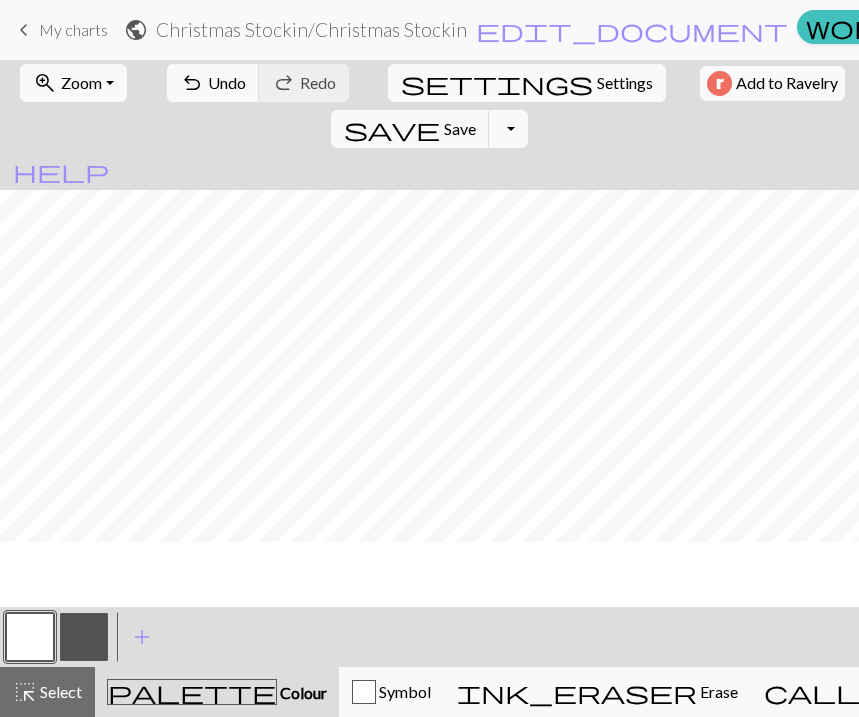 scroll, scrollTop: 429, scrollLeft: 0, axis: vertical 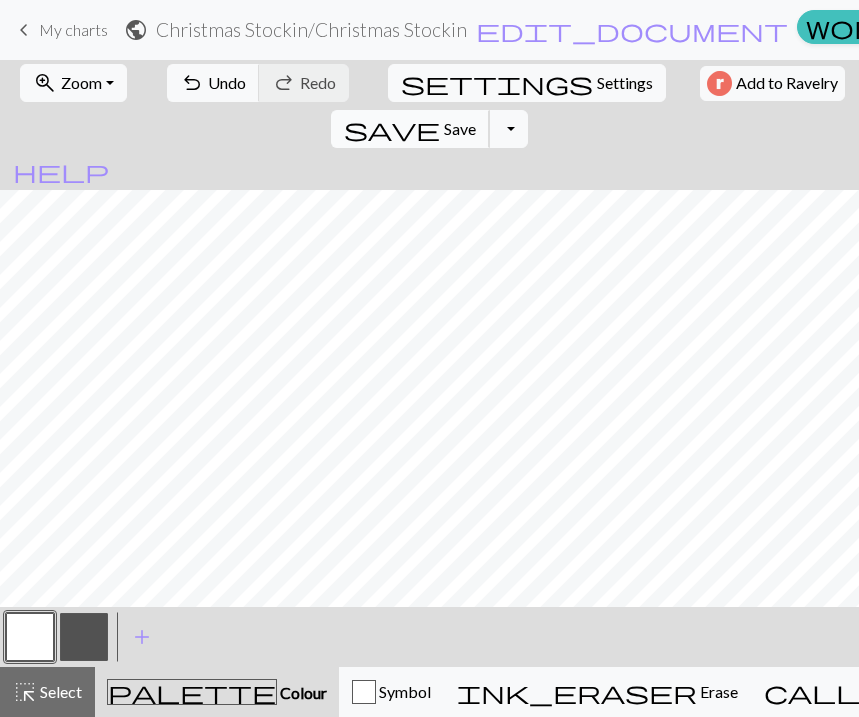 click on "Save" at bounding box center (460, 128) 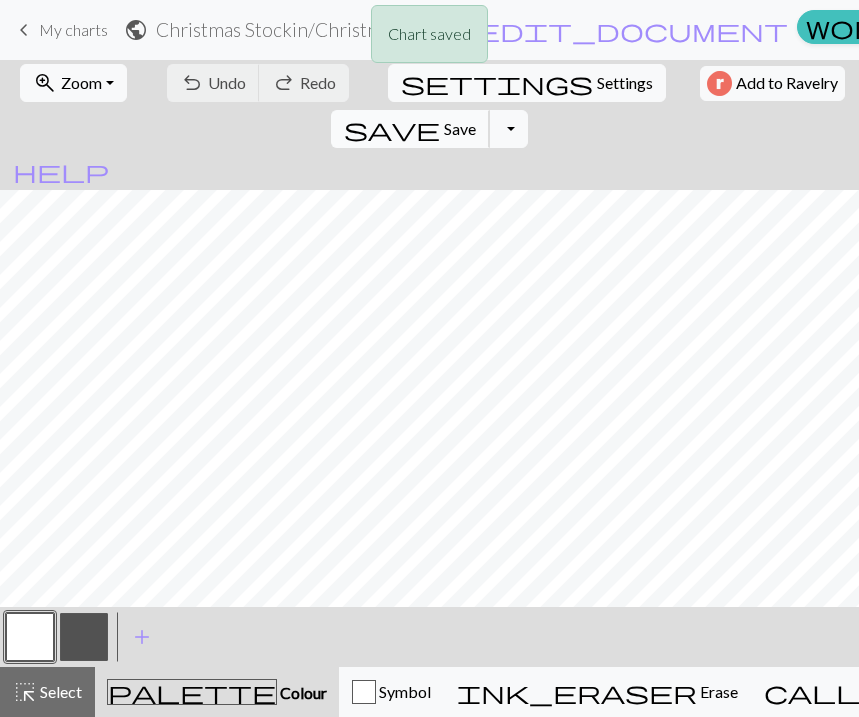 click on "Save" at bounding box center [460, 128] 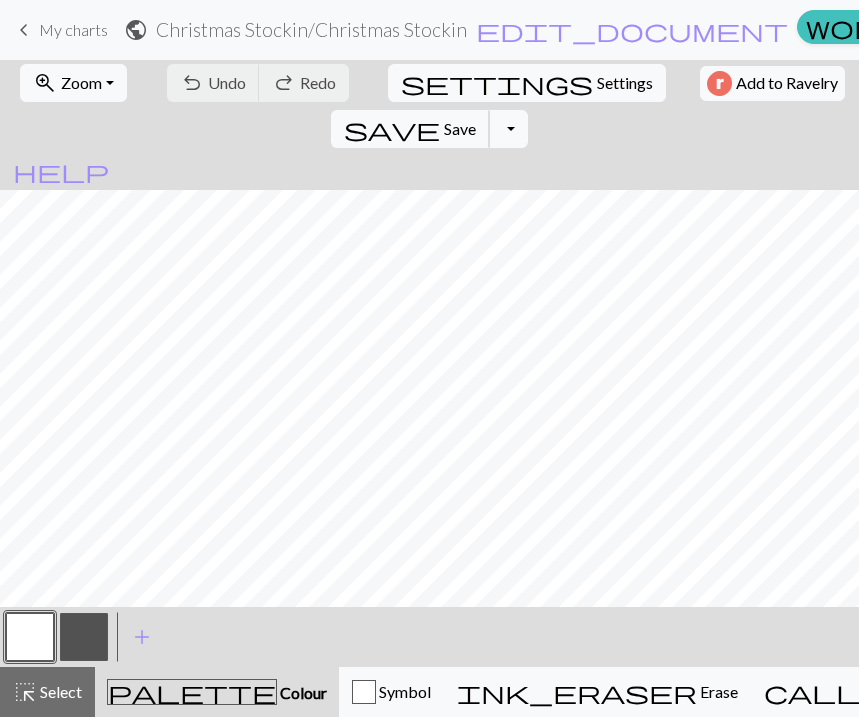 scroll, scrollTop: 0, scrollLeft: 0, axis: both 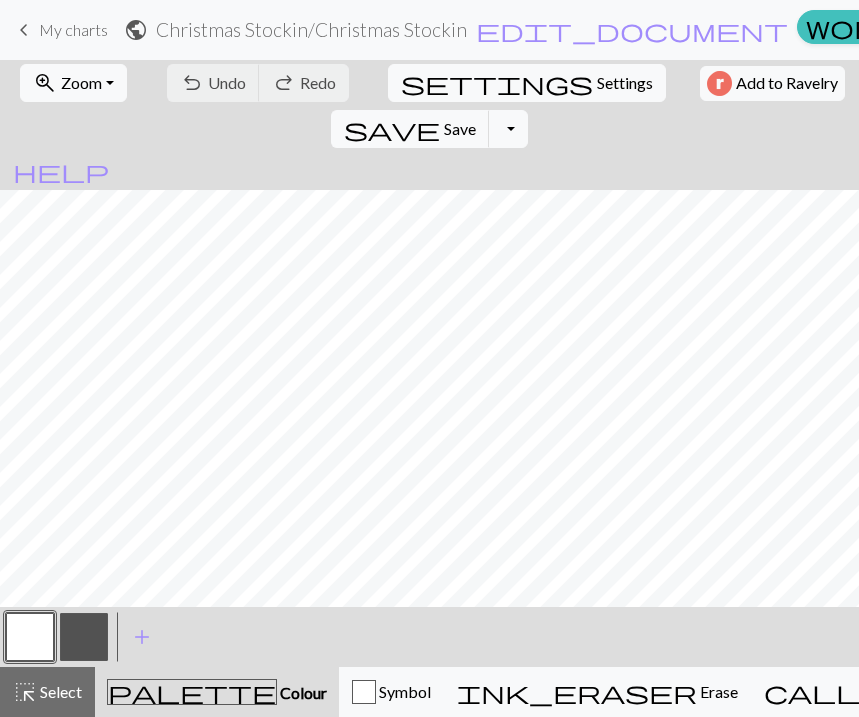 click at bounding box center (84, 637) 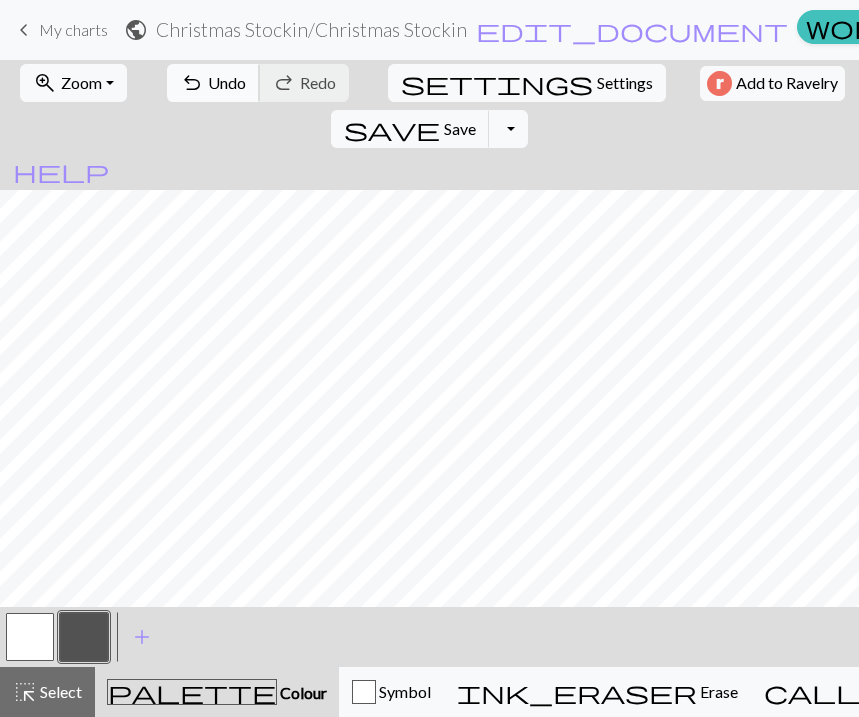 click on "Undo" at bounding box center (227, 82) 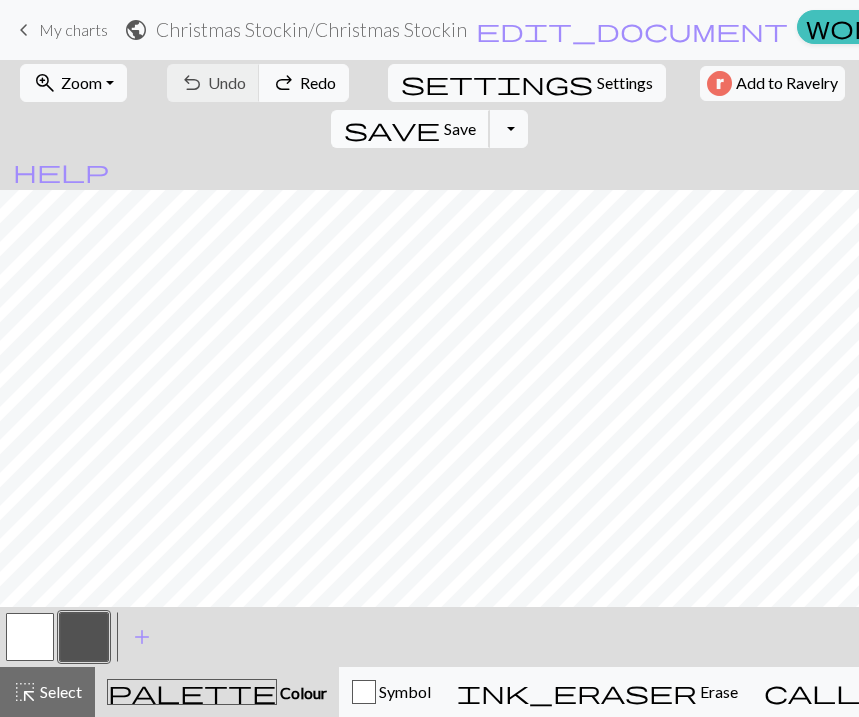 click on "Save" at bounding box center [460, 128] 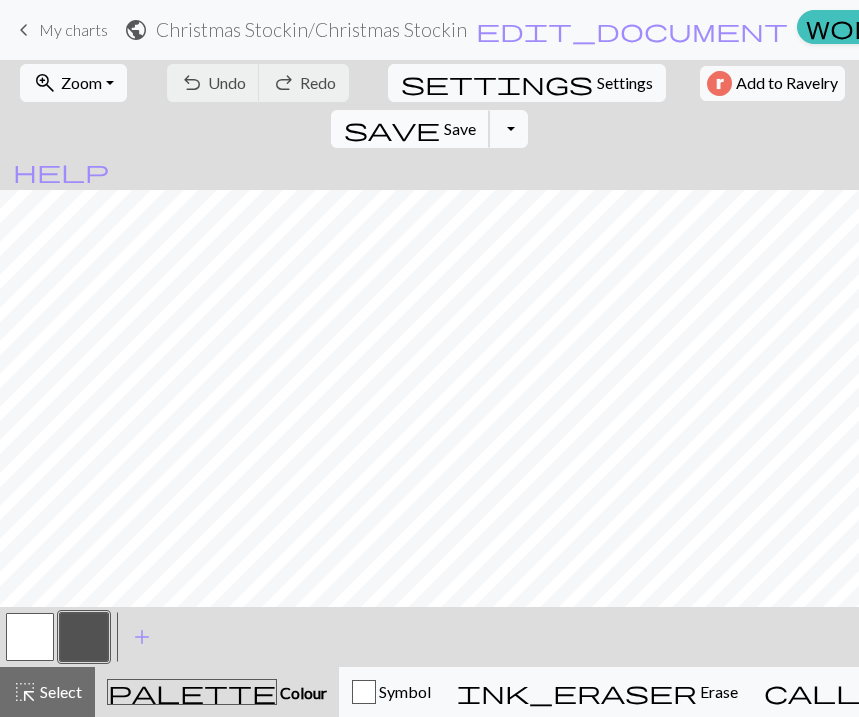 click on "Save" at bounding box center [460, 128] 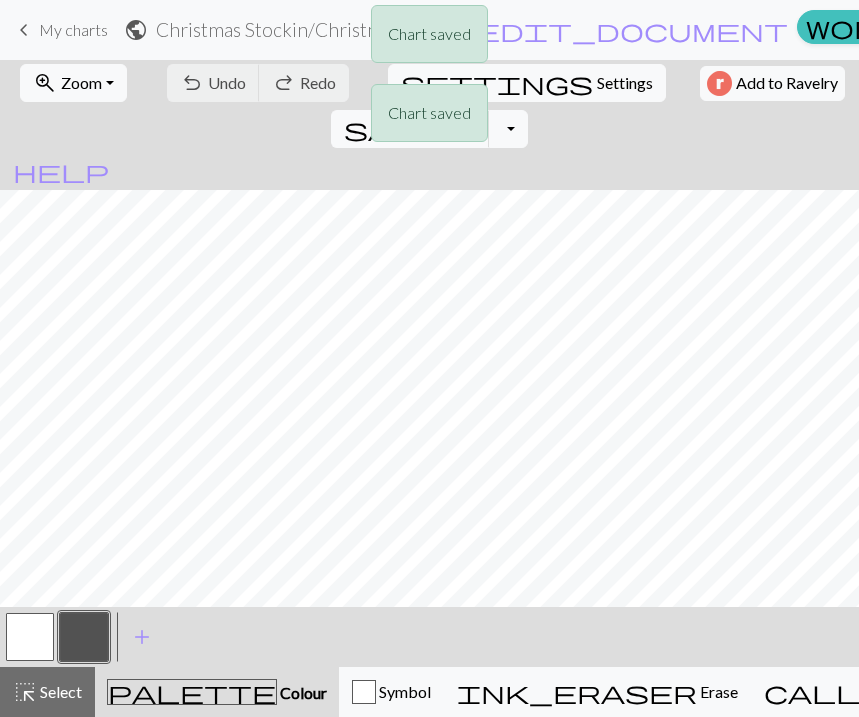 click at bounding box center (30, 637) 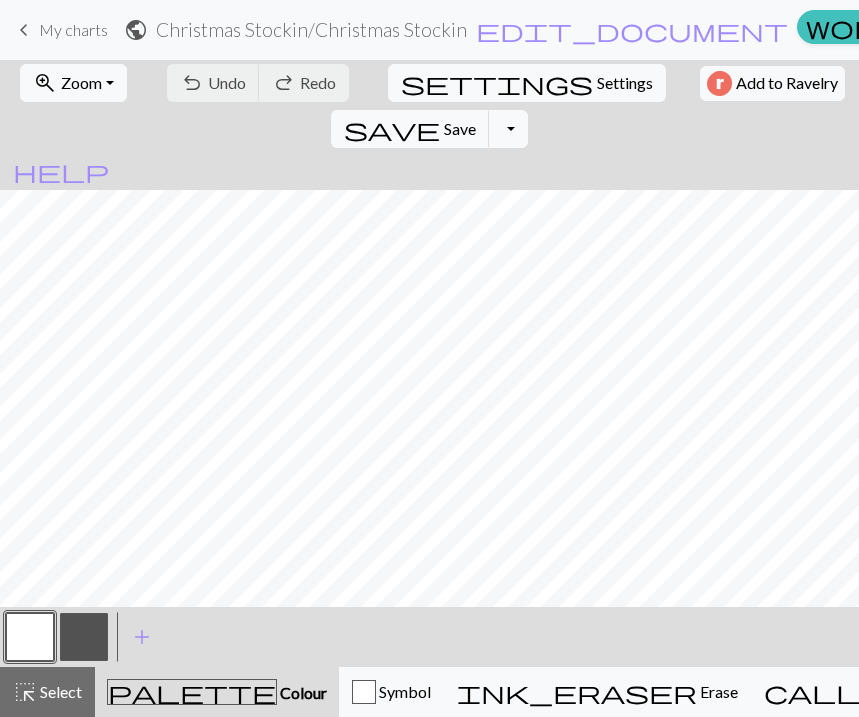 scroll, scrollTop: 429, scrollLeft: 0, axis: vertical 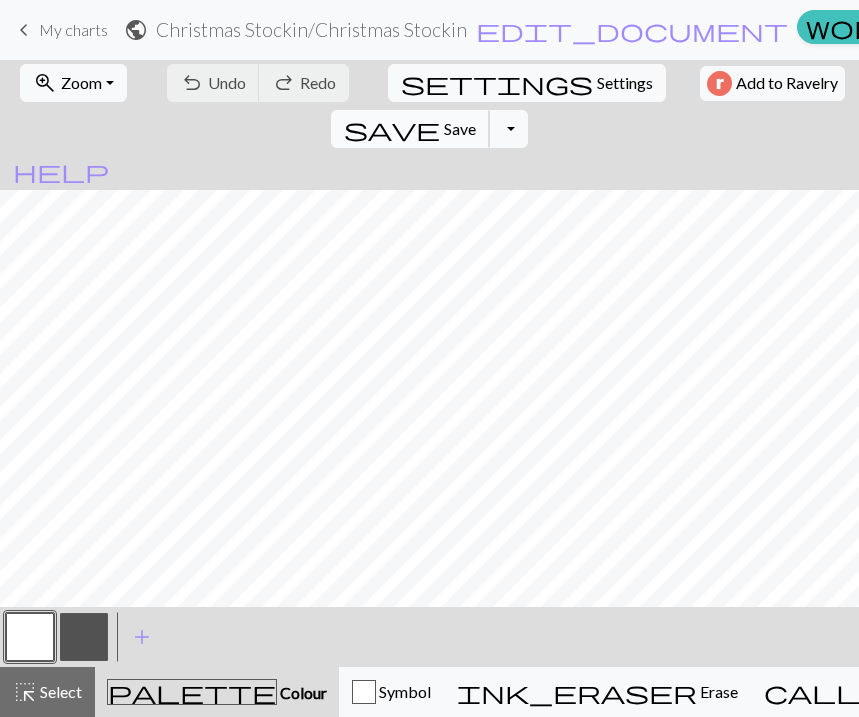 click on "save" at bounding box center (392, 129) 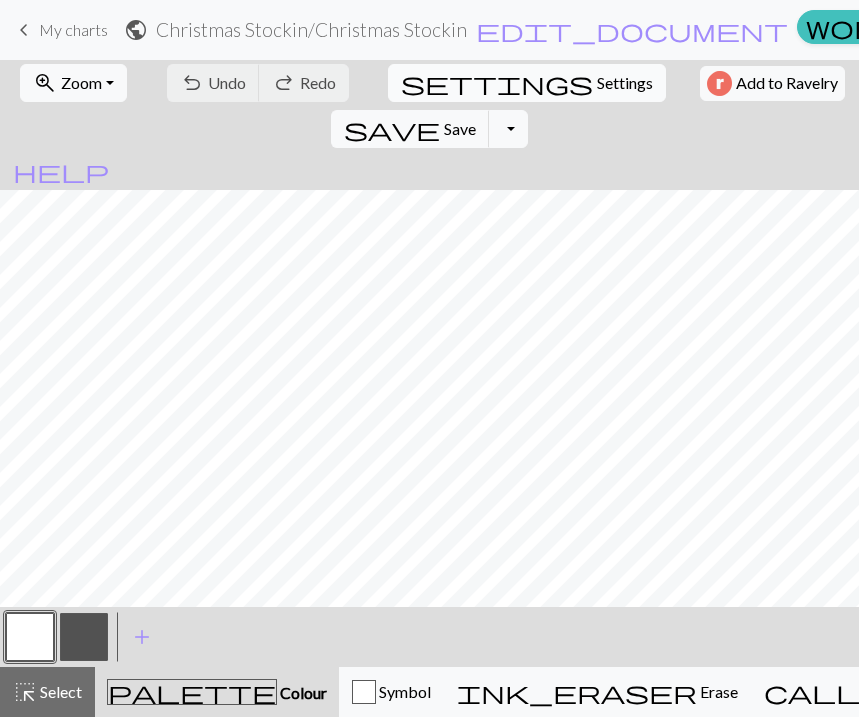 click on "settings  Settings" at bounding box center (527, 83) 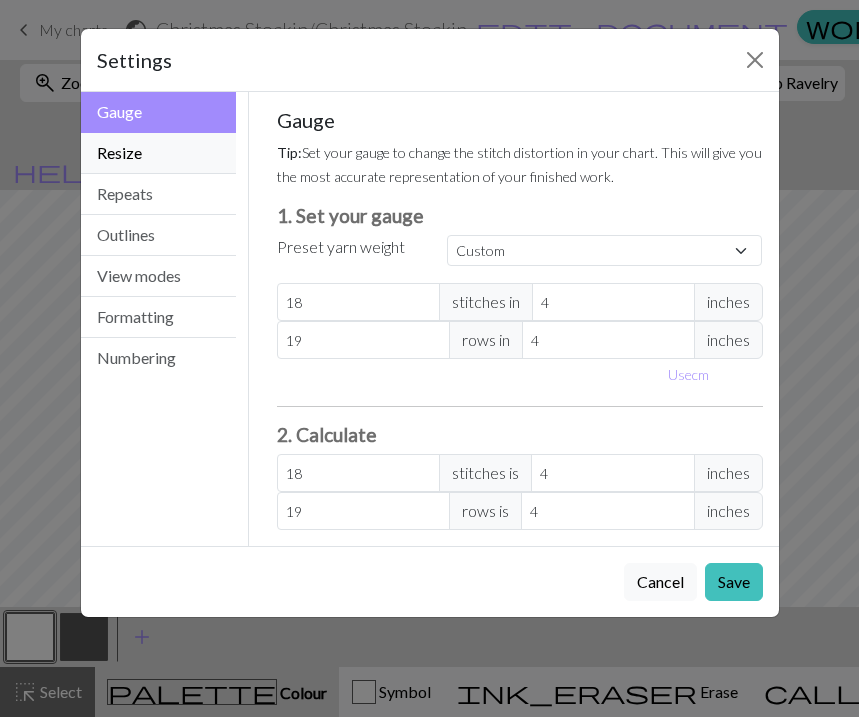 click on "Resize" at bounding box center [159, 153] 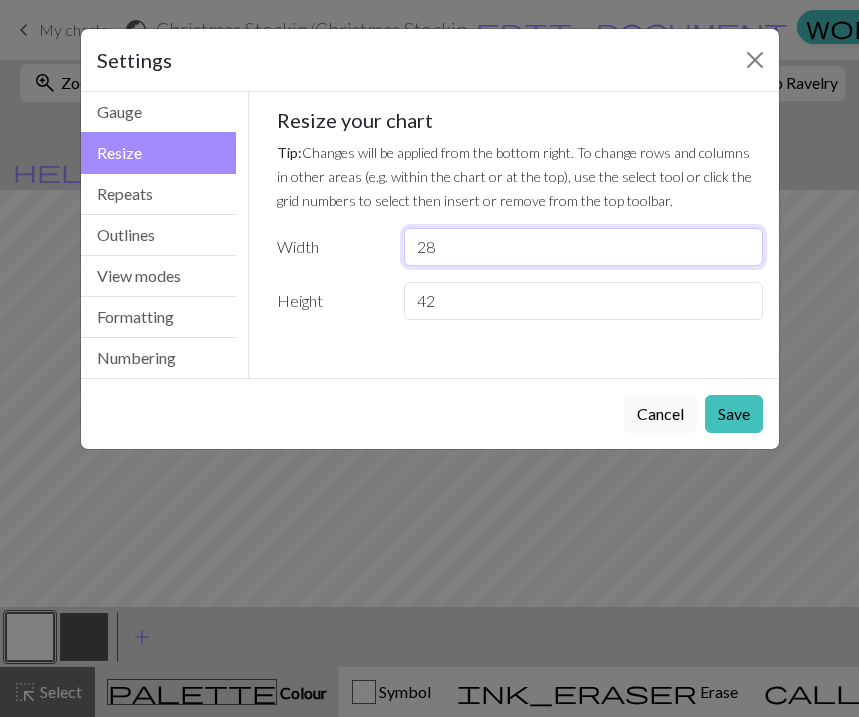 drag, startPoint x: 463, startPoint y: 250, endPoint x: 382, endPoint y: 244, distance: 81.22192 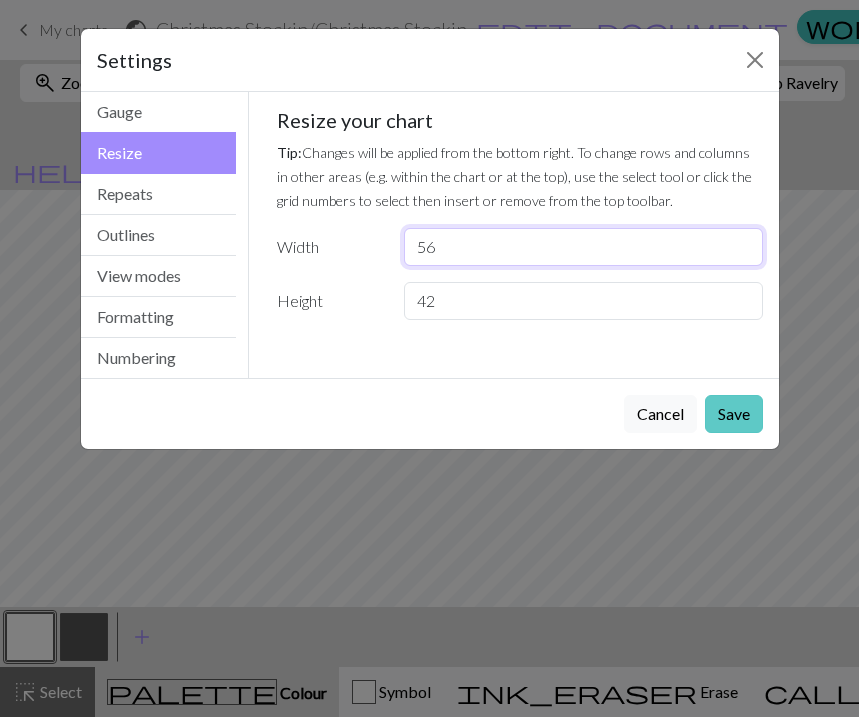 type on "56" 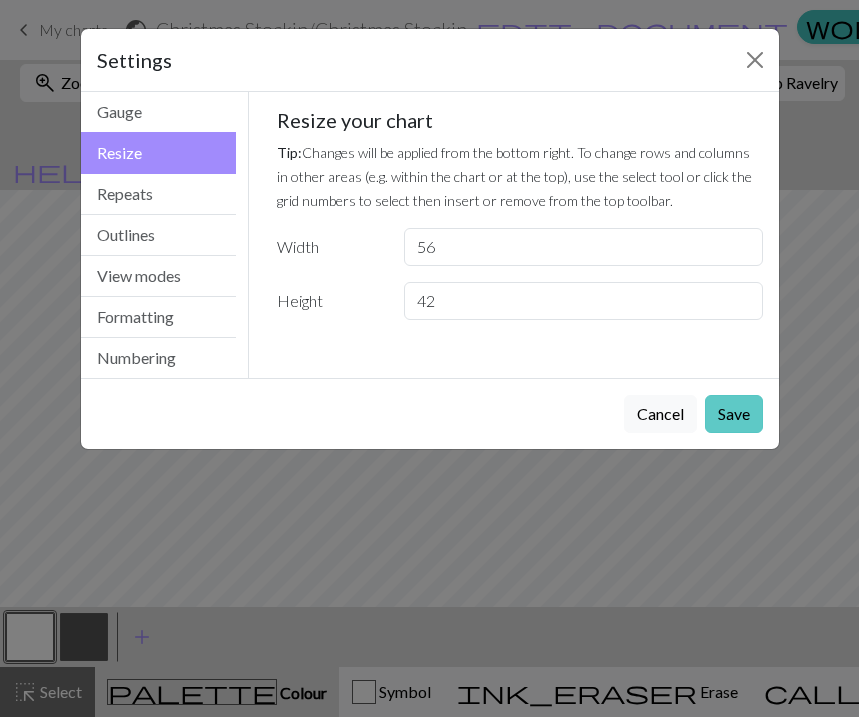 click on "Save" at bounding box center (734, 414) 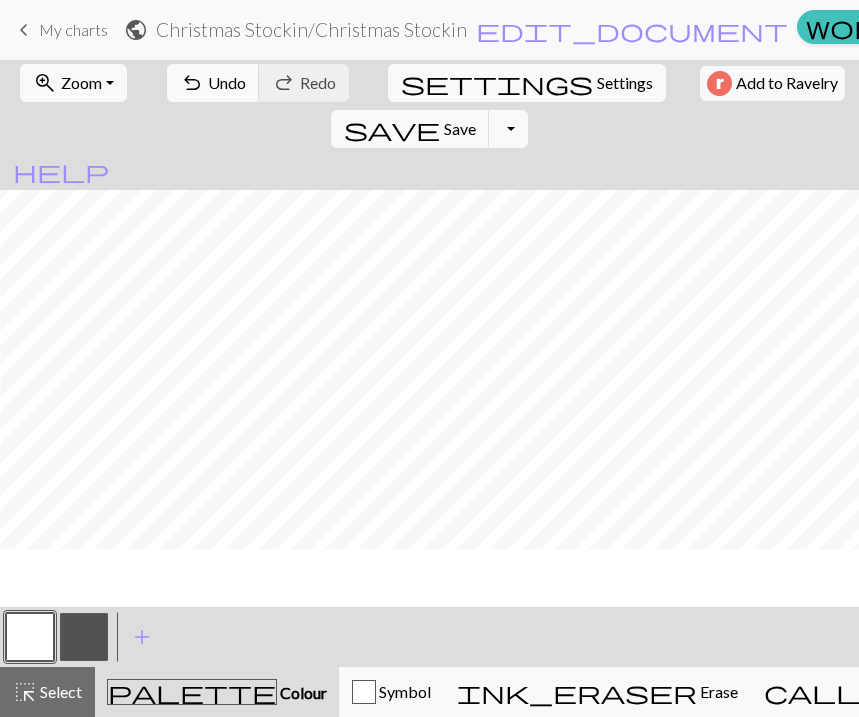 scroll, scrollTop: 0, scrollLeft: 415, axis: horizontal 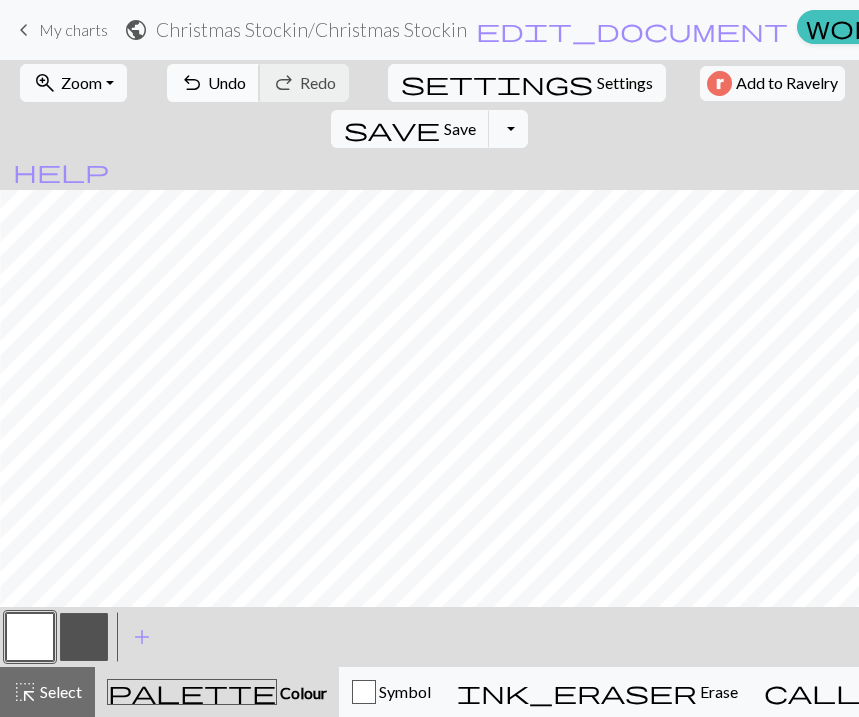click on "Undo" at bounding box center [227, 82] 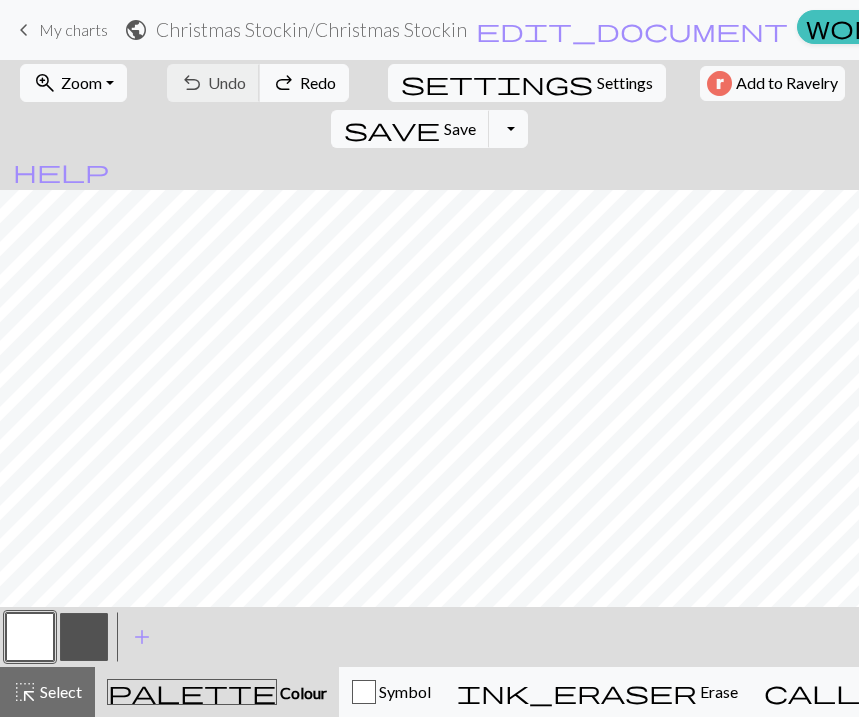 scroll, scrollTop: 0, scrollLeft: 0, axis: both 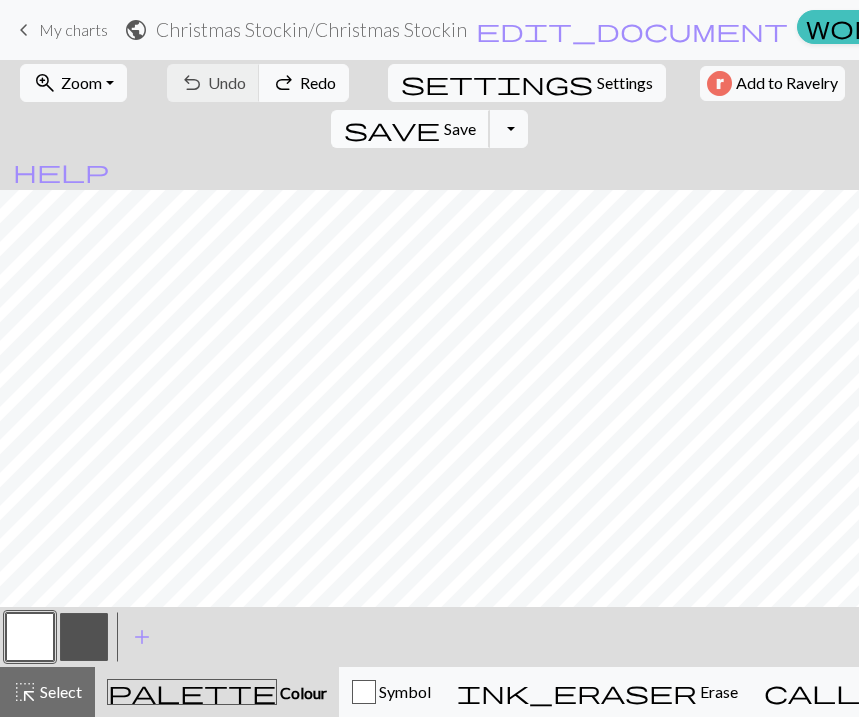 click on "save" at bounding box center [392, 129] 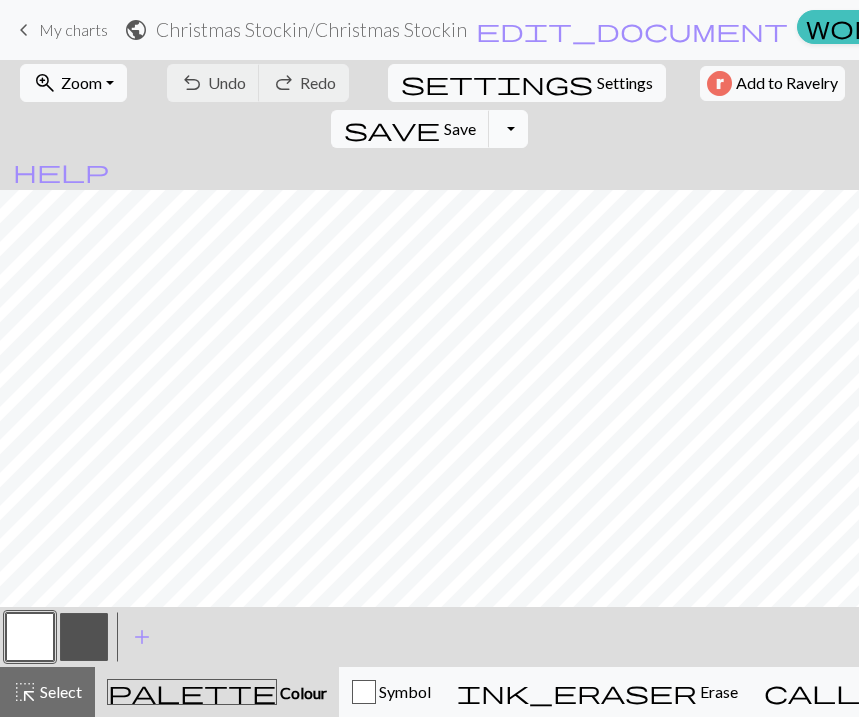 click on "Toggle Dropdown" at bounding box center (508, 129) 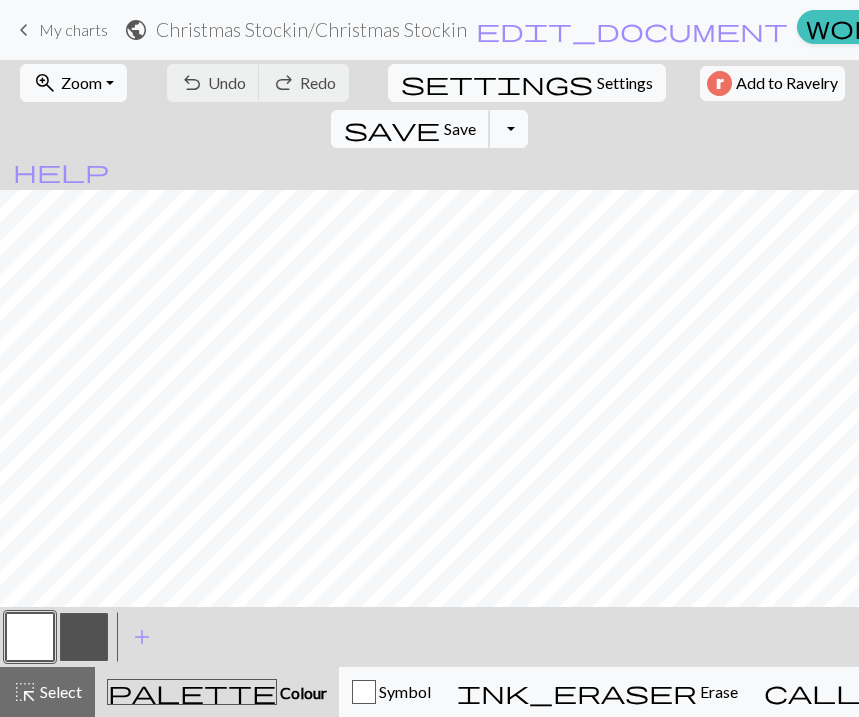 click on "Save" at bounding box center (460, 128) 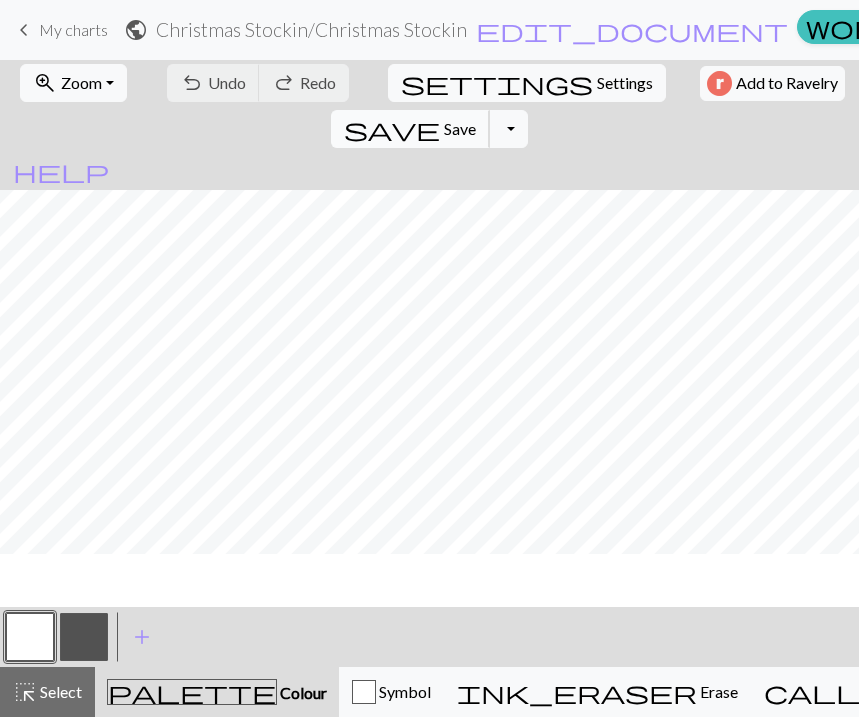 scroll, scrollTop: 0, scrollLeft: 0, axis: both 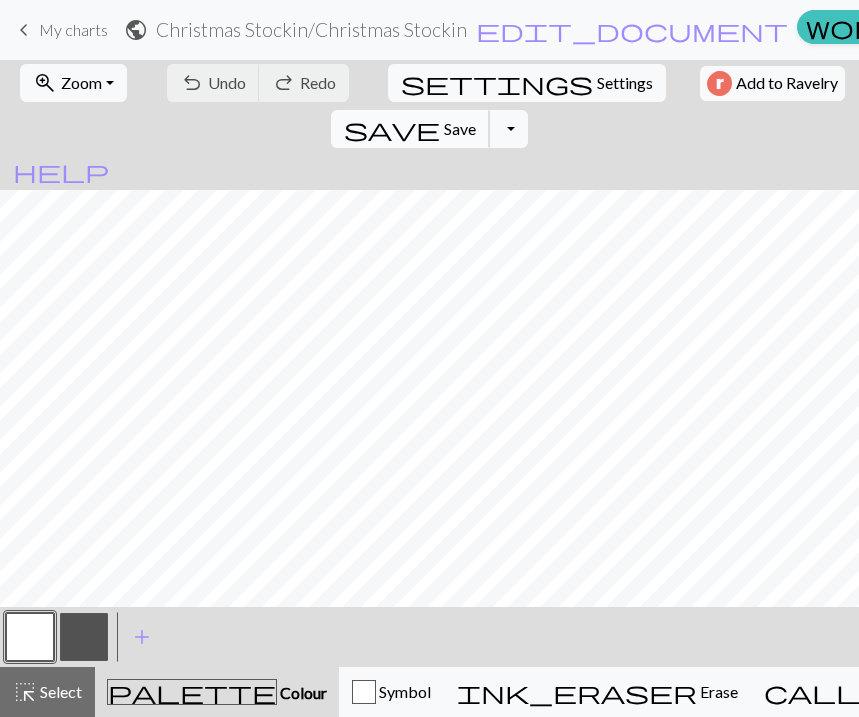 click on "Save" at bounding box center (460, 128) 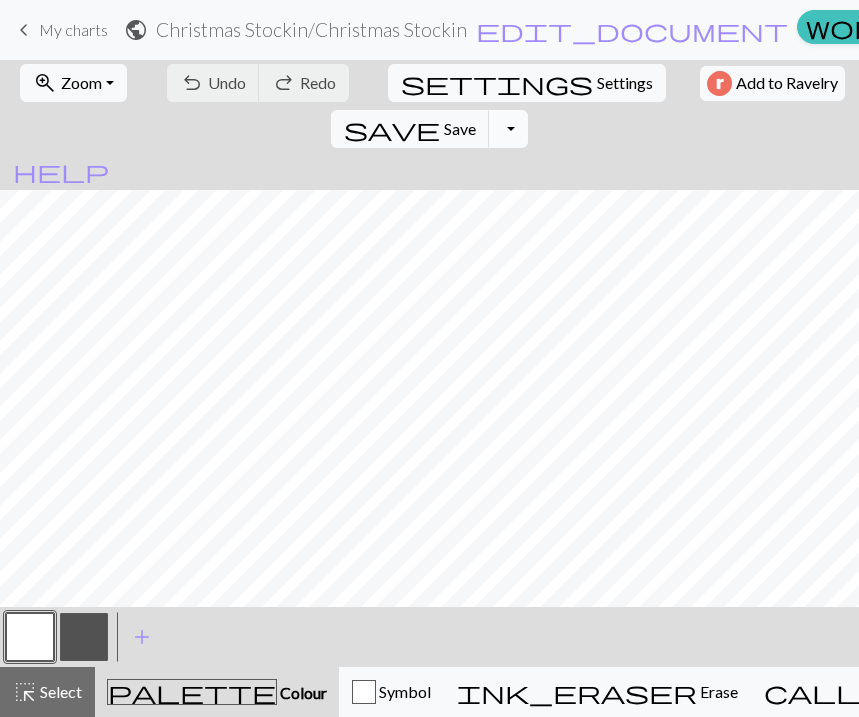 click on "Toggle Dropdown" at bounding box center [508, 129] 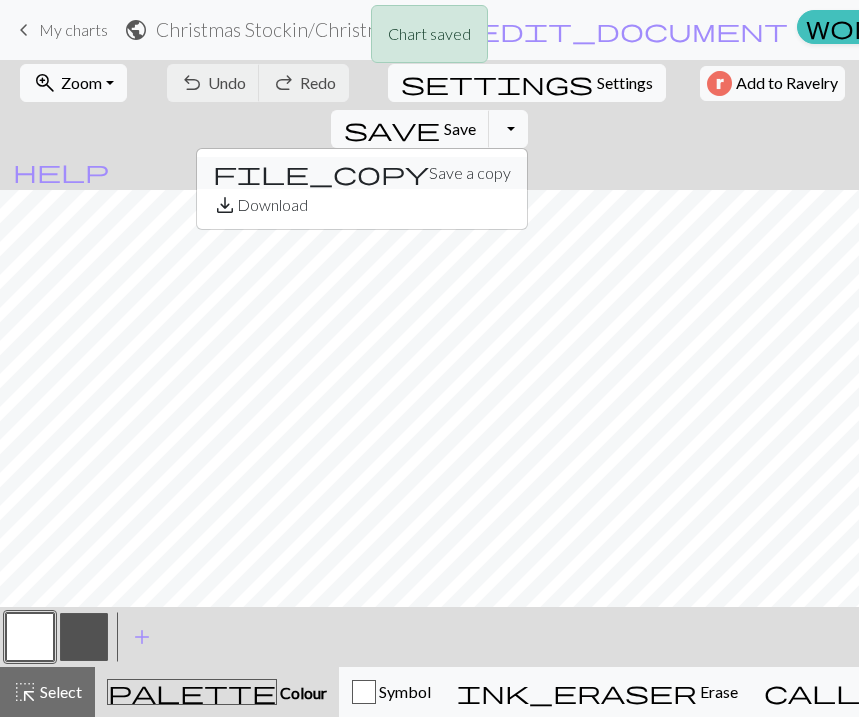 click on "file_copy  Save a copy" at bounding box center (362, 173) 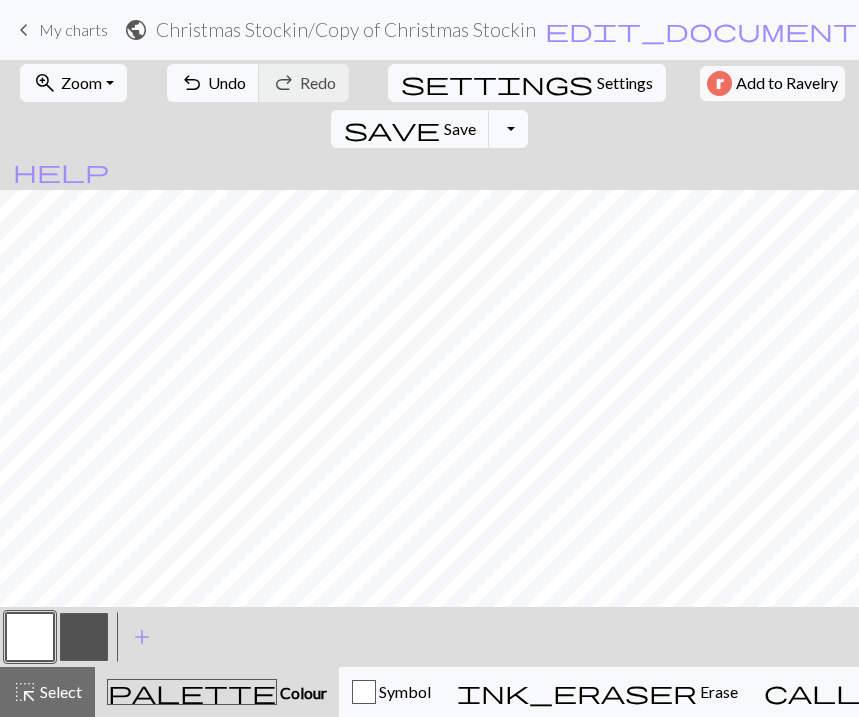 click on "My charts" at bounding box center [73, 29] 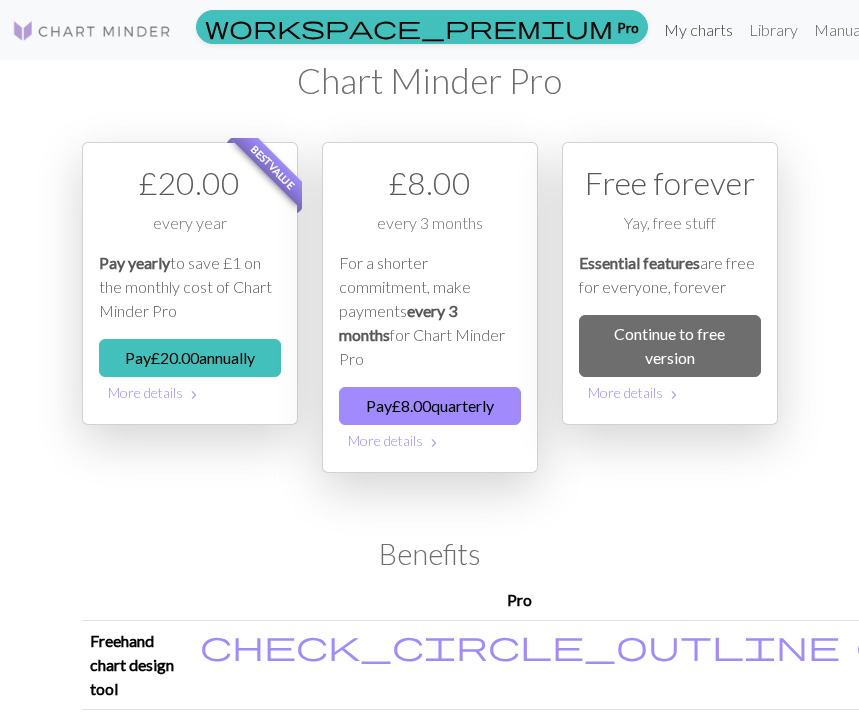 click on "My charts" at bounding box center (698, 30) 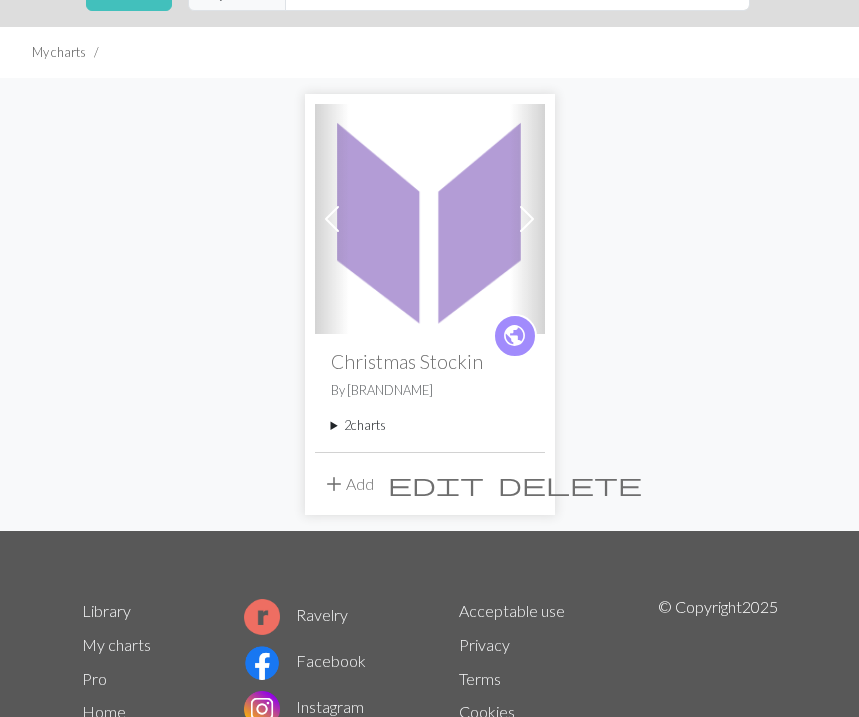scroll, scrollTop: 108, scrollLeft: 0, axis: vertical 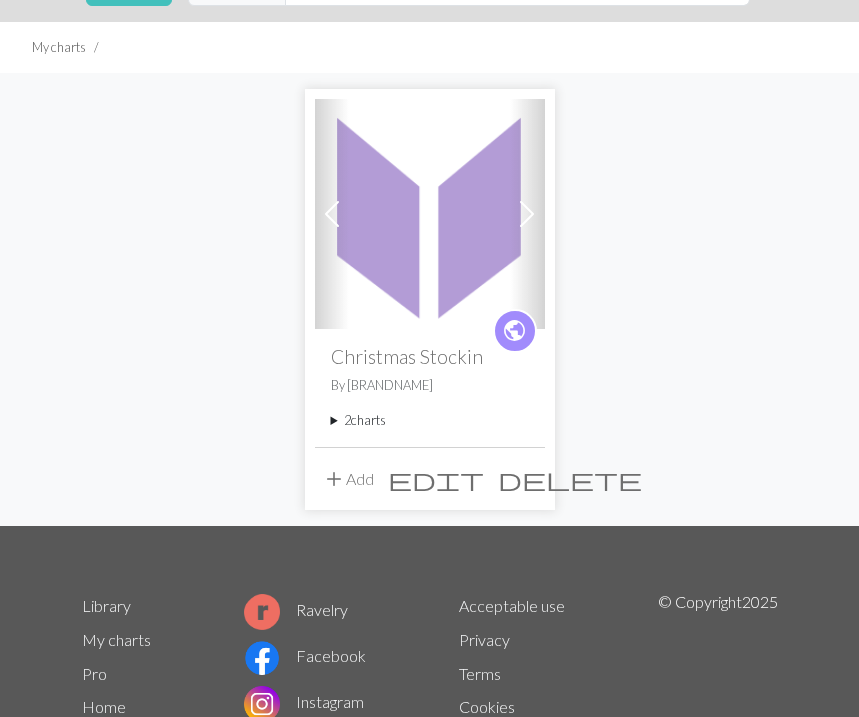 click on "2  charts" at bounding box center [430, 420] 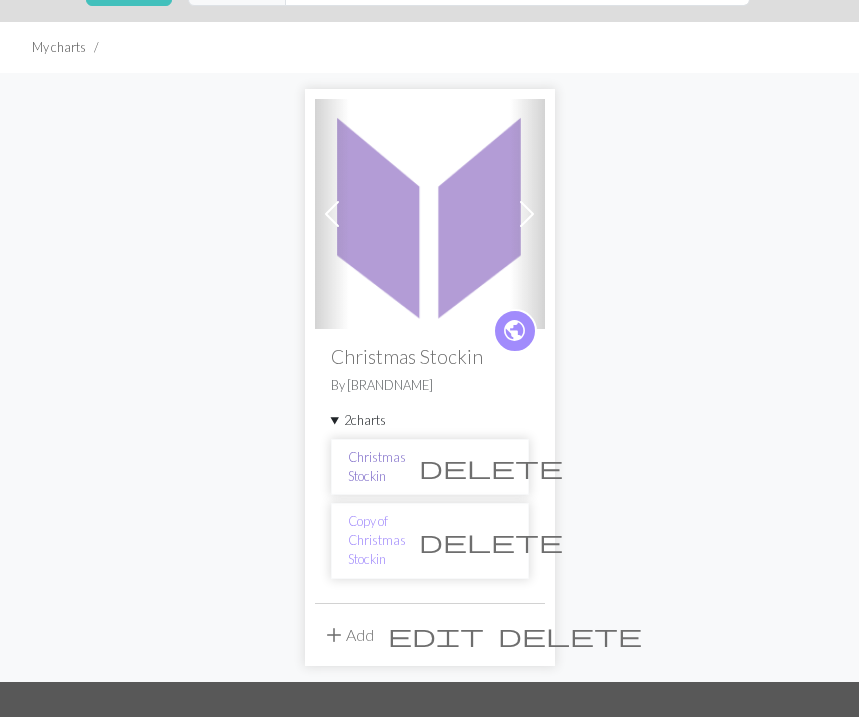 click on "Christmas Stockin" at bounding box center [377, 467] 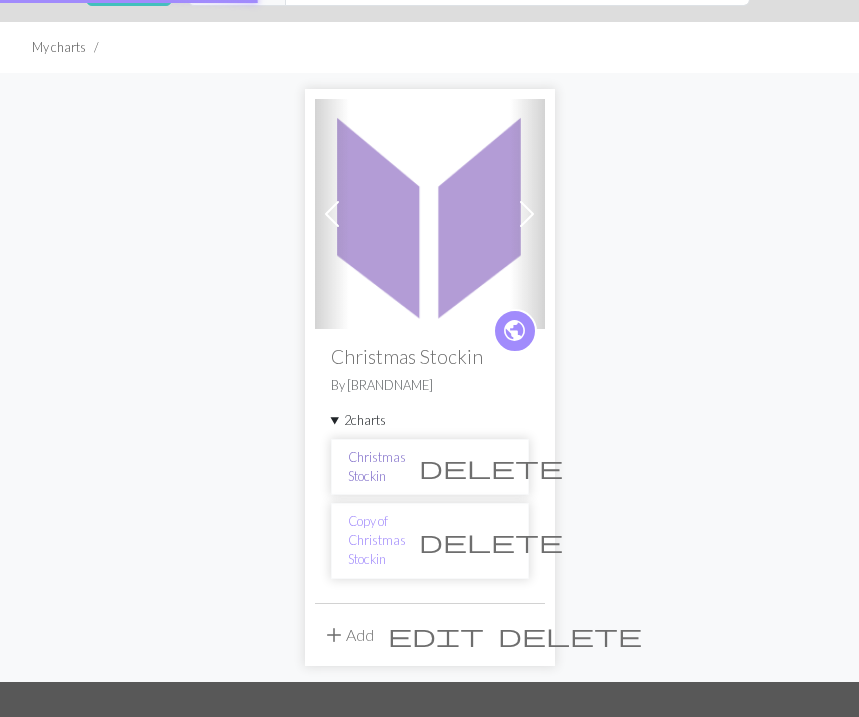 scroll, scrollTop: 0, scrollLeft: 0, axis: both 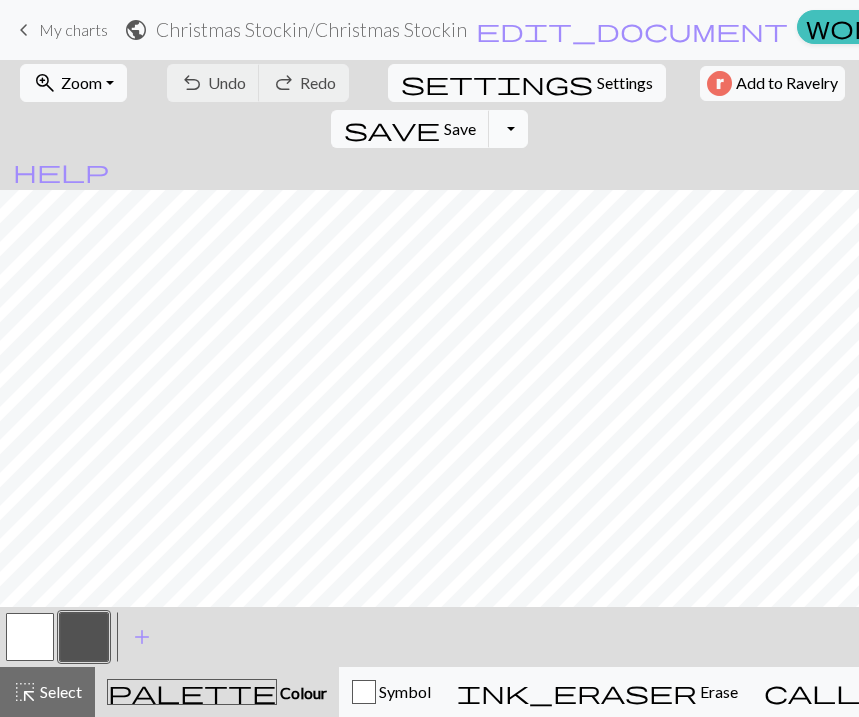 click on "Toggle Dropdown" at bounding box center (508, 129) 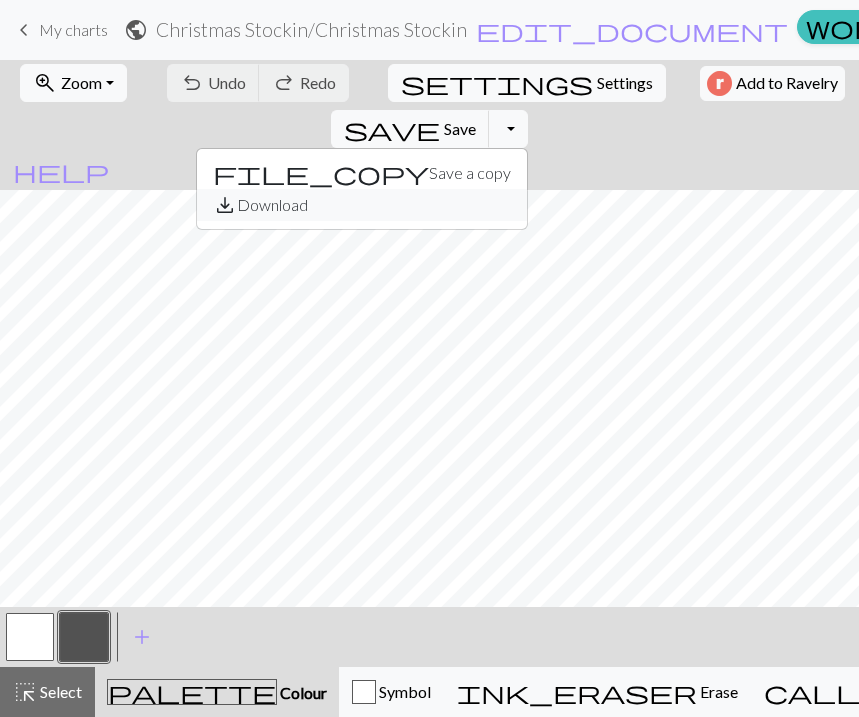click on "save_alt  Download" at bounding box center [362, 205] 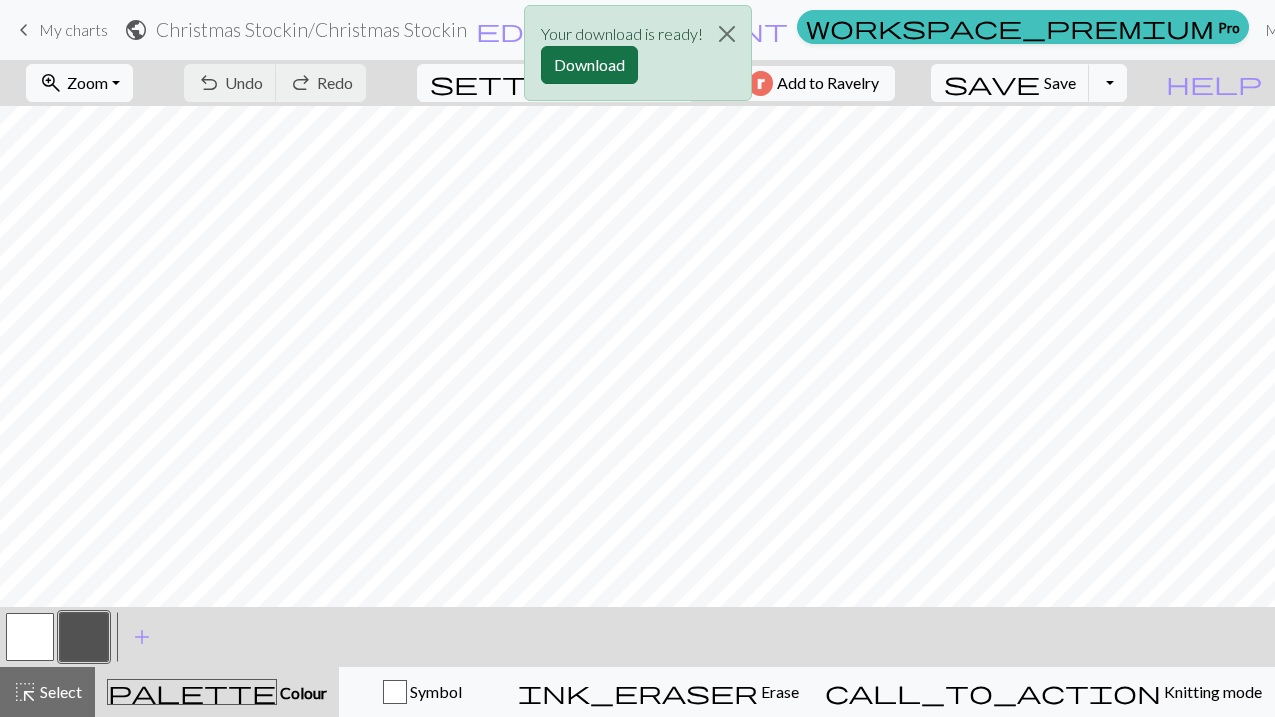 click on "Download" at bounding box center [589, 65] 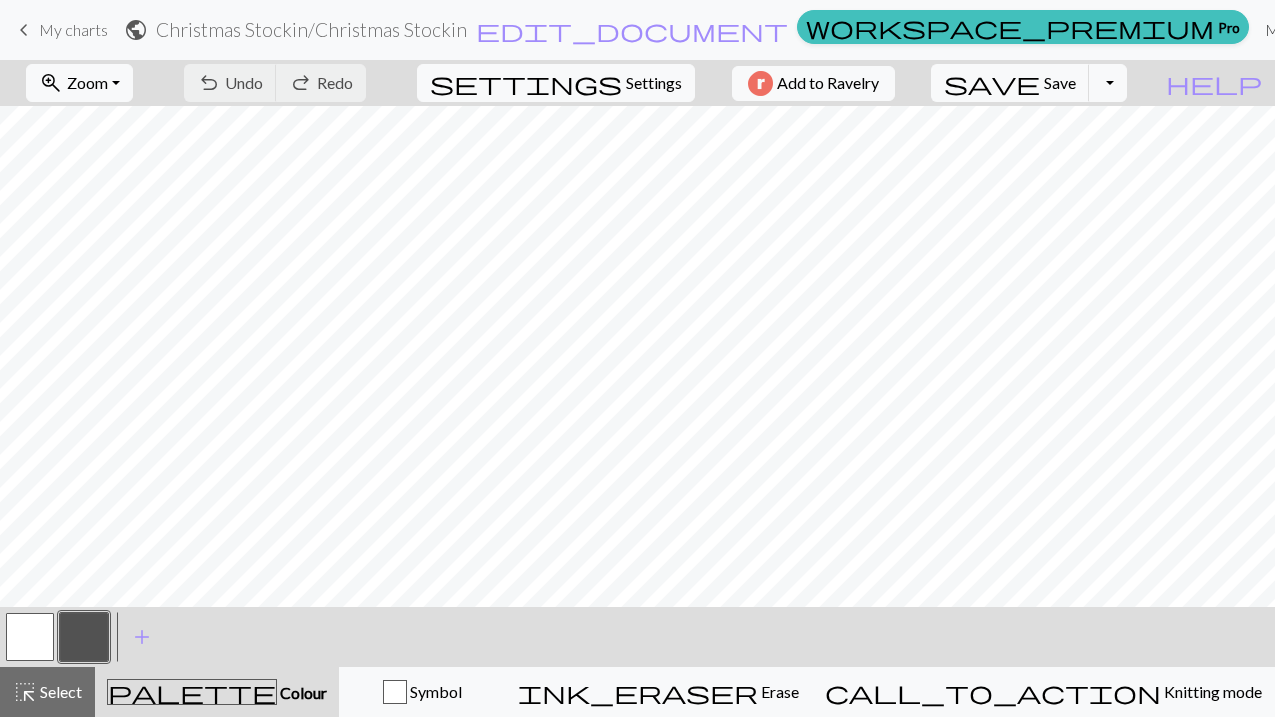 click on "My charts" at bounding box center (1299, 30) 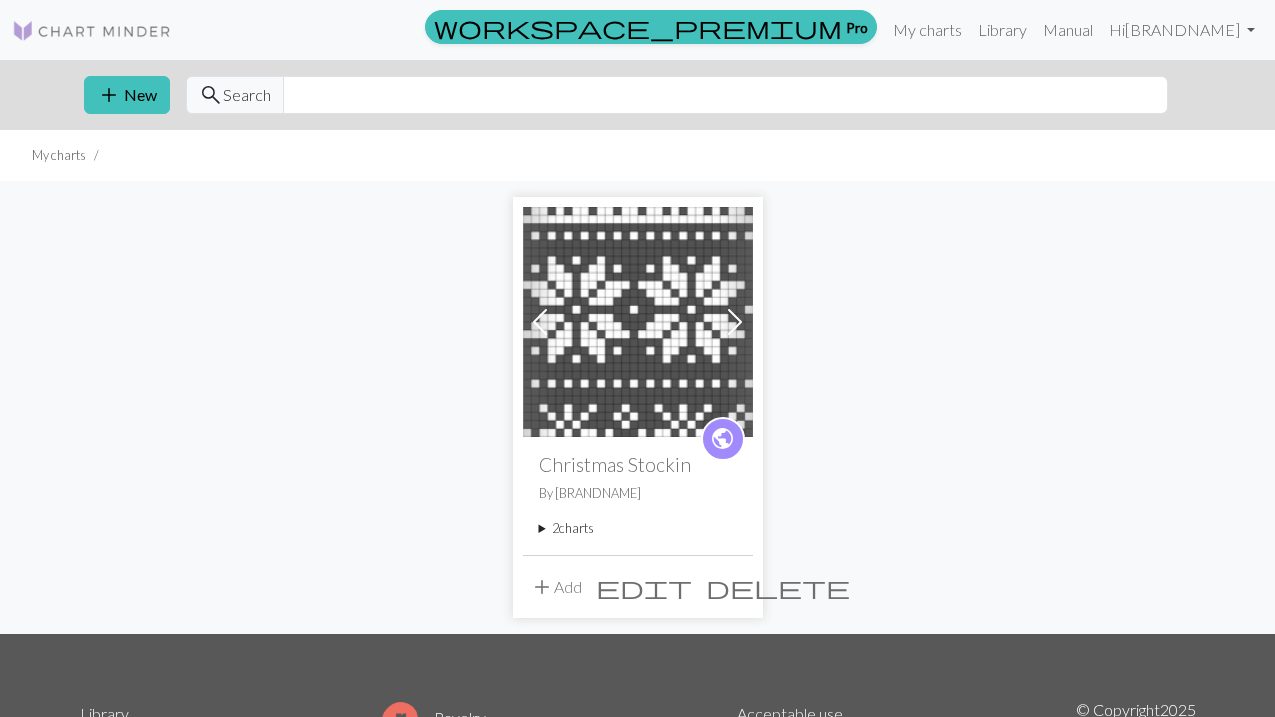 click on "2  charts" at bounding box center (638, 528) 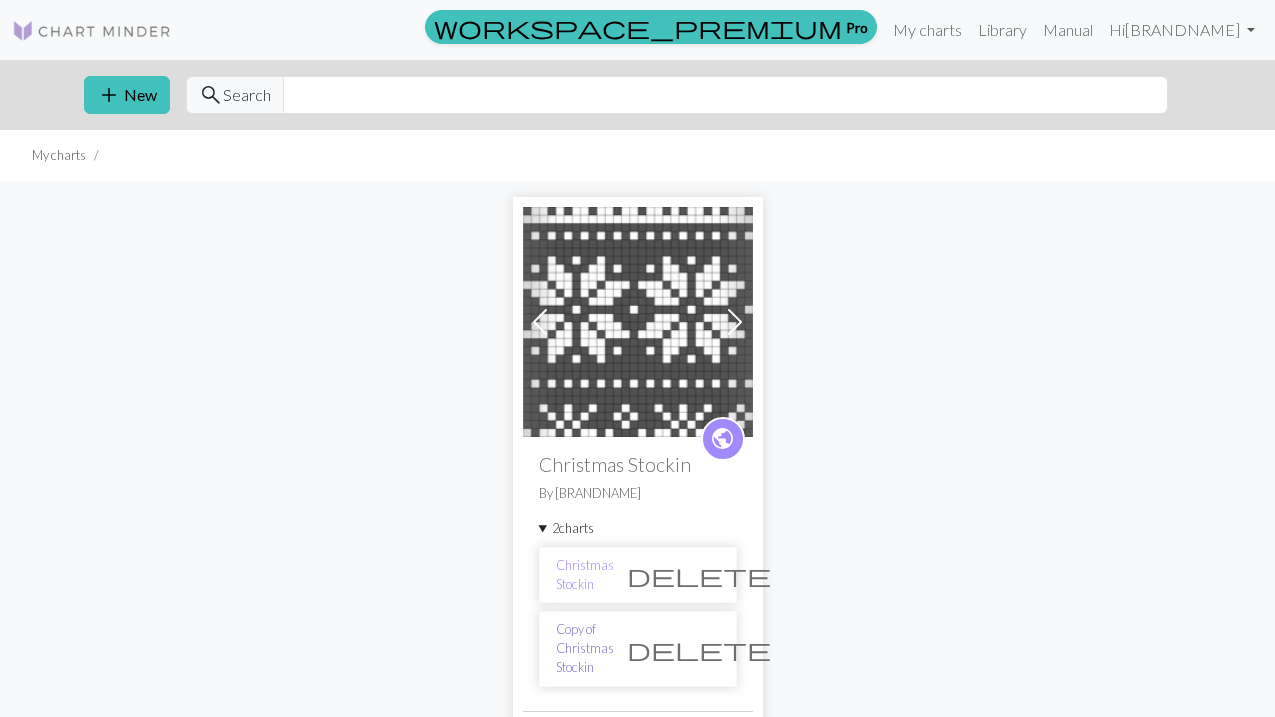 click on "Copy of Christmas Stockin" at bounding box center [585, 649] 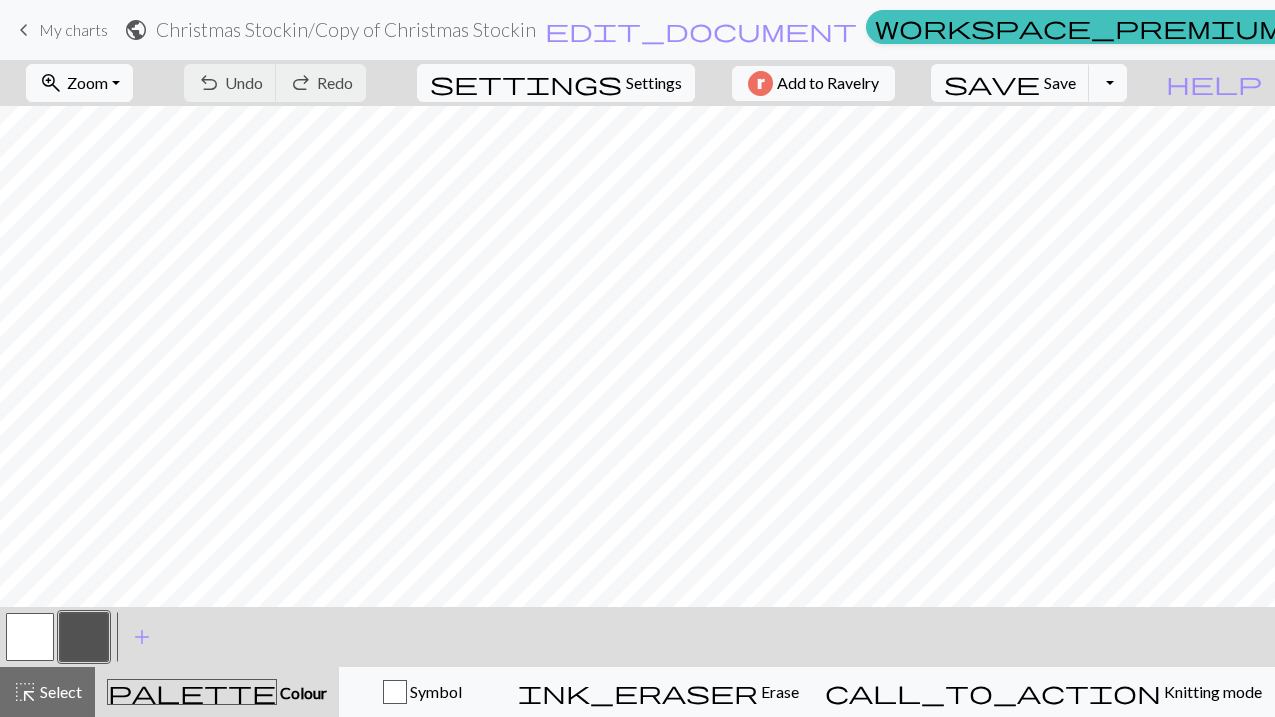 click at bounding box center [30, 637] 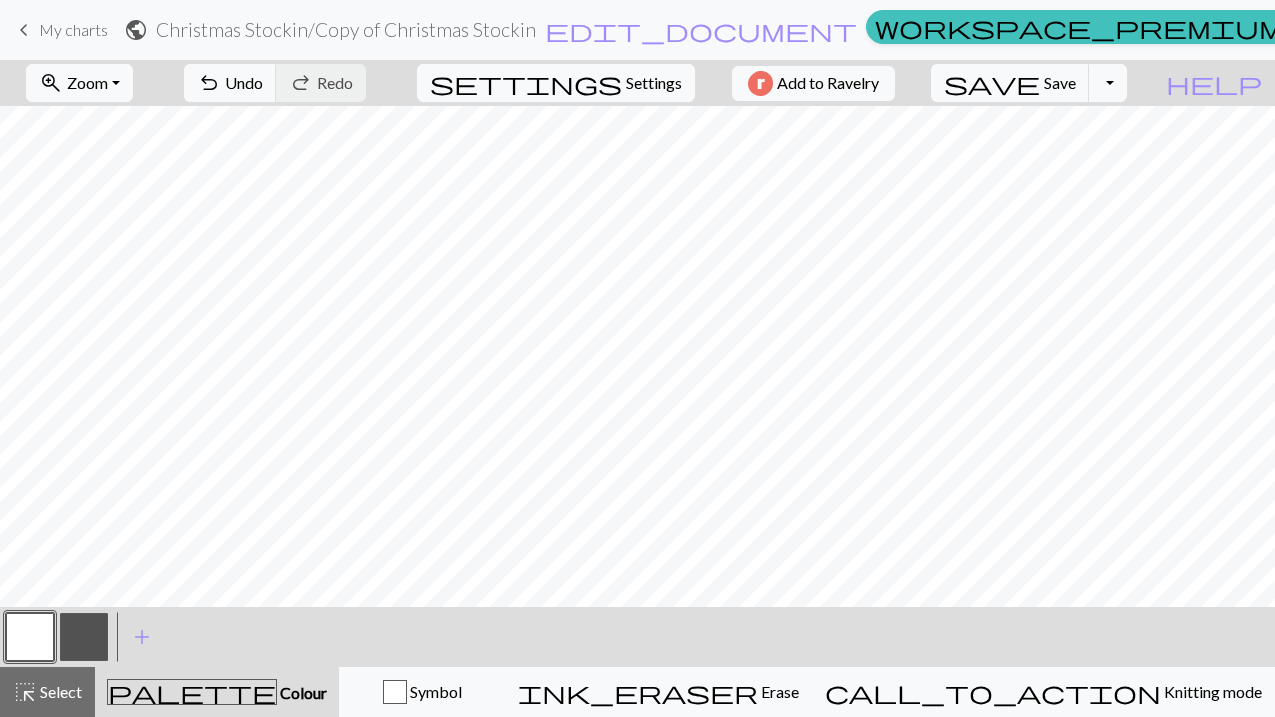 click at bounding box center (84, 637) 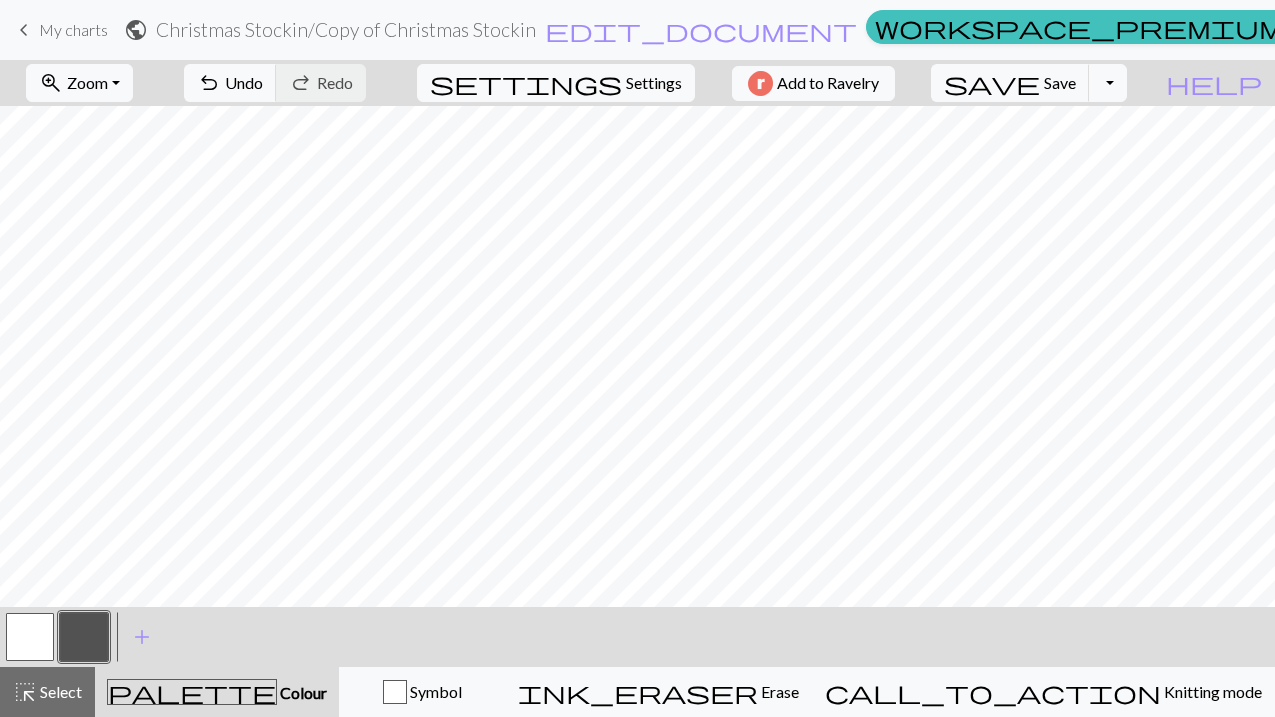 click at bounding box center [30, 637] 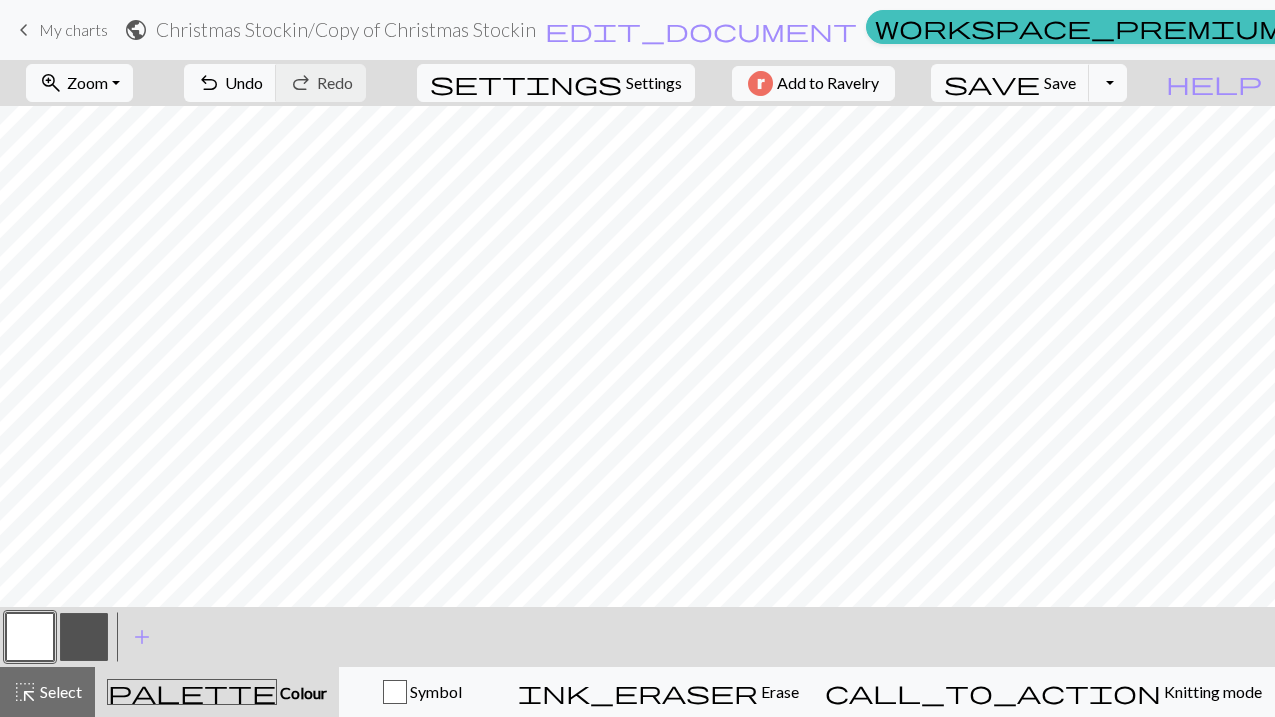 click at bounding box center [84, 637] 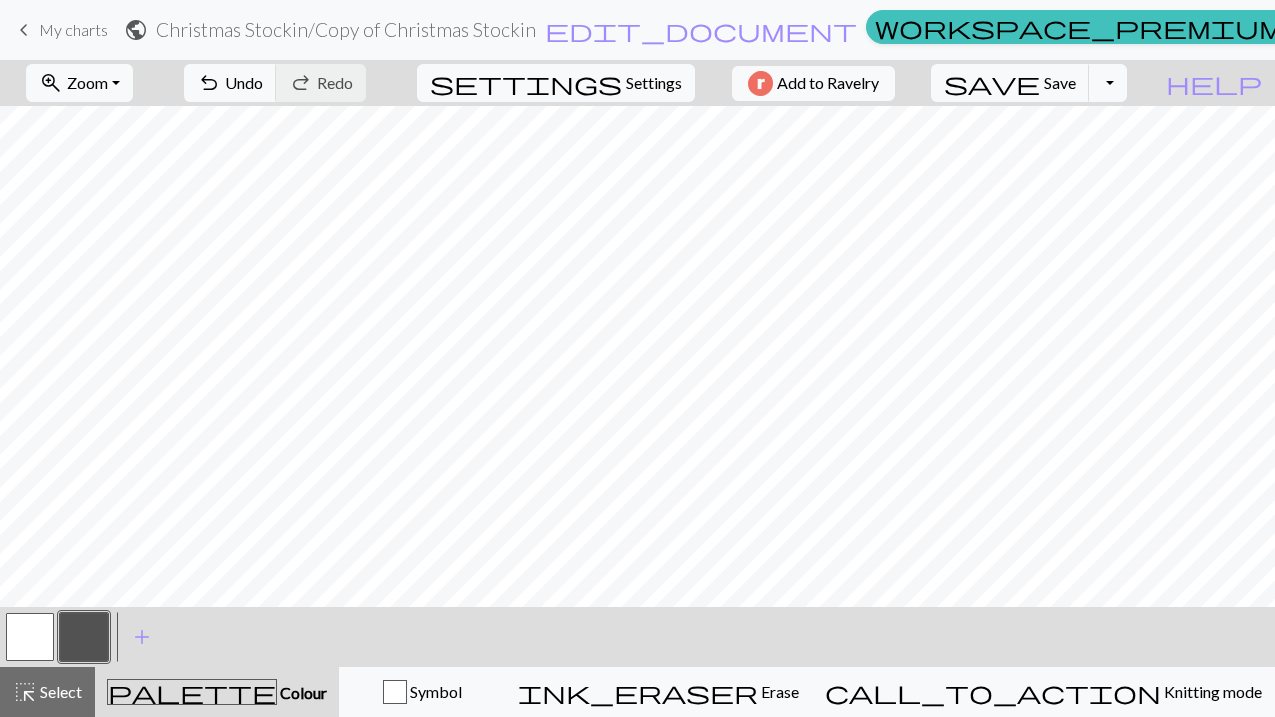 click at bounding box center [30, 637] 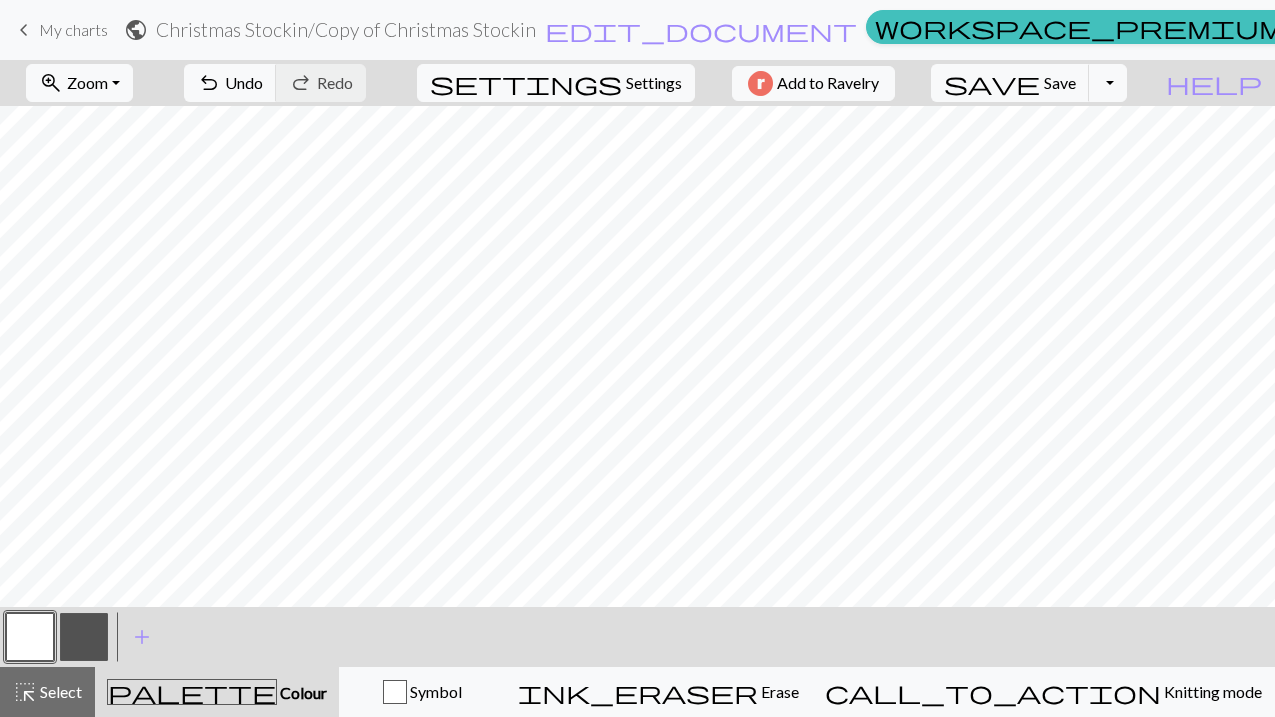 click at bounding box center [84, 637] 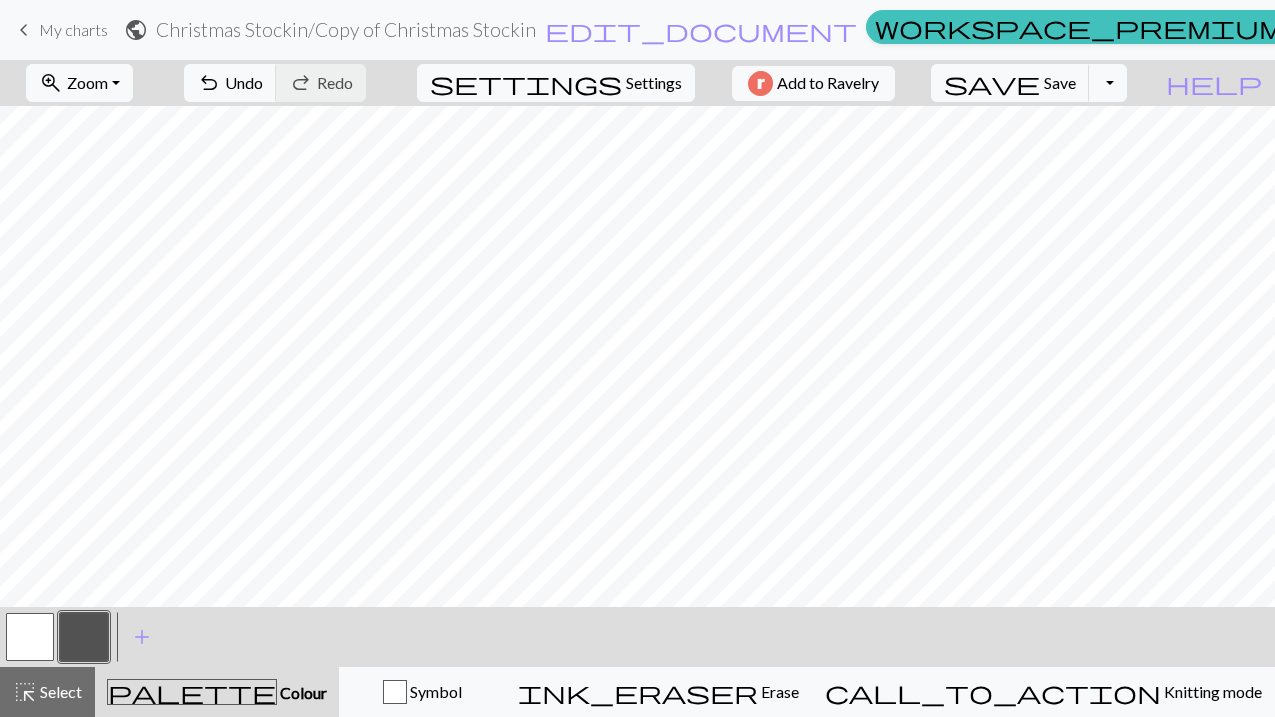 click at bounding box center [30, 637] 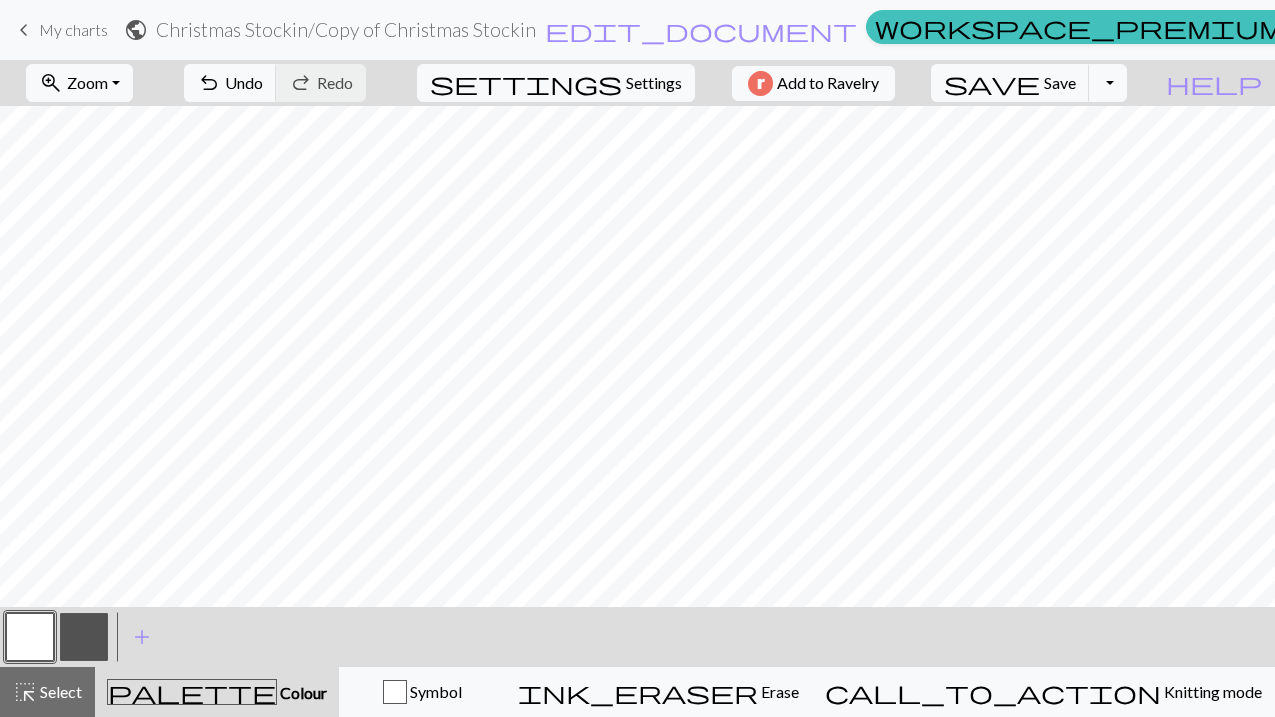click at bounding box center [84, 637] 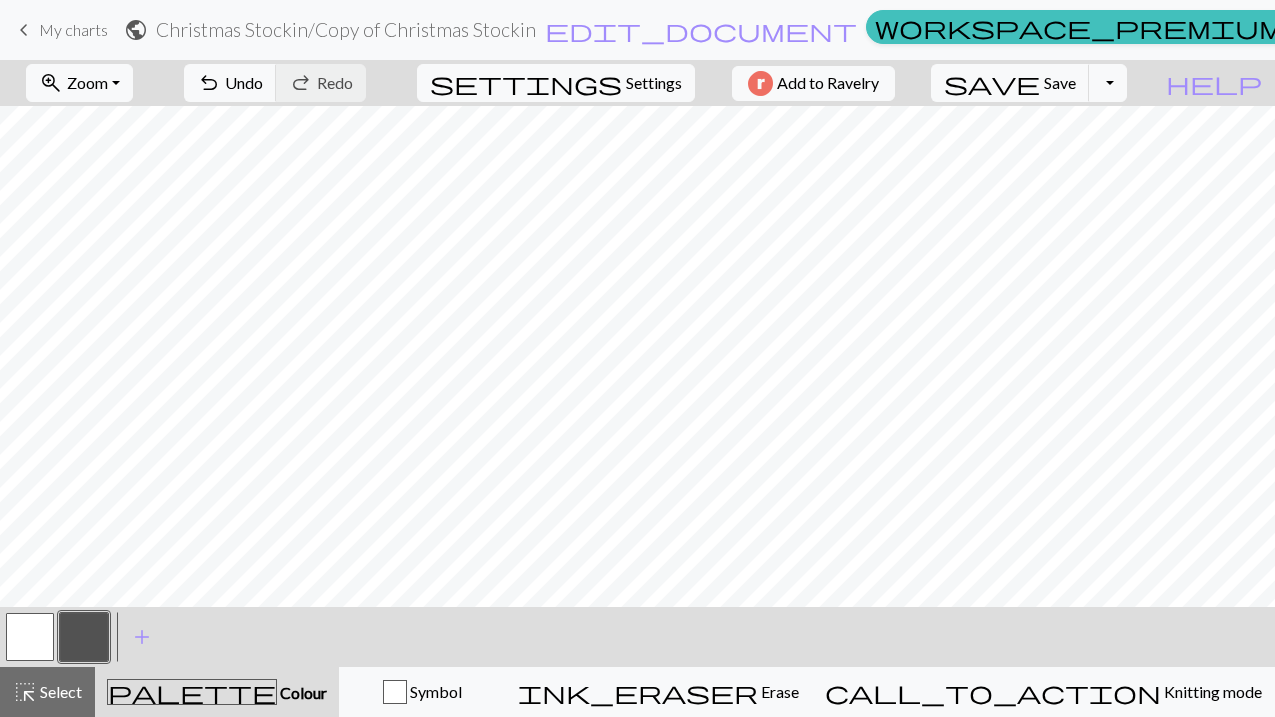 click at bounding box center (30, 637) 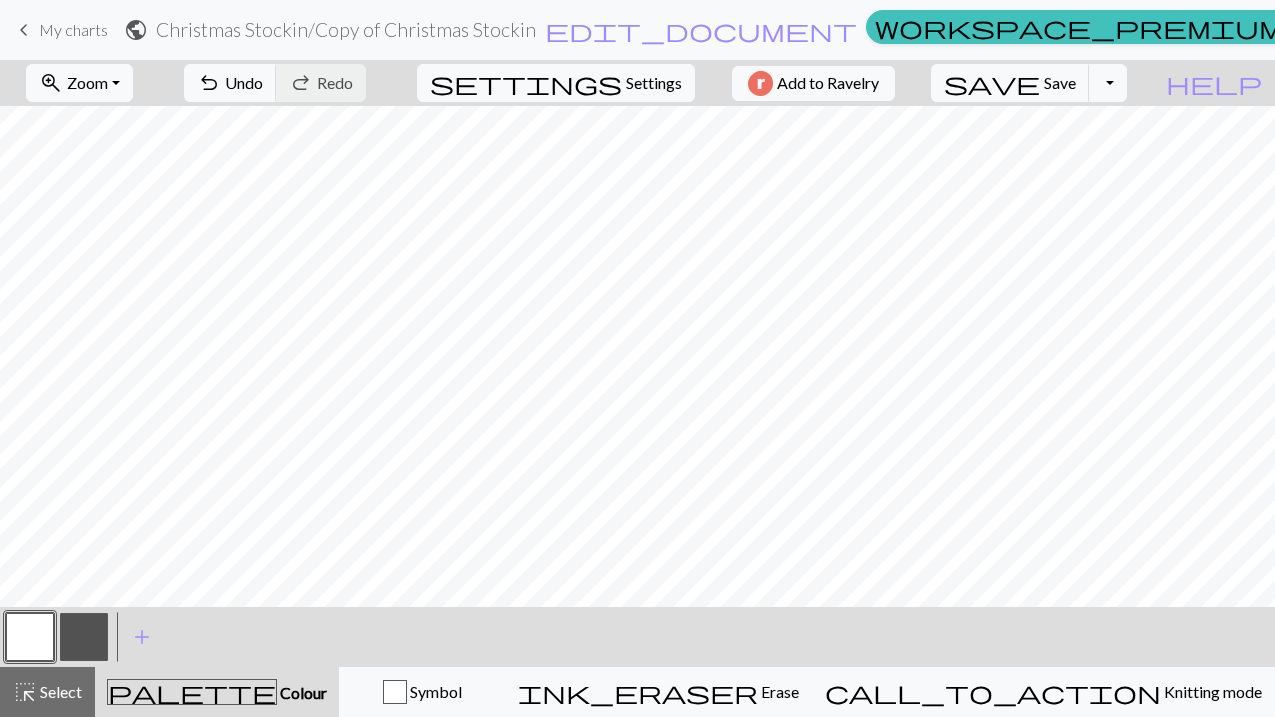 click at bounding box center (84, 637) 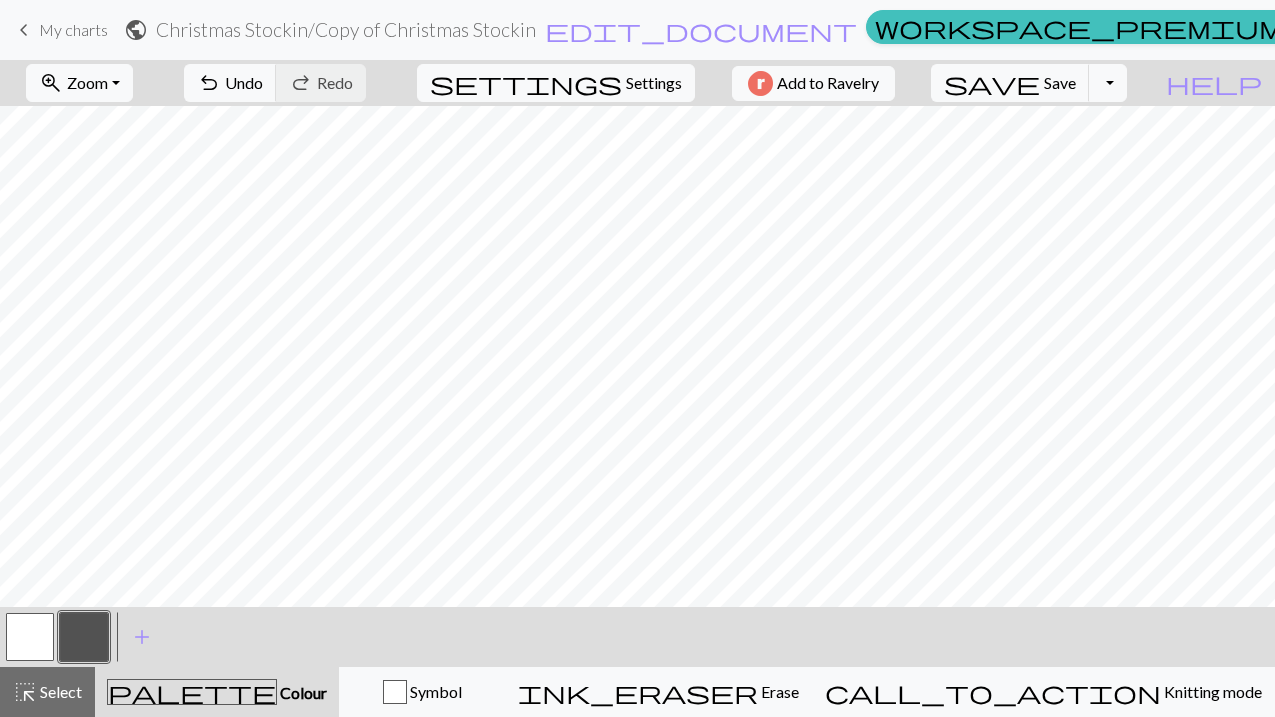 click at bounding box center [30, 637] 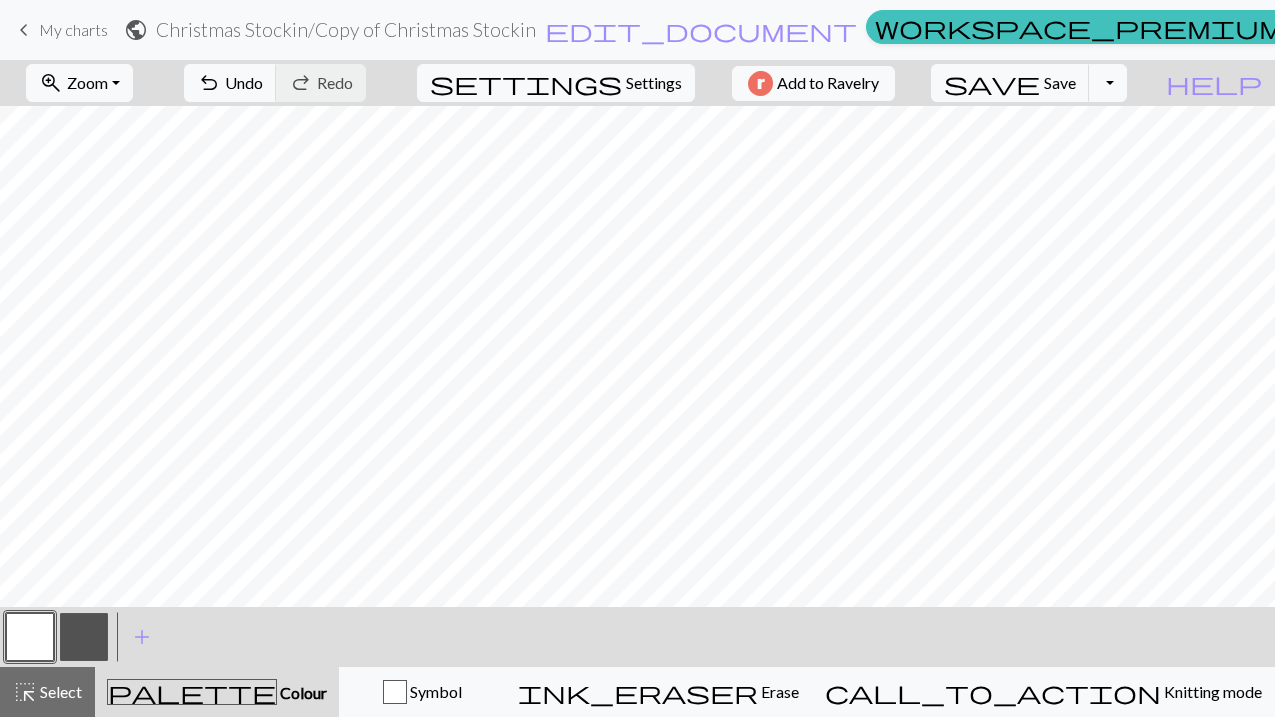 click at bounding box center [84, 637] 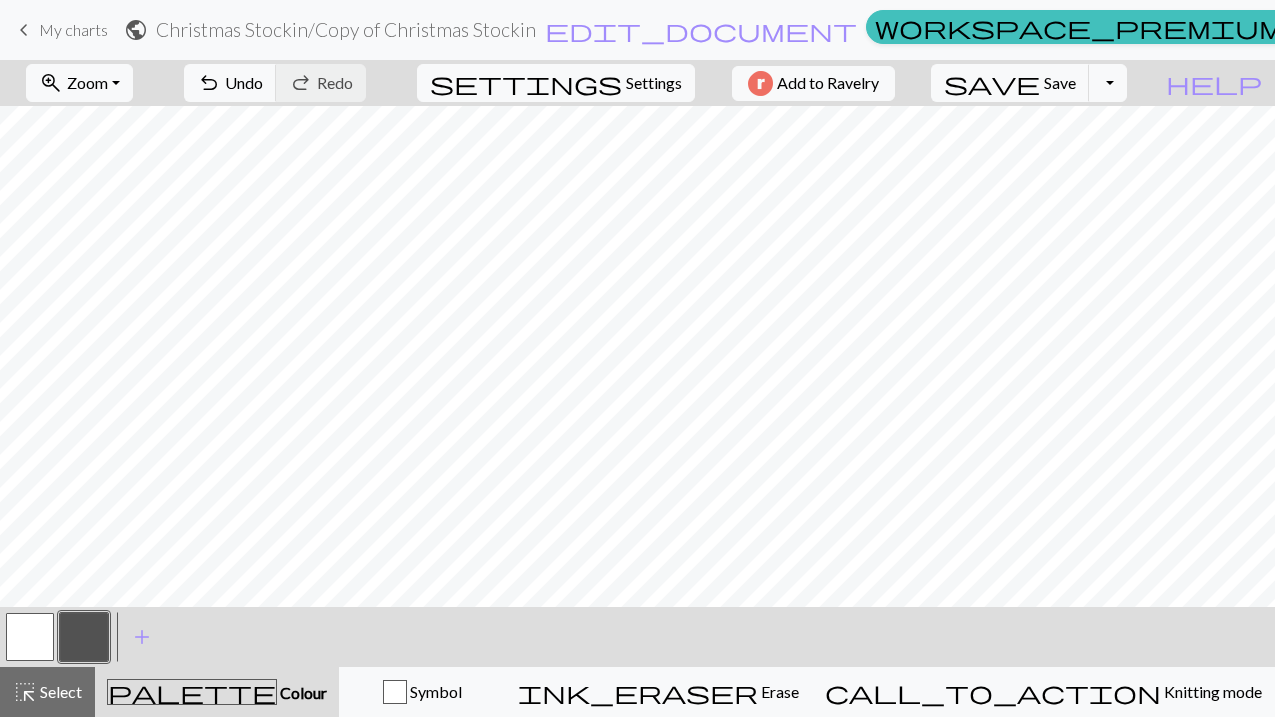click at bounding box center [30, 637] 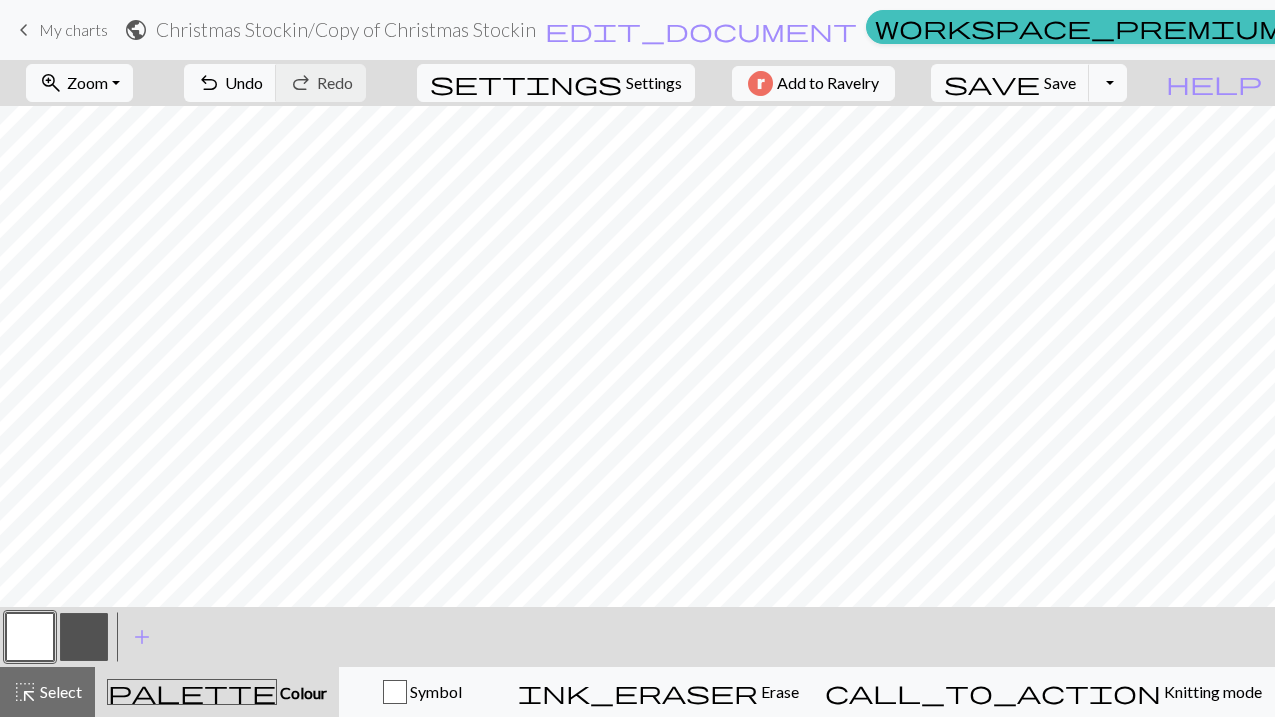 click at bounding box center (84, 637) 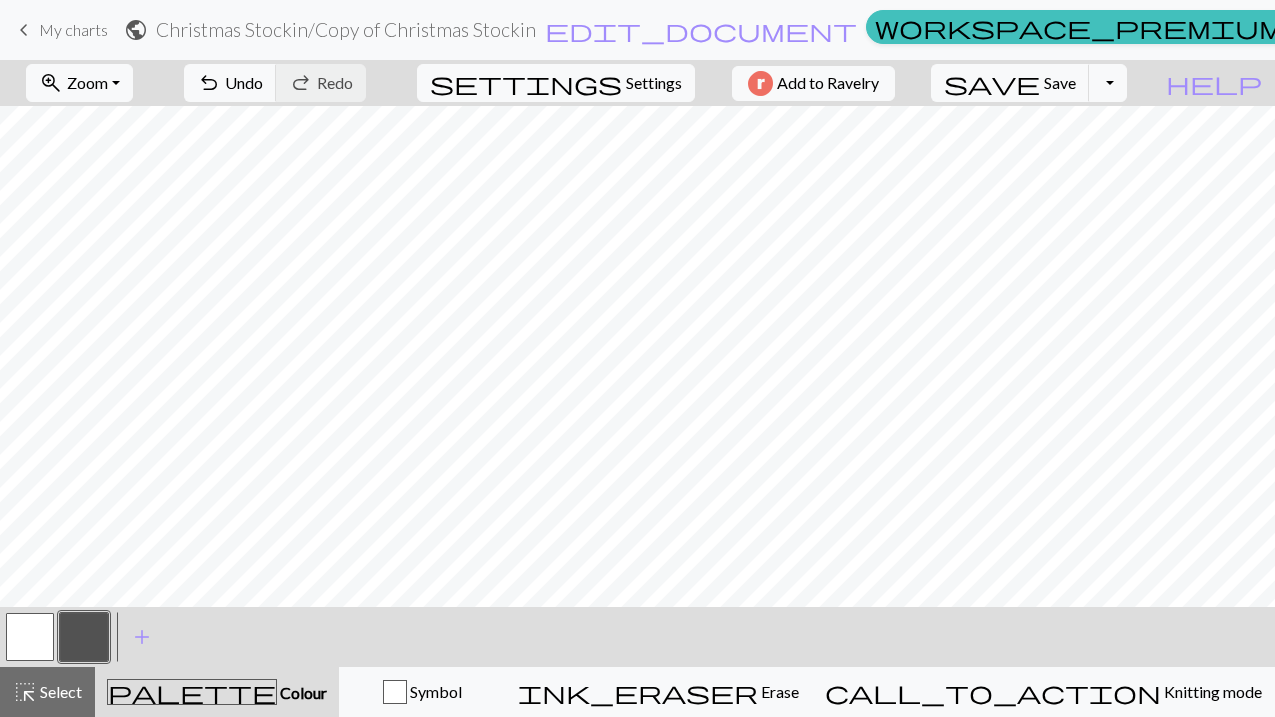 click at bounding box center [30, 637] 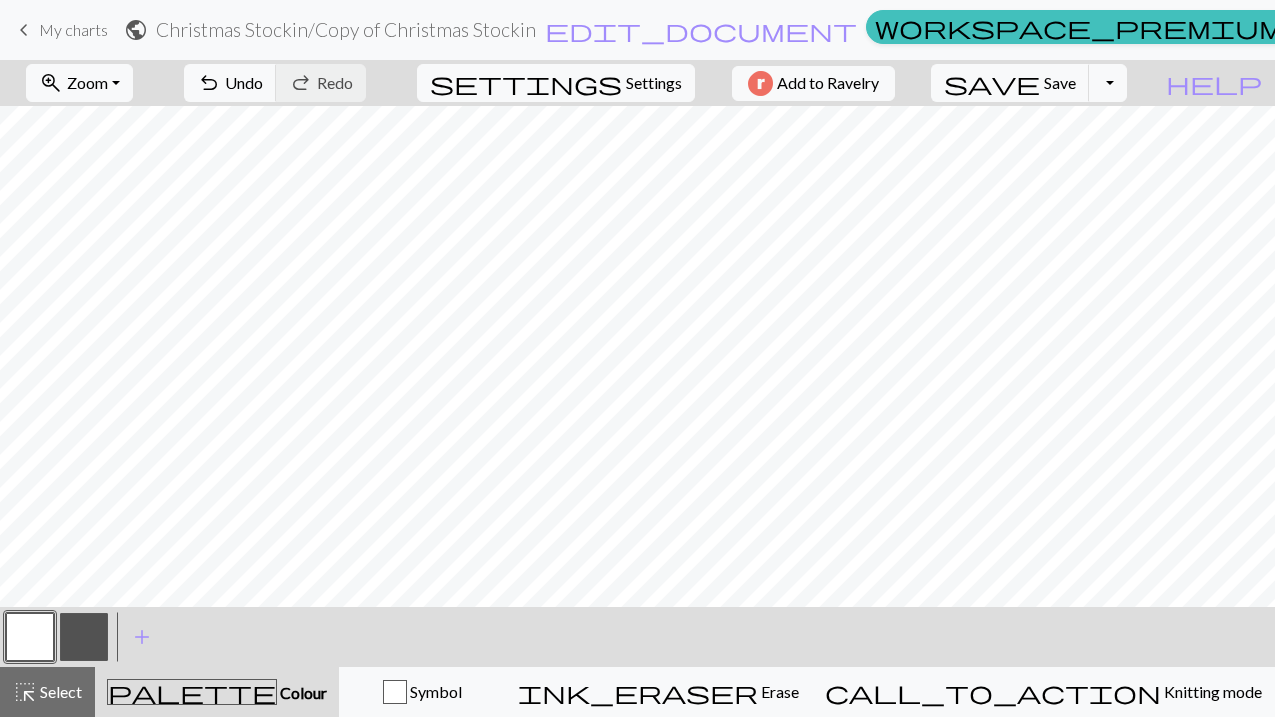 click at bounding box center [84, 637] 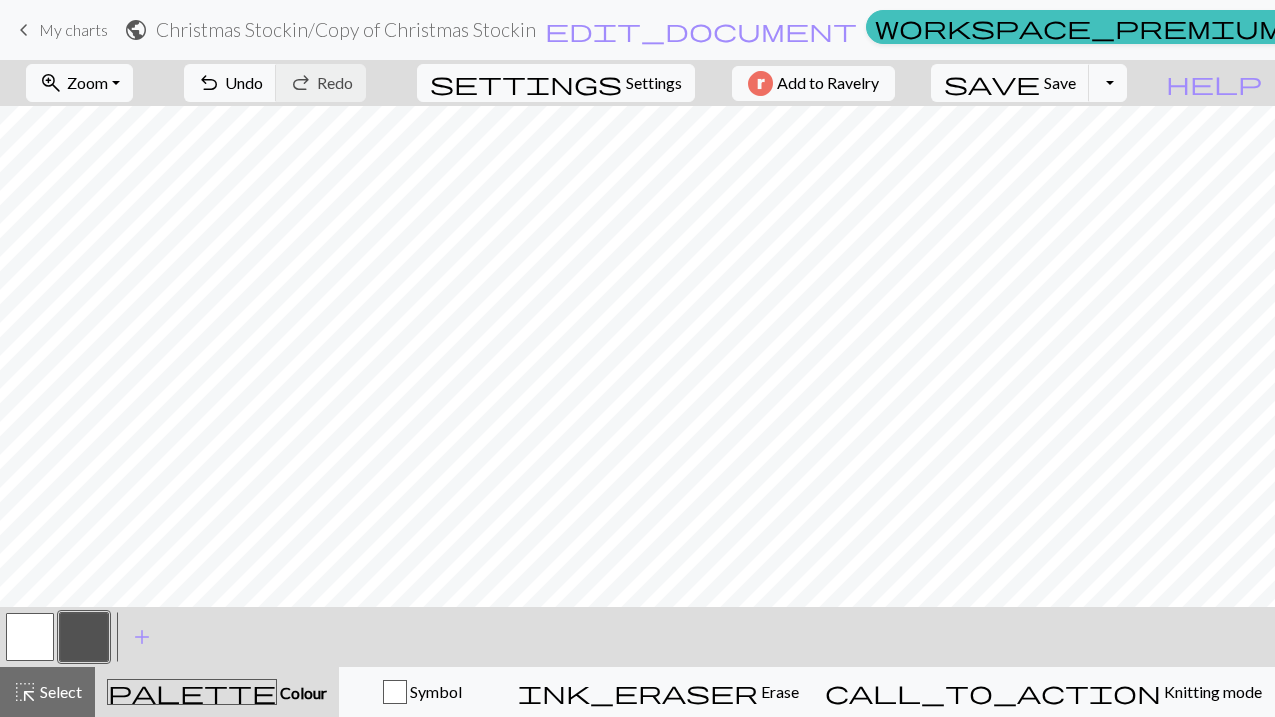 click at bounding box center (30, 637) 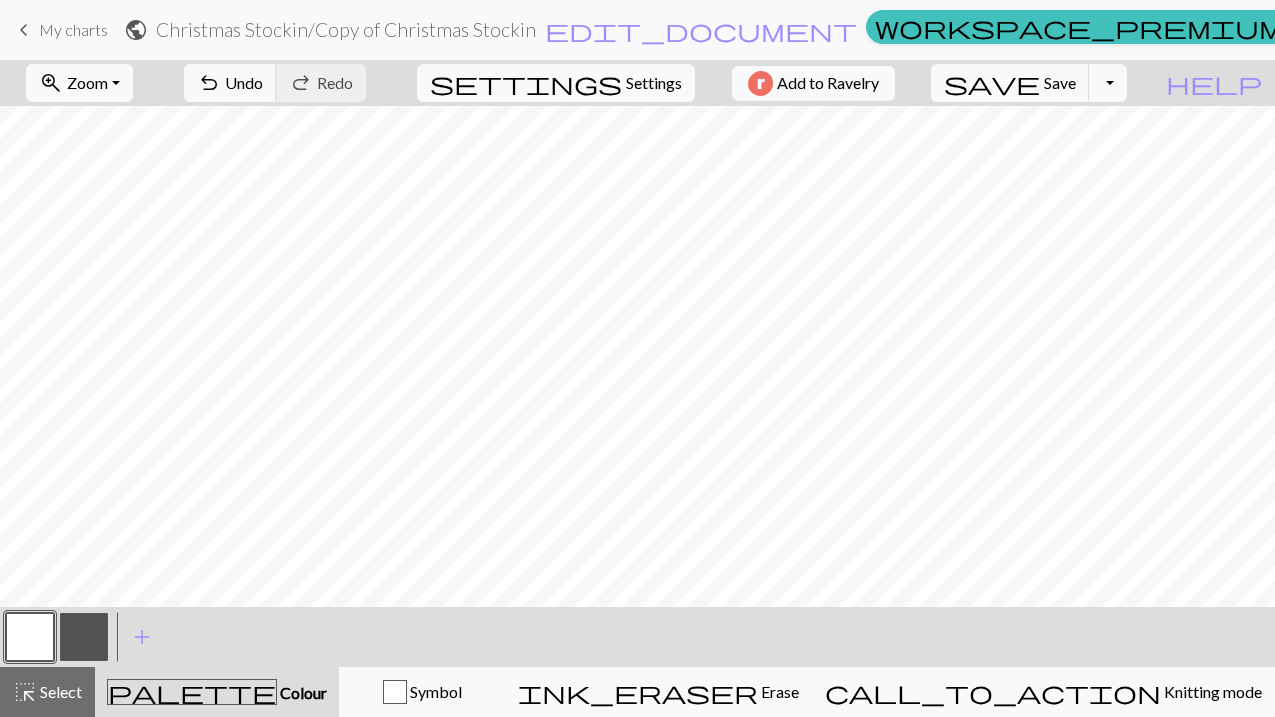 click at bounding box center (84, 637) 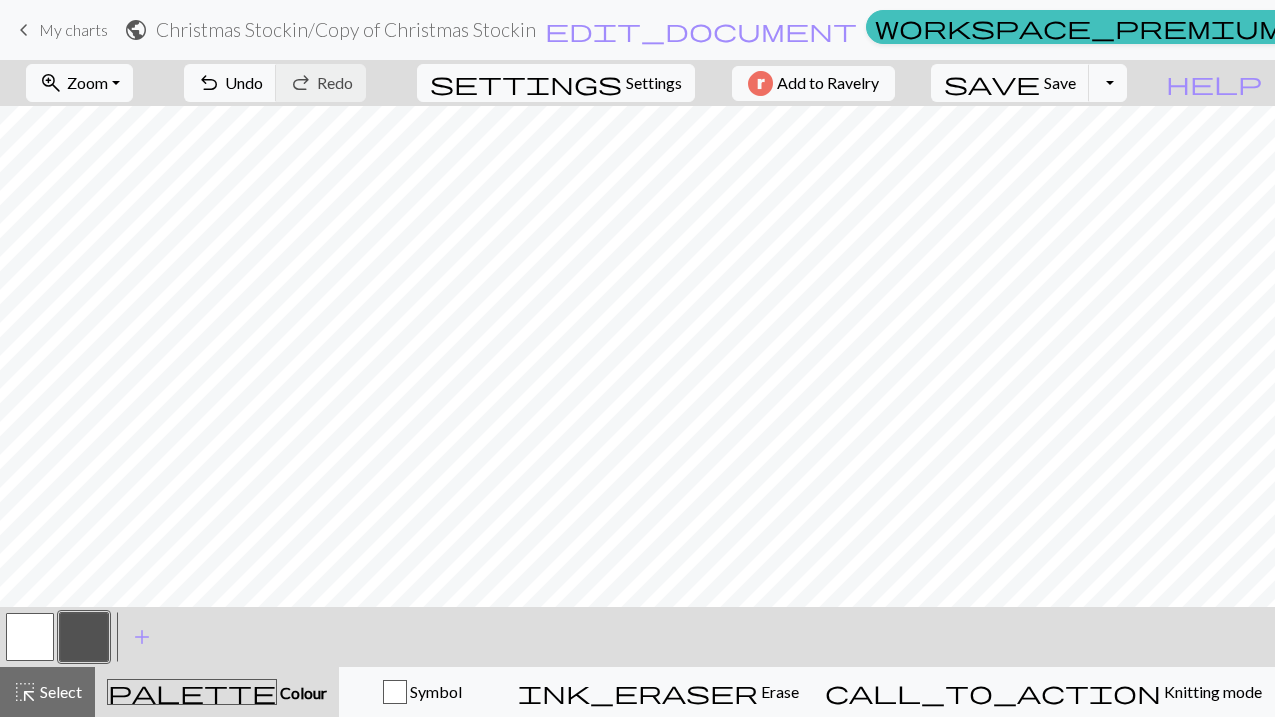 click at bounding box center [30, 637] 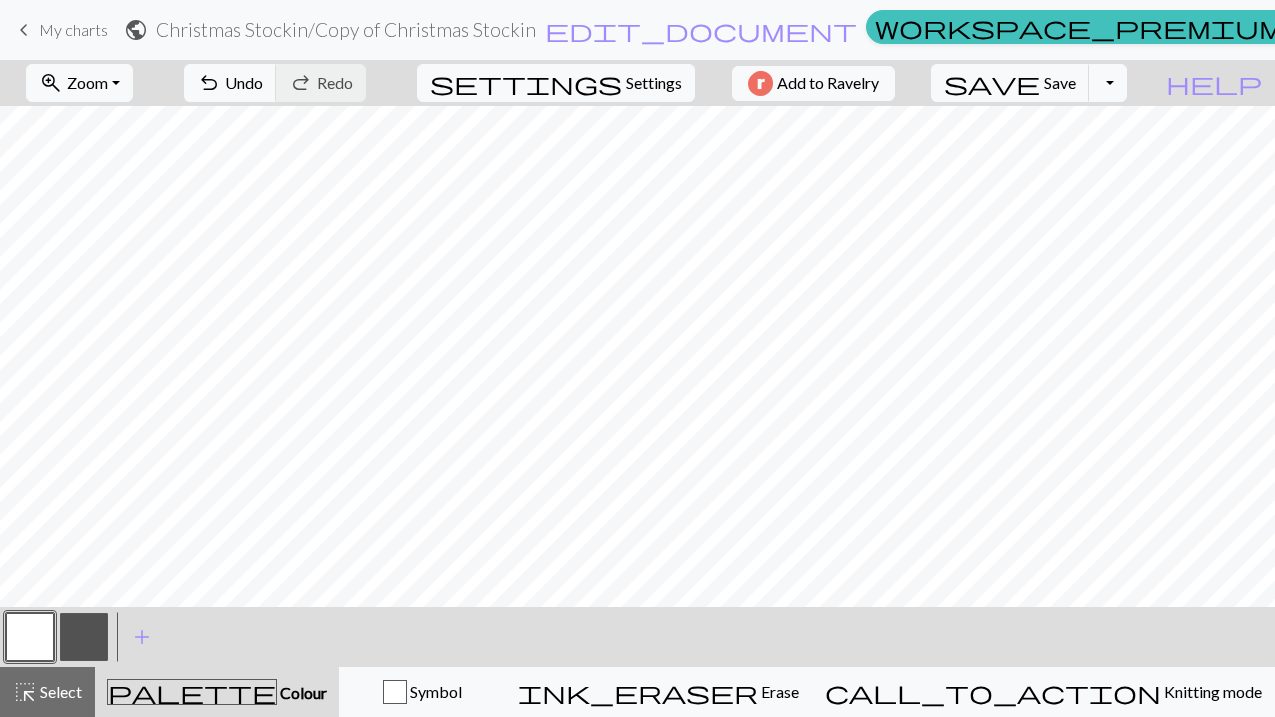 click at bounding box center (84, 637) 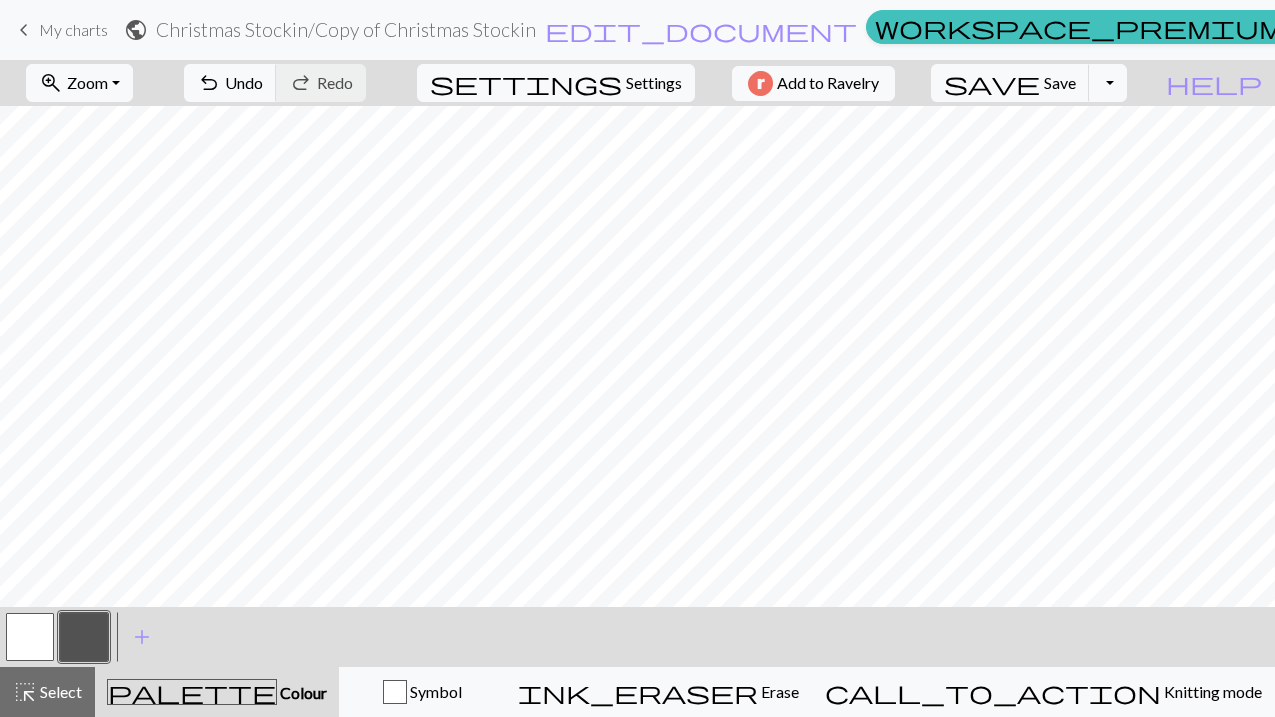 click at bounding box center (30, 637) 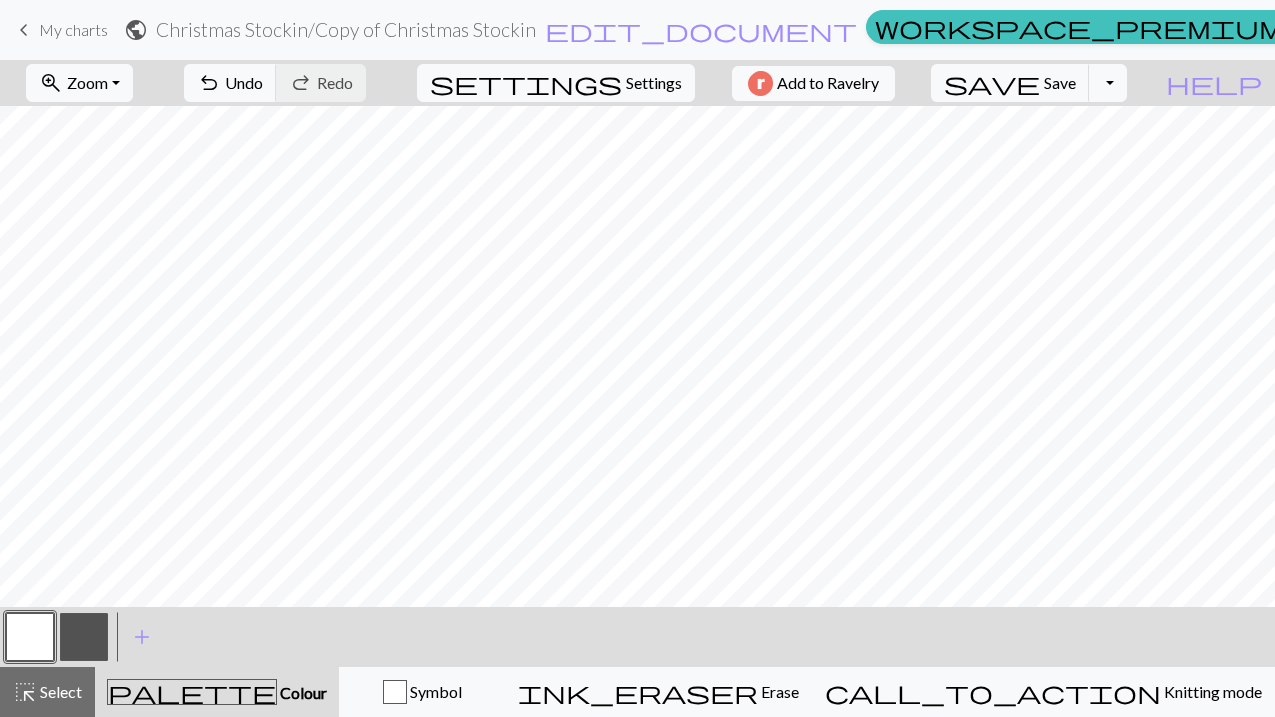 click at bounding box center [84, 637] 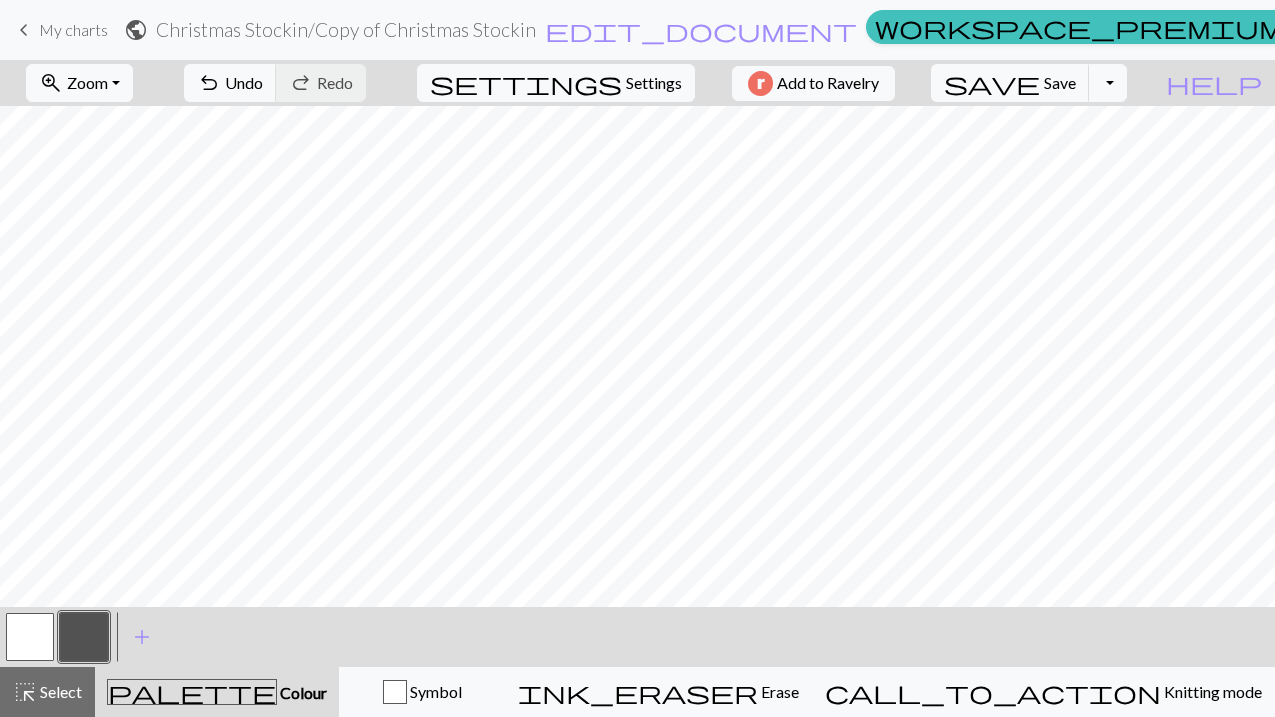 click at bounding box center (30, 637) 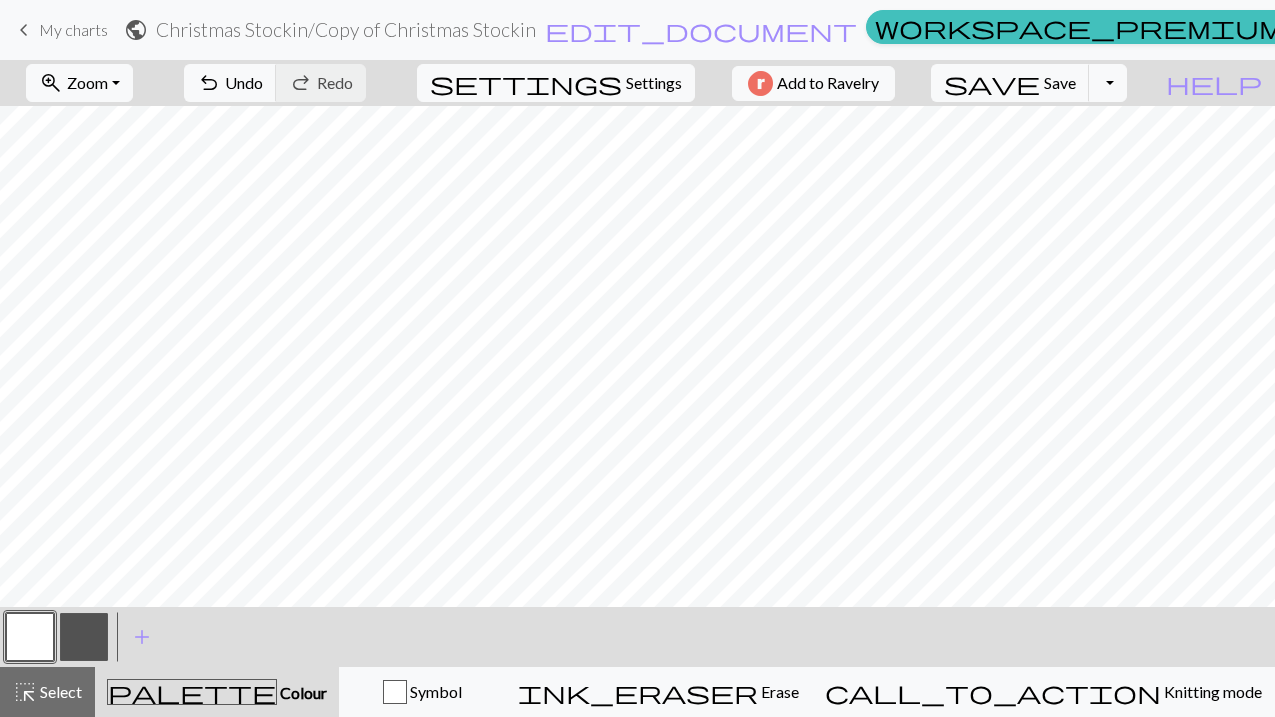 click at bounding box center (84, 637) 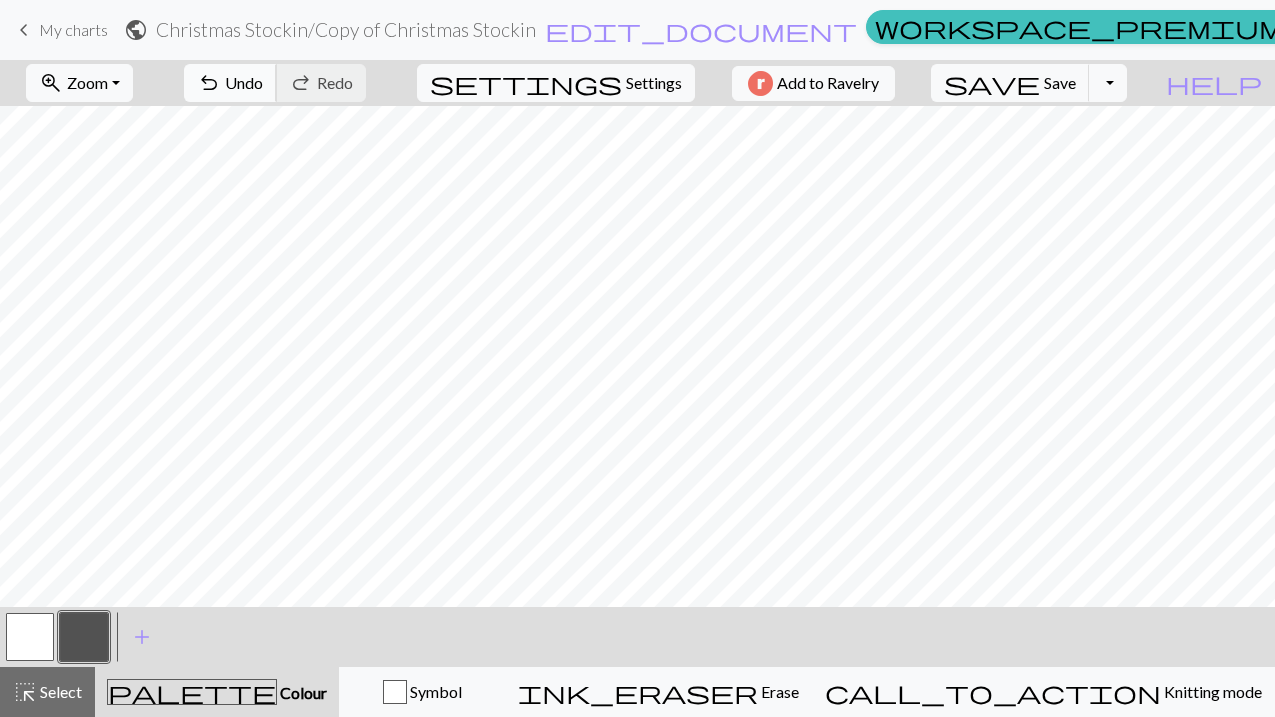 click on "undo" at bounding box center (209, 83) 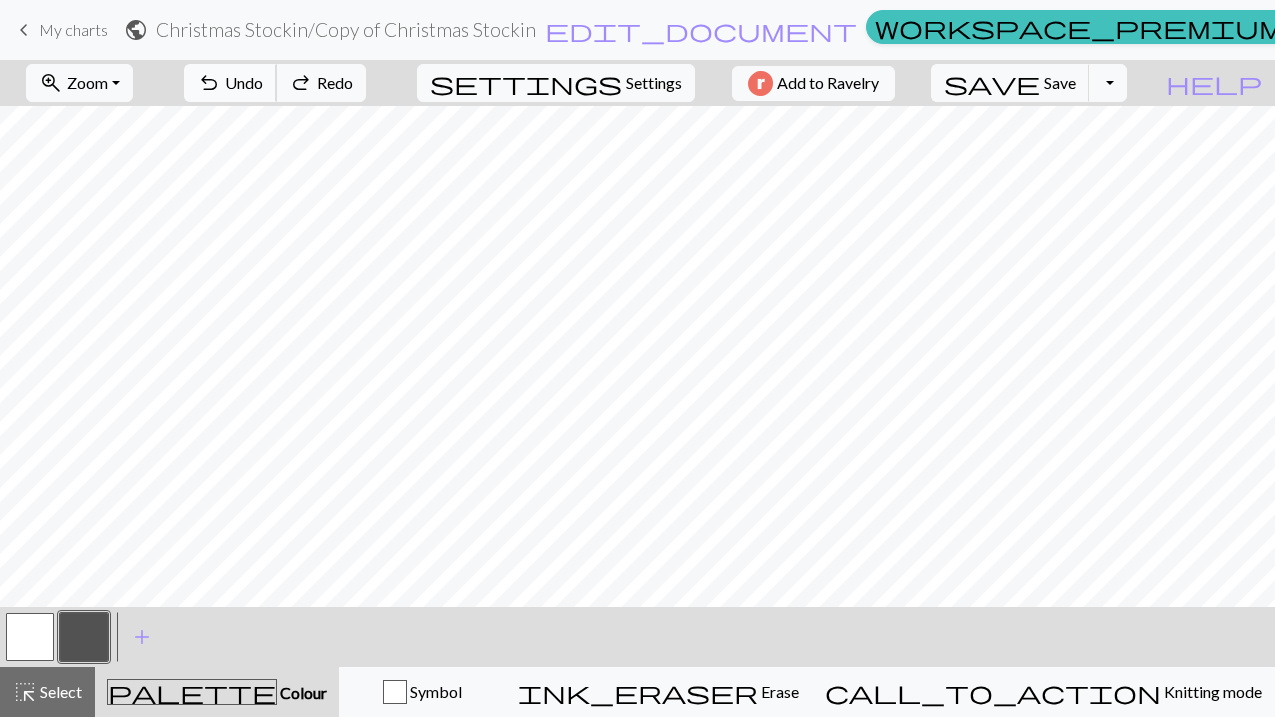 click on "undo" at bounding box center (209, 83) 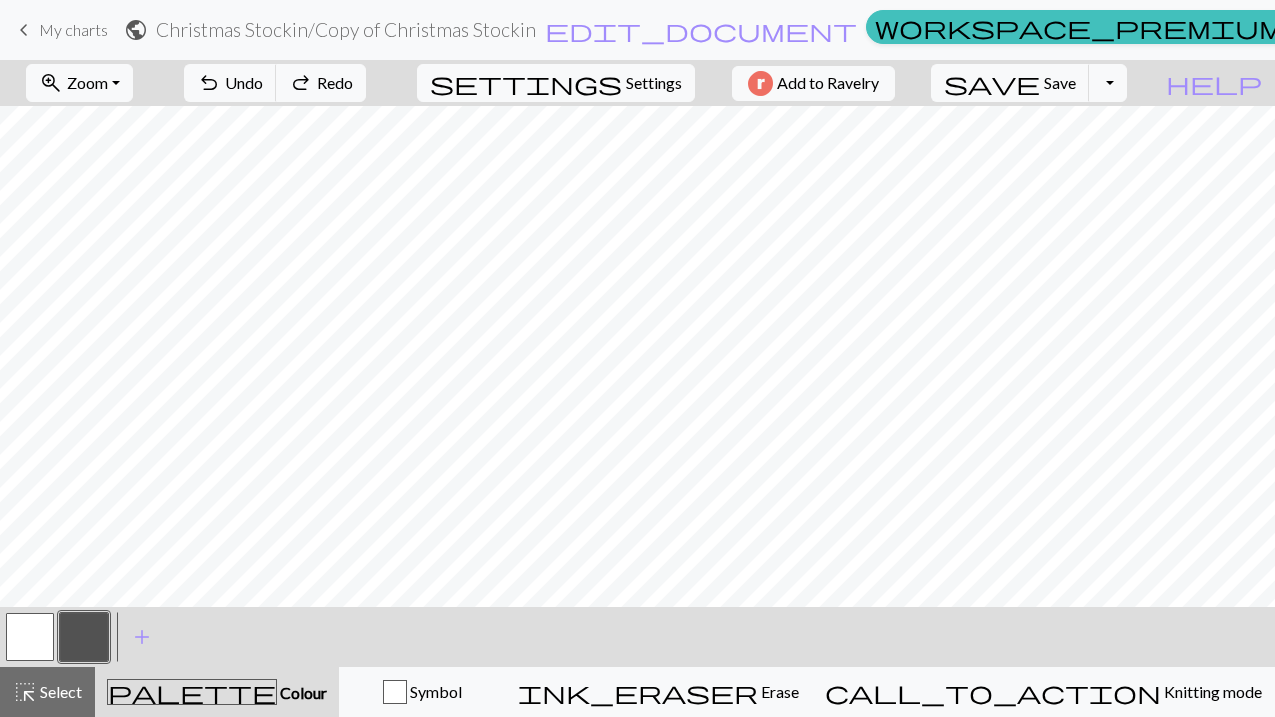 click at bounding box center [84, 637] 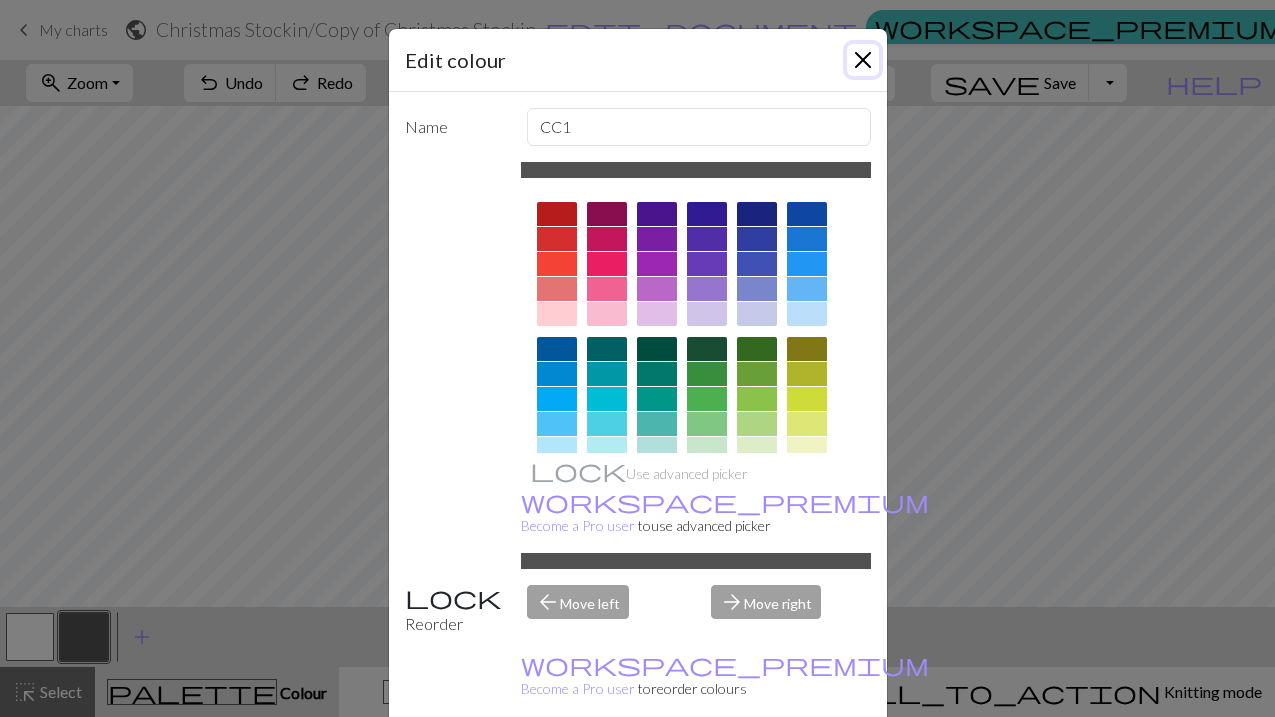 click at bounding box center [863, 60] 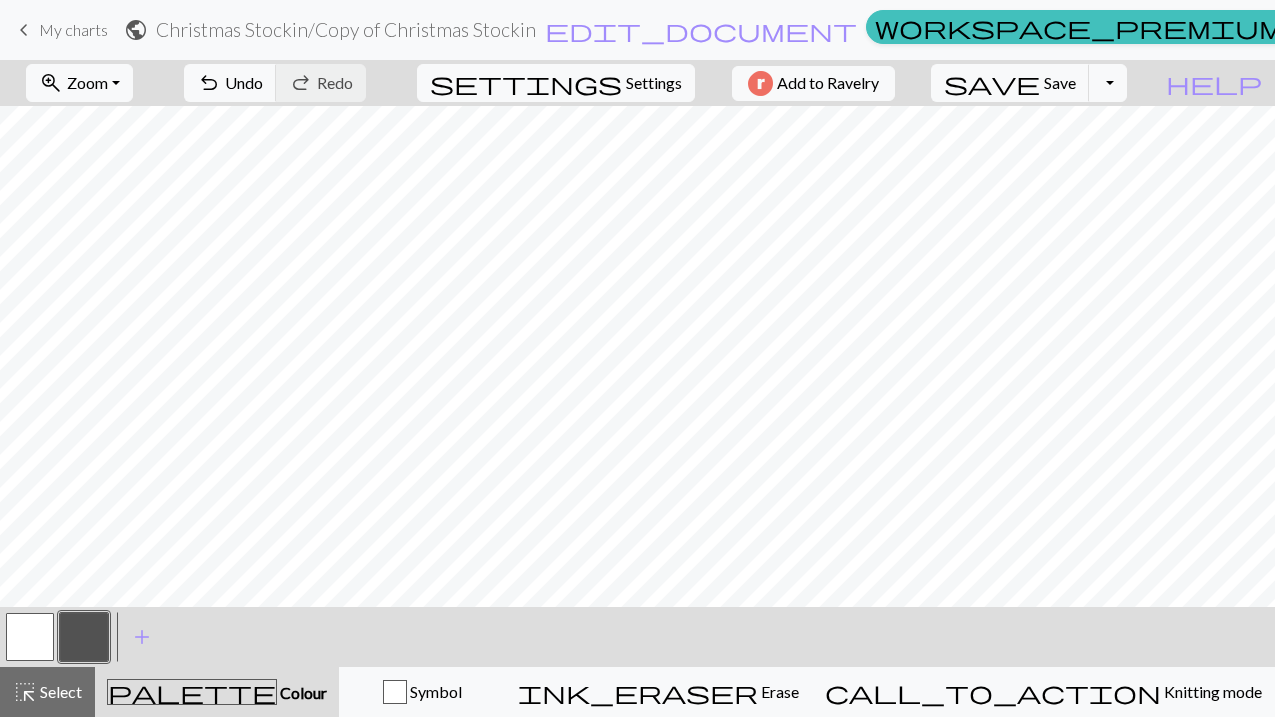 click at bounding box center (30, 637) 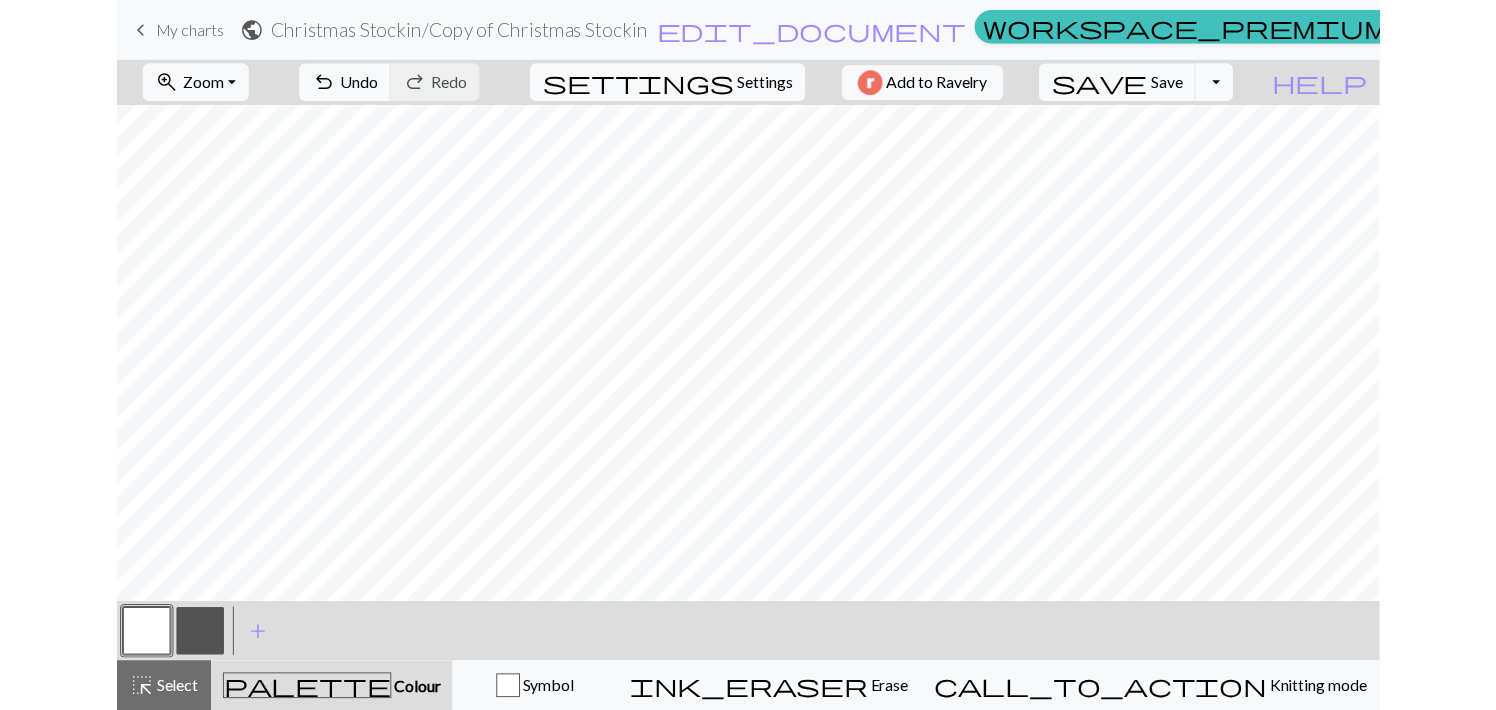 scroll, scrollTop: 0, scrollLeft: 0, axis: both 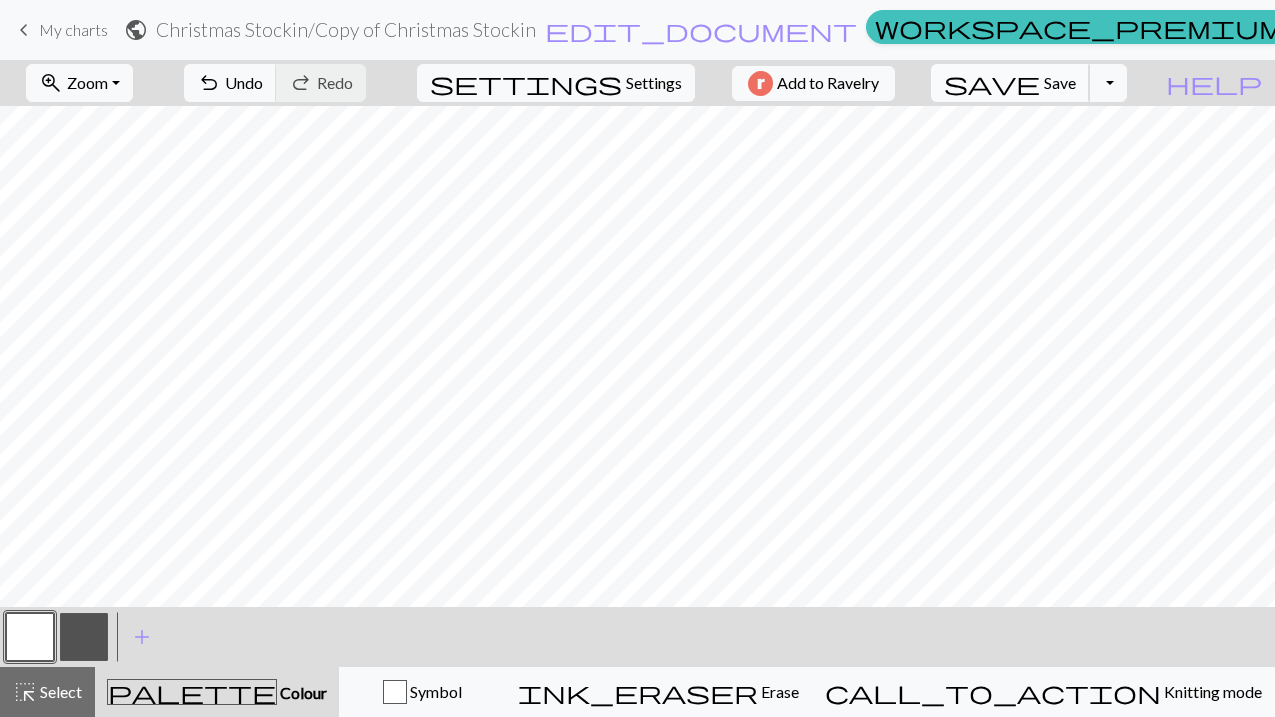 click on "save Save Save" at bounding box center [1010, 83] 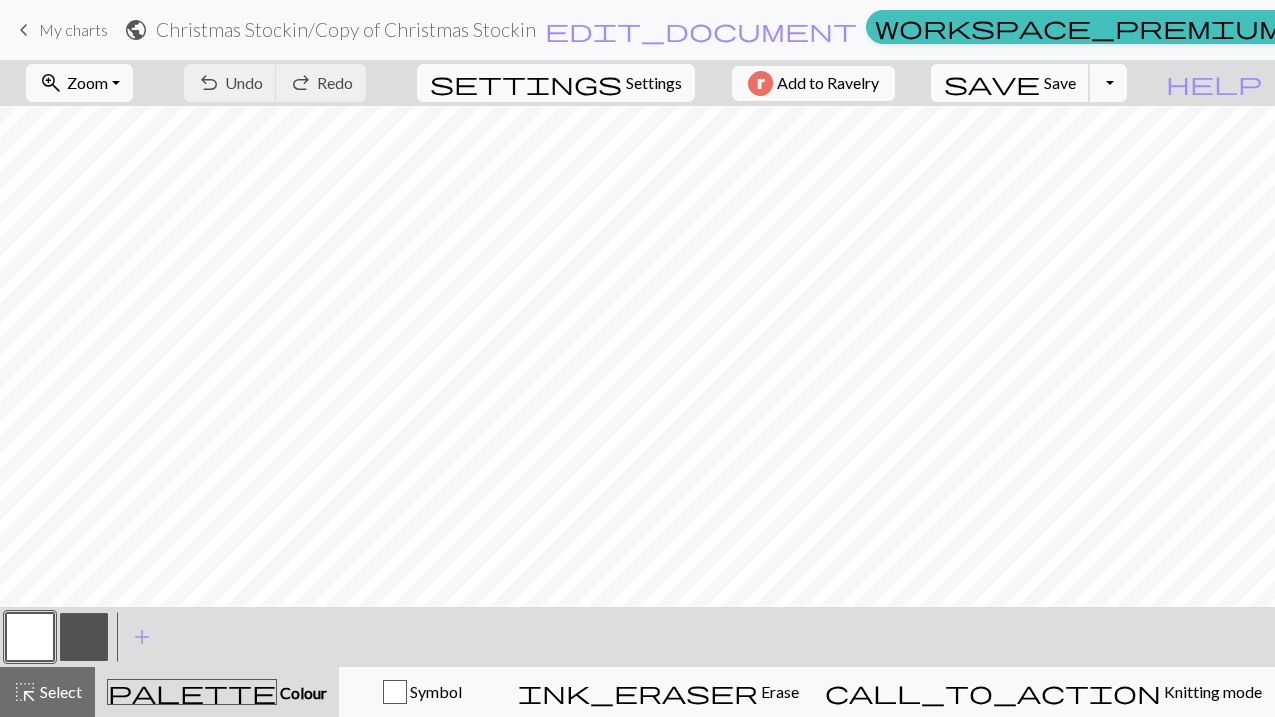 click on "save" at bounding box center [992, 83] 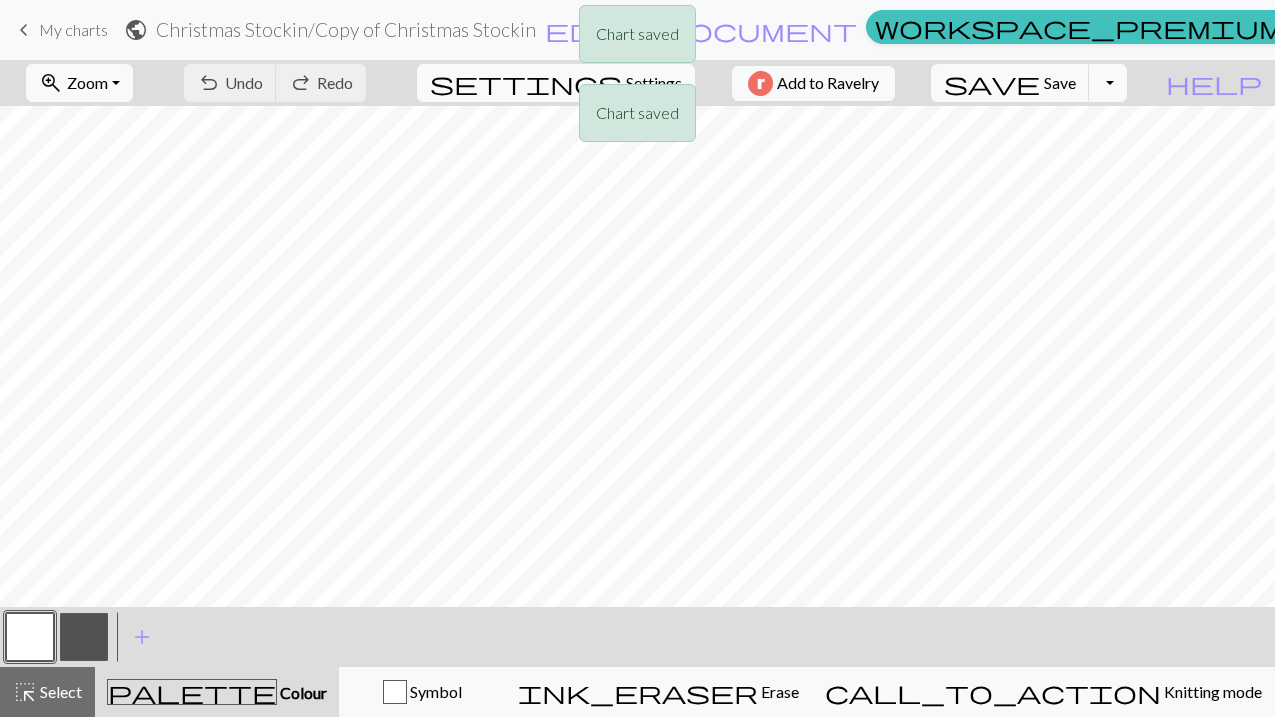 click on "Chart saved Chart saved" at bounding box center [637, 79] 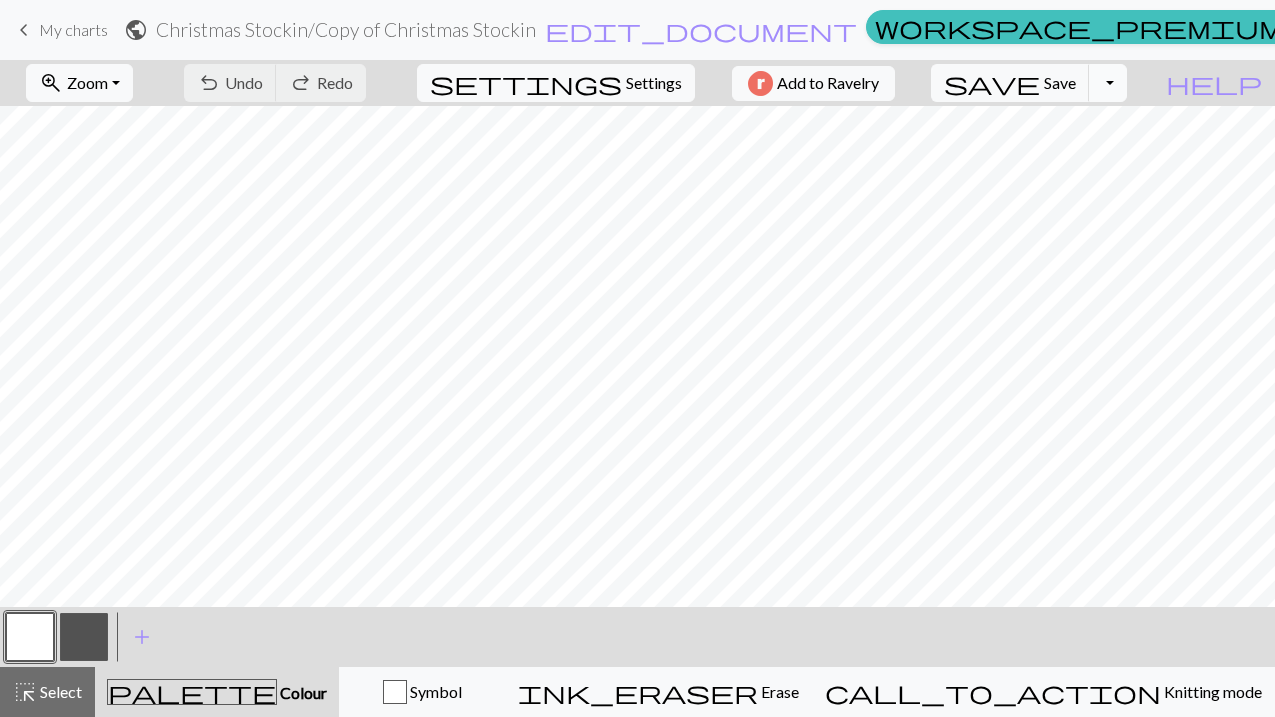 click on "Toggle Dropdown" at bounding box center [1108, 83] 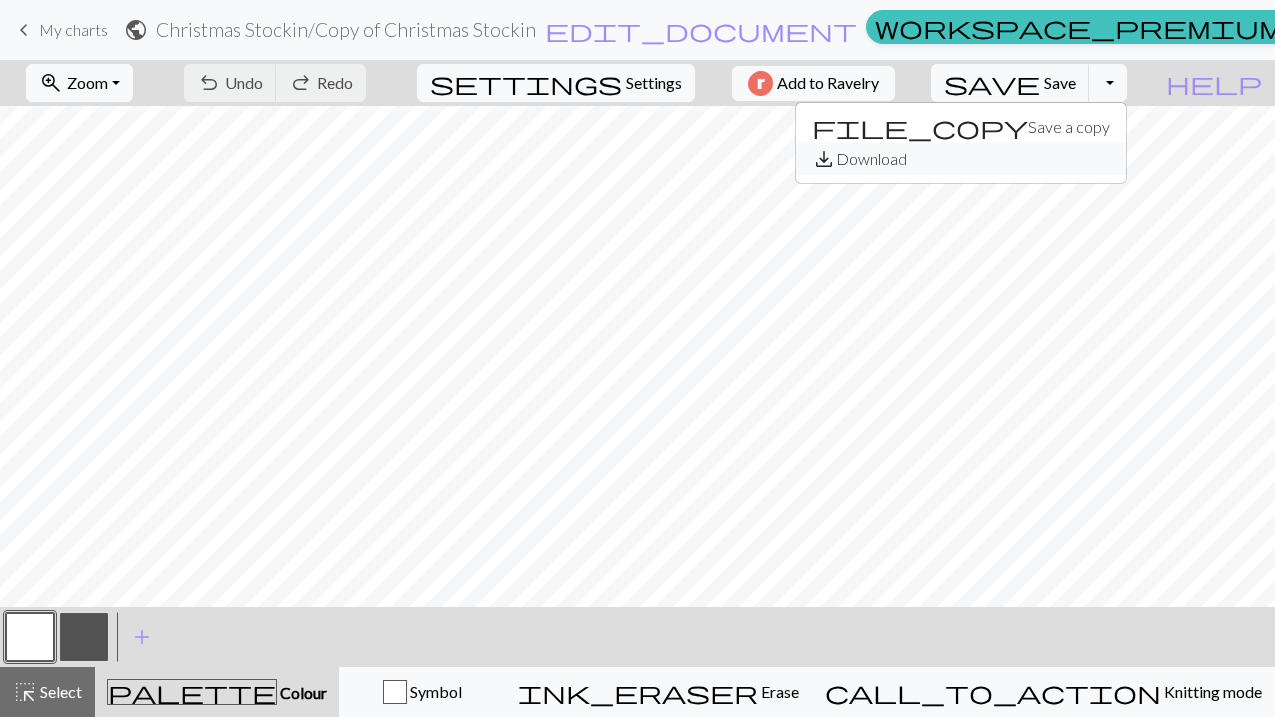 click on "save_alt  Download" at bounding box center (961, 159) 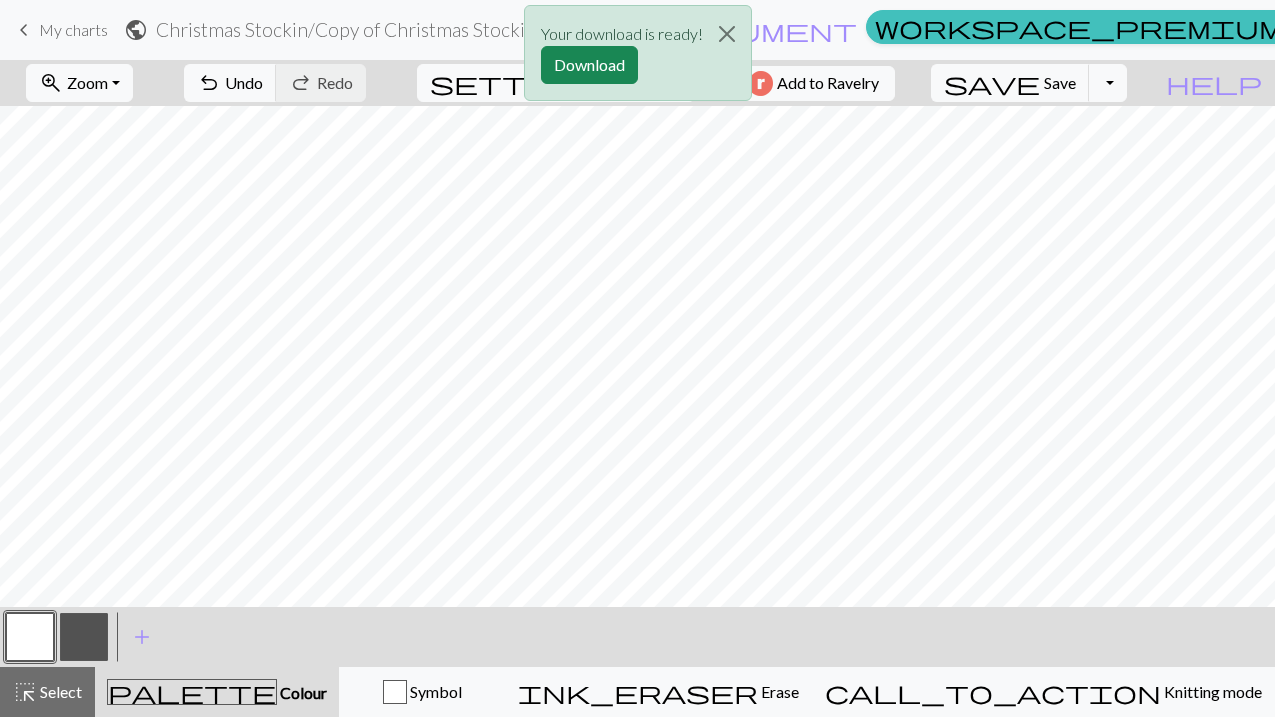 click at bounding box center [84, 637] 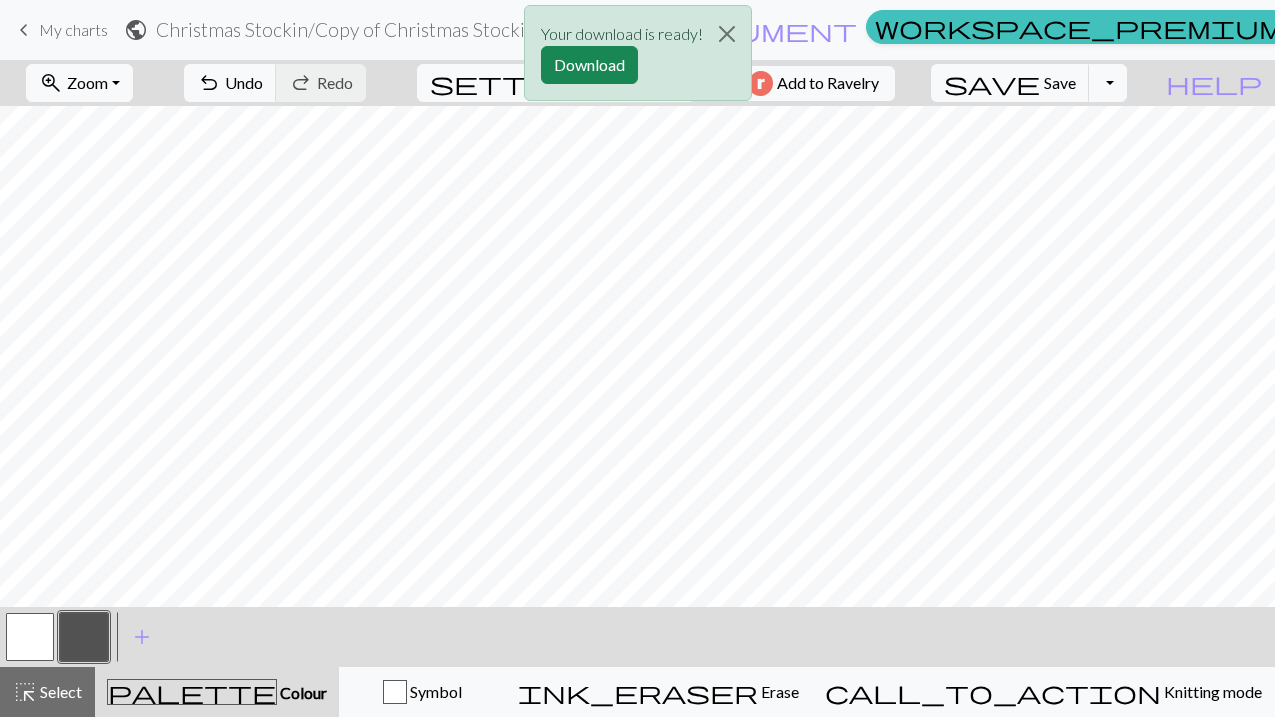 click on "Your download is ready! Download" at bounding box center (637, 58) 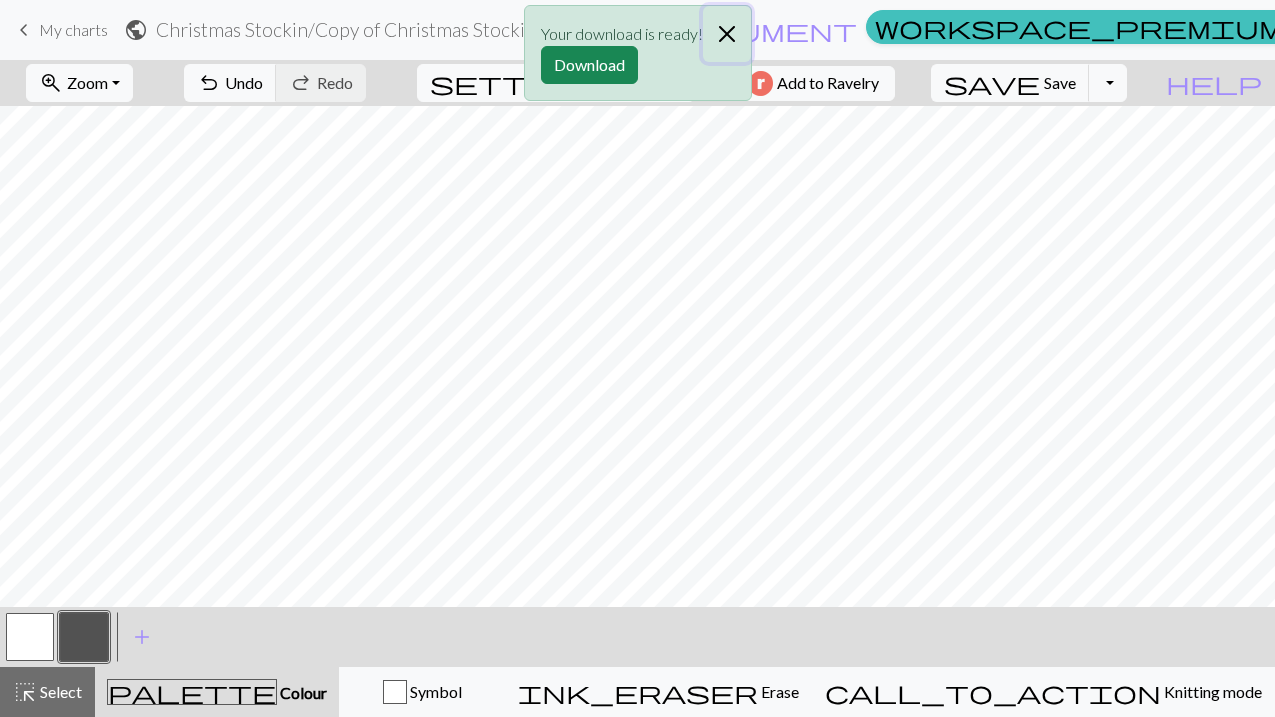 click at bounding box center (727, 34) 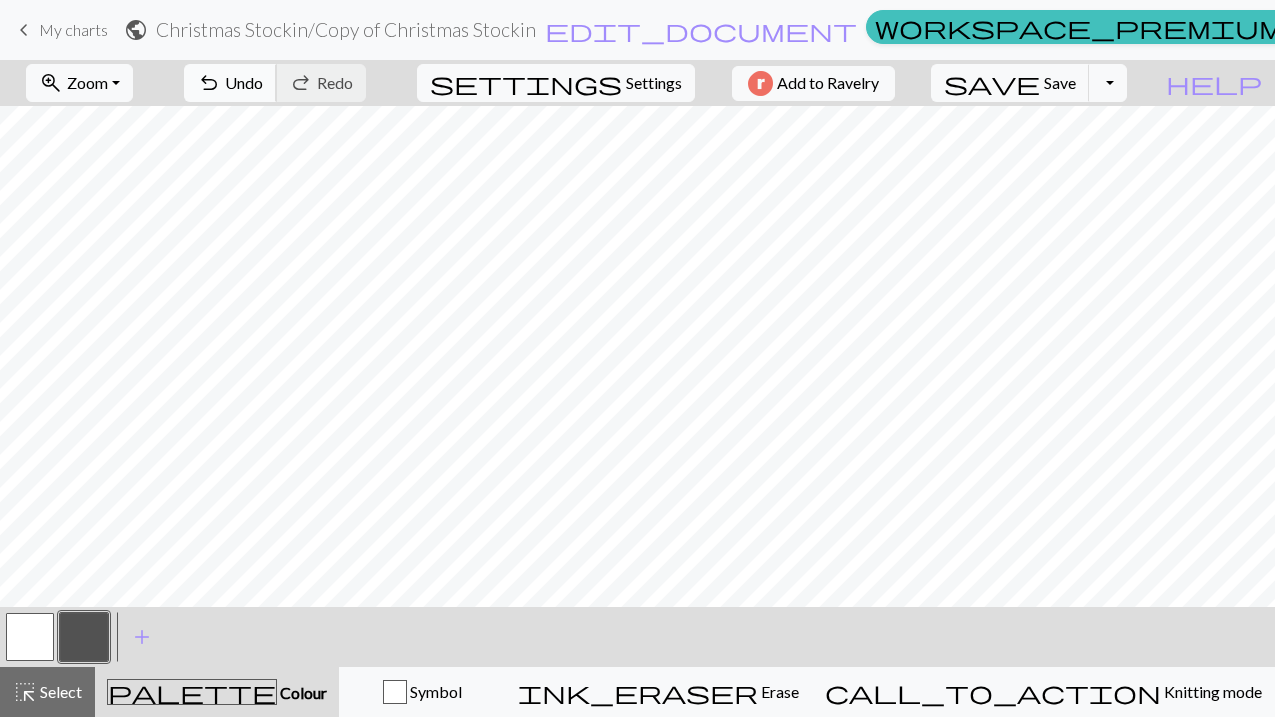 click on "Undo" at bounding box center (244, 82) 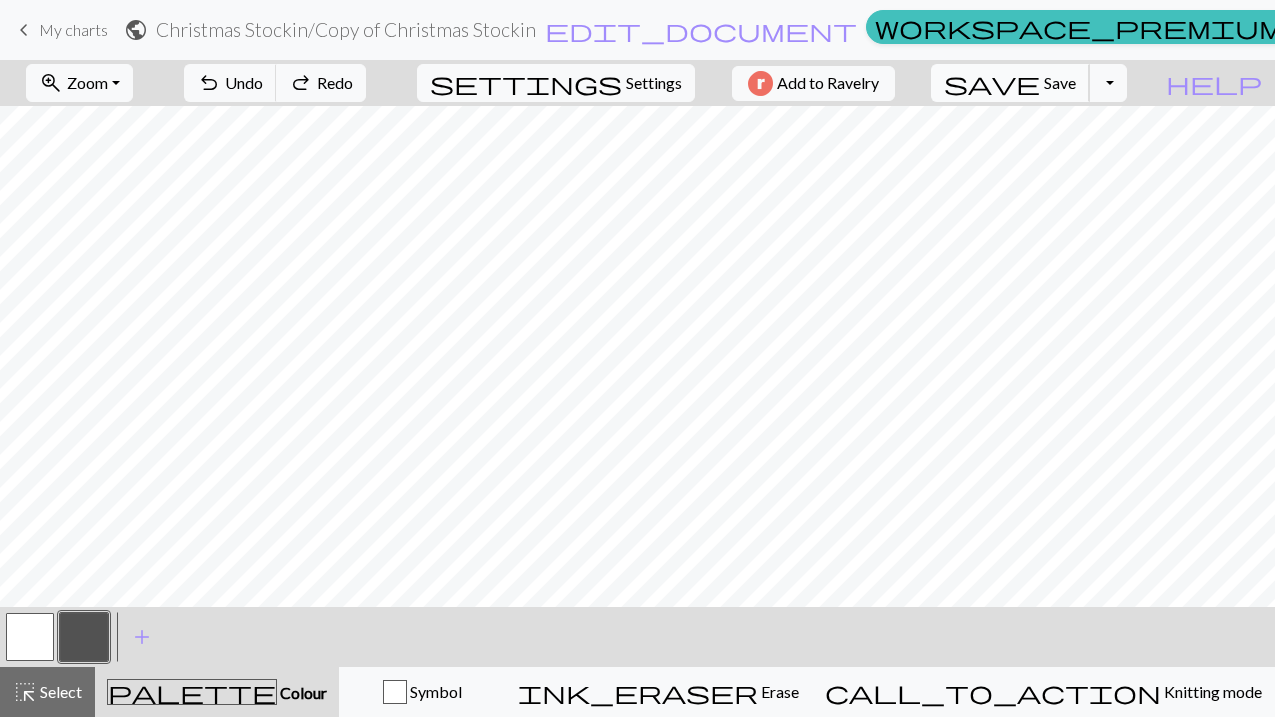 click on "Save" at bounding box center (1060, 82) 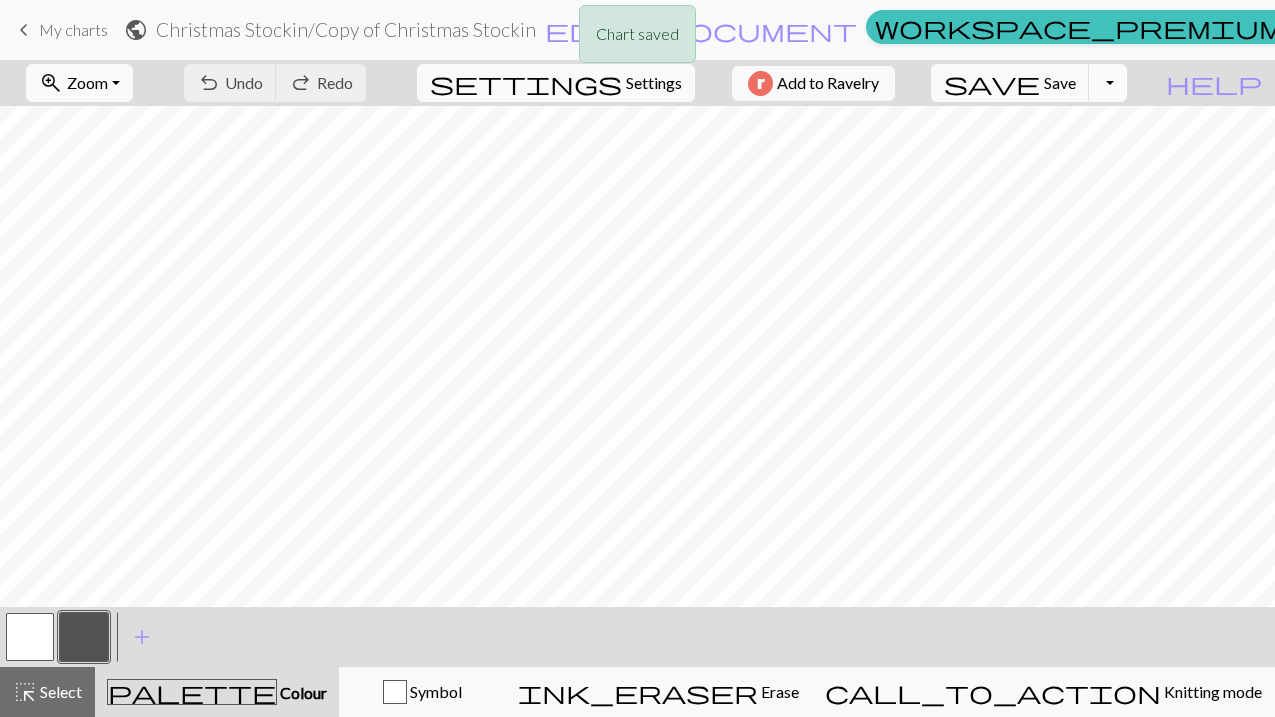 click on "Toggle Dropdown" at bounding box center (1108, 83) 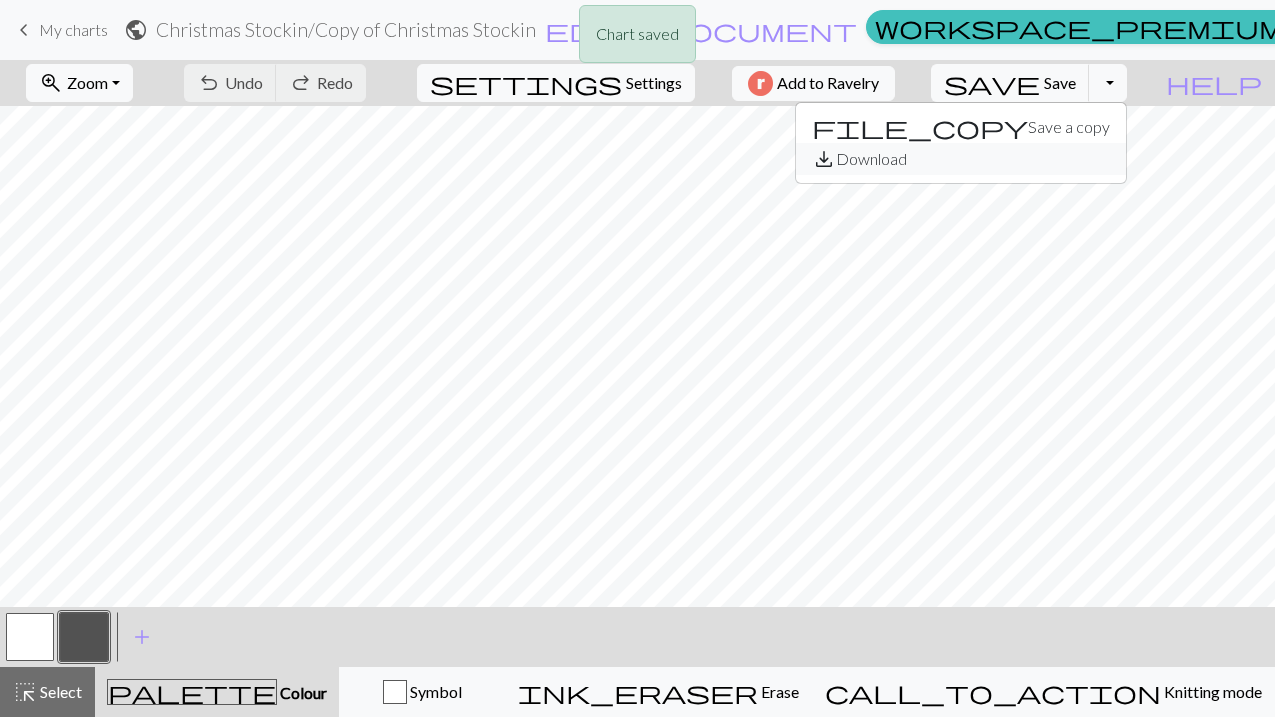 click on "save_alt  Download" at bounding box center [961, 159] 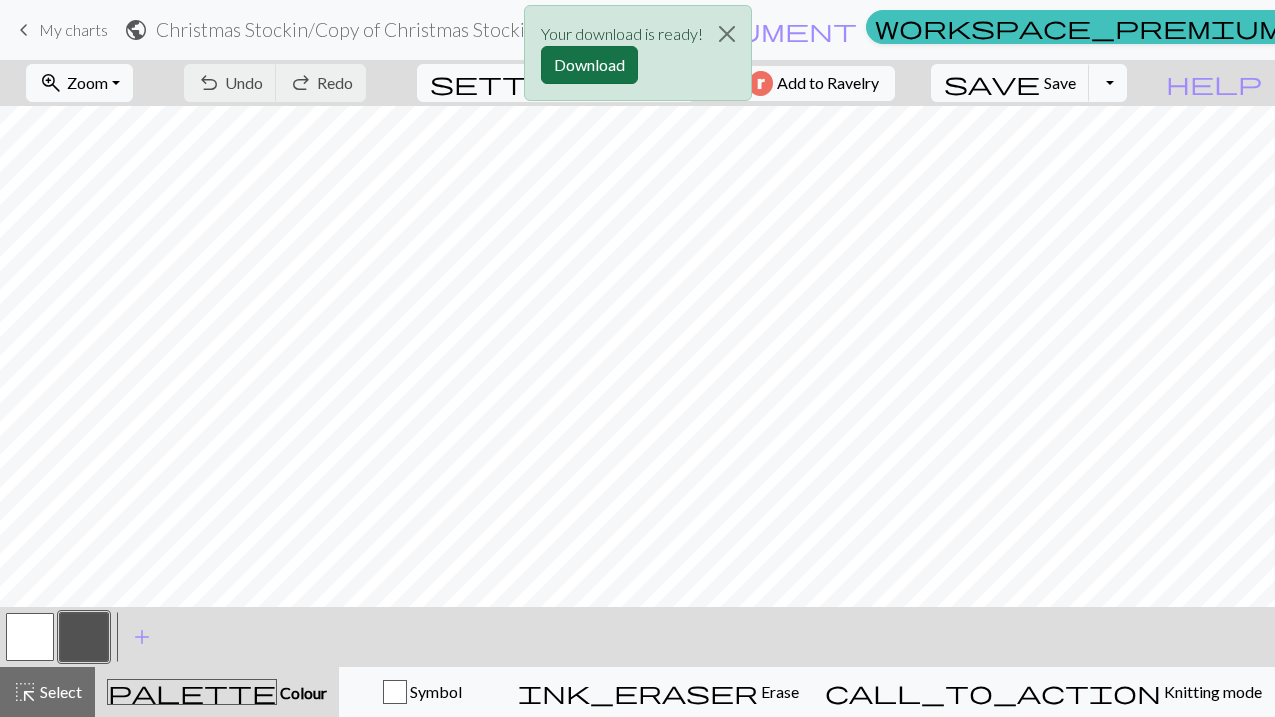 click on "Download" at bounding box center [589, 65] 